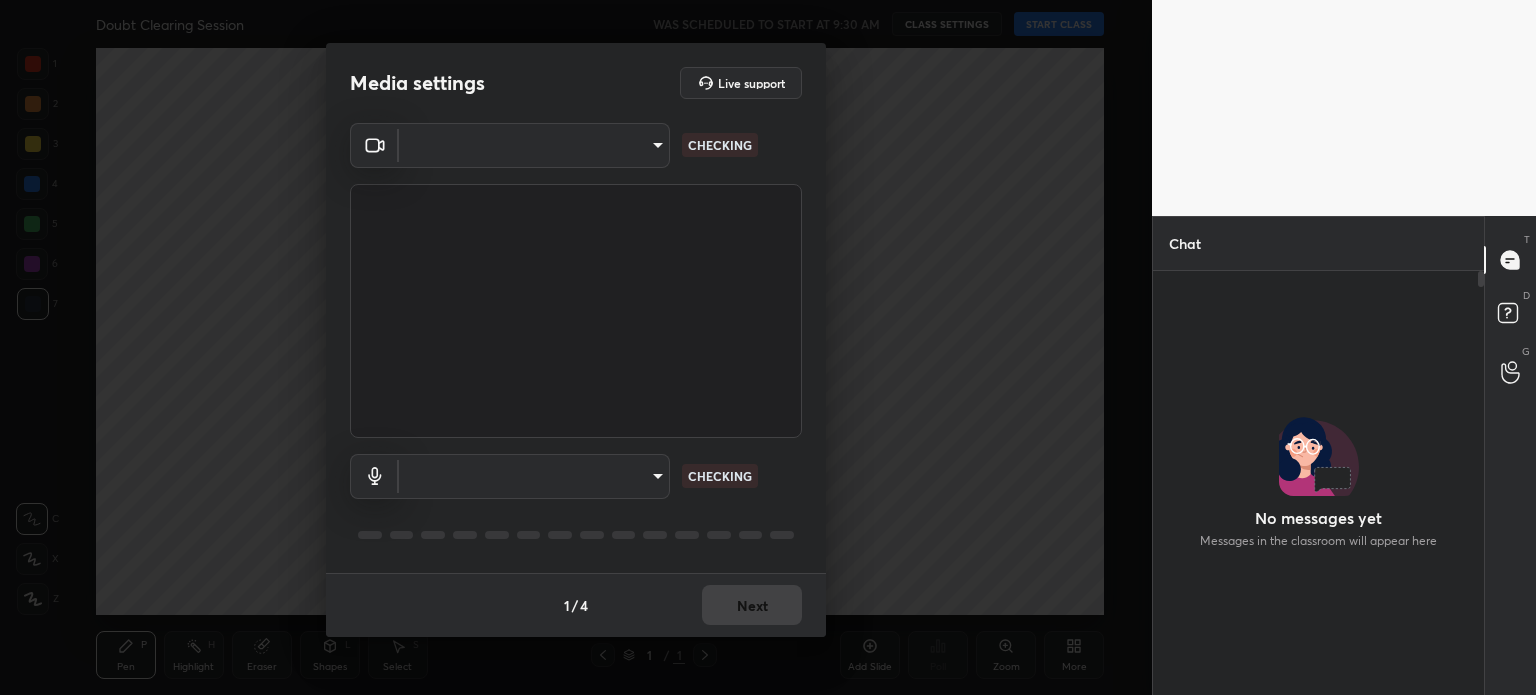 scroll, scrollTop: 0, scrollLeft: 0, axis: both 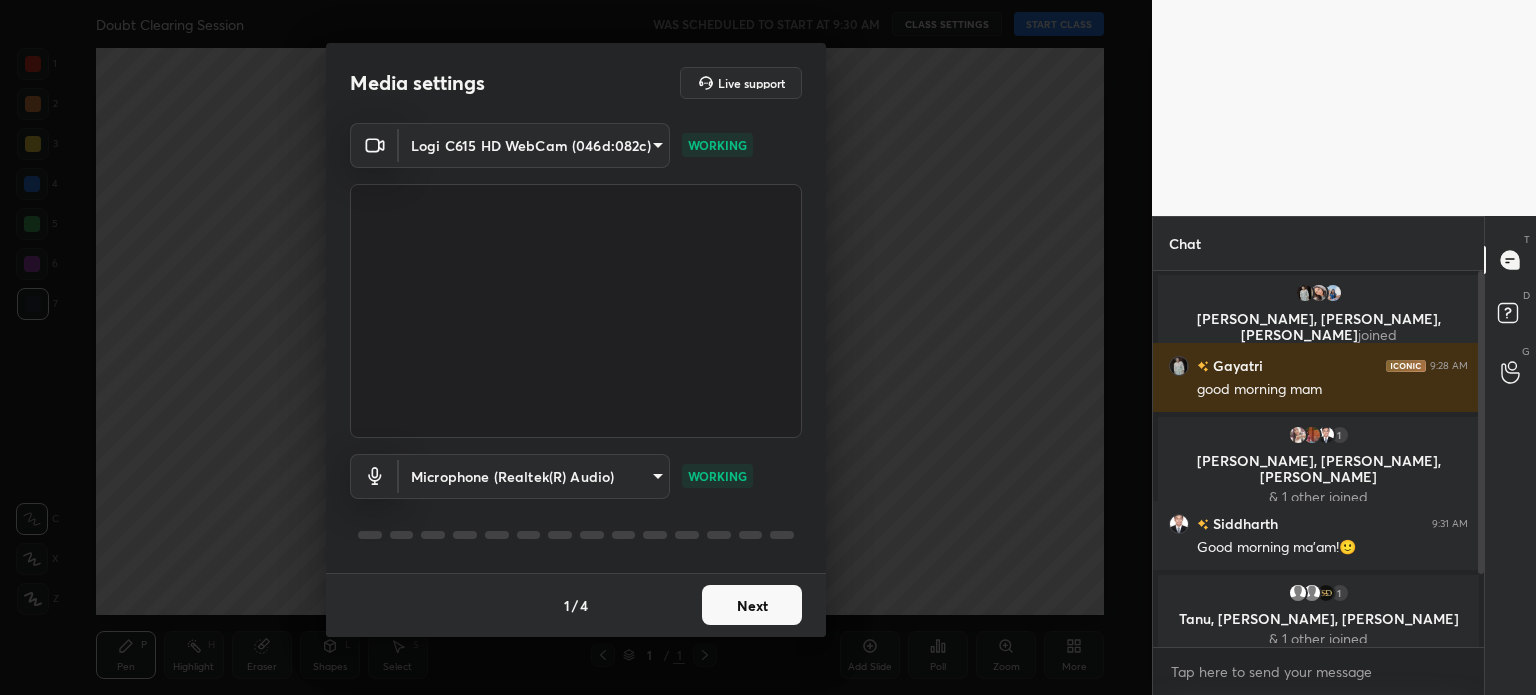click on "Next" at bounding box center (752, 605) 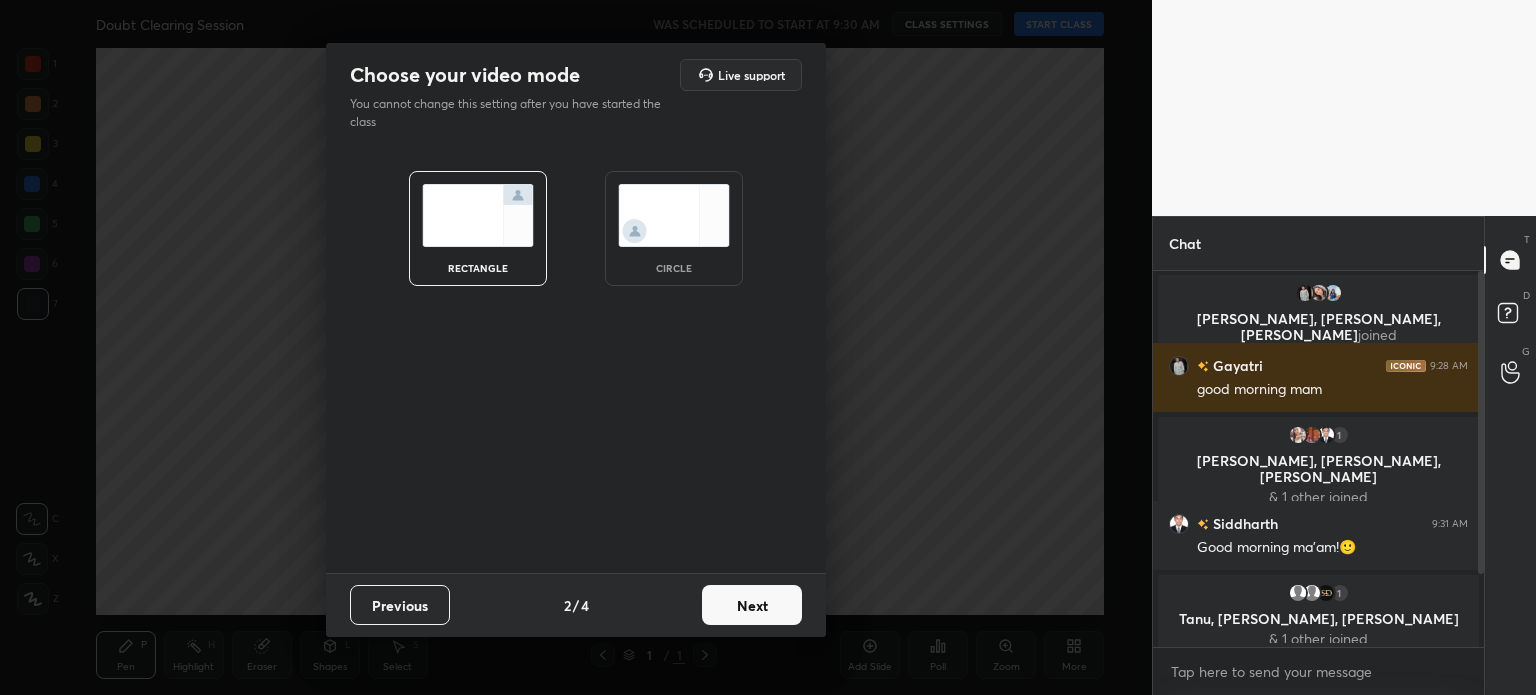 click at bounding box center (674, 215) 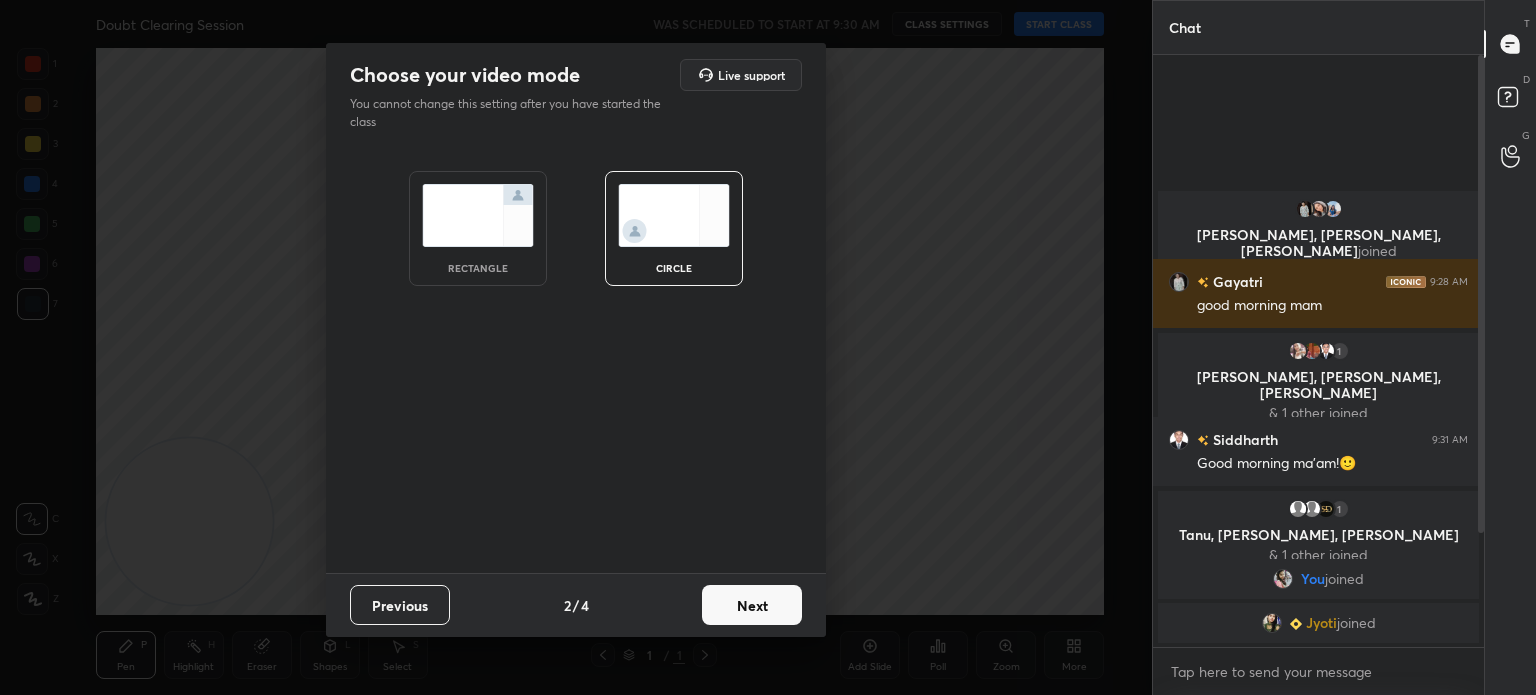 click on "Next" at bounding box center [752, 605] 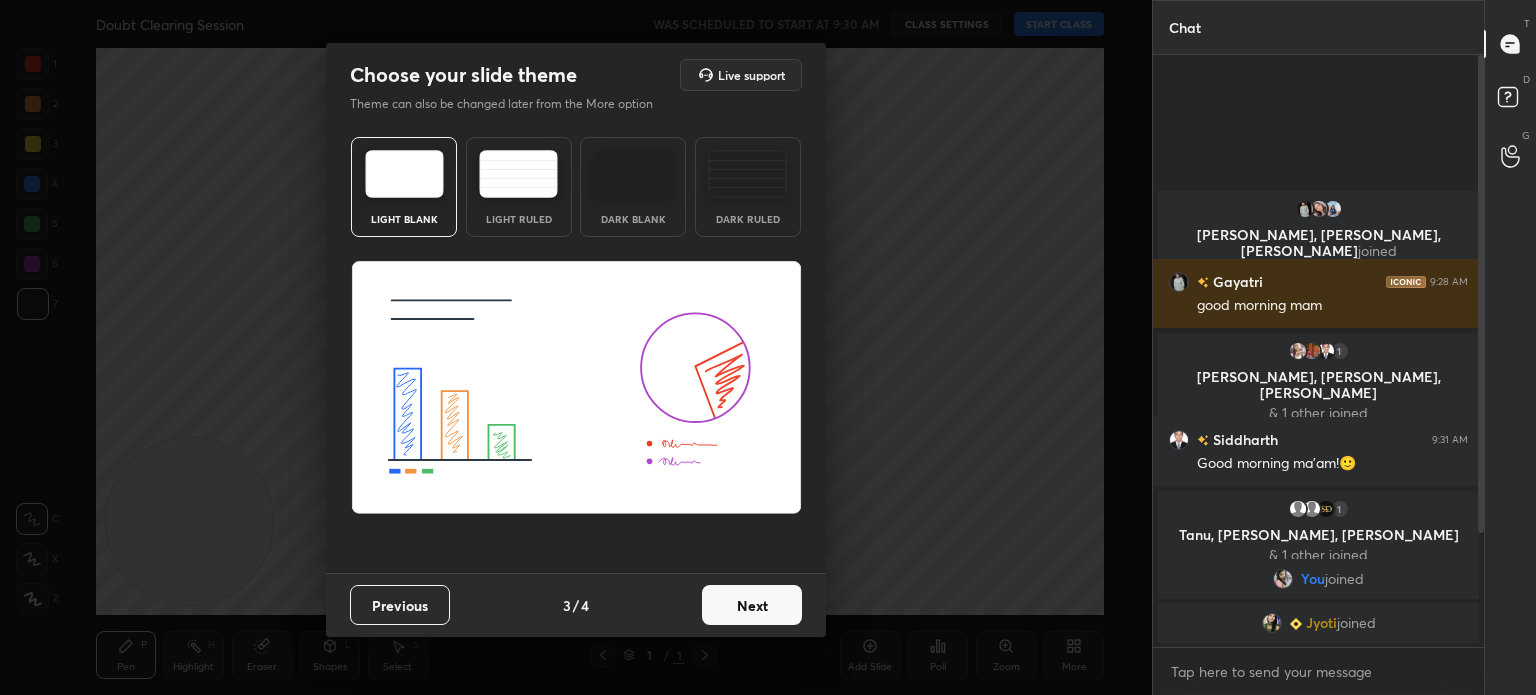 click on "Next" at bounding box center [752, 605] 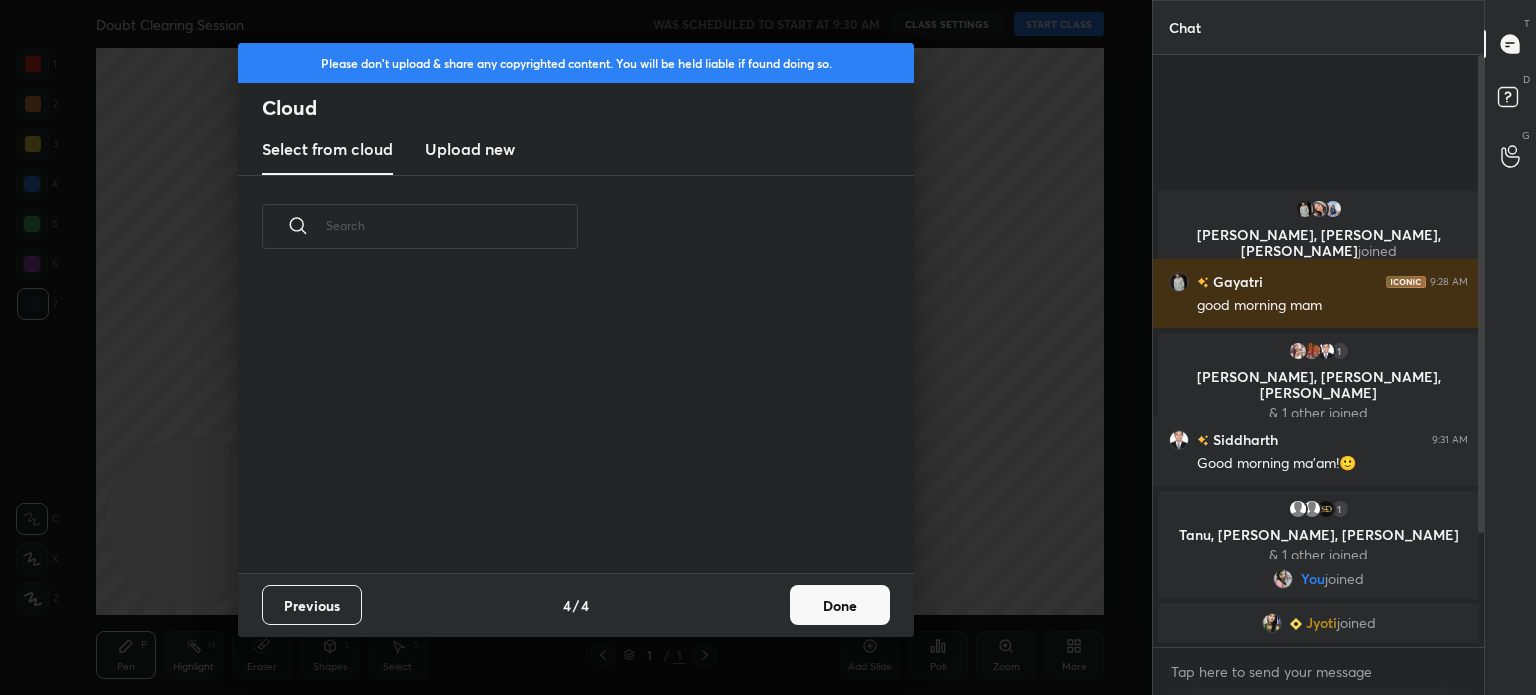 scroll, scrollTop: 6, scrollLeft: 10, axis: both 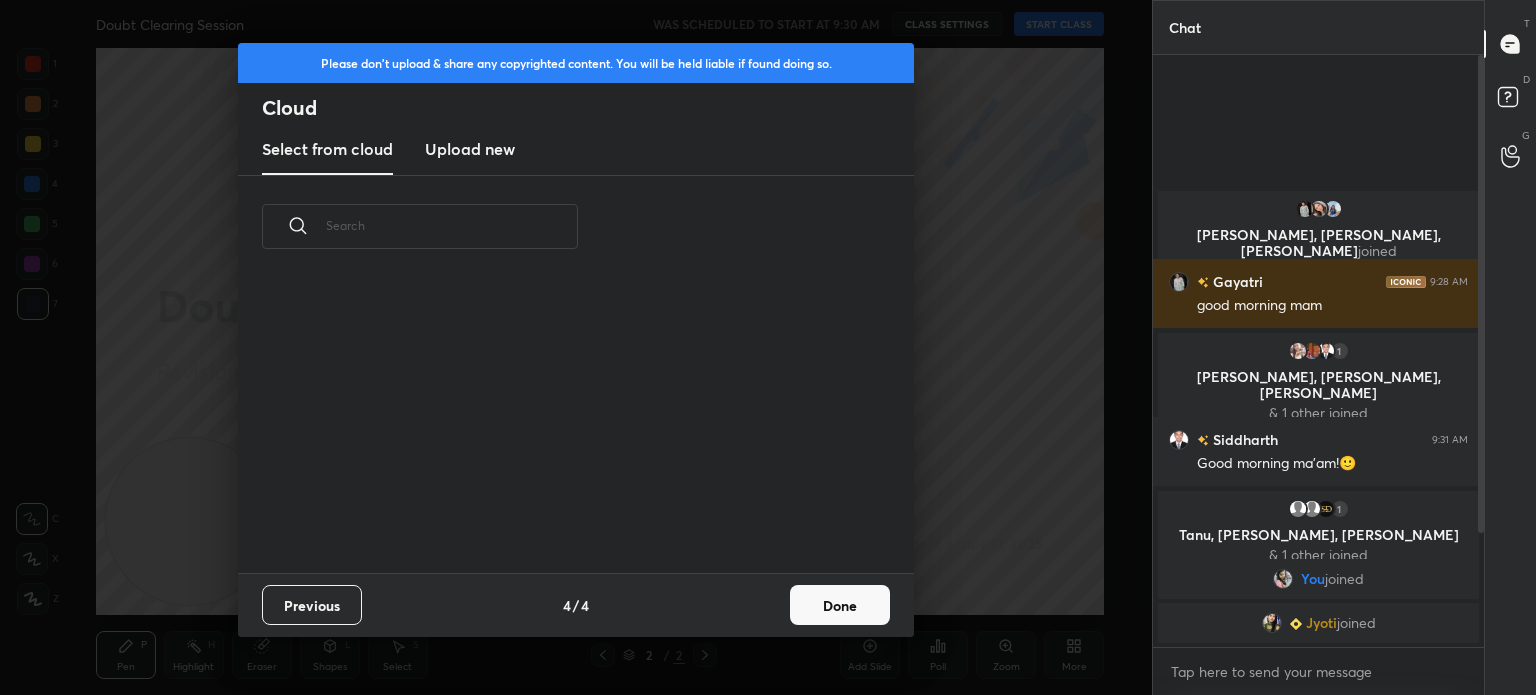 click on "Done" at bounding box center (840, 605) 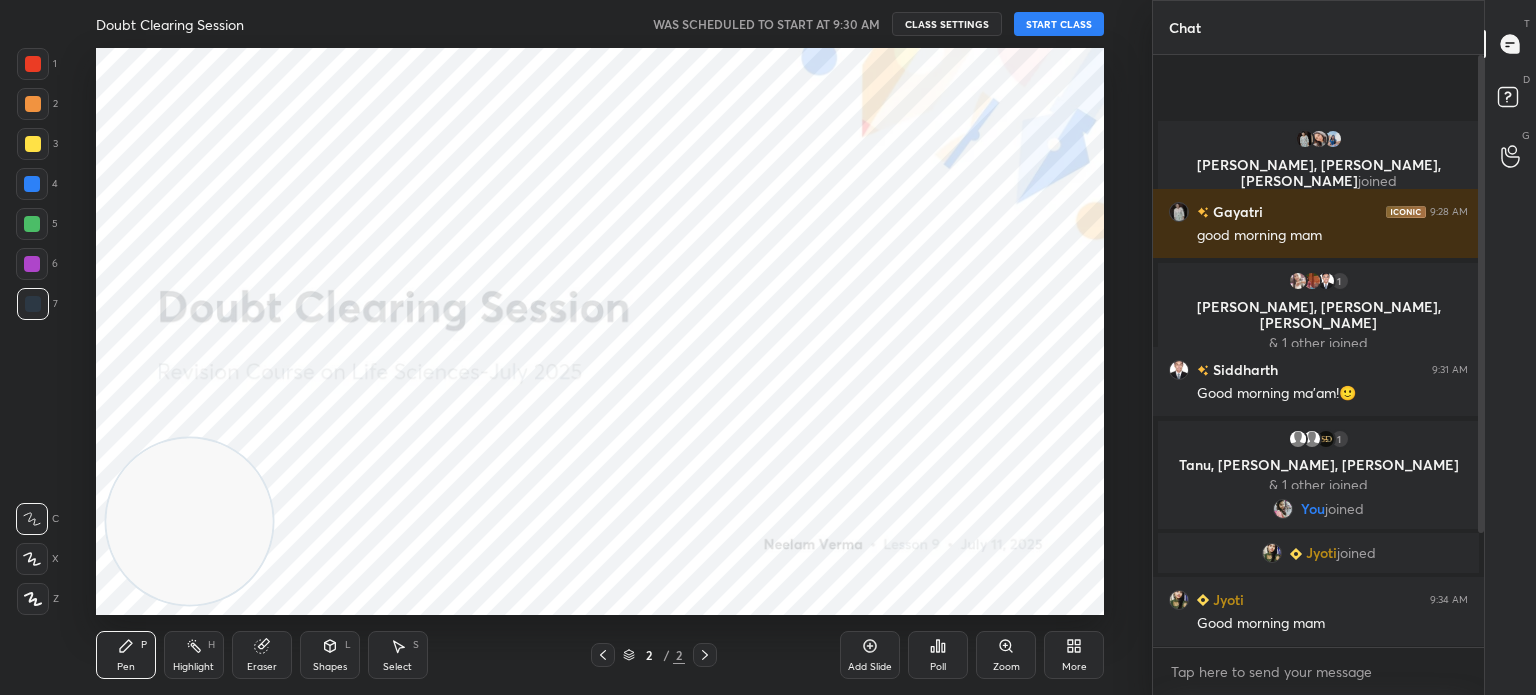 click on "START CLASS" at bounding box center (1059, 24) 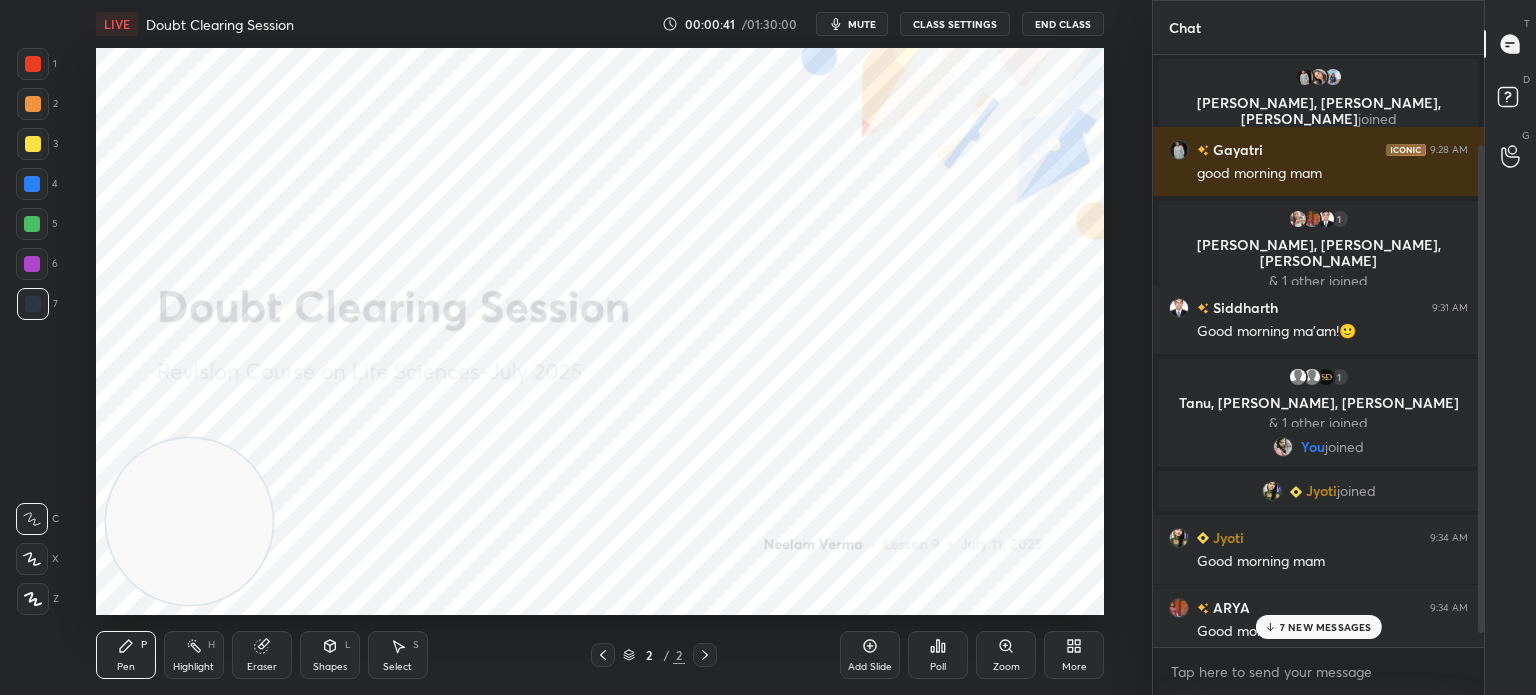 scroll, scrollTop: 126, scrollLeft: 0, axis: vertical 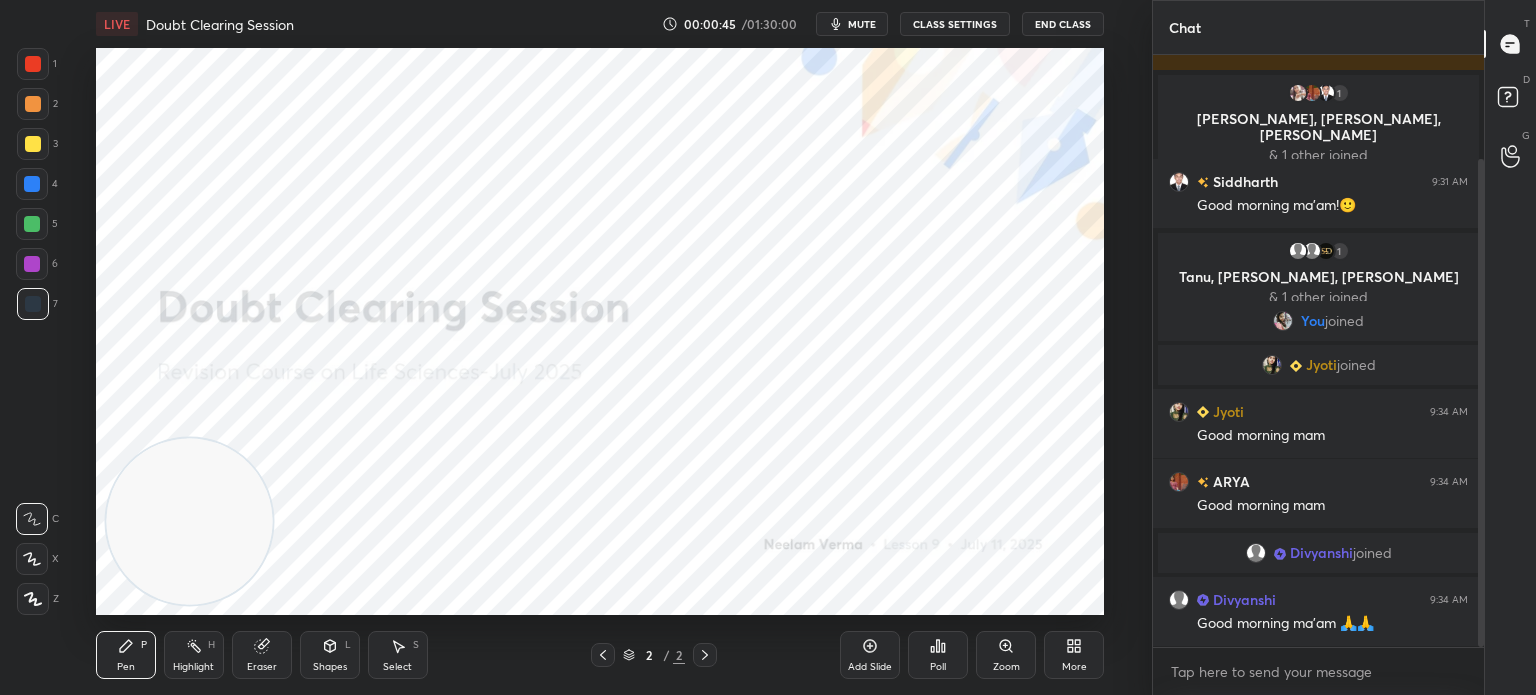 click at bounding box center (33, 599) 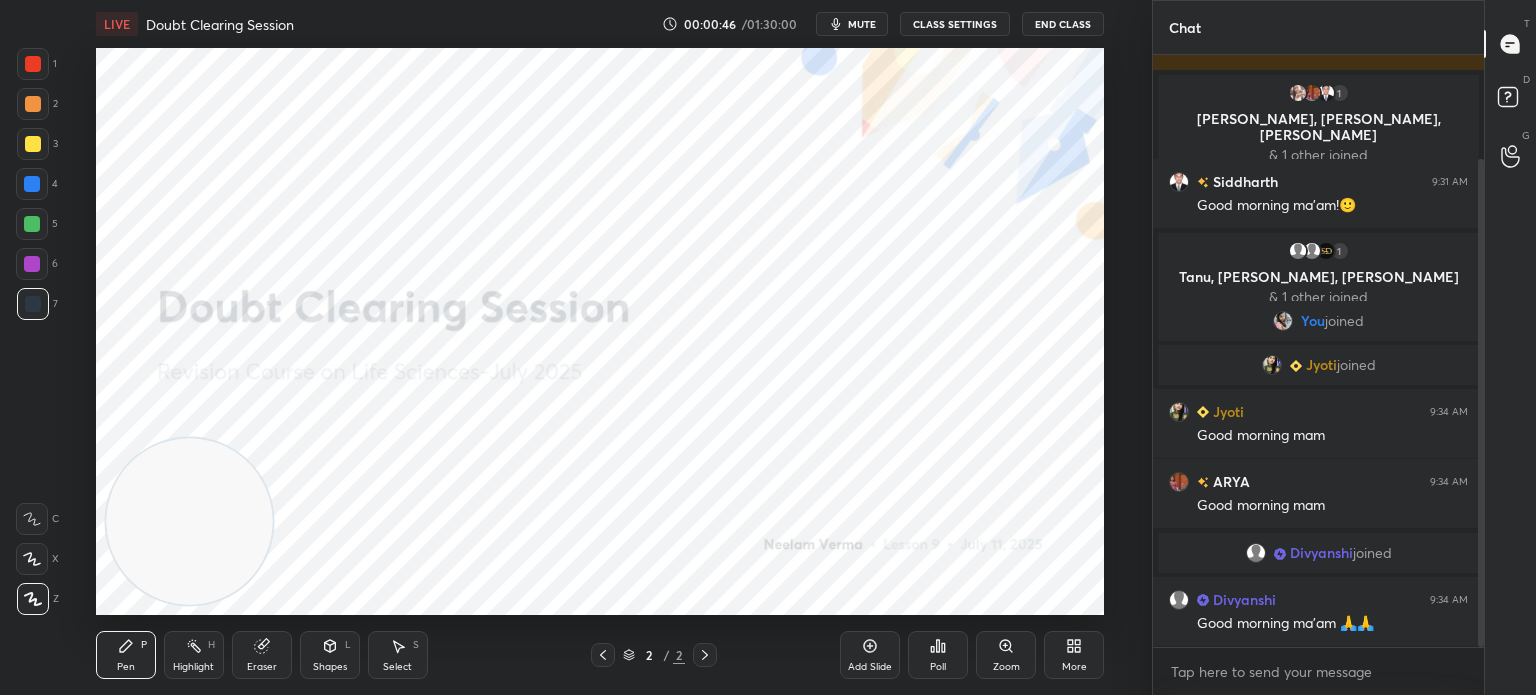 click on "Shapes" at bounding box center (330, 667) 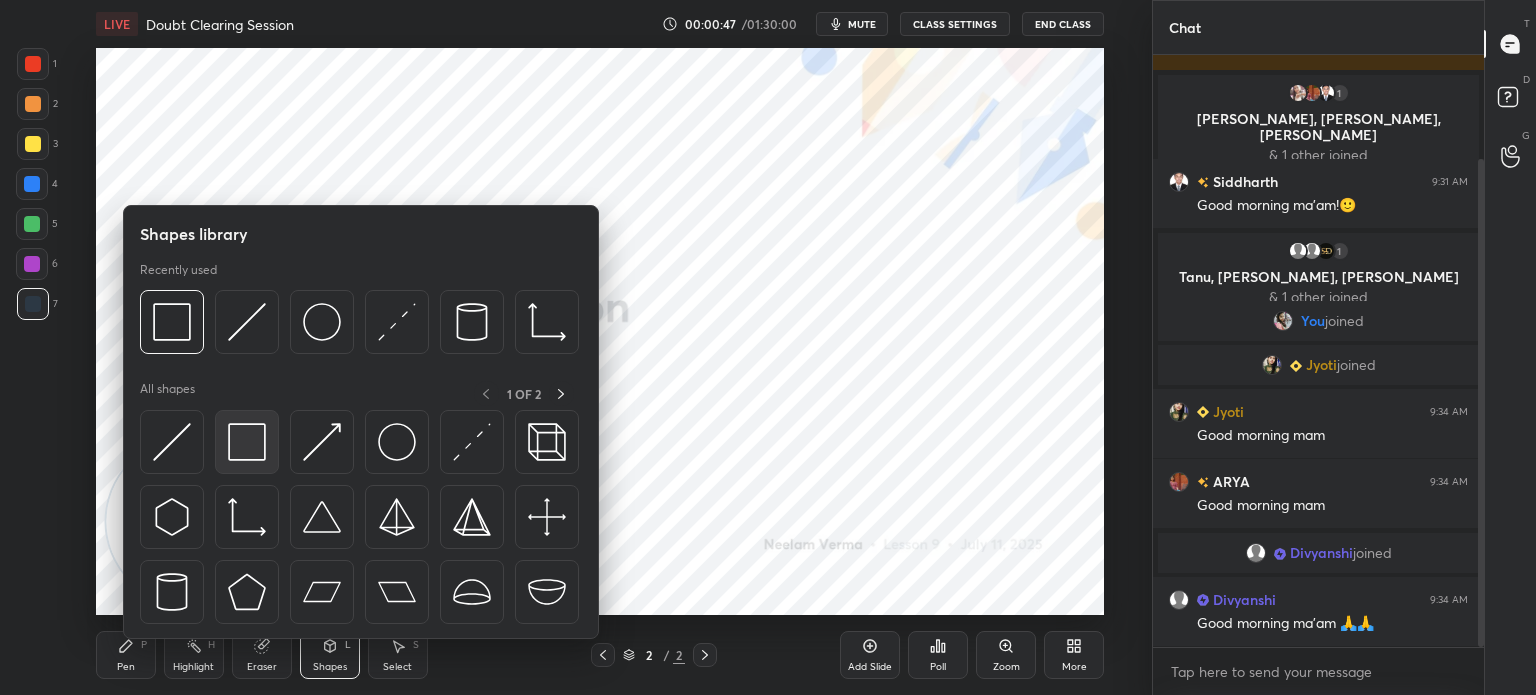 click at bounding box center [247, 442] 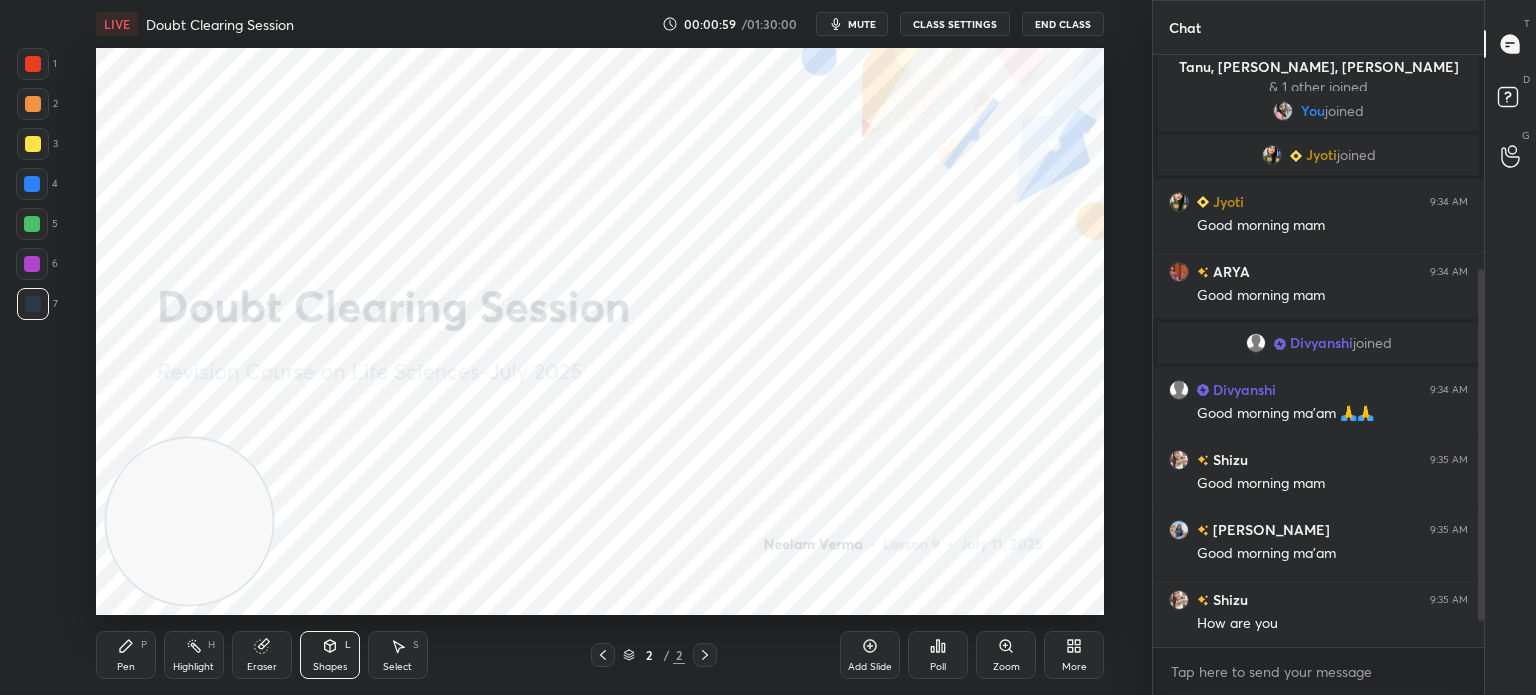 scroll, scrollTop: 406, scrollLeft: 0, axis: vertical 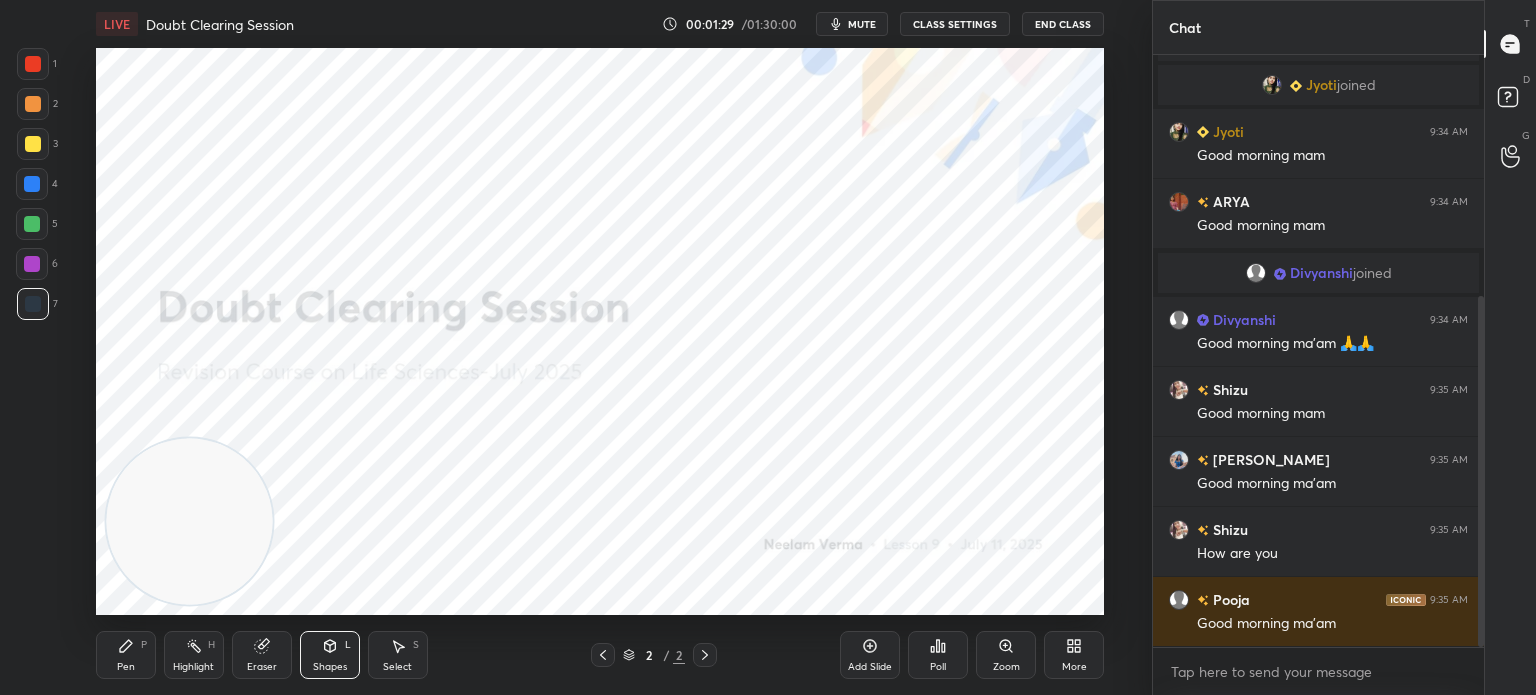 click on "Pen P" at bounding box center (126, 655) 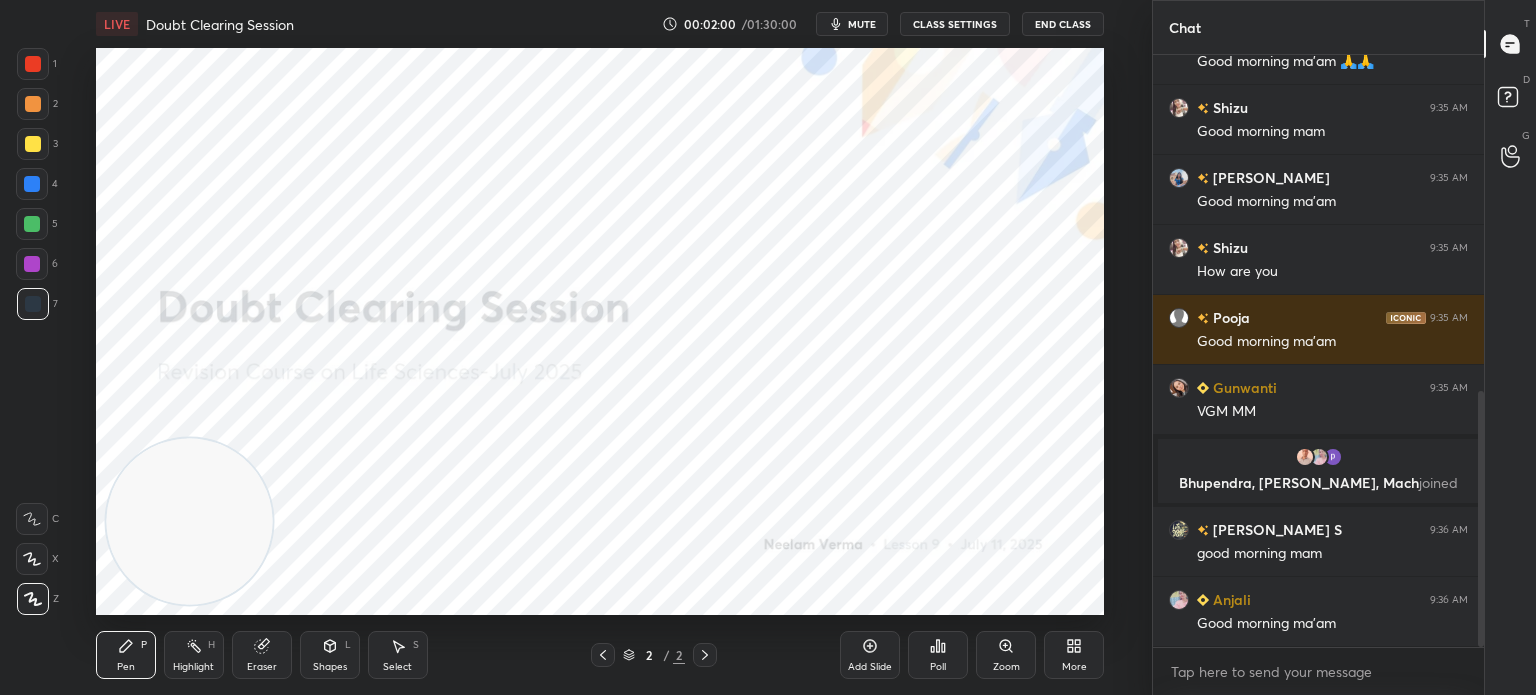 scroll, scrollTop: 774, scrollLeft: 0, axis: vertical 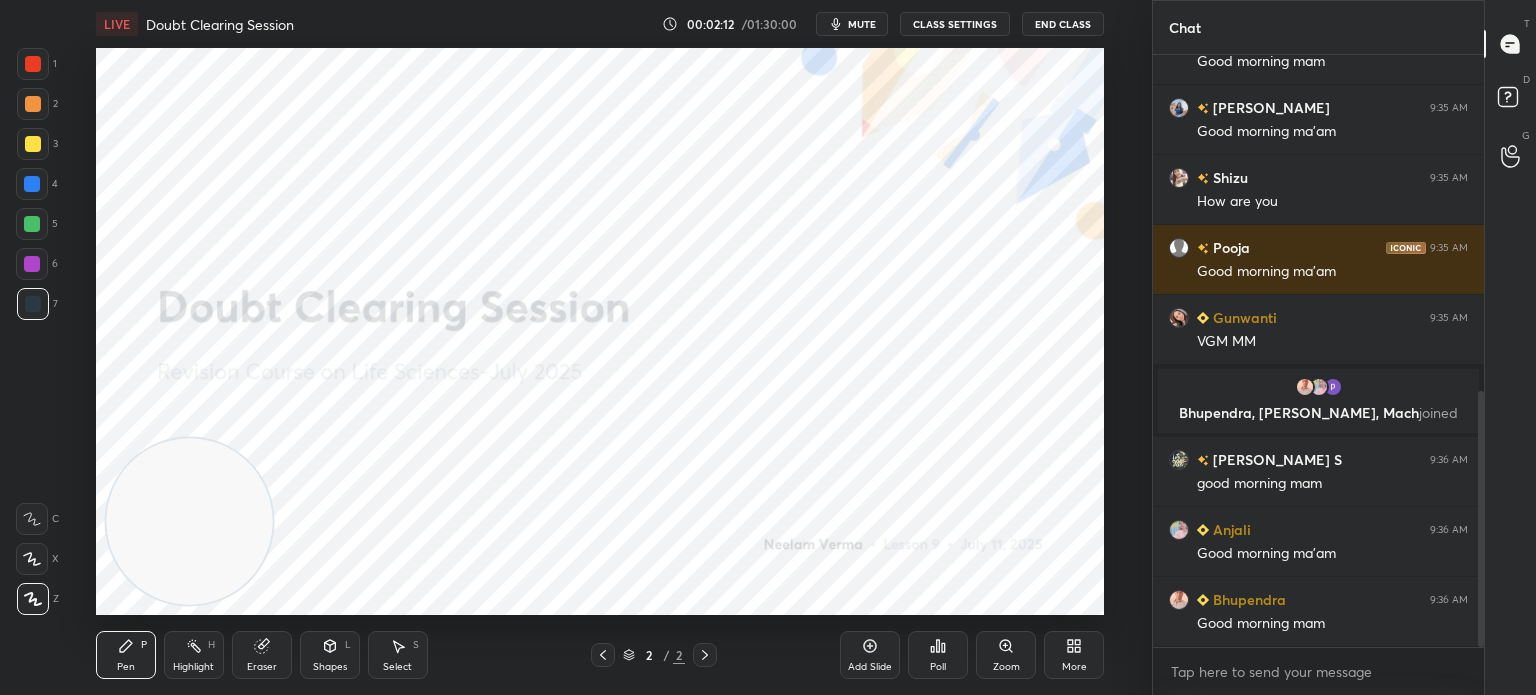 click on "Add Slide Poll Zoom More" at bounding box center (972, 655) 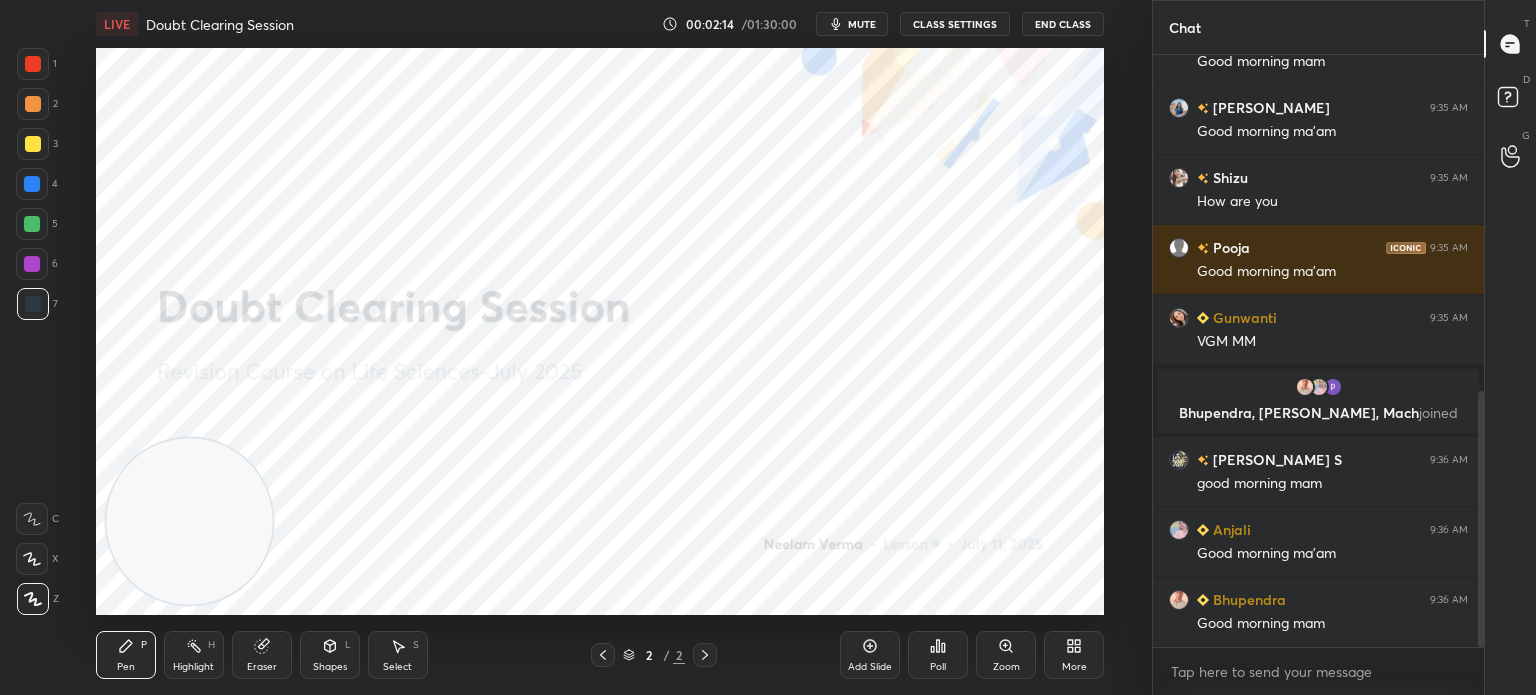 click 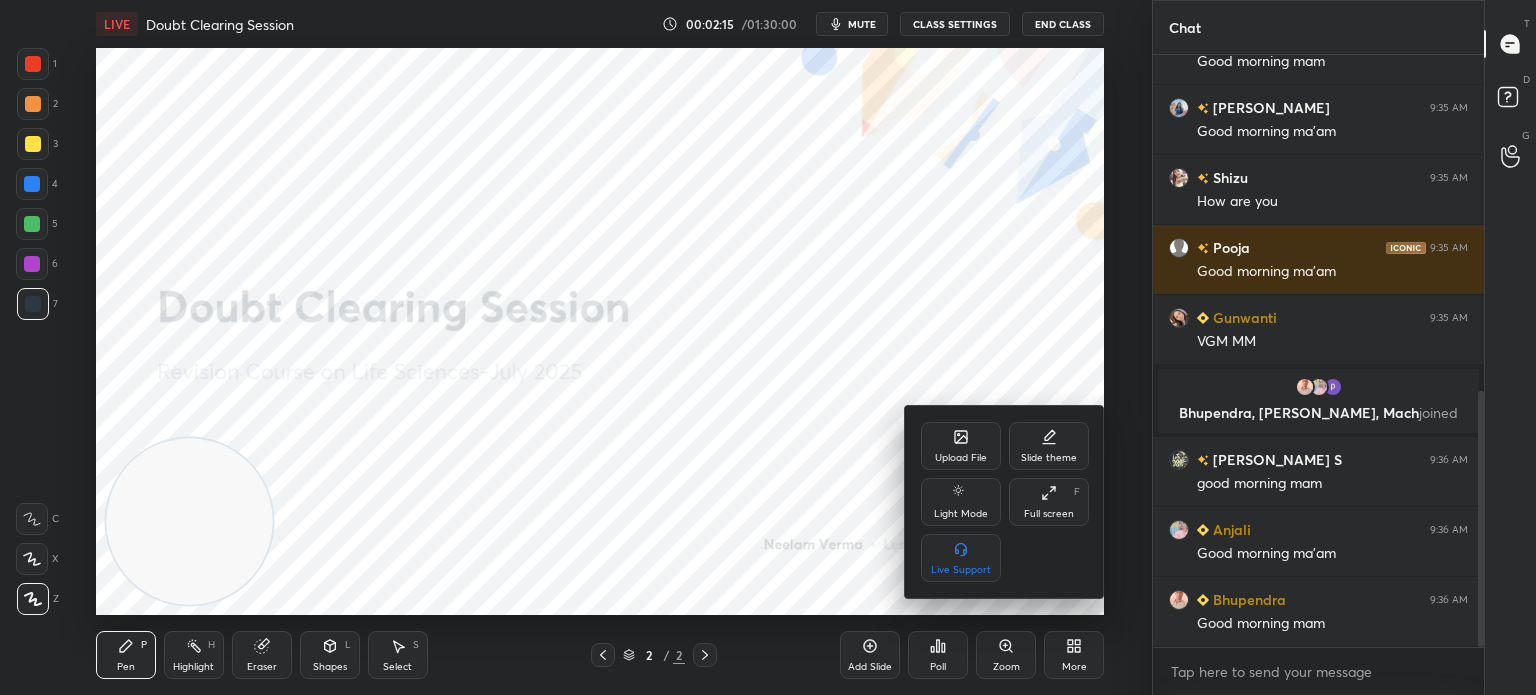 click on "Upload File" at bounding box center [961, 458] 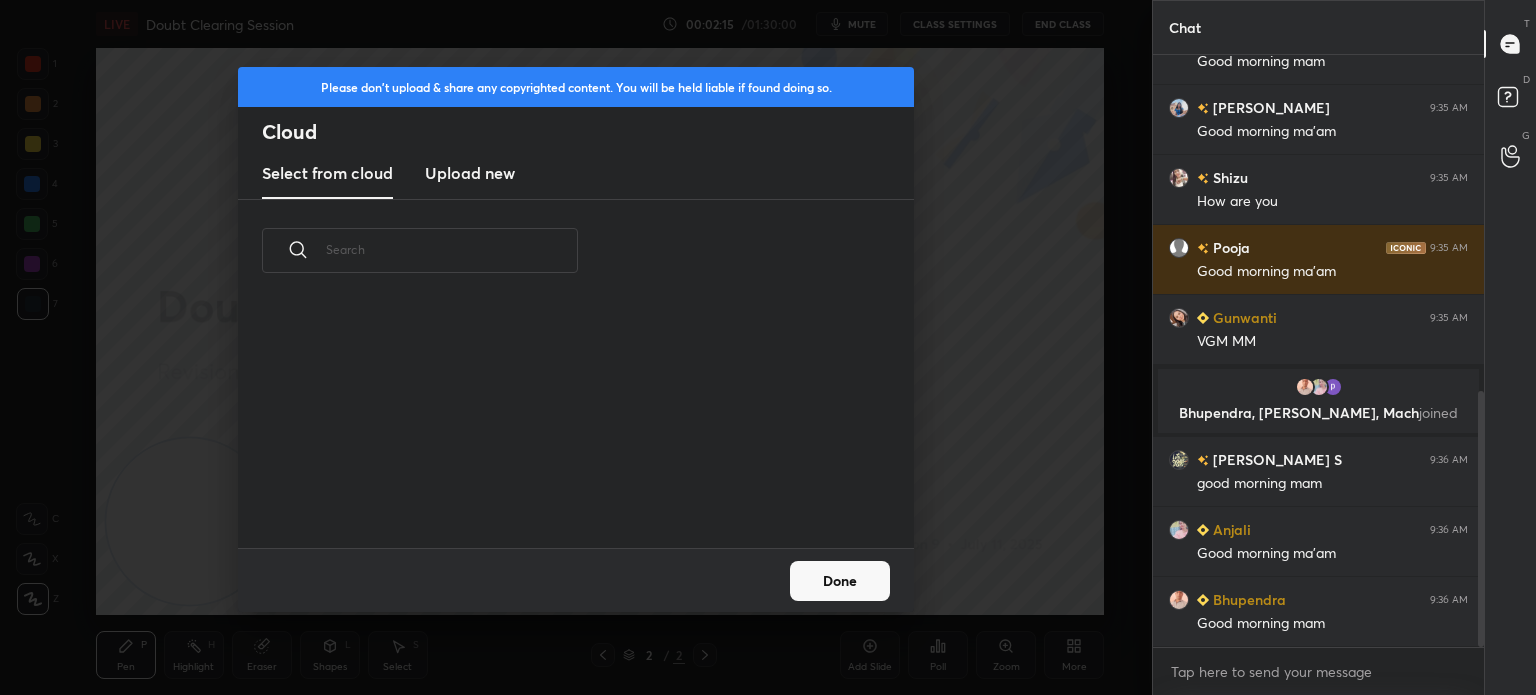 scroll, scrollTop: 5, scrollLeft: 10, axis: both 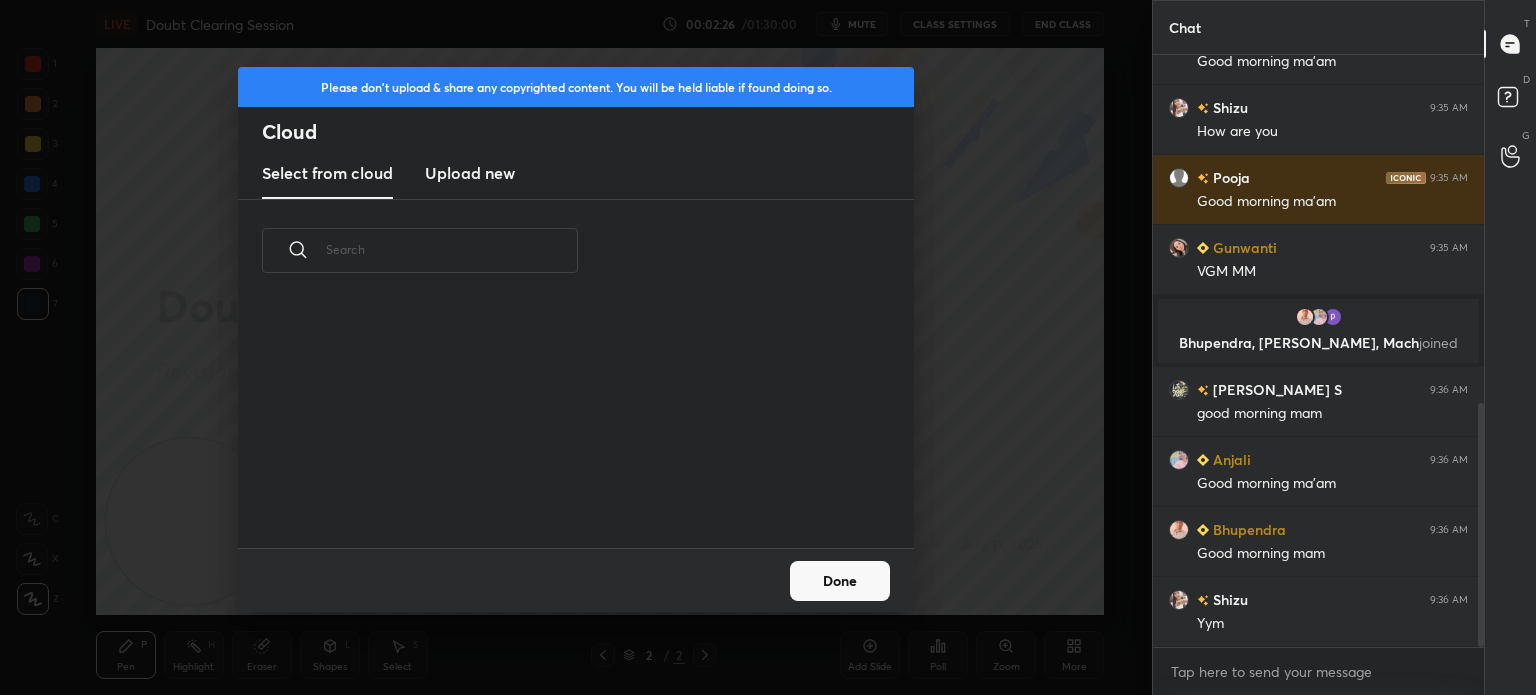 click on "Upload new" at bounding box center (470, 173) 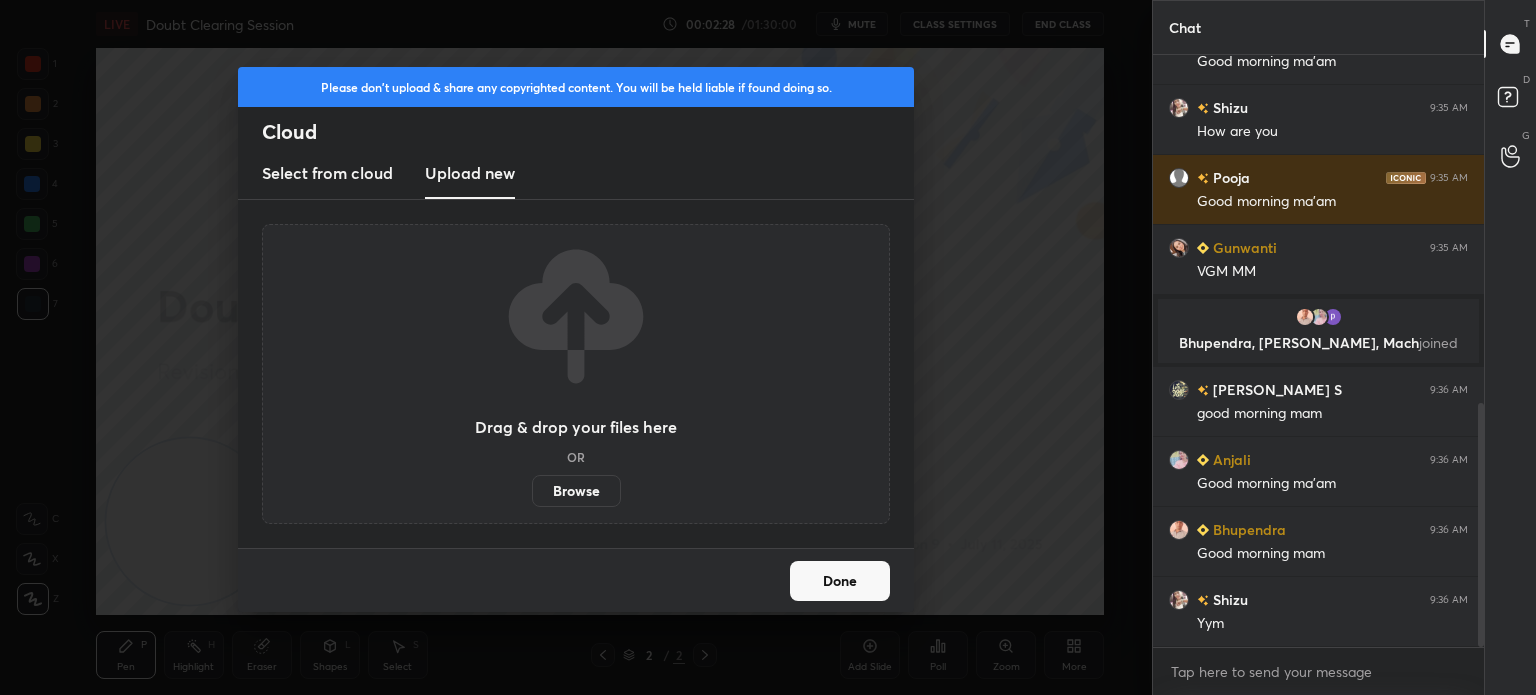 click on "Browse" at bounding box center (576, 491) 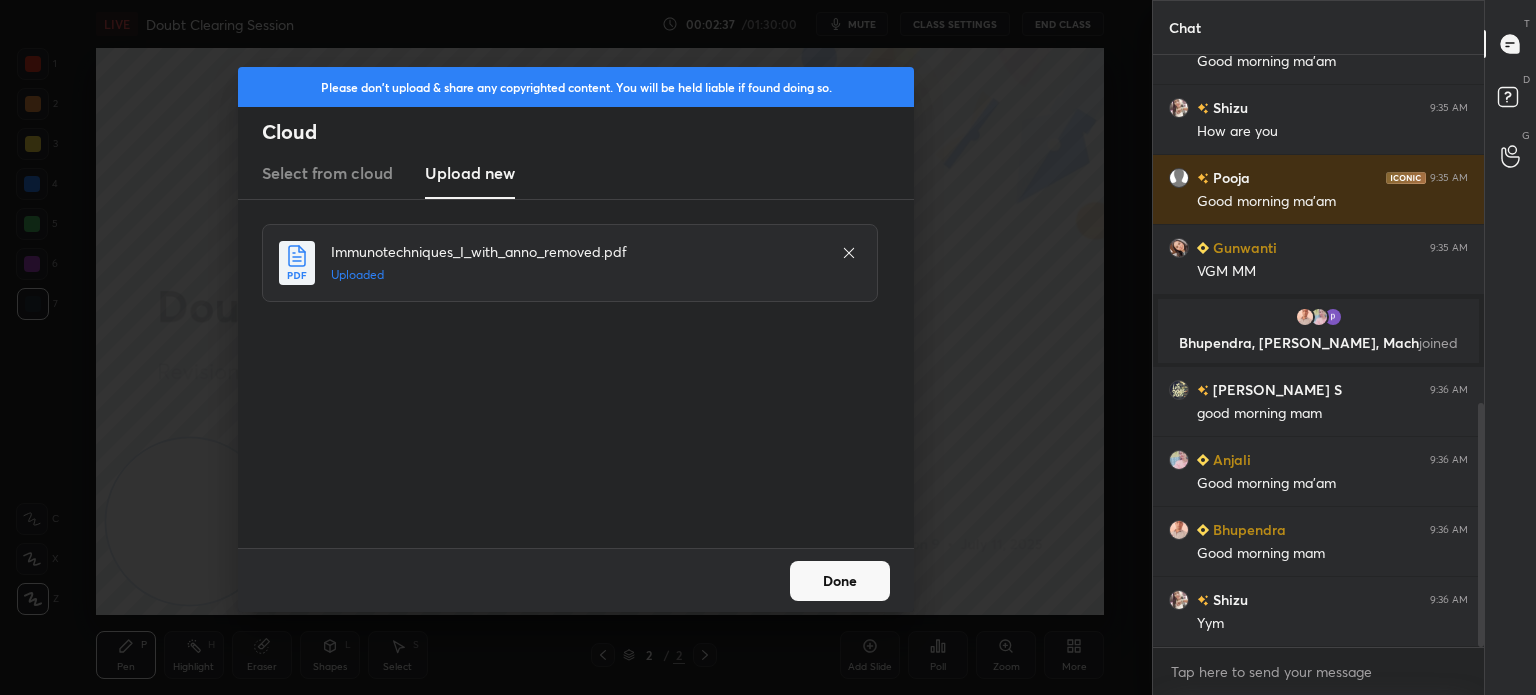 click on "Done" at bounding box center (840, 581) 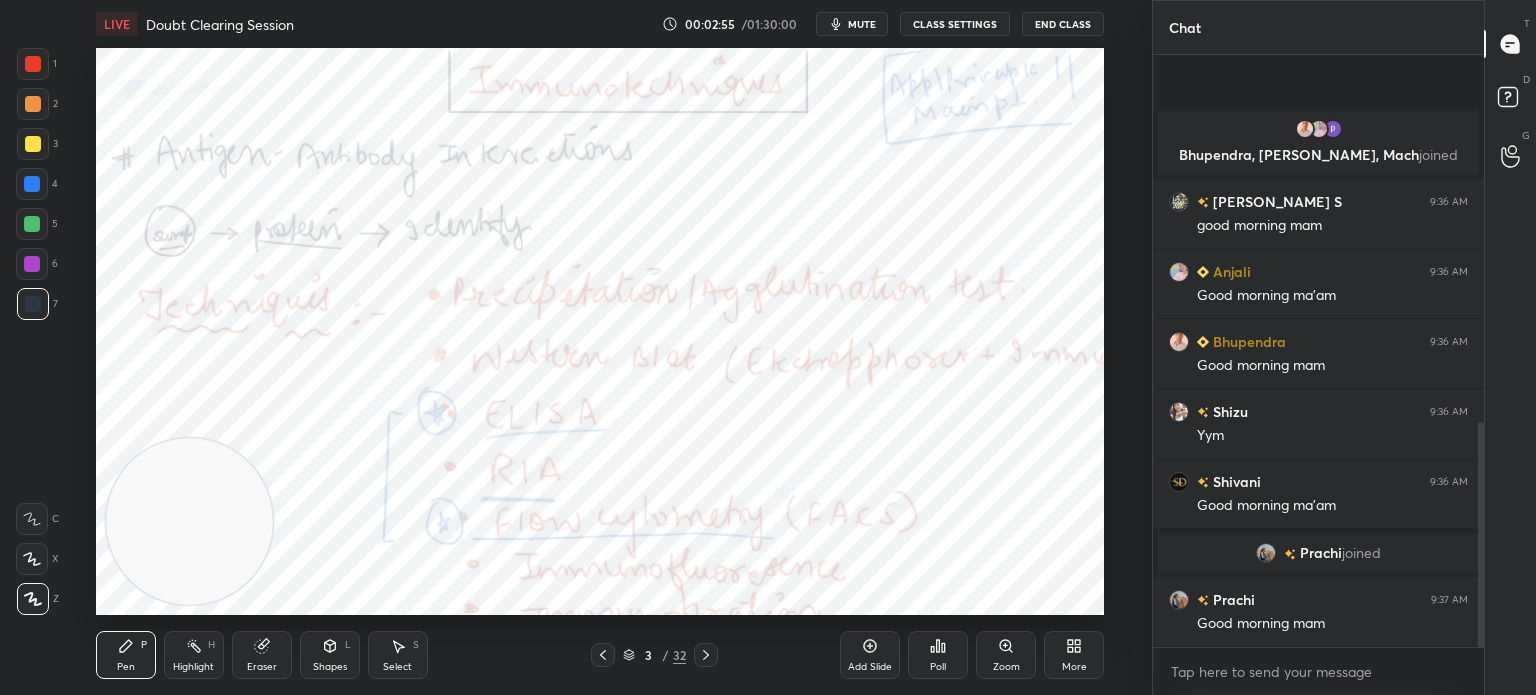 scroll, scrollTop: 952, scrollLeft: 0, axis: vertical 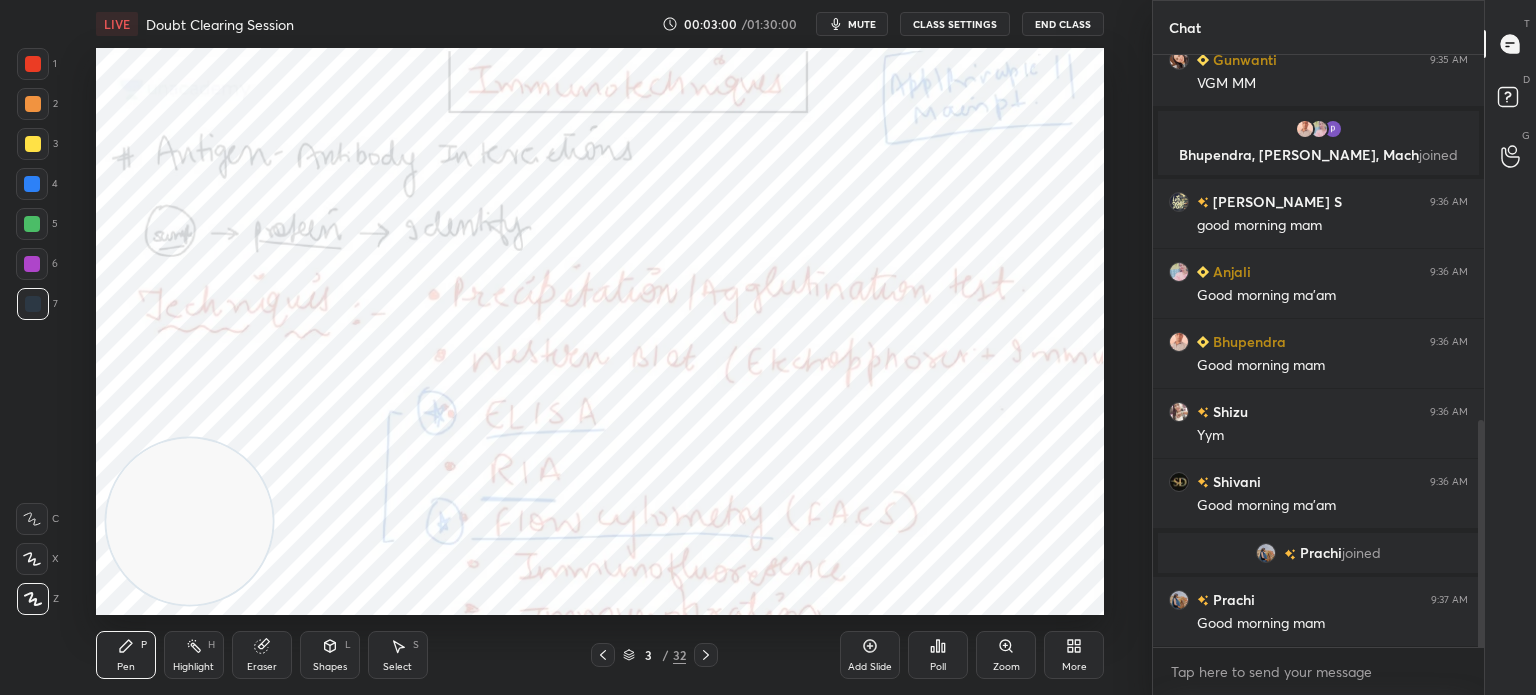 click 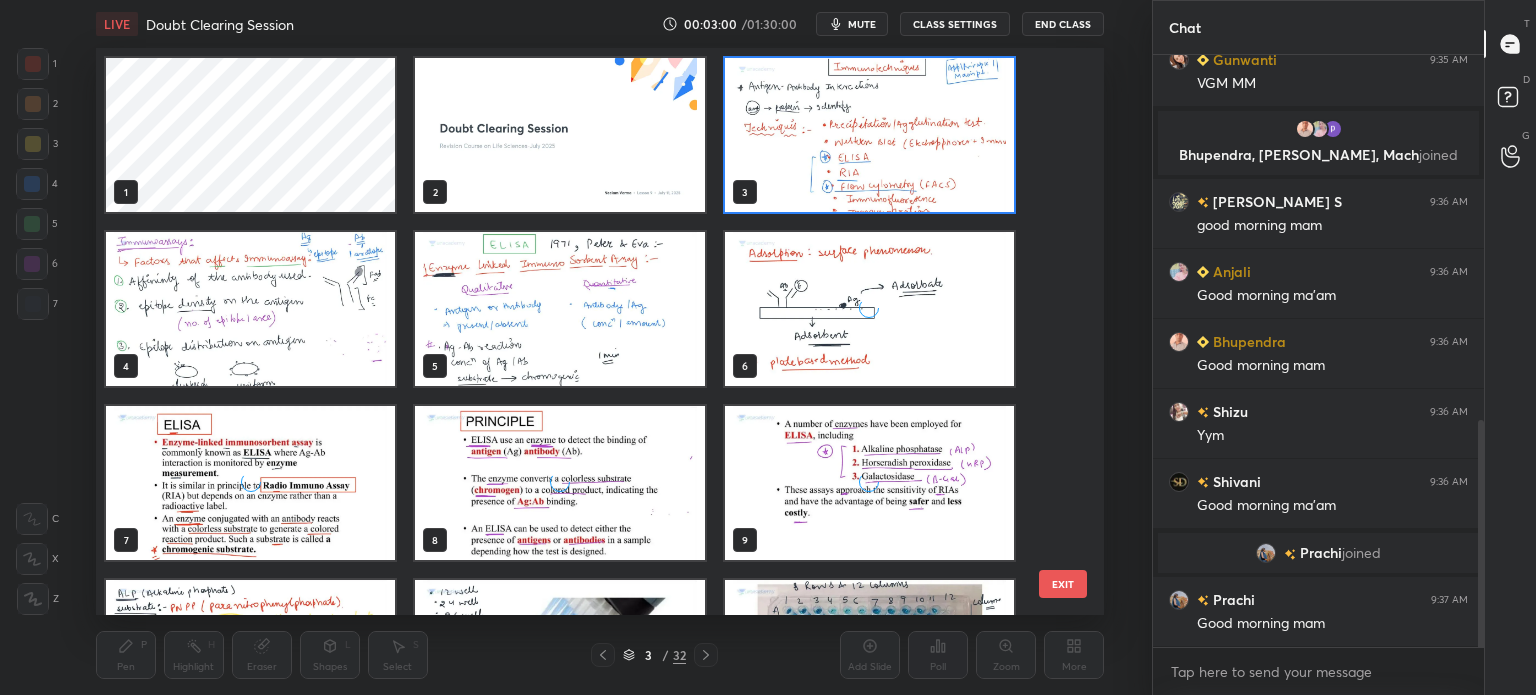 scroll, scrollTop: 6, scrollLeft: 10, axis: both 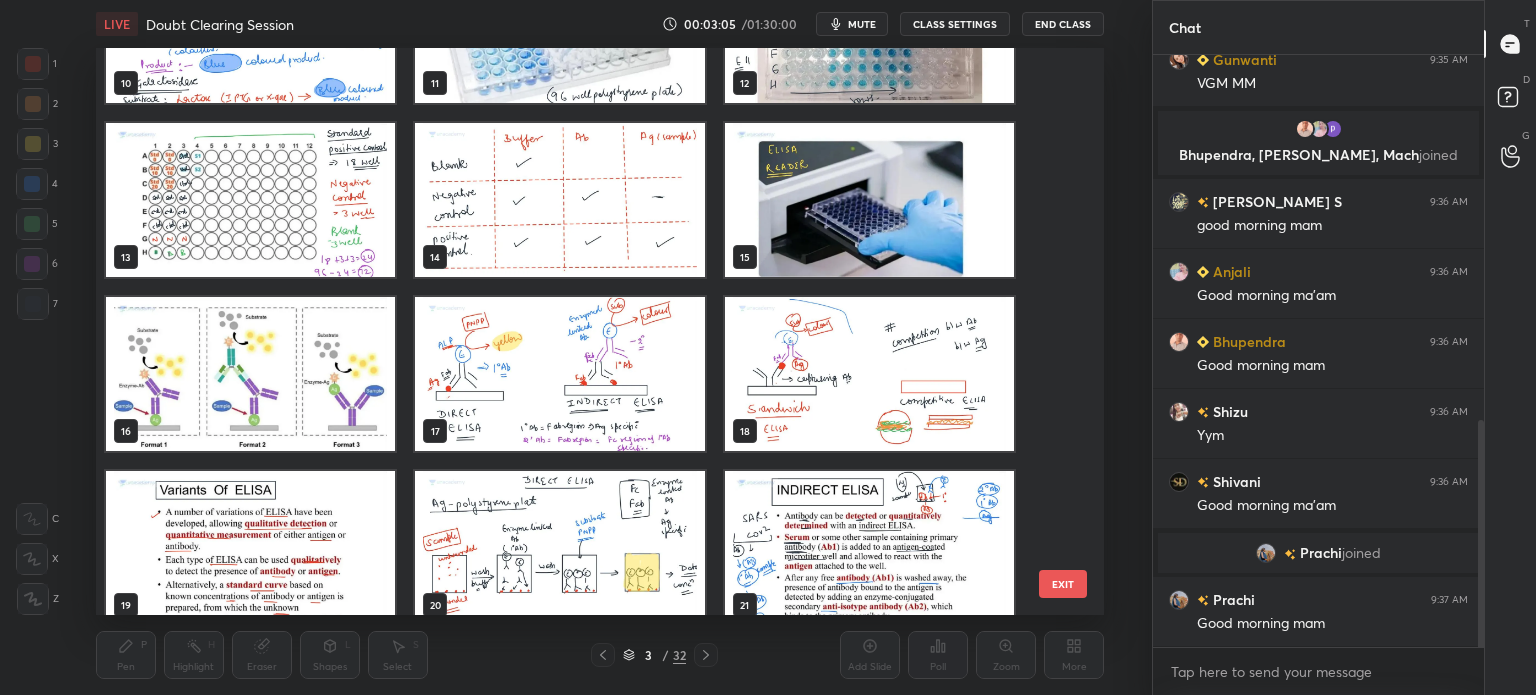 click at bounding box center [250, 200] 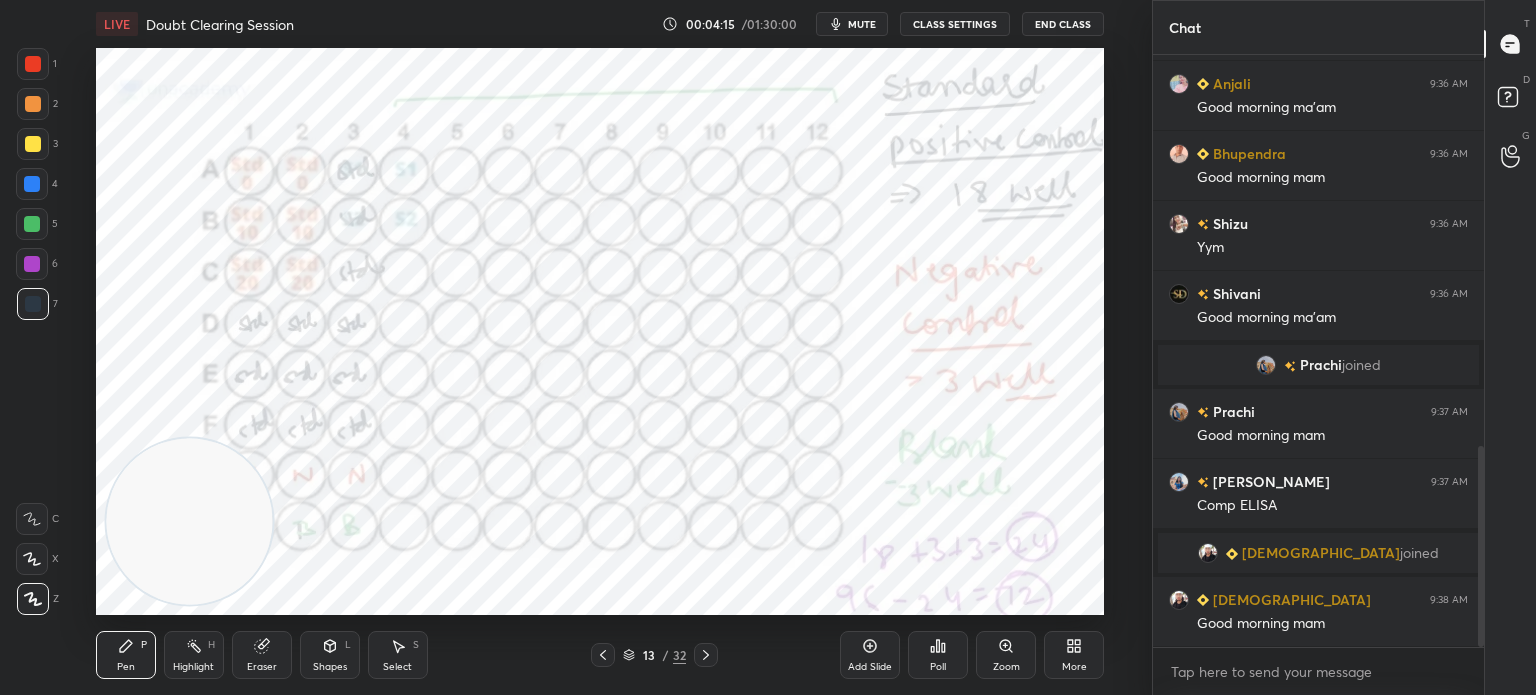 scroll, scrollTop: 1152, scrollLeft: 0, axis: vertical 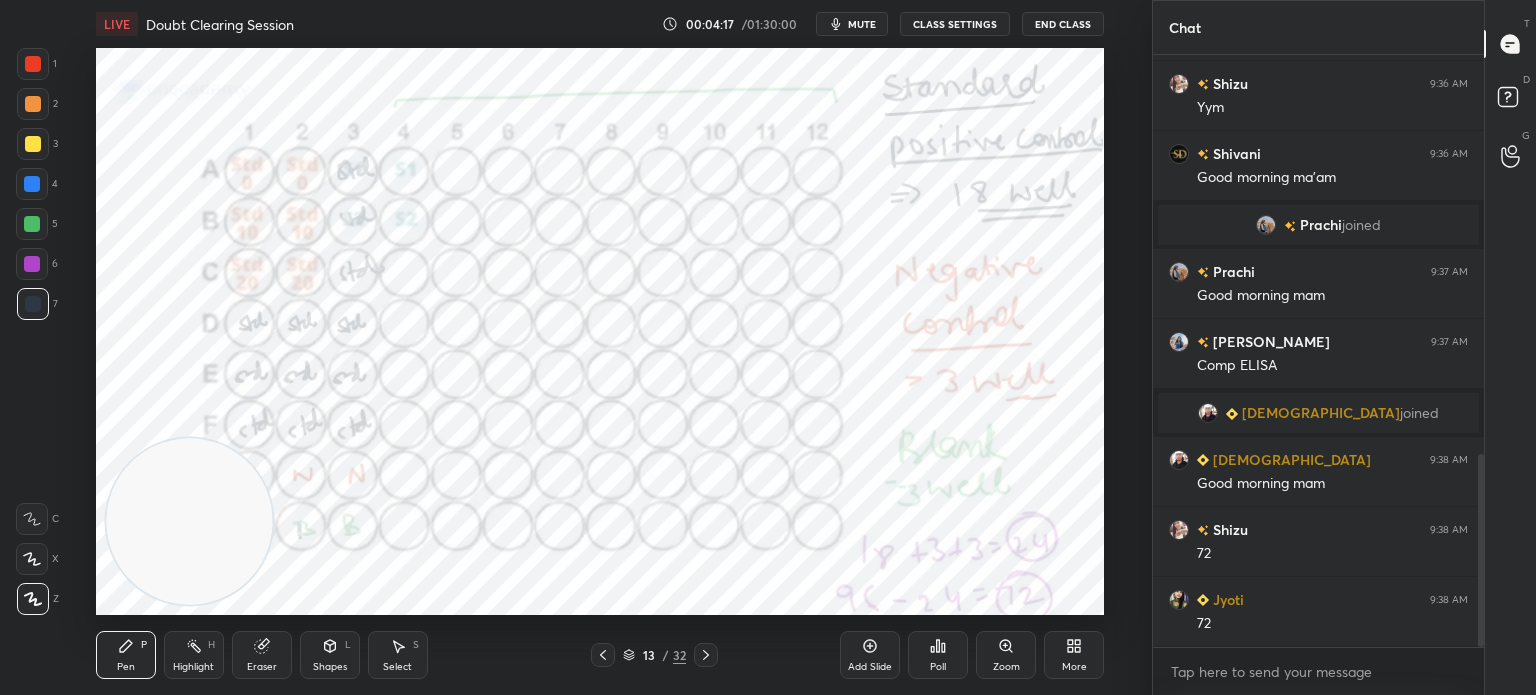 click 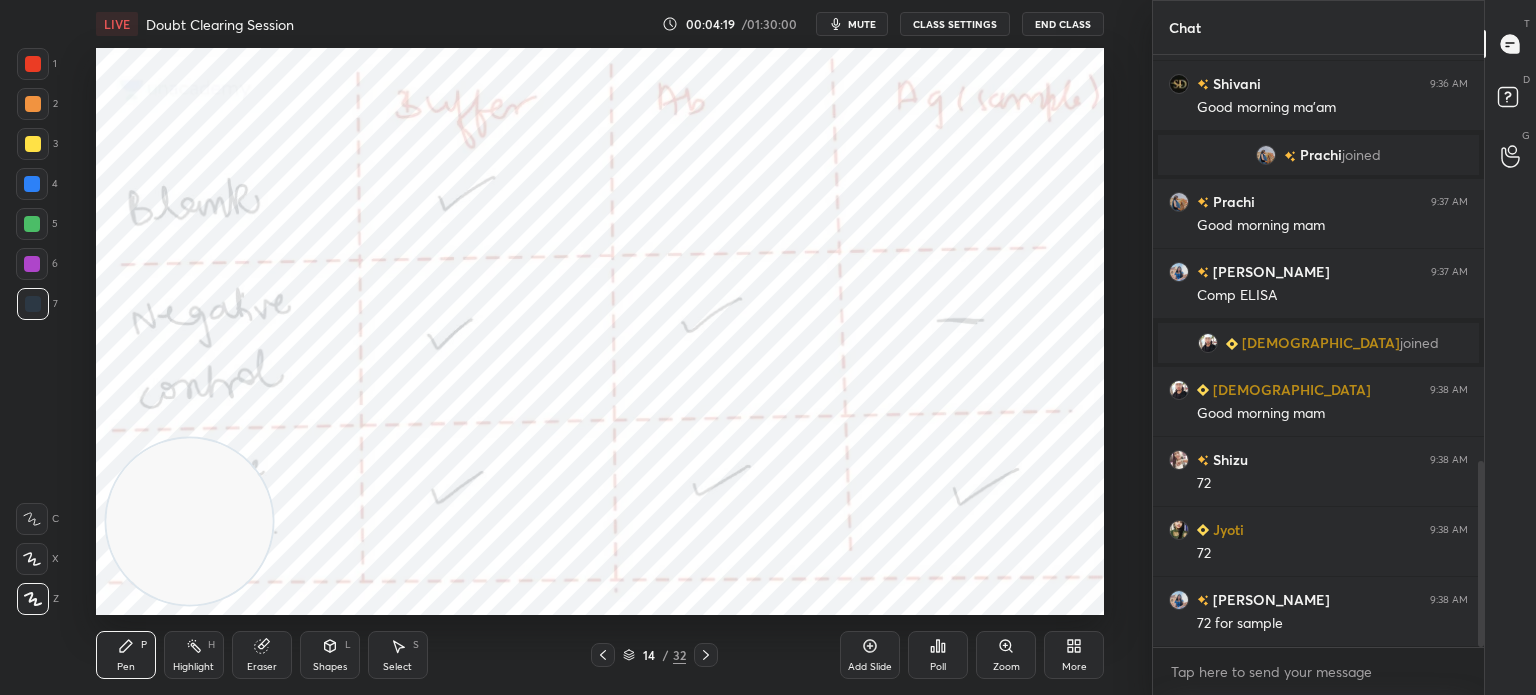 click on "14 / 32" at bounding box center (654, 655) 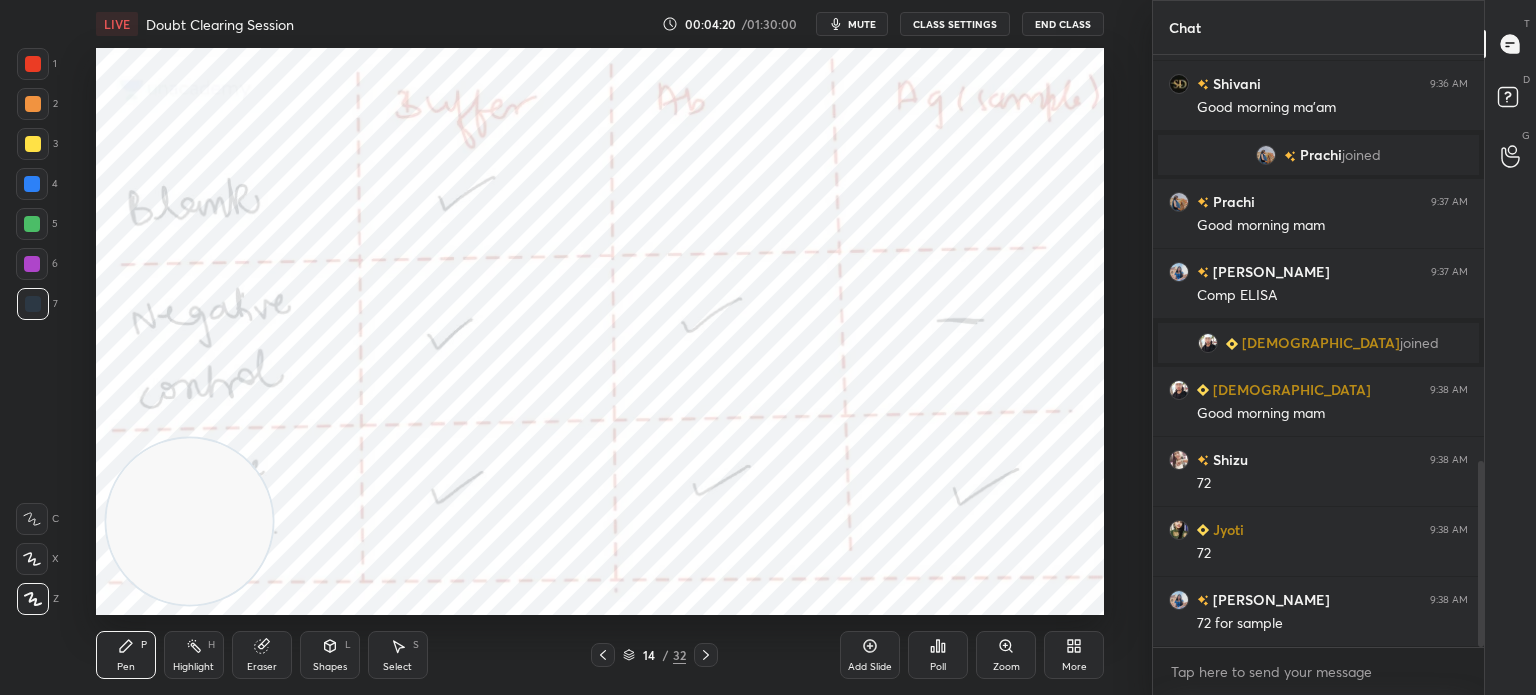 click 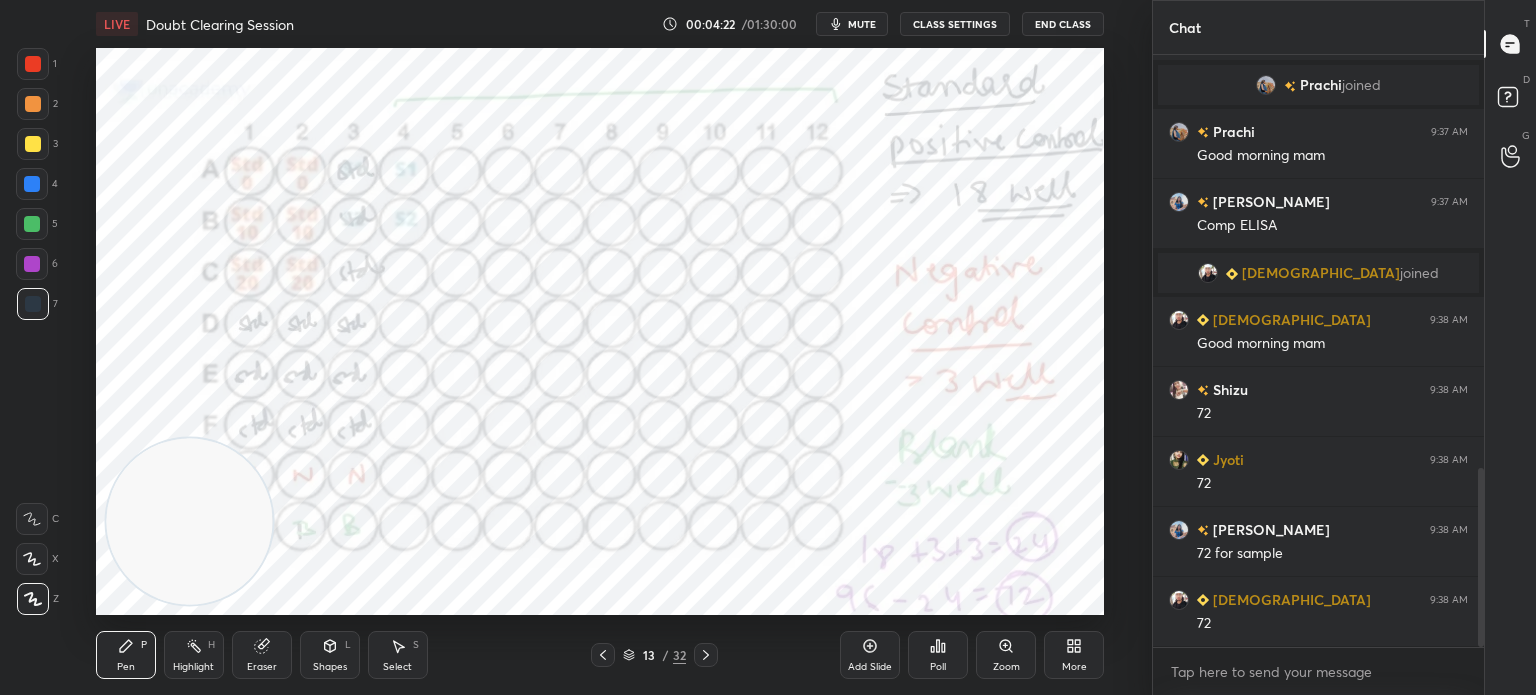 scroll, scrollTop: 1432, scrollLeft: 0, axis: vertical 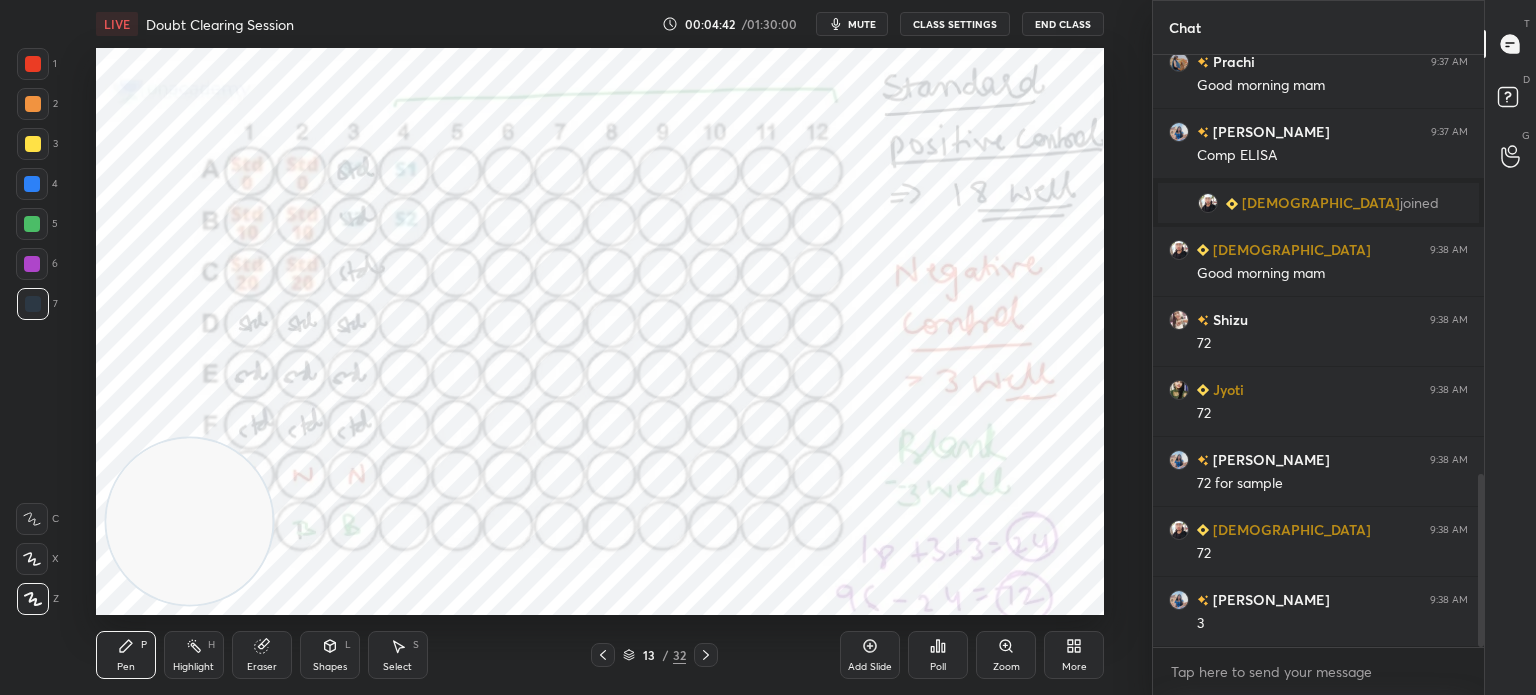 click 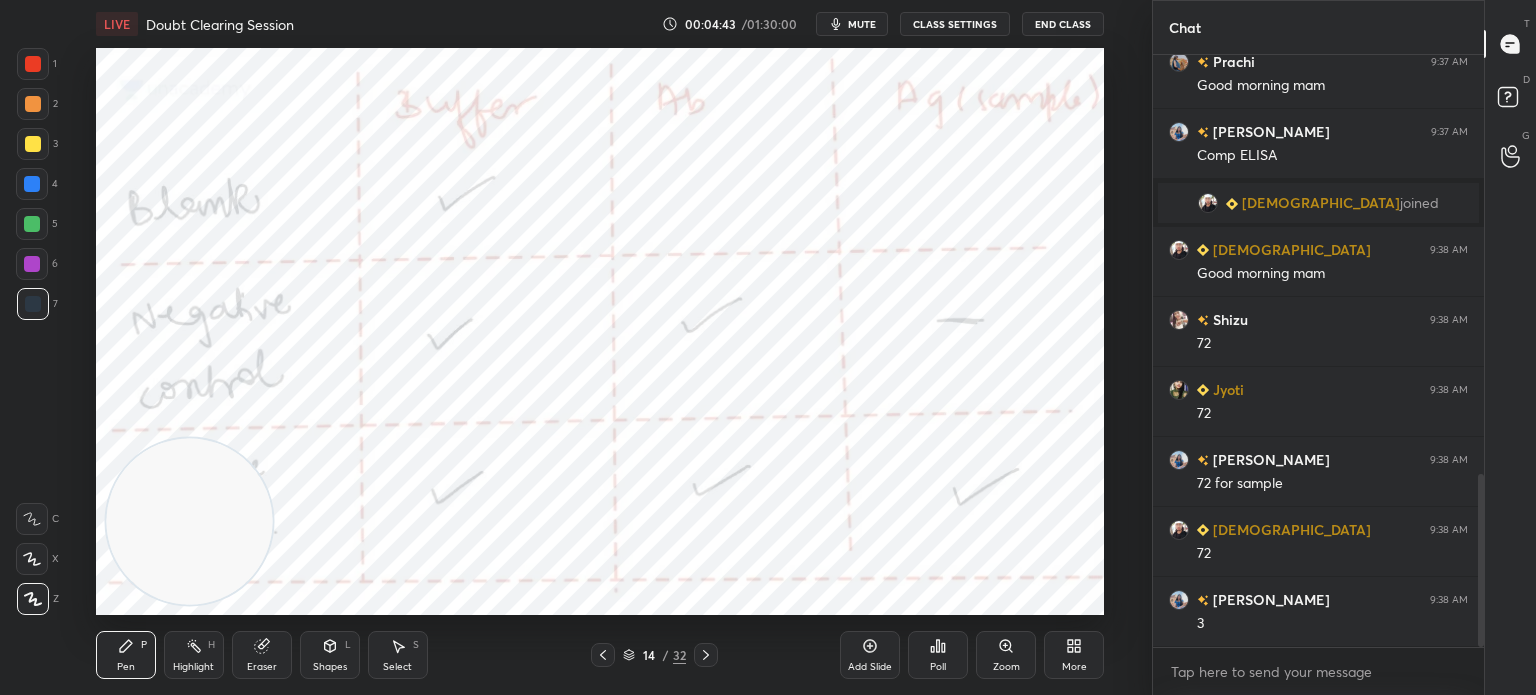 click 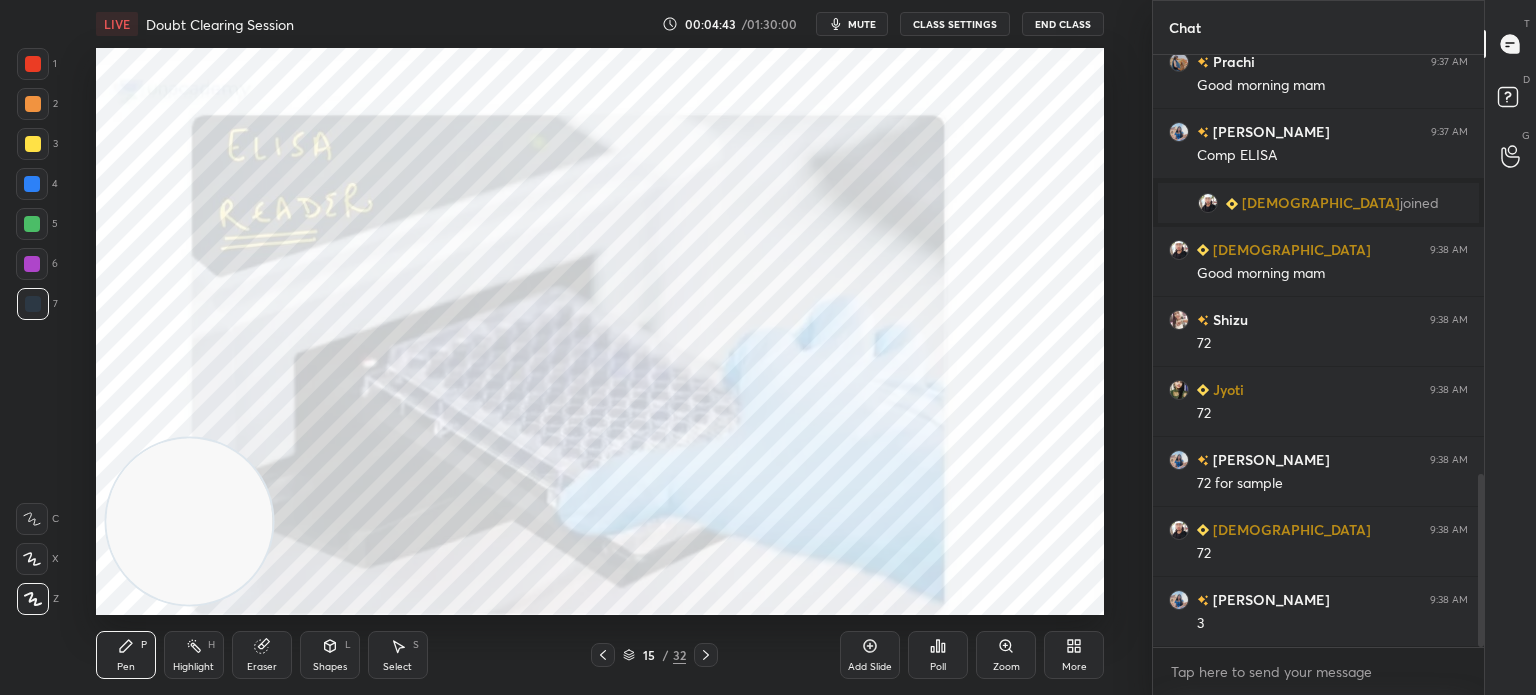 click 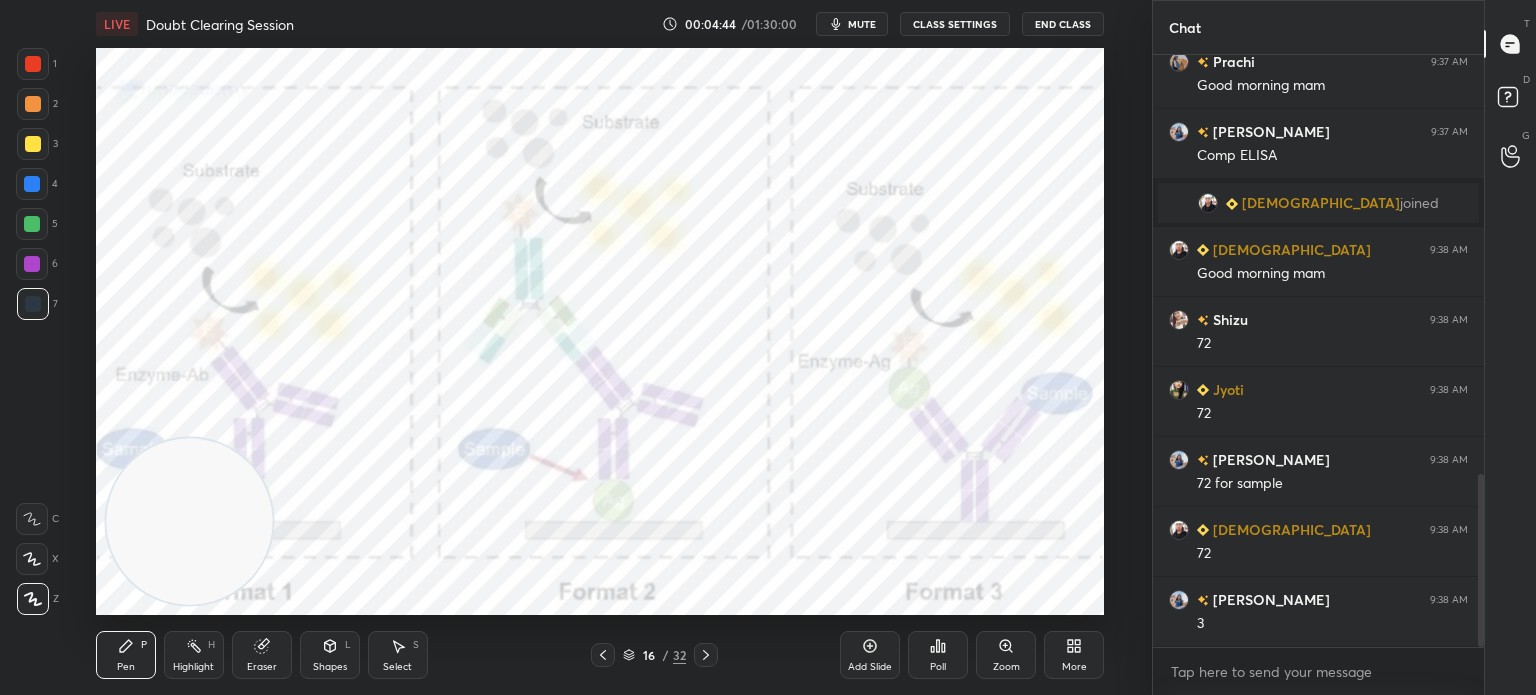 click at bounding box center (603, 655) 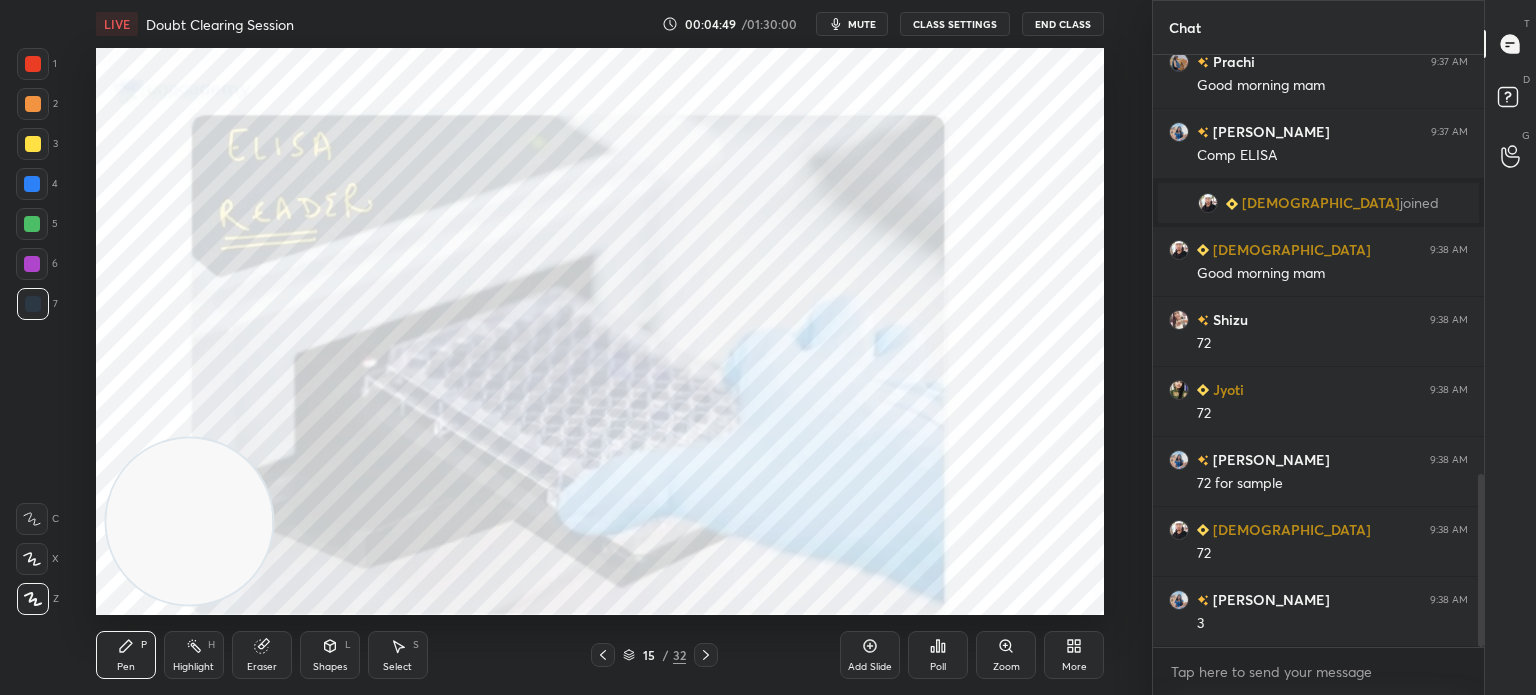 click 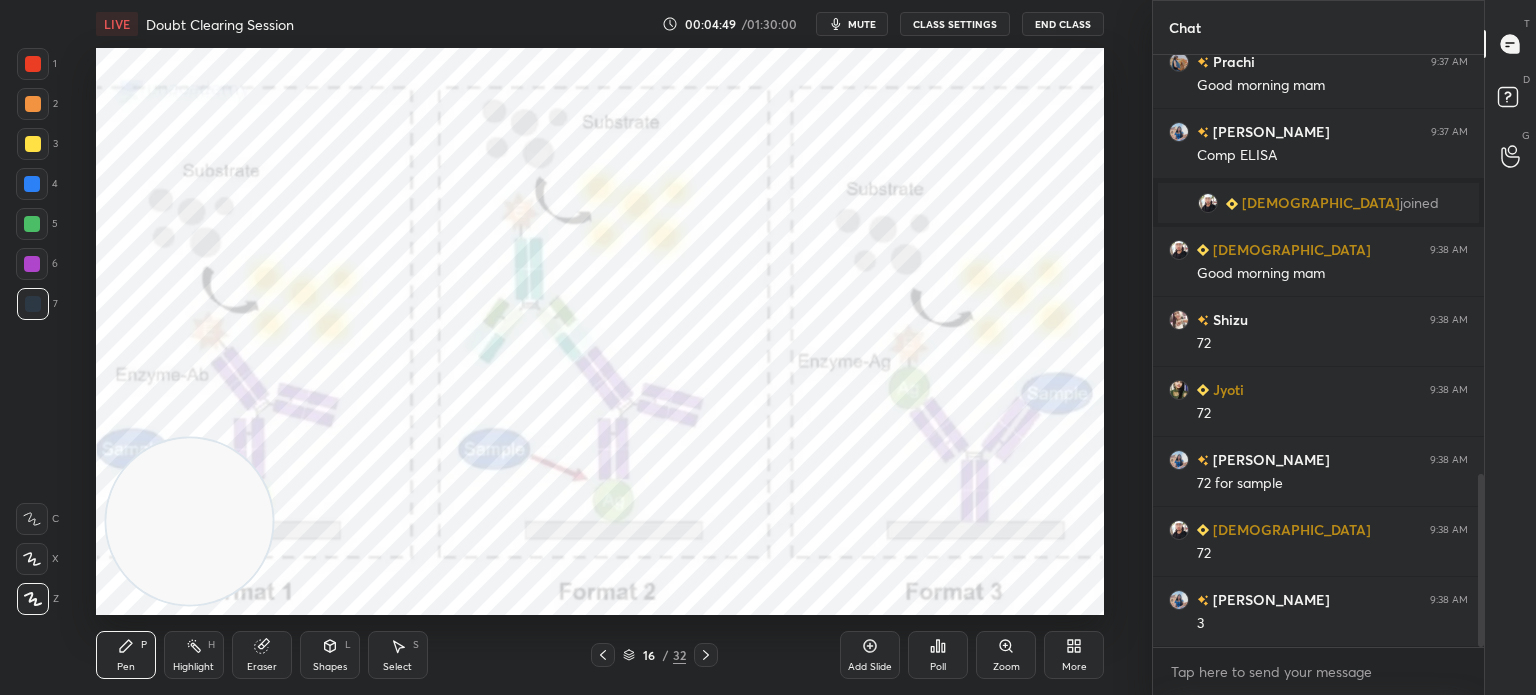click 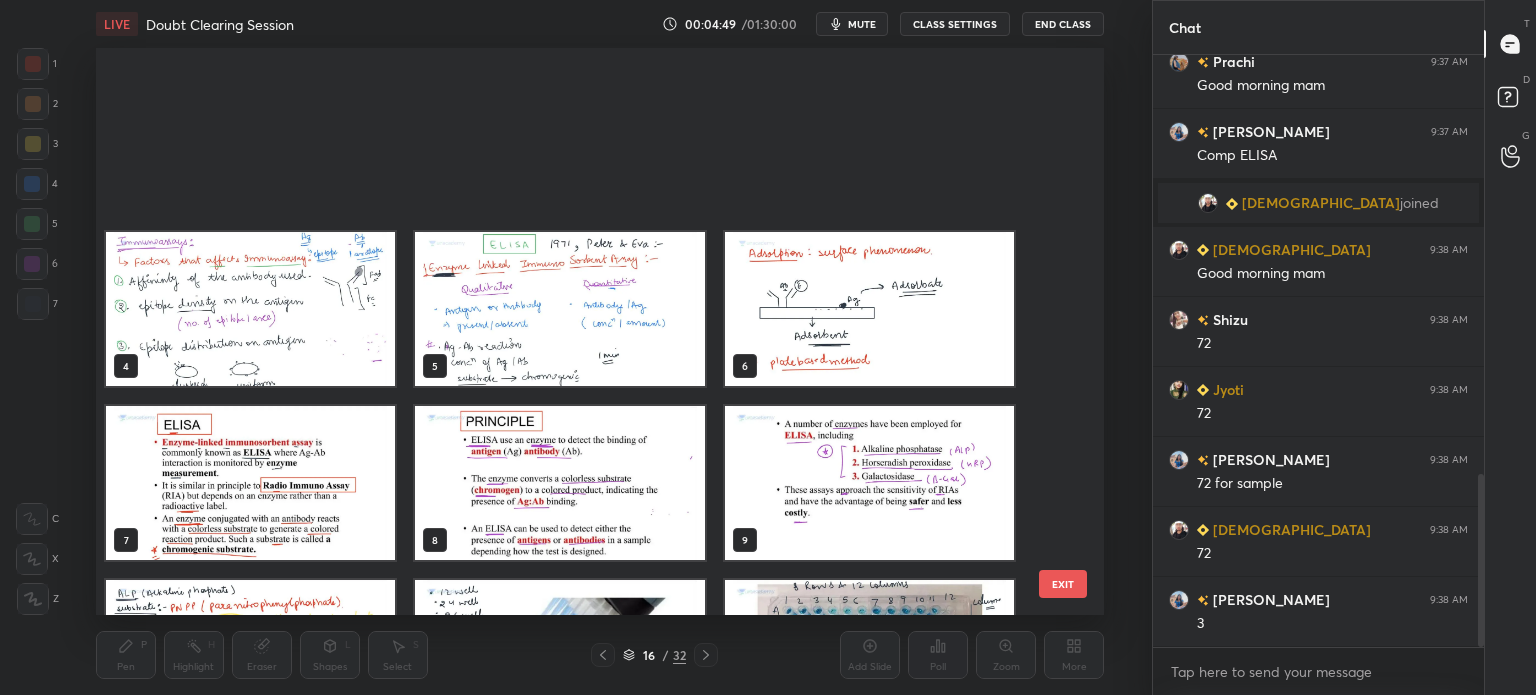 scroll, scrollTop: 476, scrollLeft: 0, axis: vertical 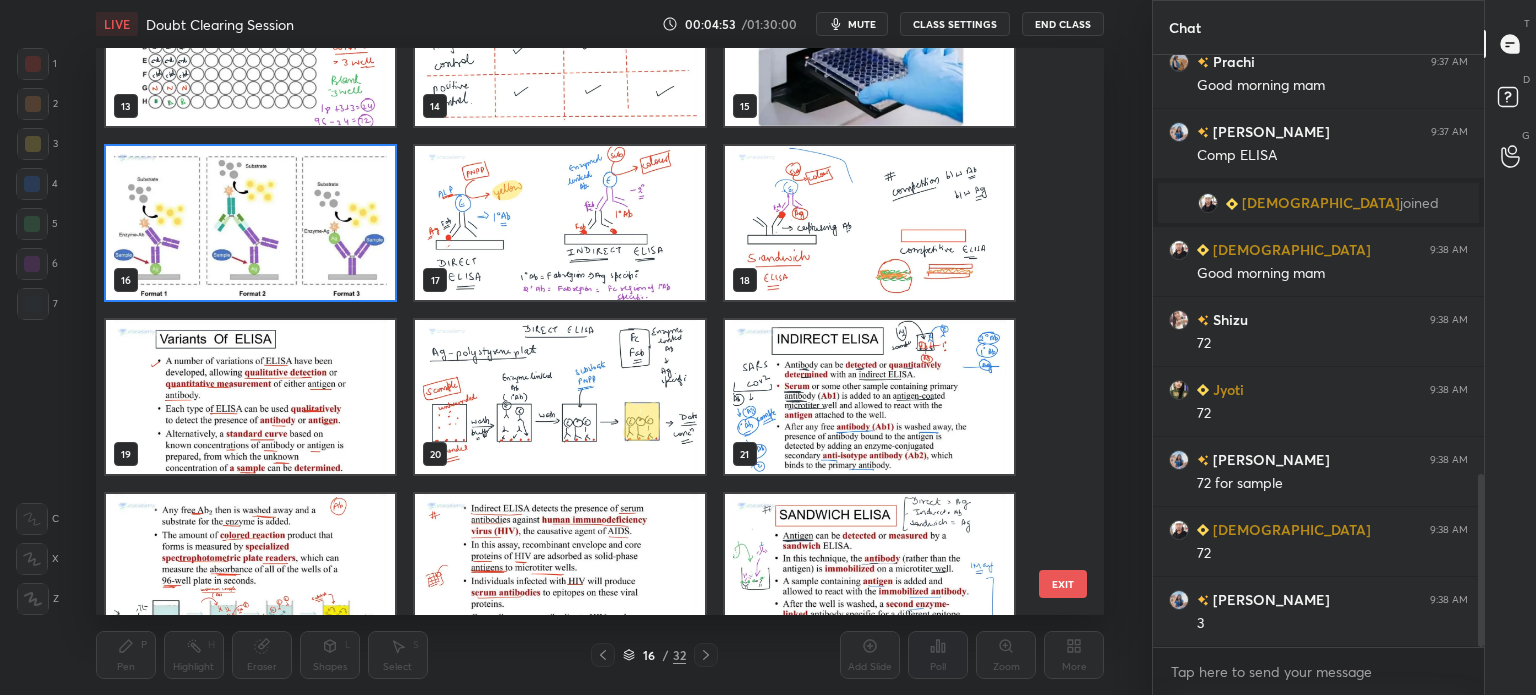 click at bounding box center (559, 397) 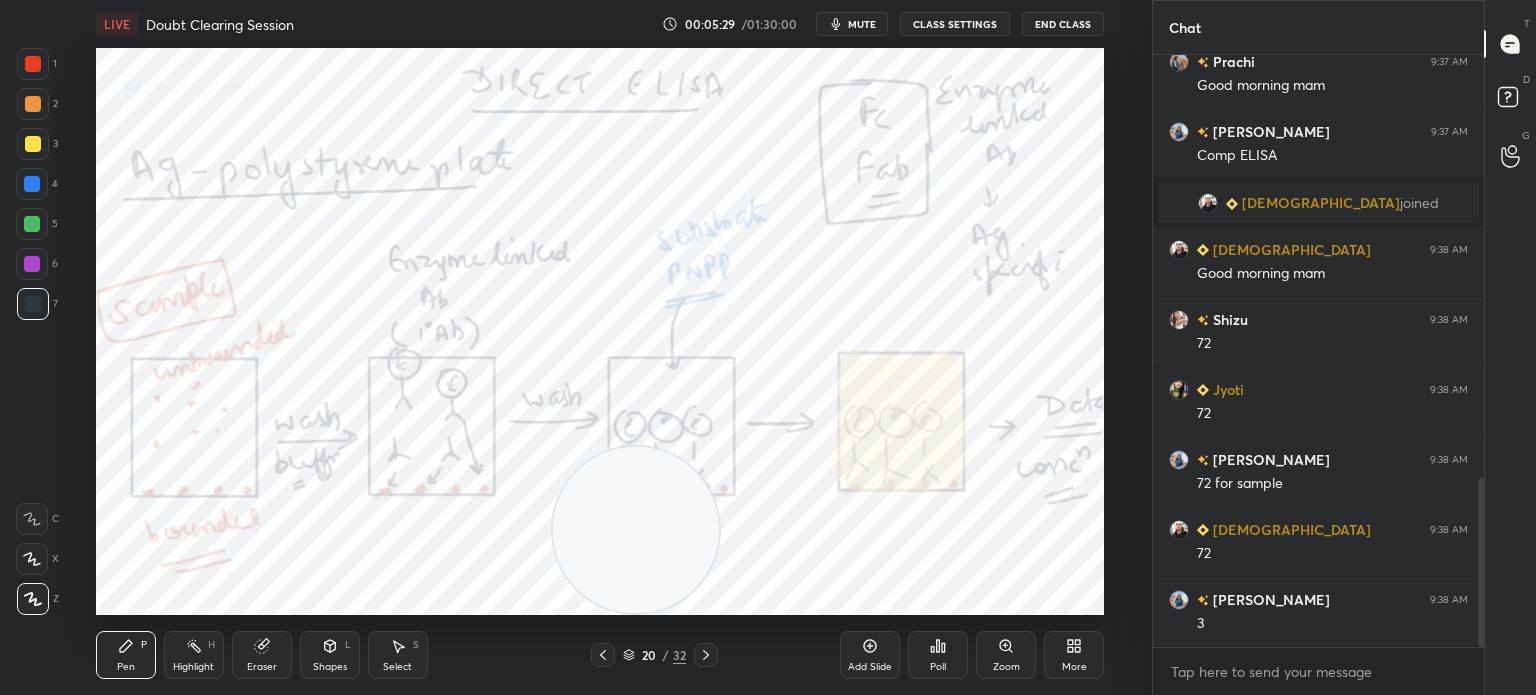 scroll, scrollTop: 1480, scrollLeft: 0, axis: vertical 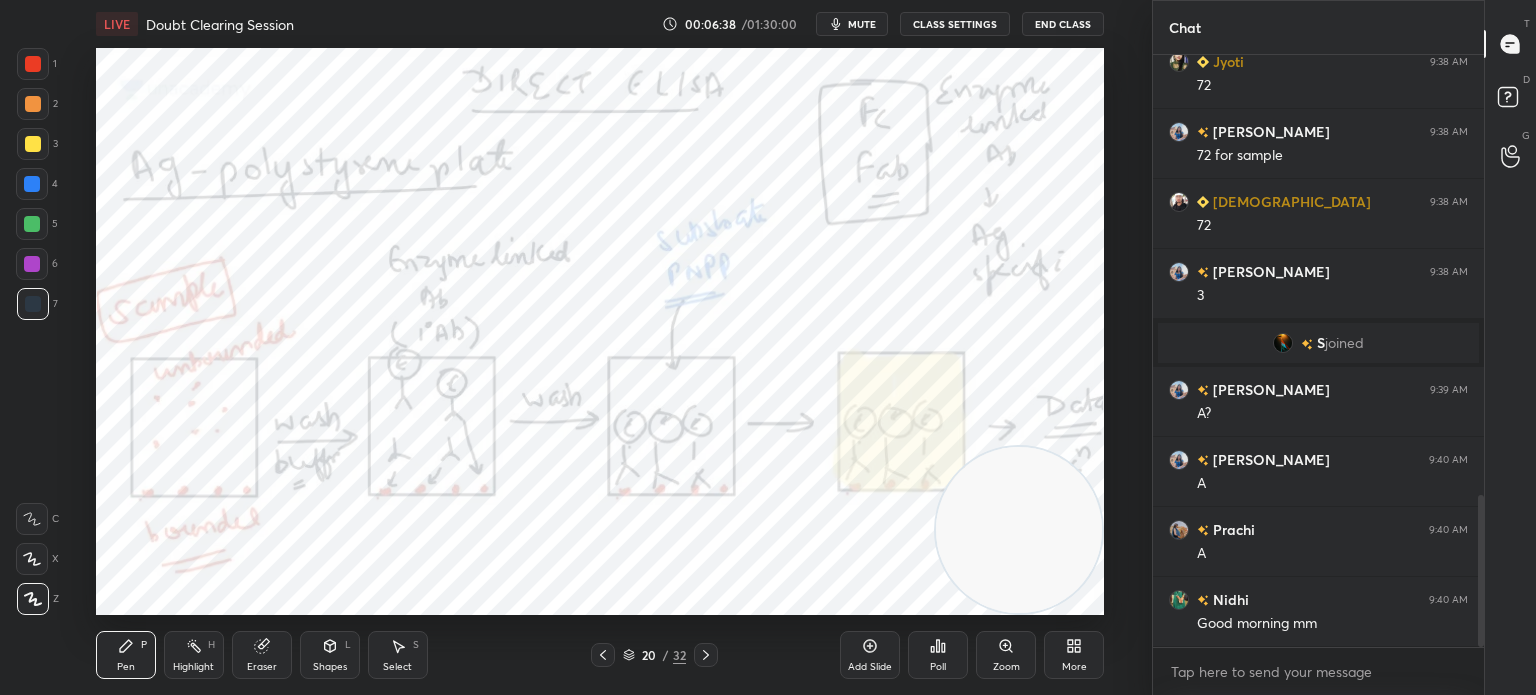 click at bounding box center [33, 64] 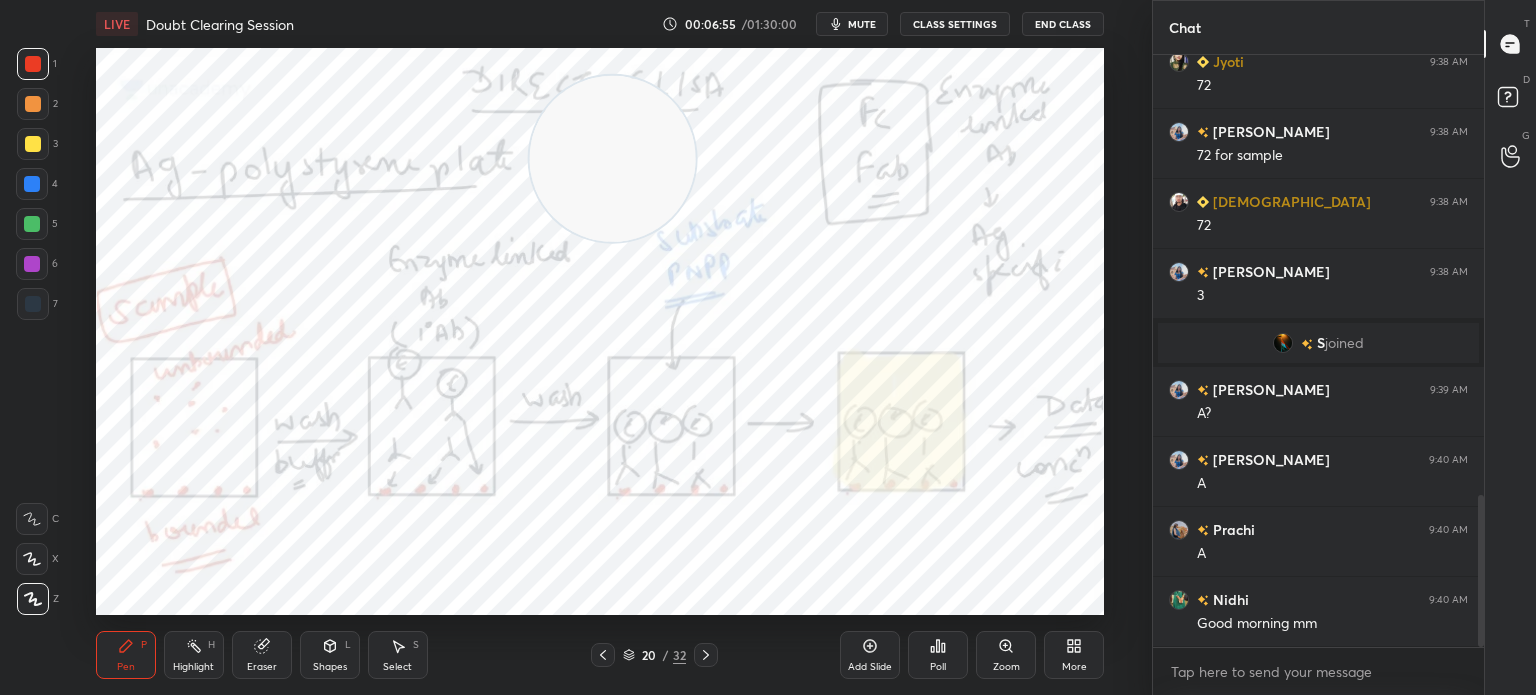 click 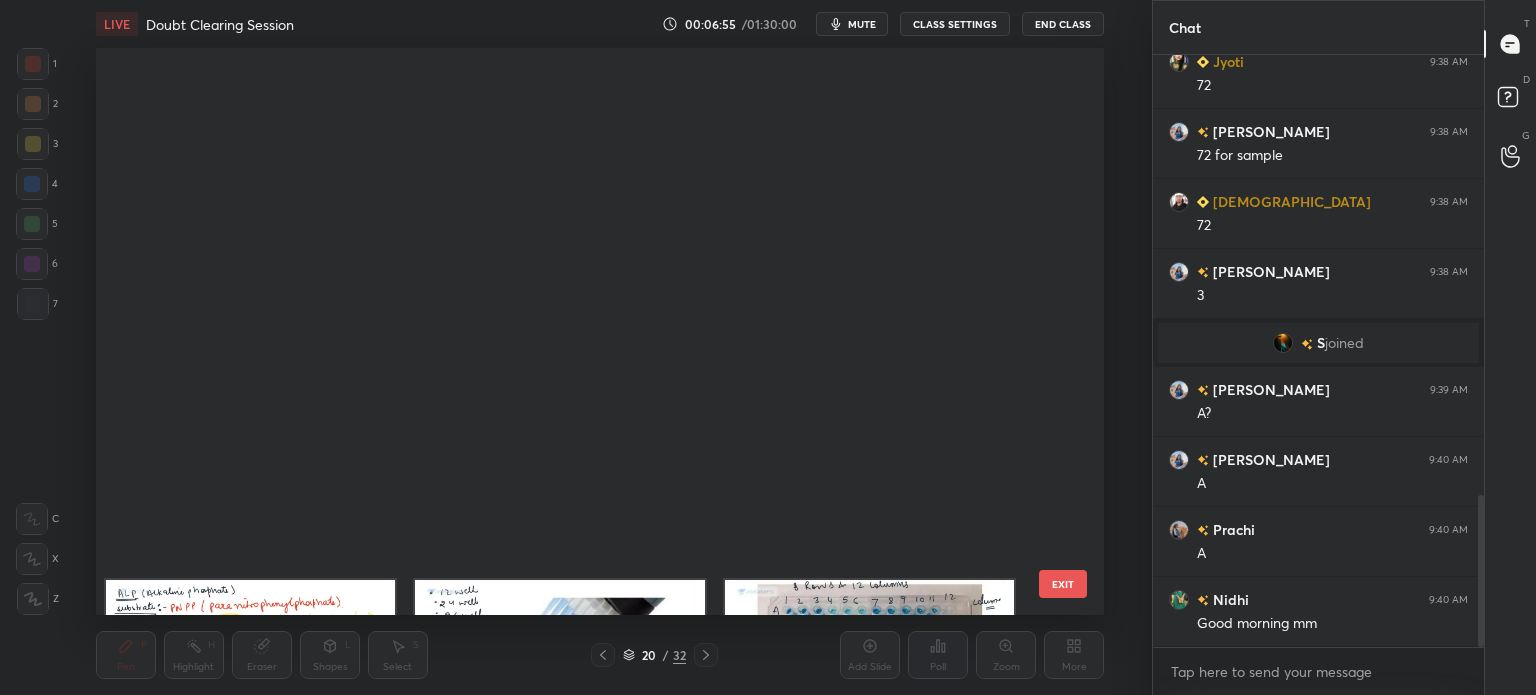scroll, scrollTop: 651, scrollLeft: 0, axis: vertical 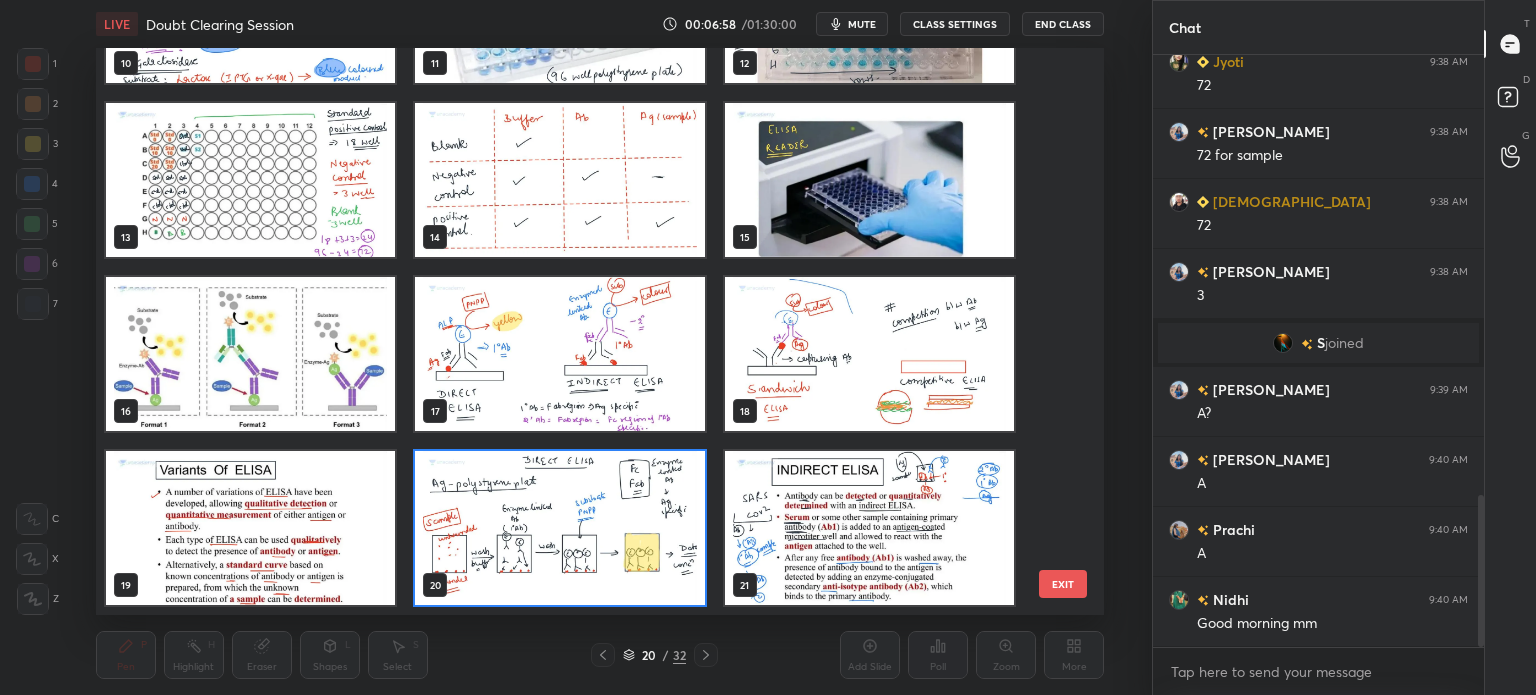 click at bounding box center (559, 354) 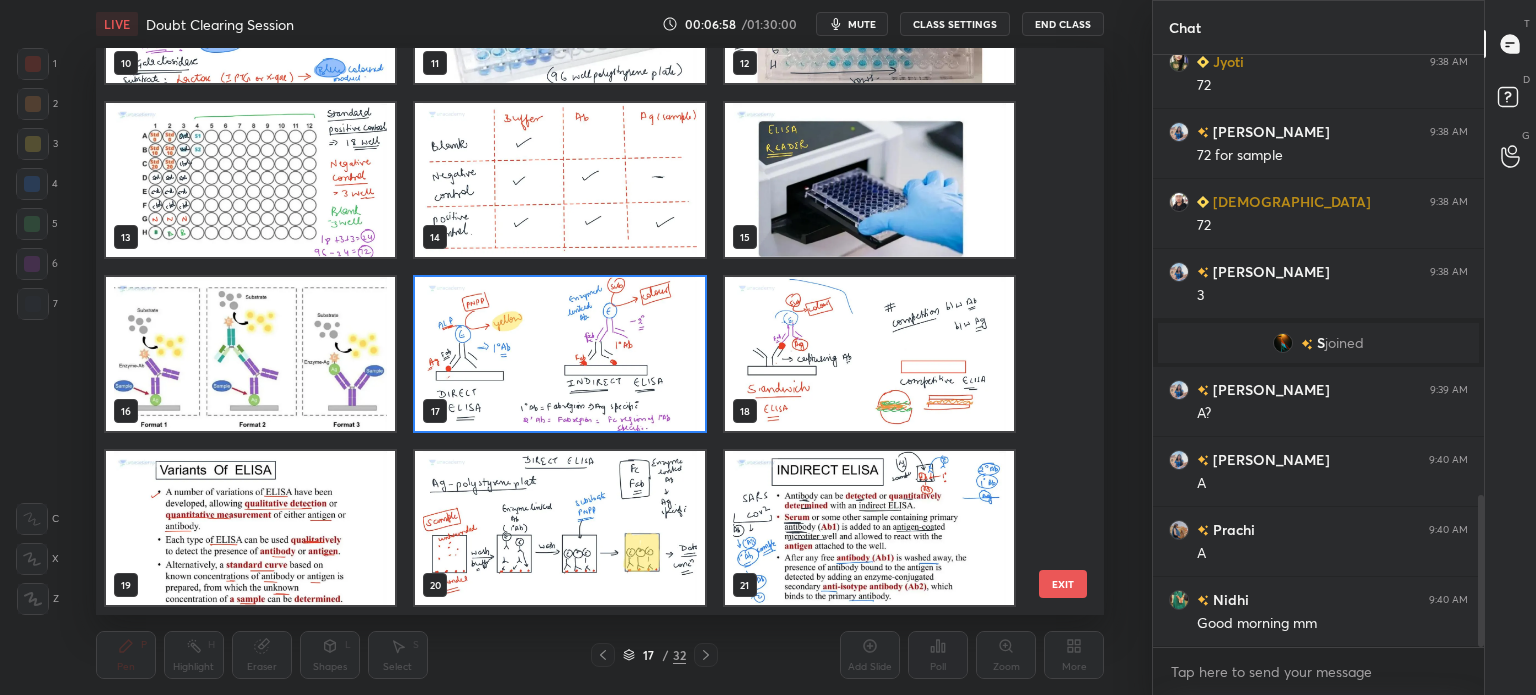 click at bounding box center [559, 354] 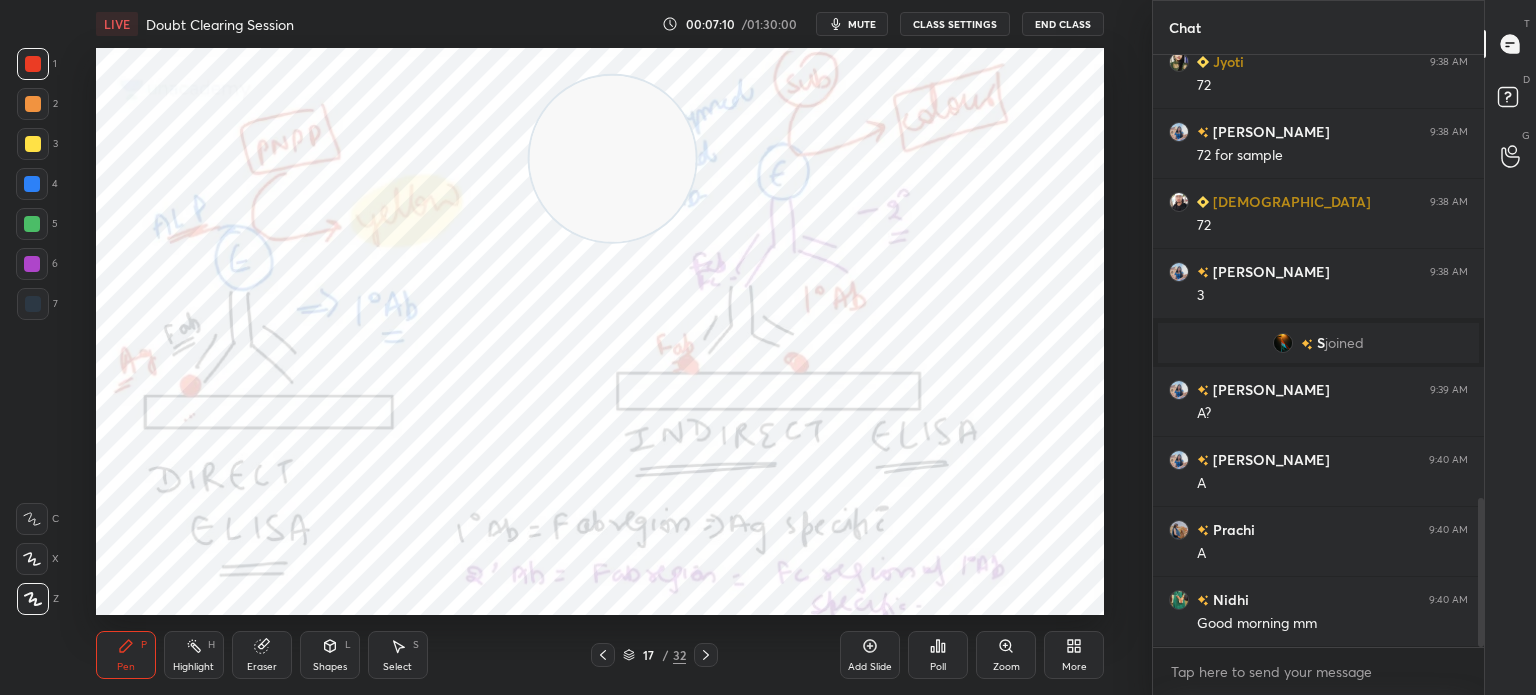 scroll, scrollTop: 1762, scrollLeft: 0, axis: vertical 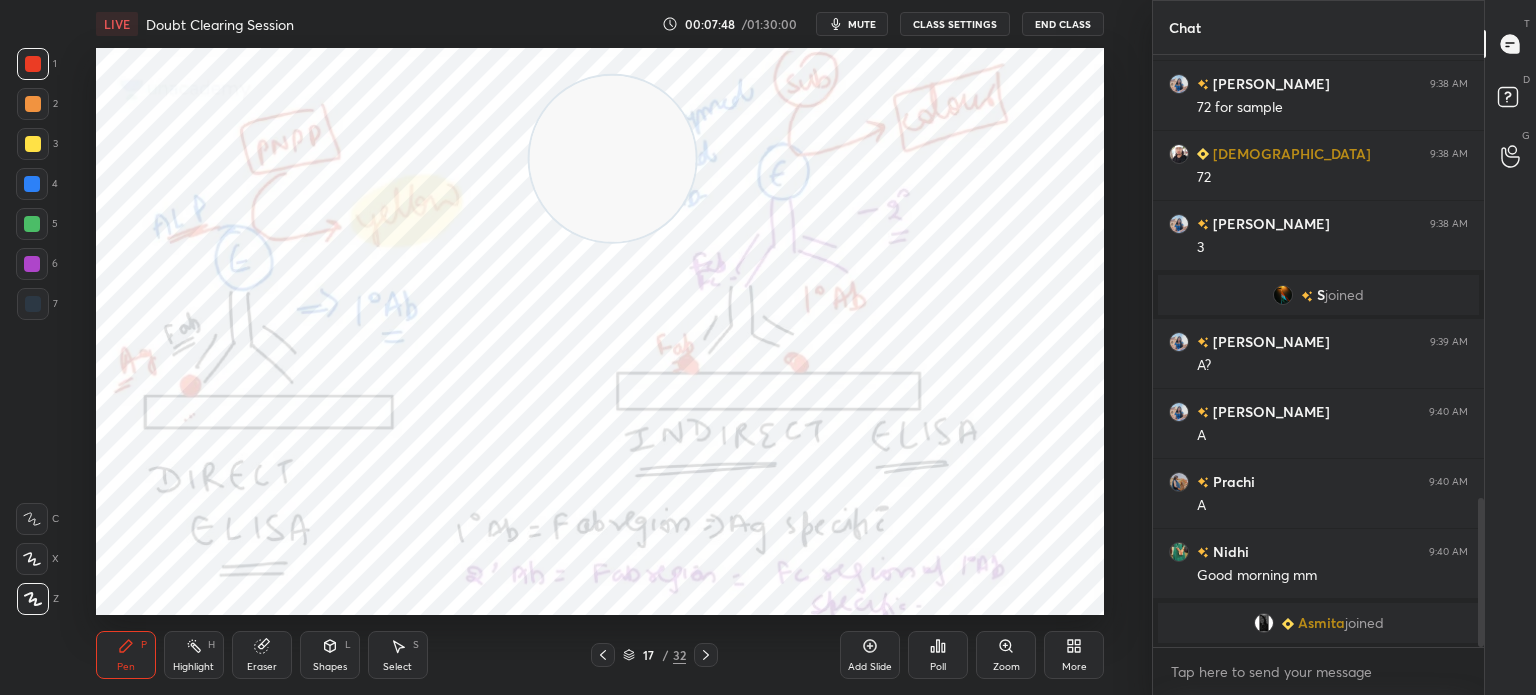 click 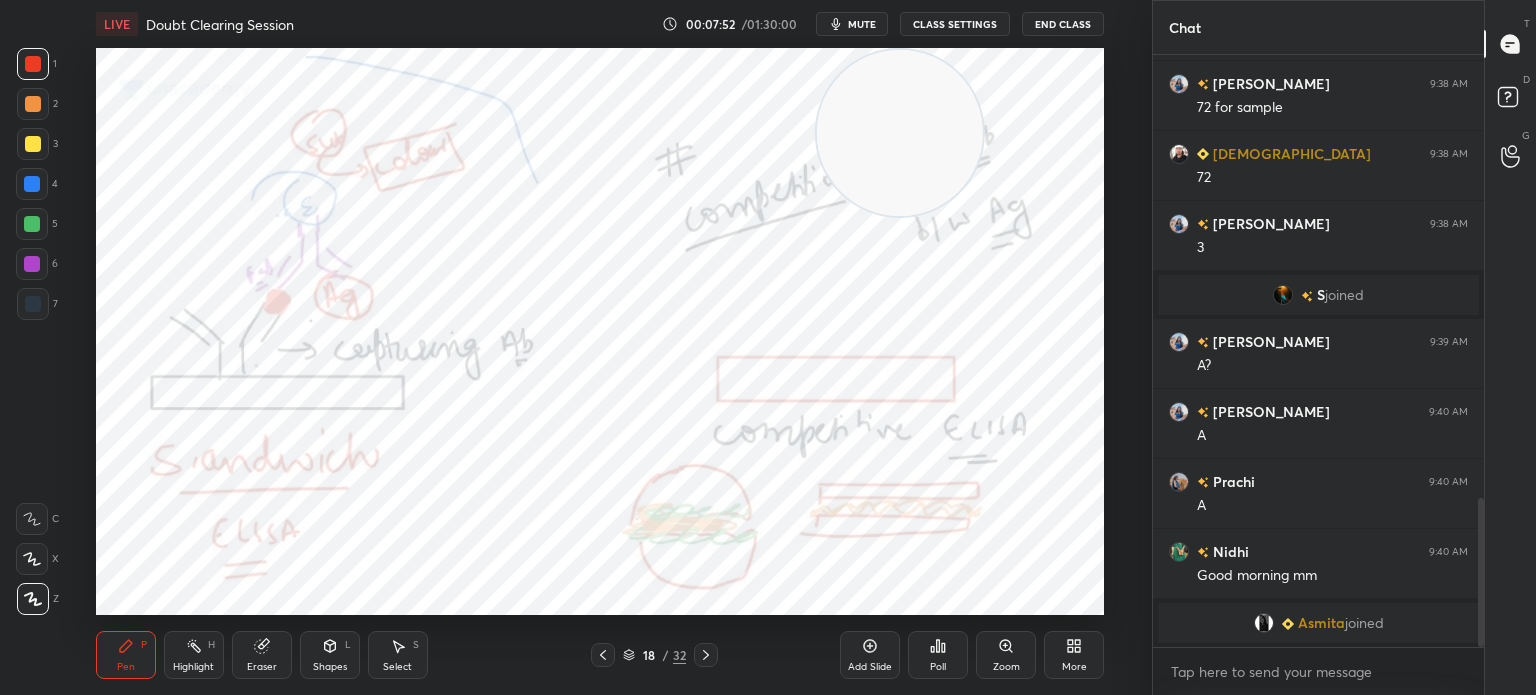 click 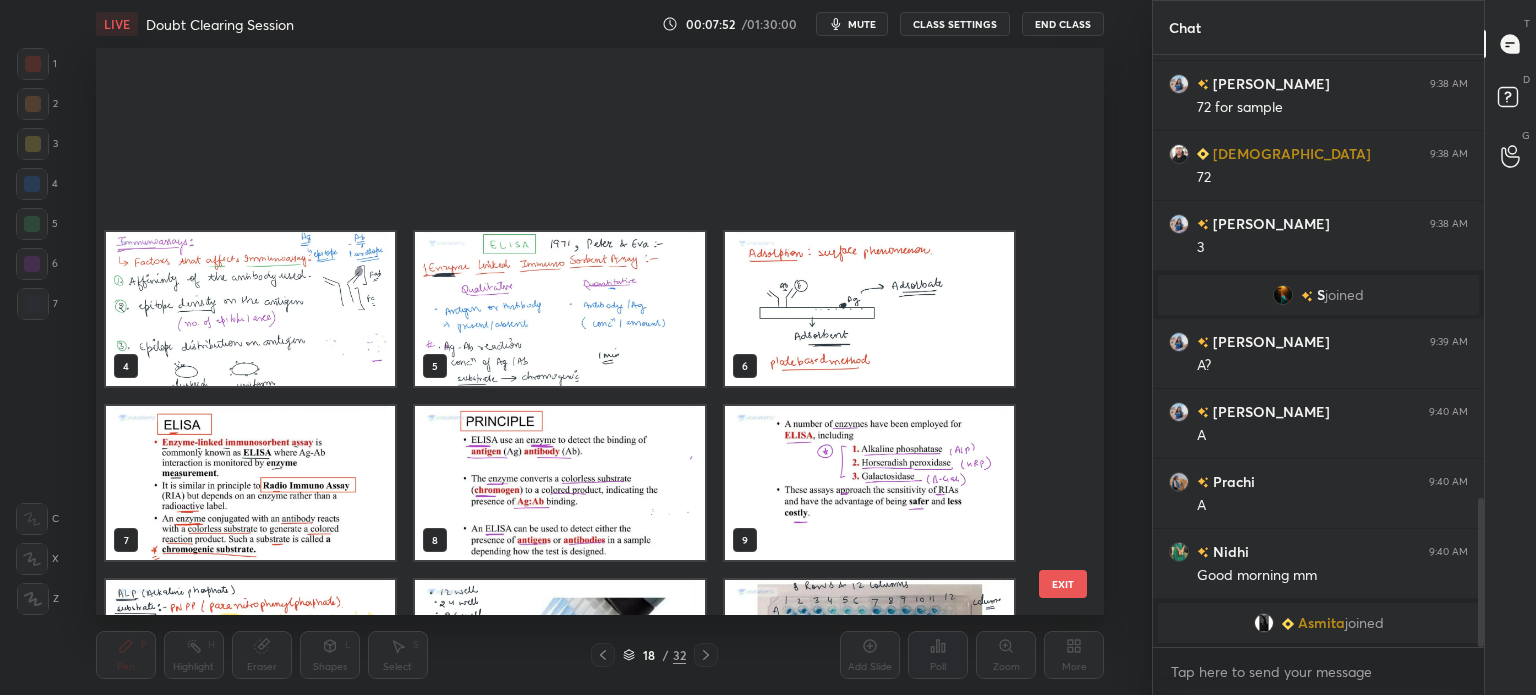 scroll, scrollTop: 476, scrollLeft: 0, axis: vertical 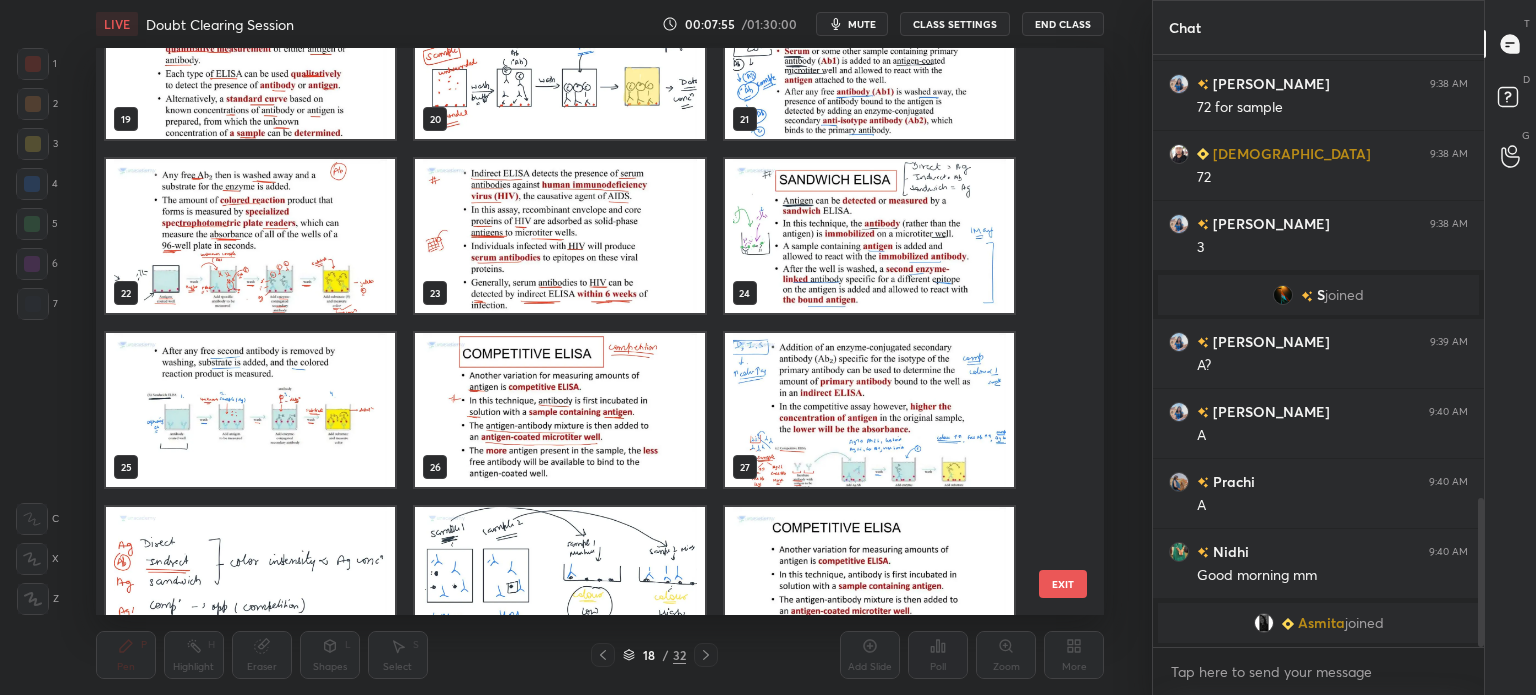 click at bounding box center (868, 236) 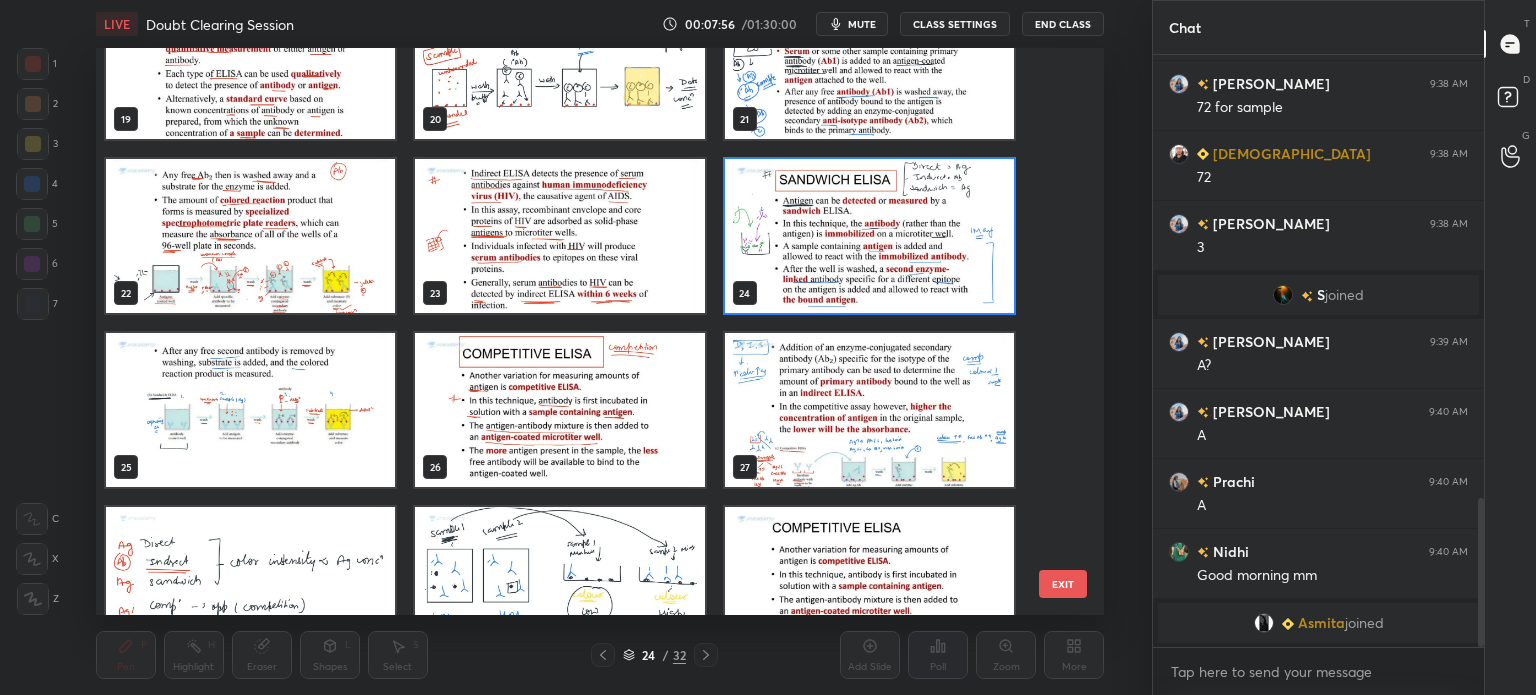 click at bounding box center [868, 236] 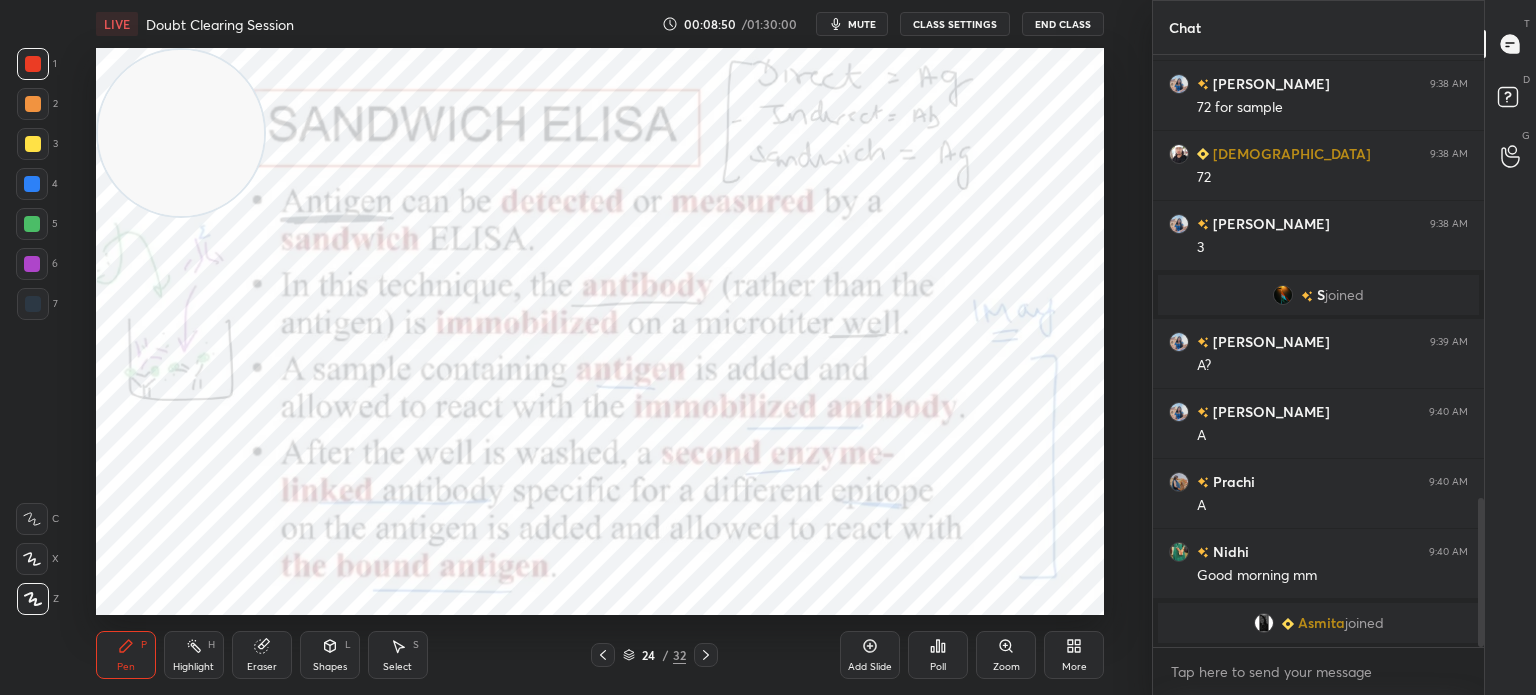 click at bounding box center [706, 655] 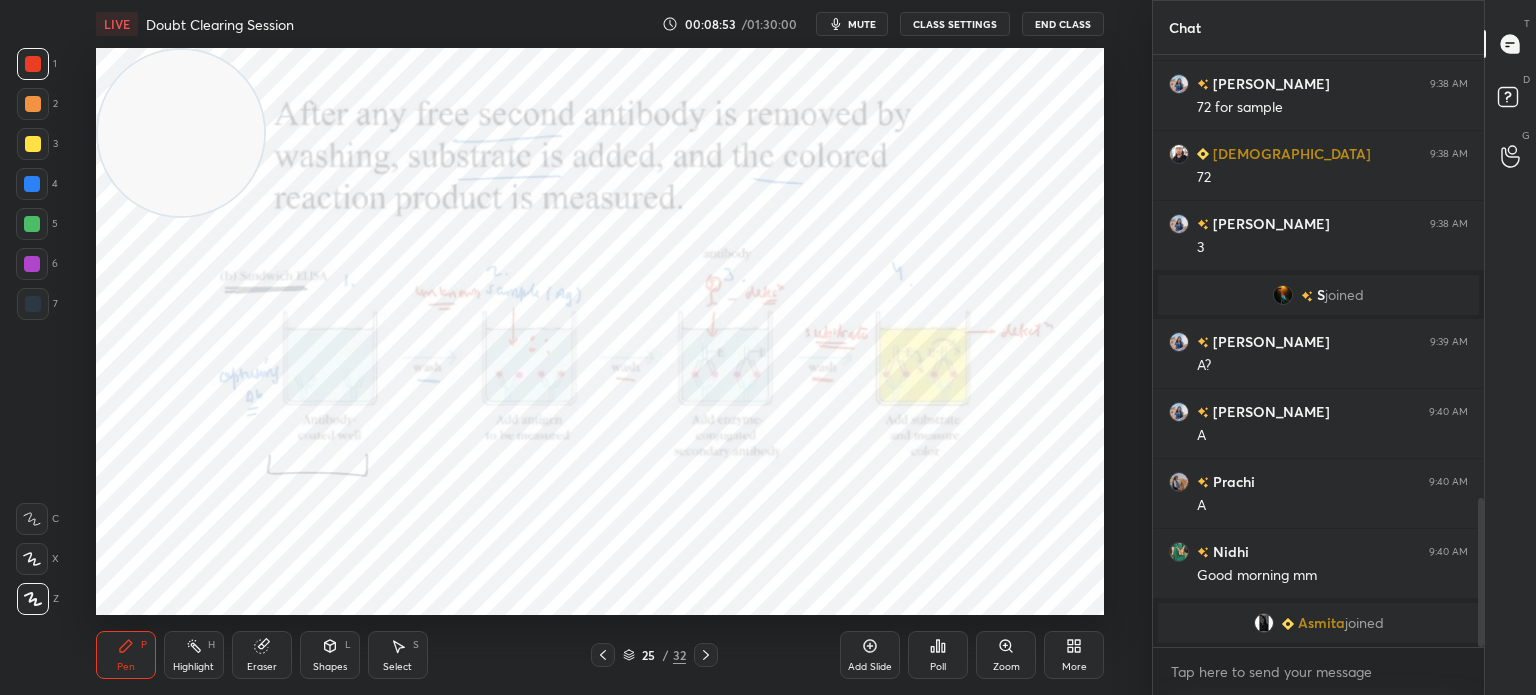 click on "Zoom" at bounding box center (1006, 655) 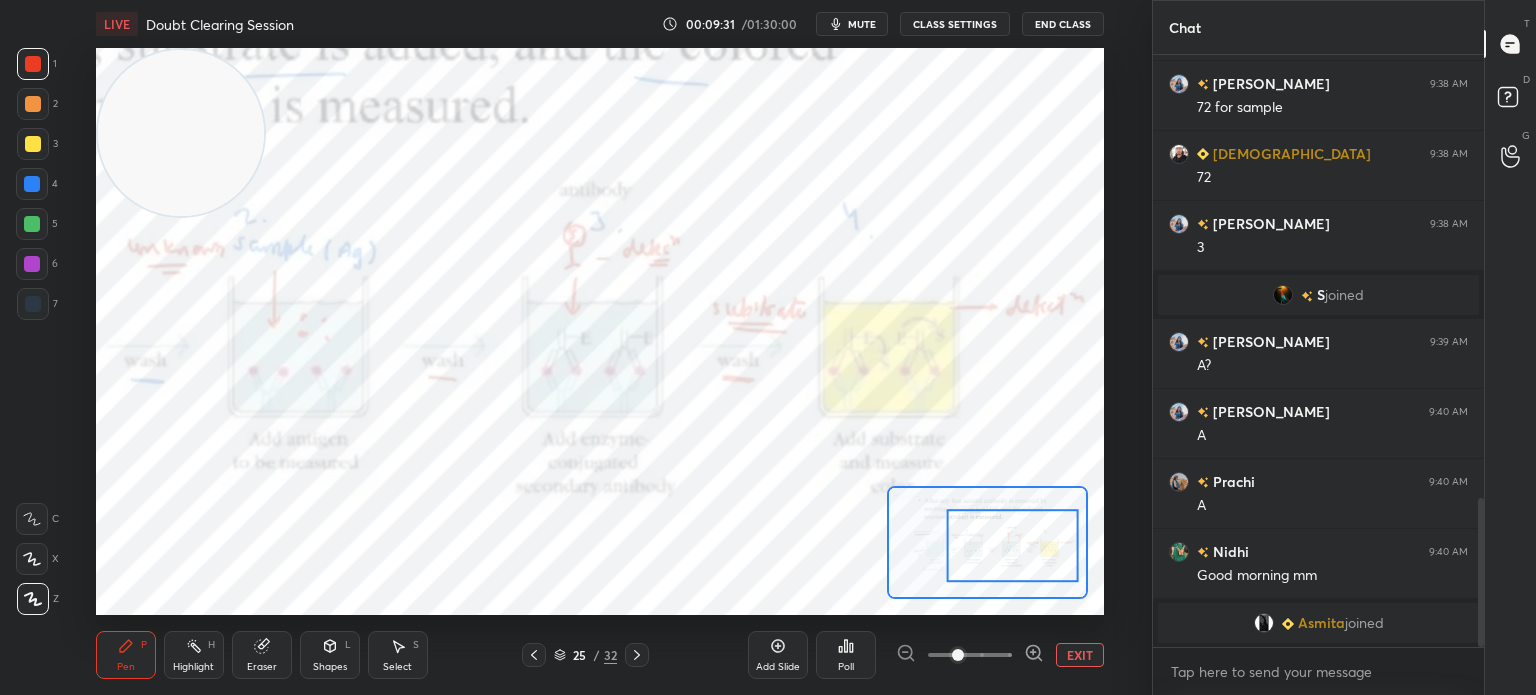 click on "EXIT" at bounding box center (1080, 655) 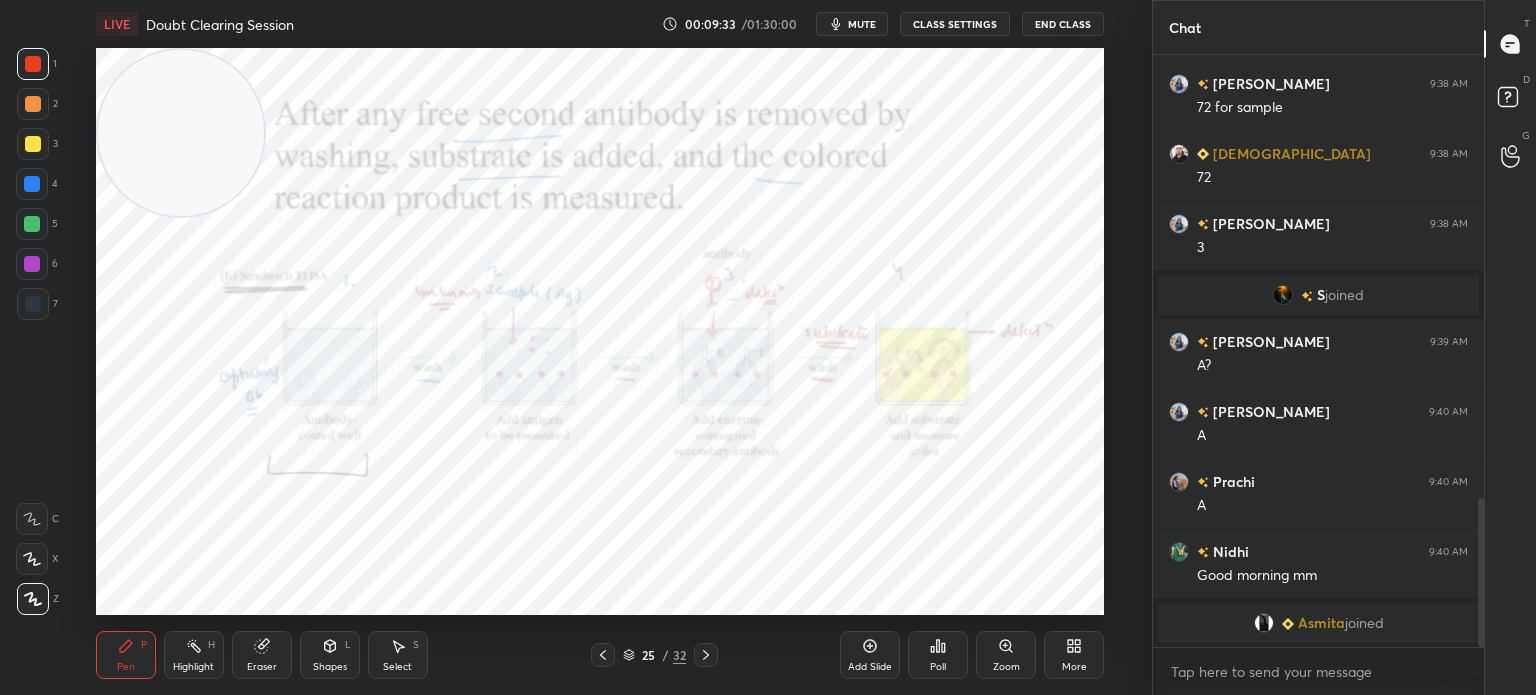click 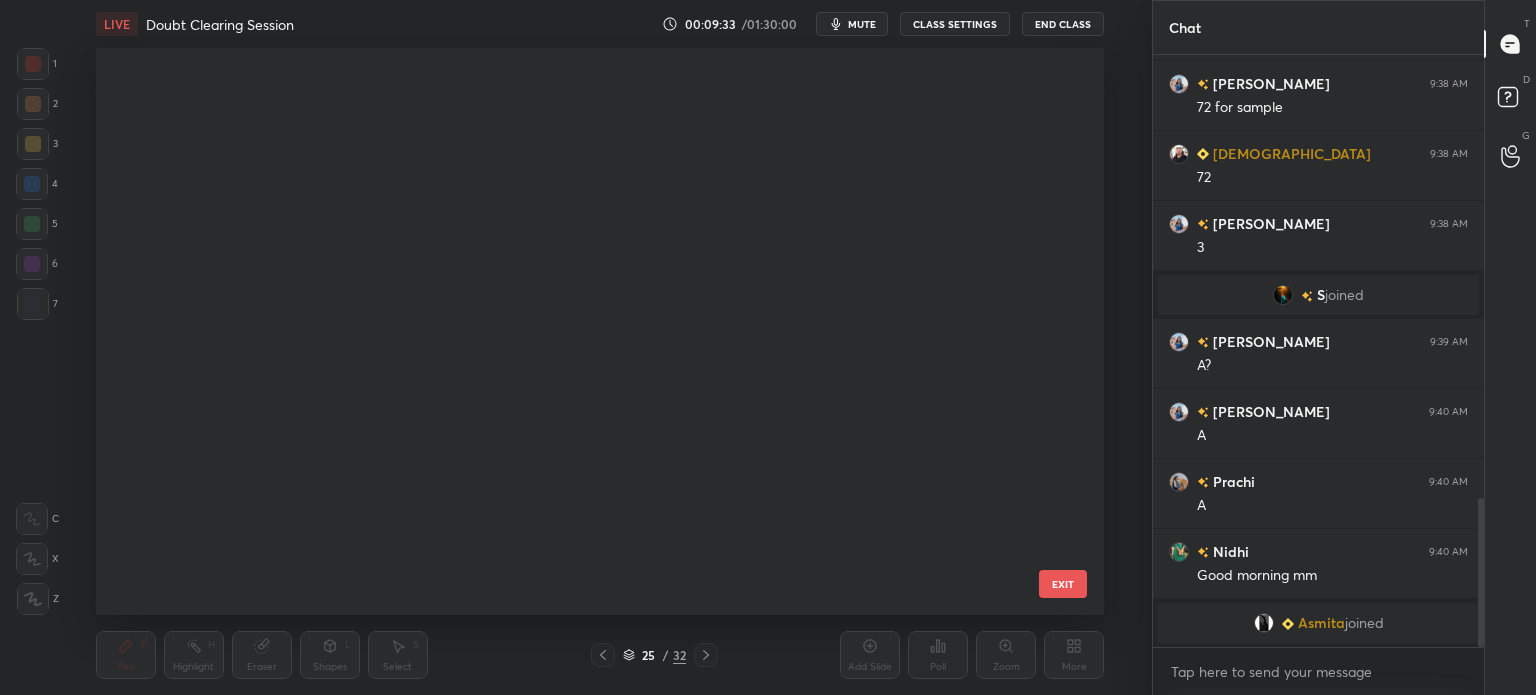 scroll, scrollTop: 999, scrollLeft: 0, axis: vertical 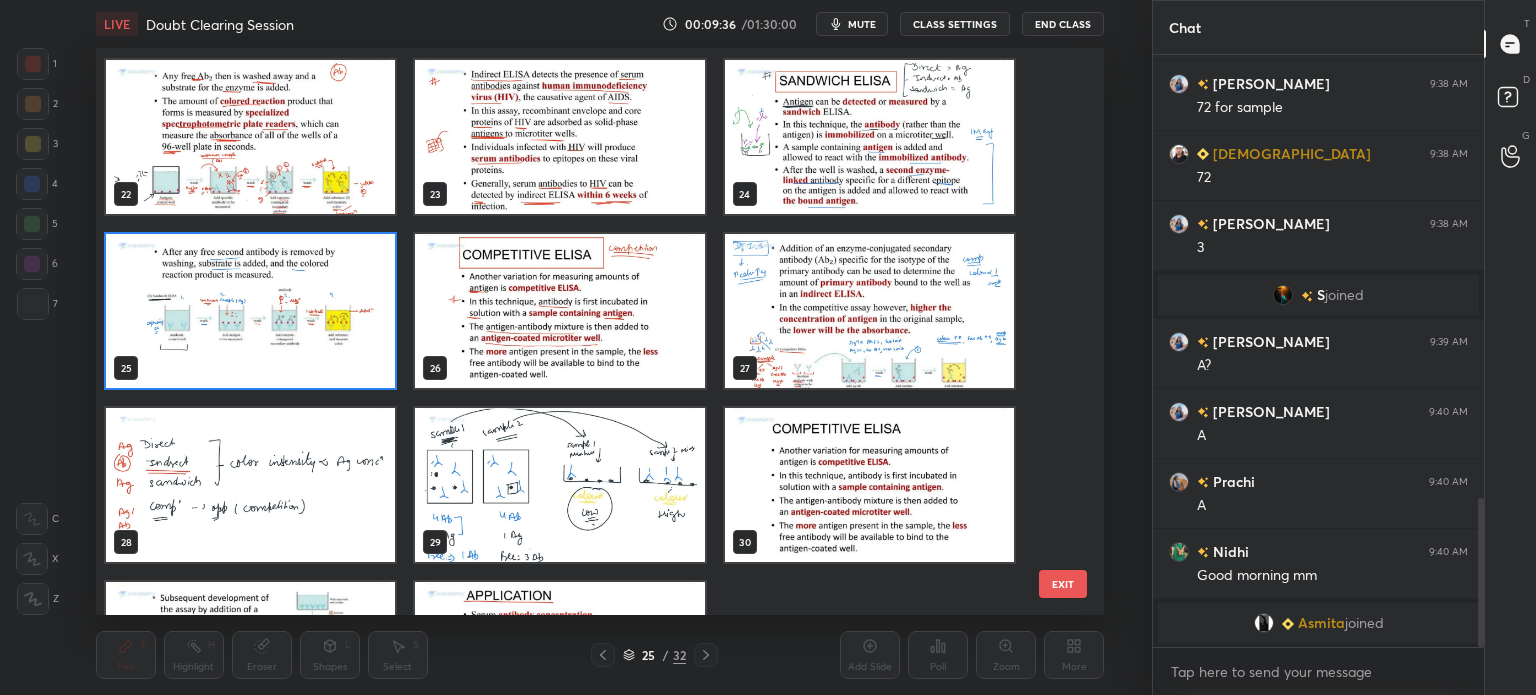click at bounding box center [250, 485] 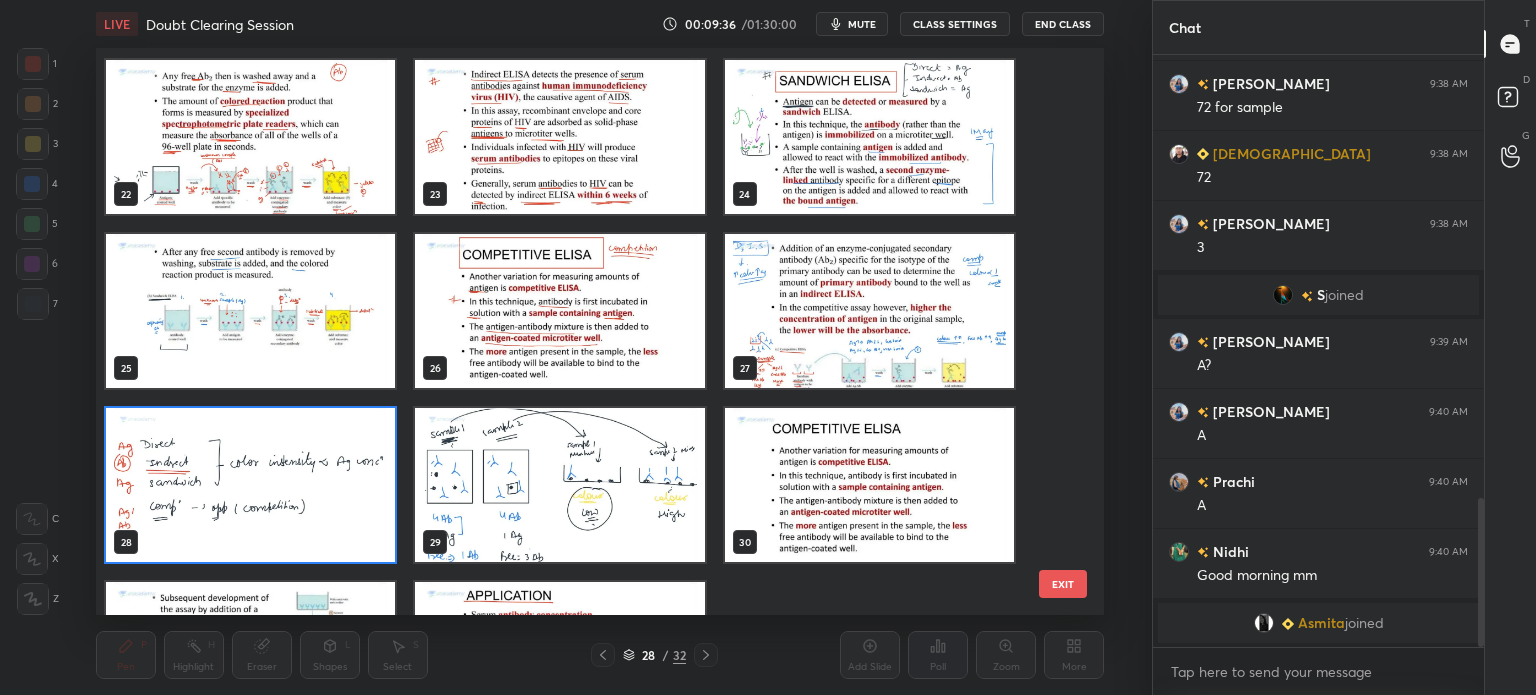 click at bounding box center (250, 485) 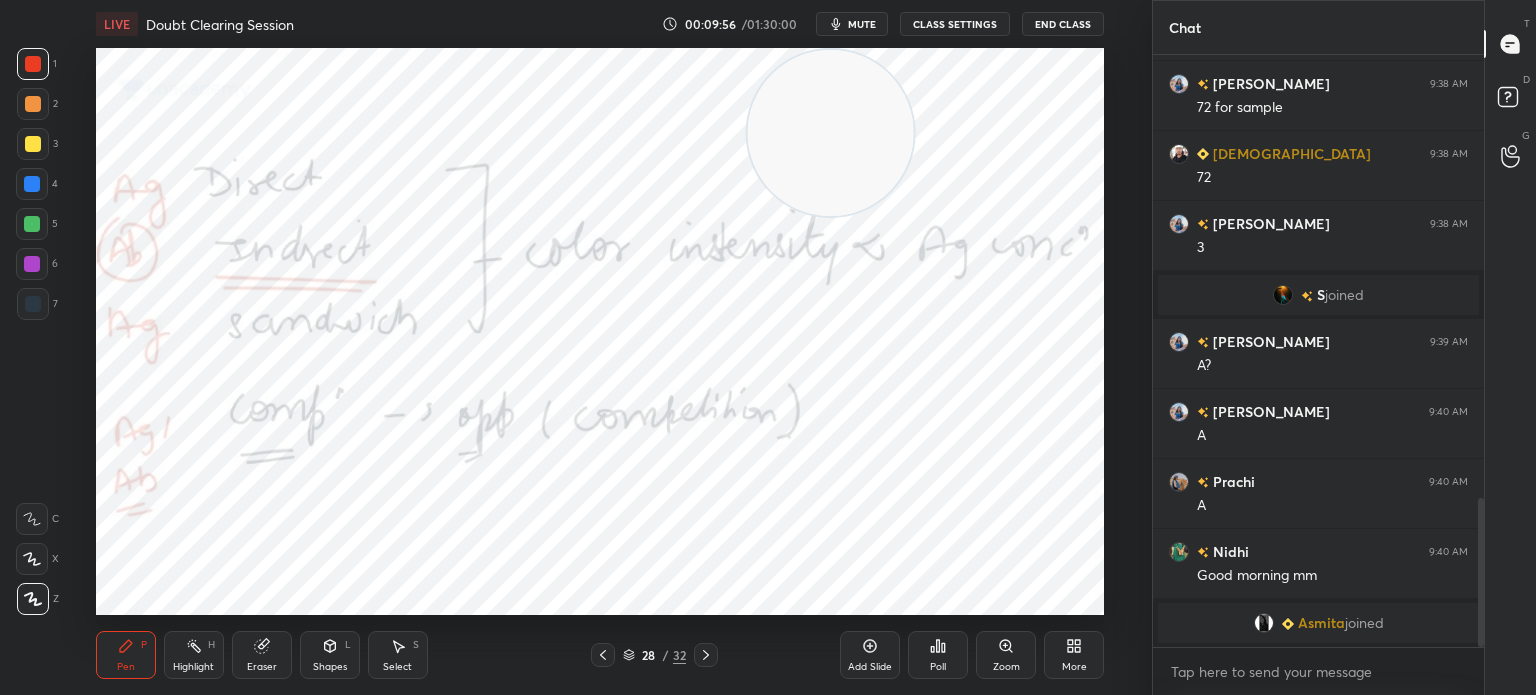 click 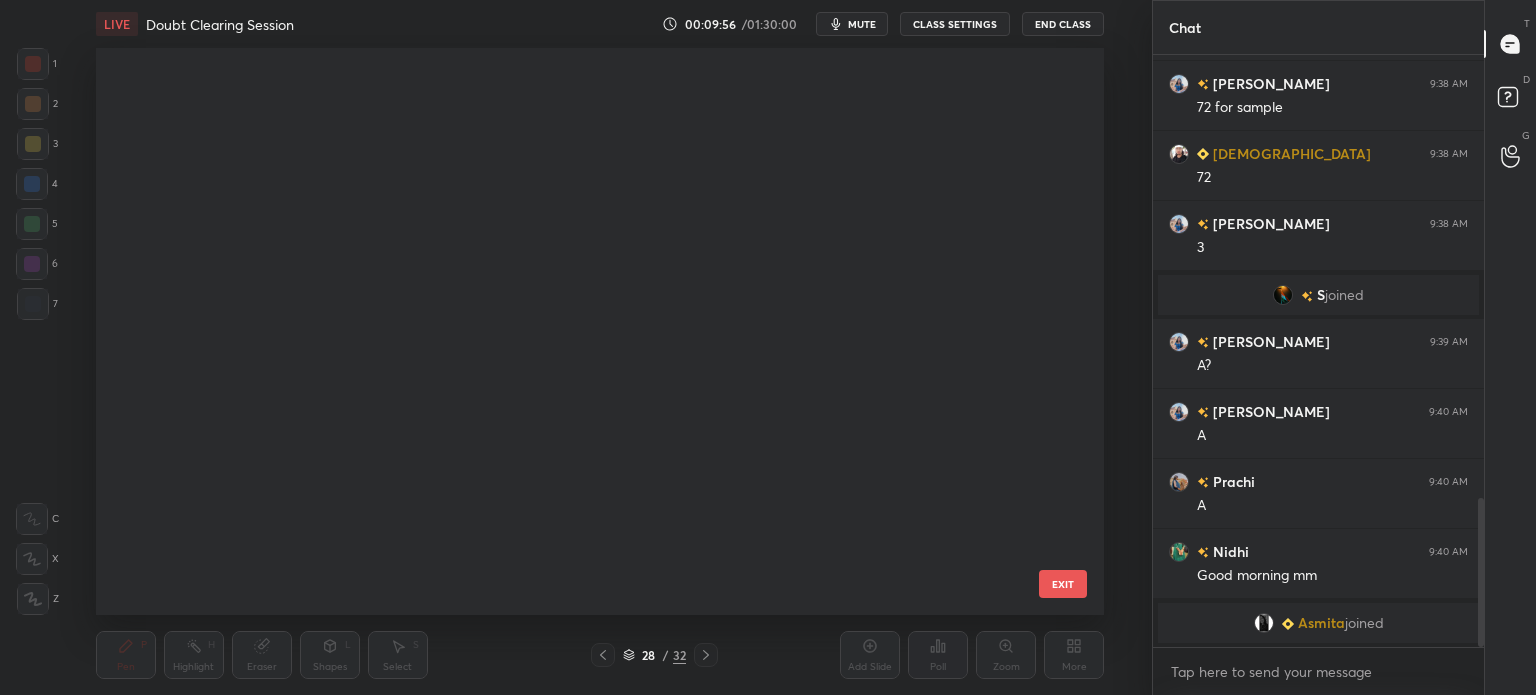 scroll, scrollTop: 1172, scrollLeft: 0, axis: vertical 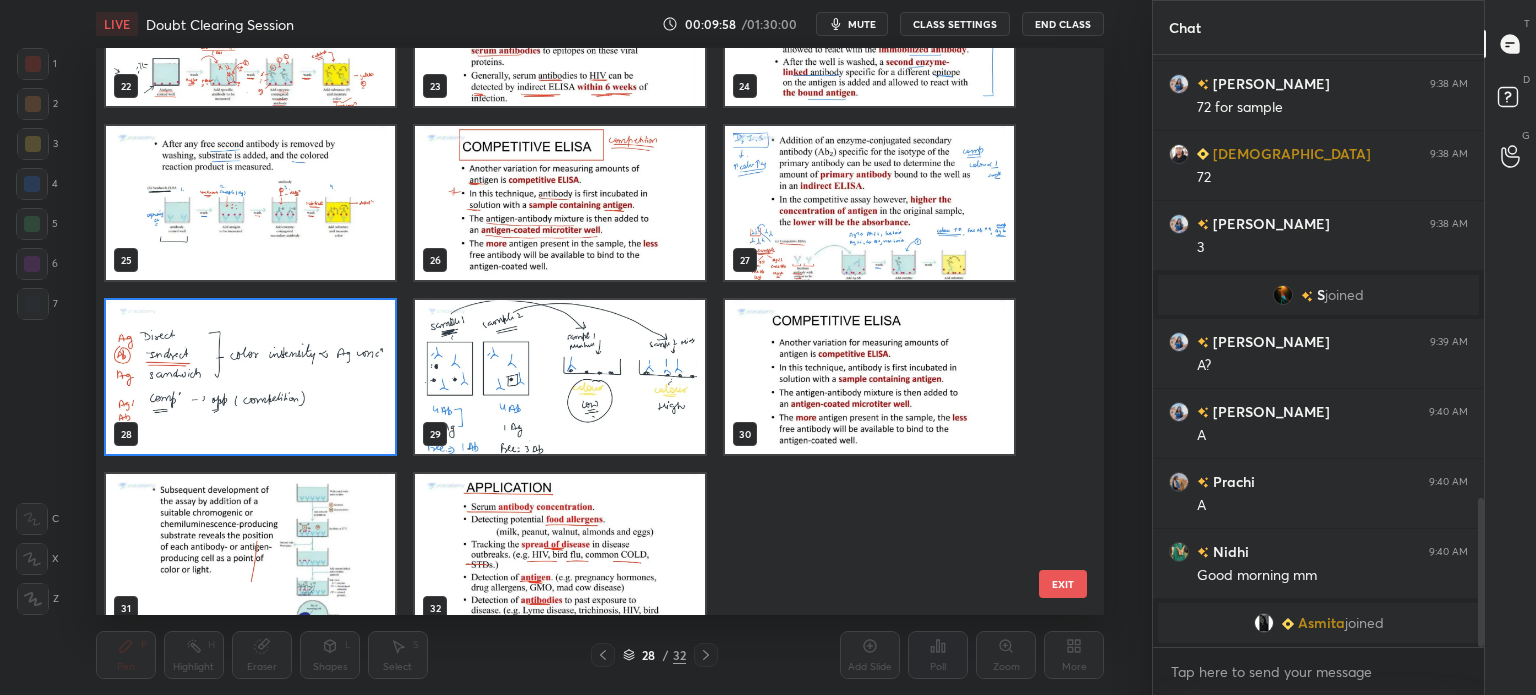 click at bounding box center [559, 377] 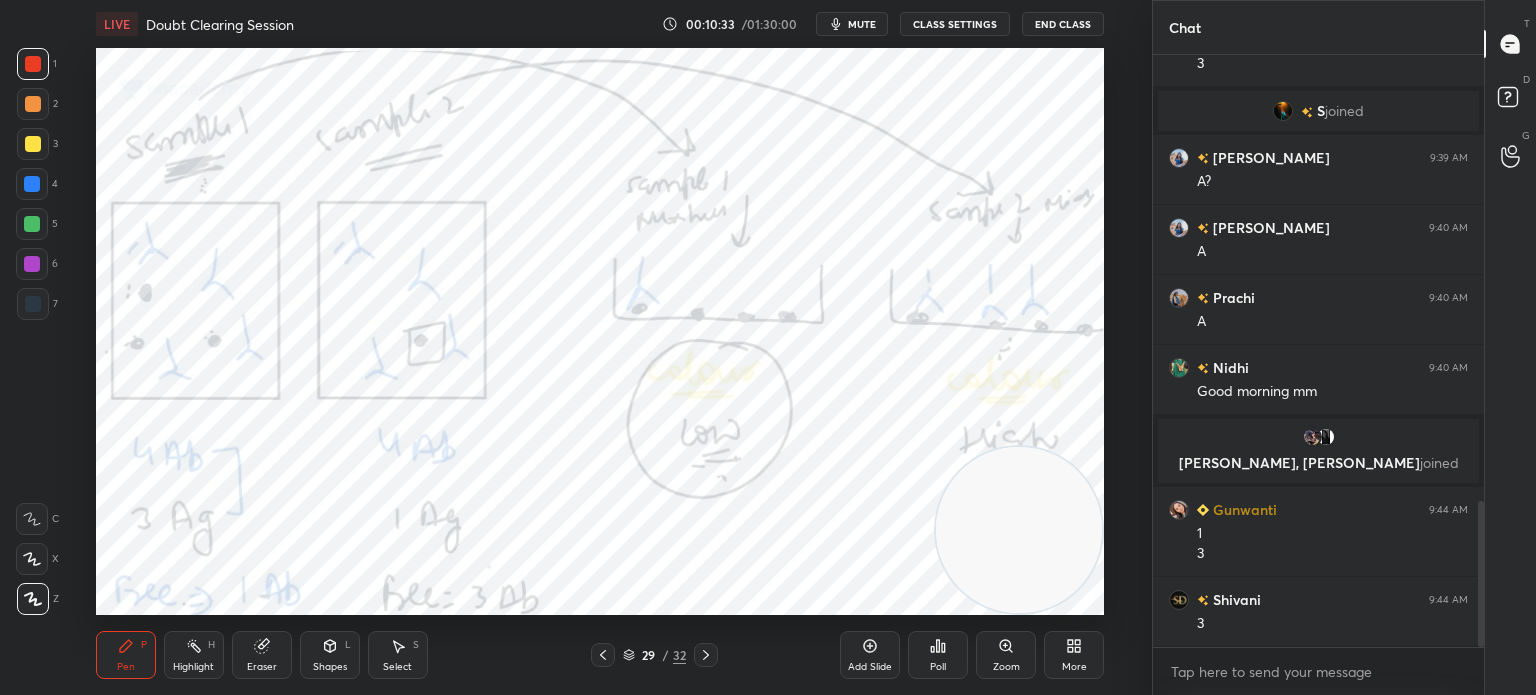 scroll, scrollTop: 1874, scrollLeft: 0, axis: vertical 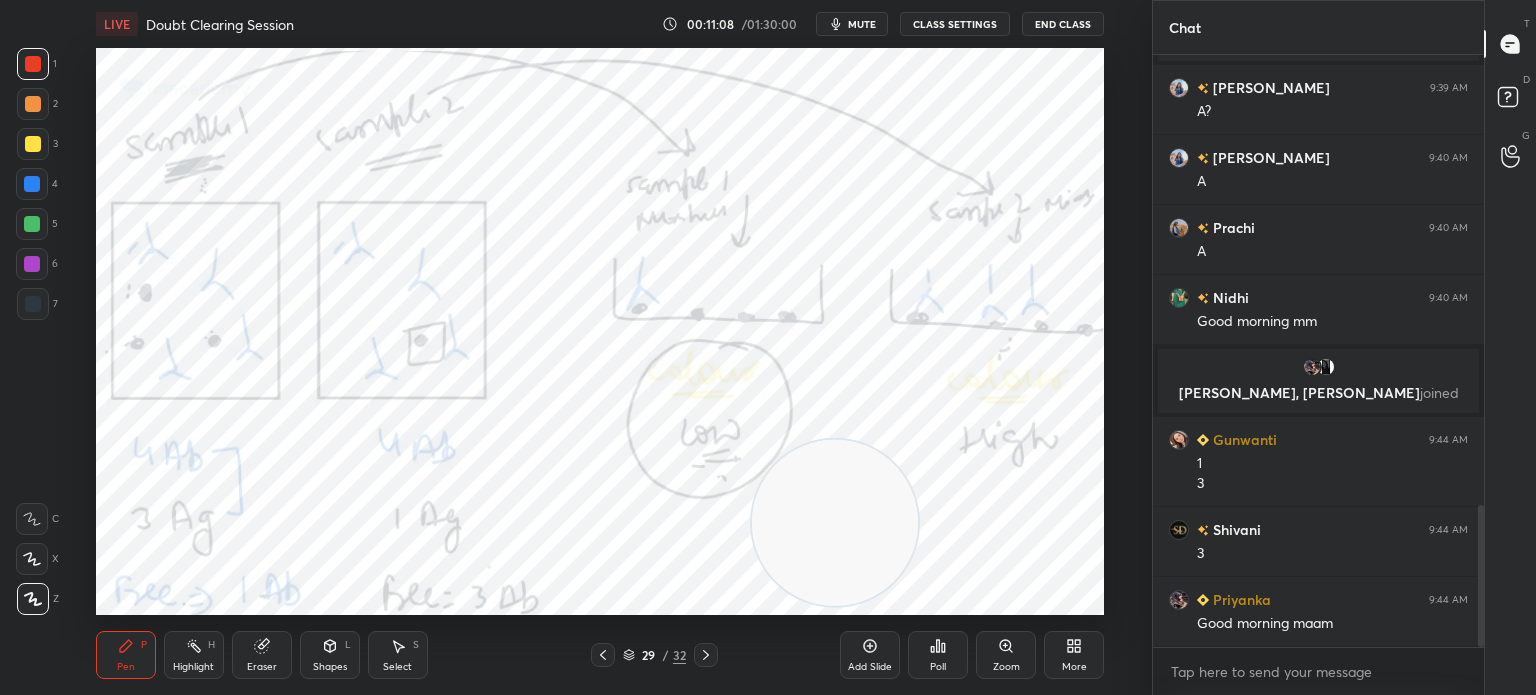 click 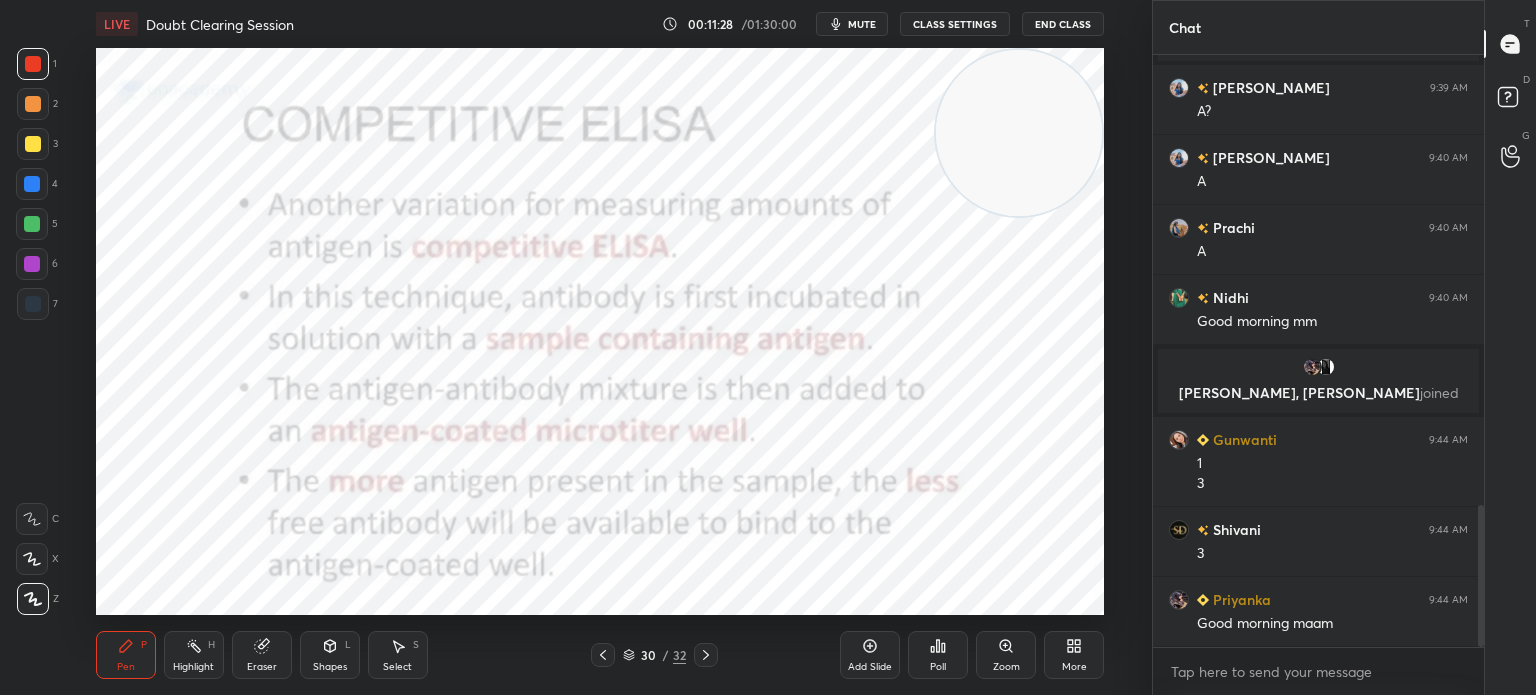 click 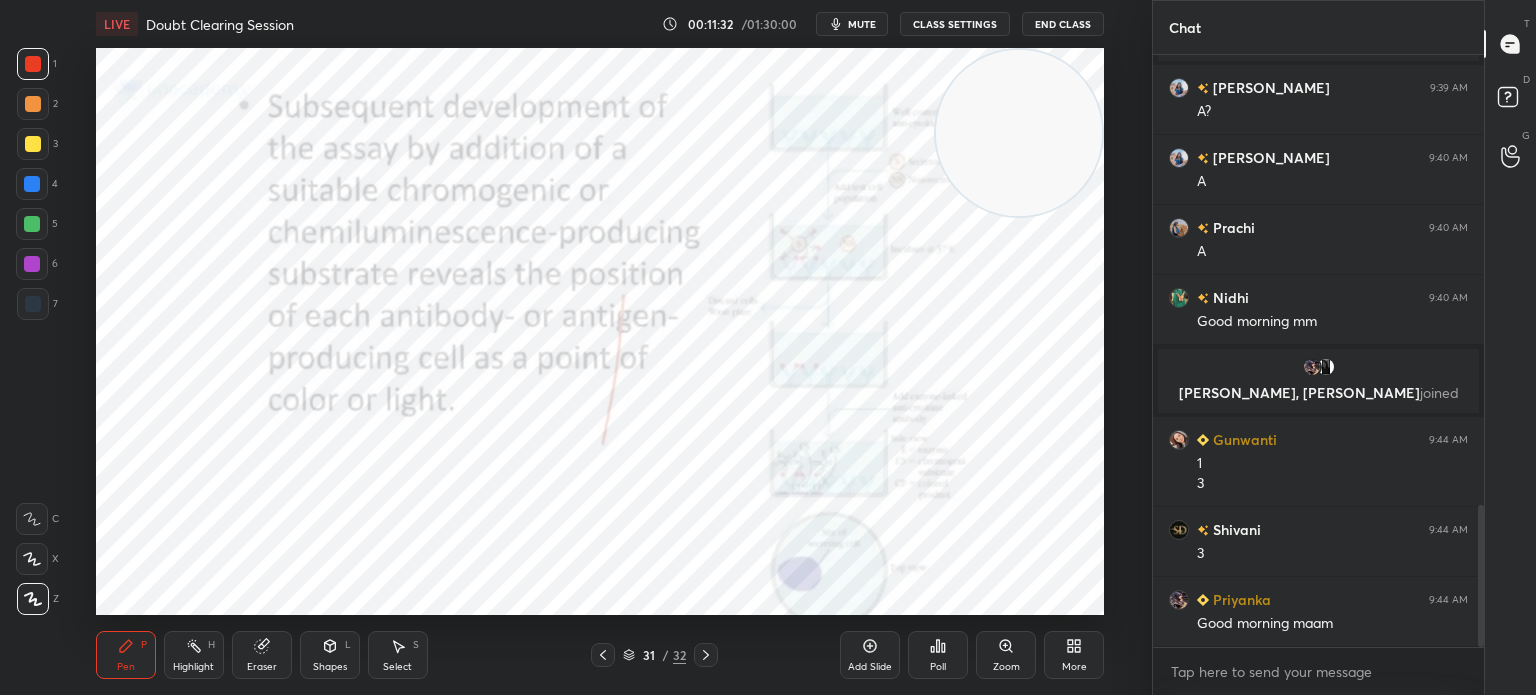 click 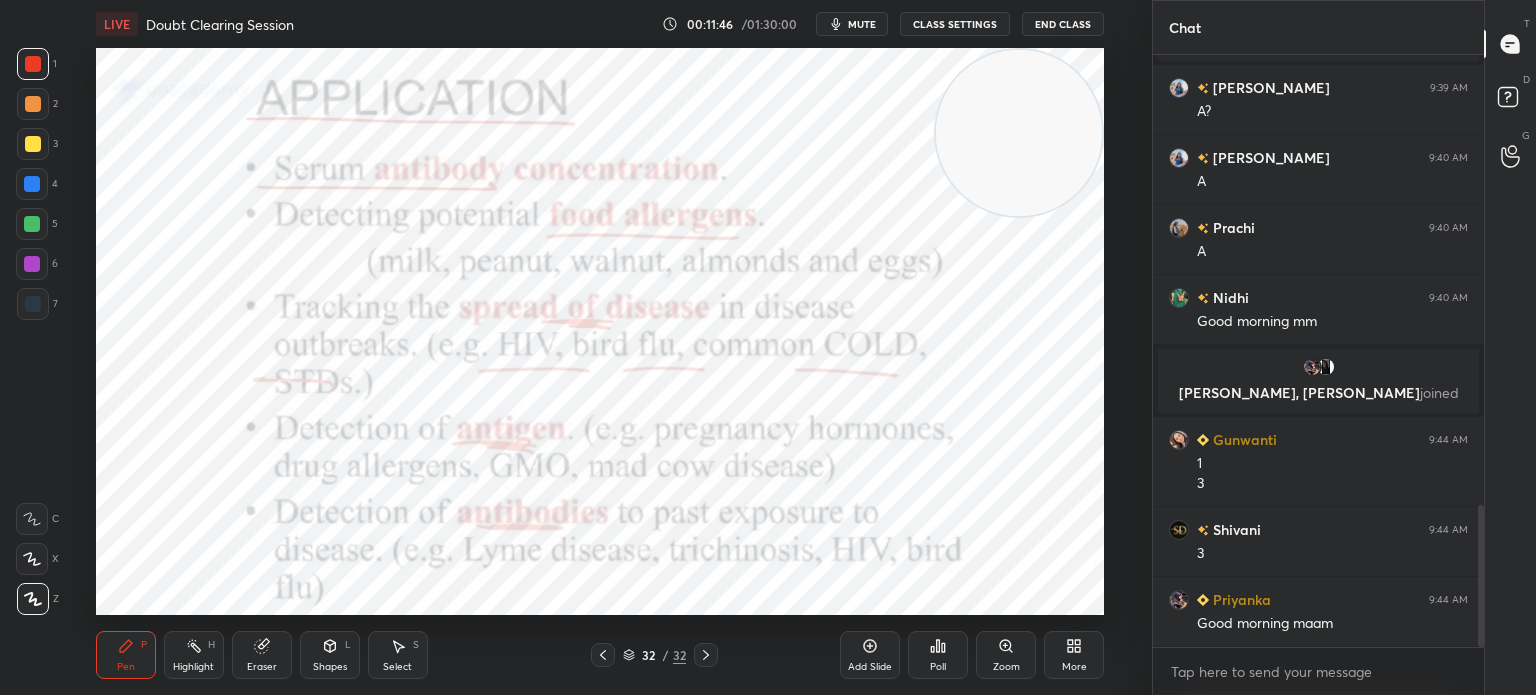 click 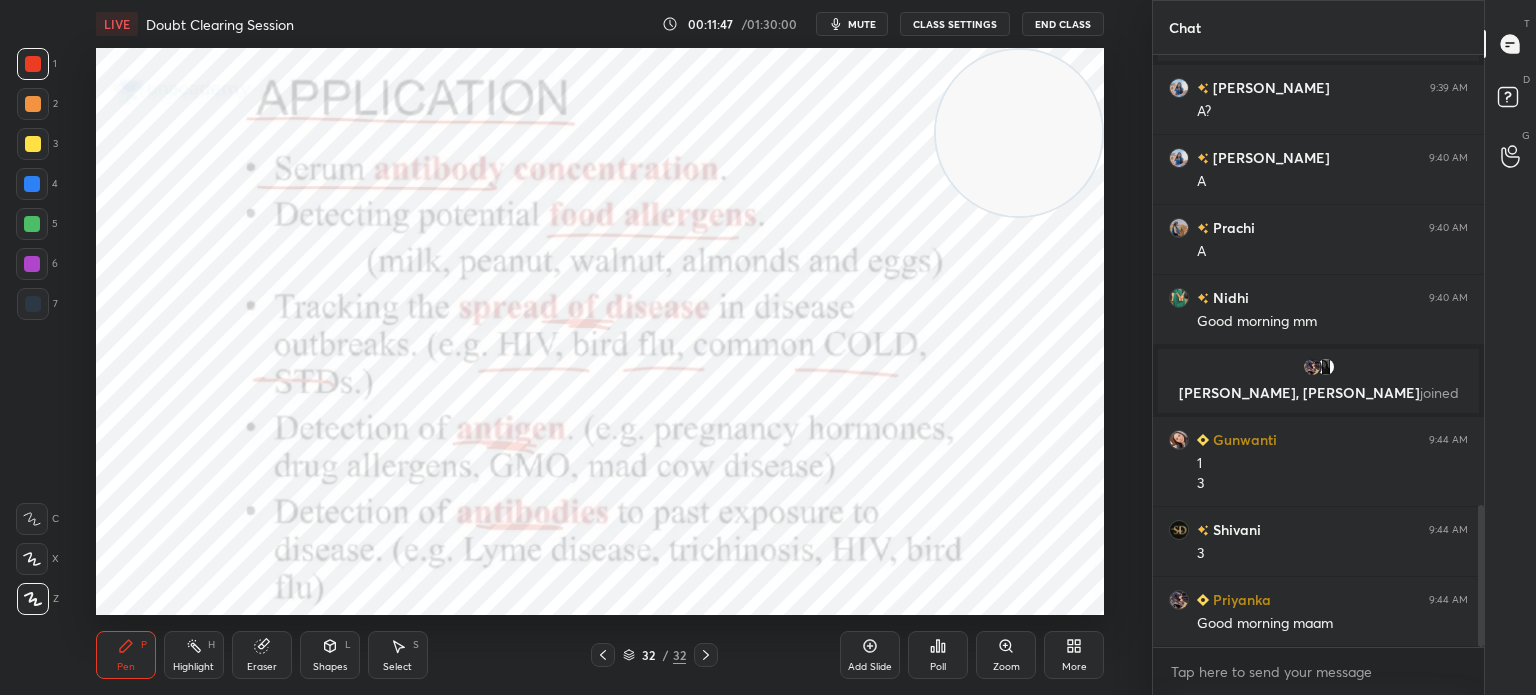 click at bounding box center [706, 655] 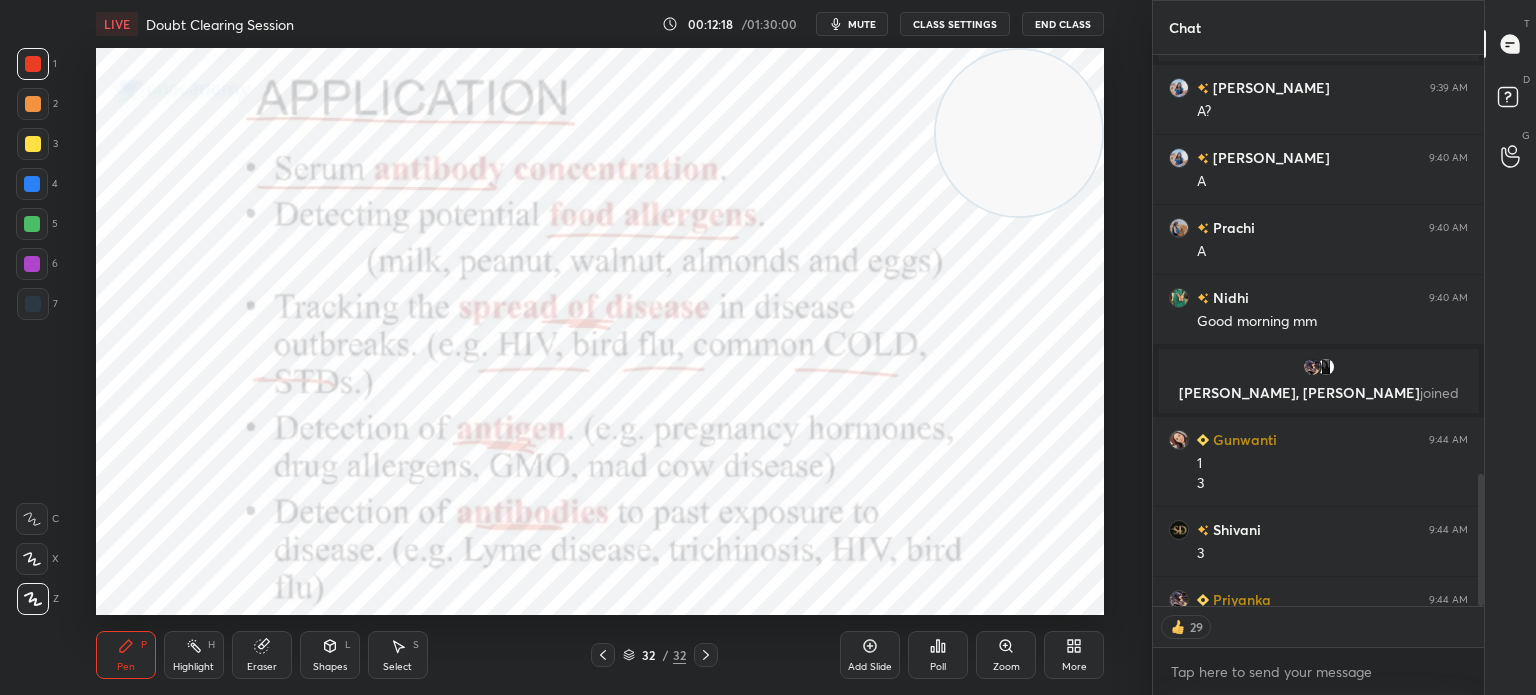 scroll, scrollTop: 546, scrollLeft: 325, axis: both 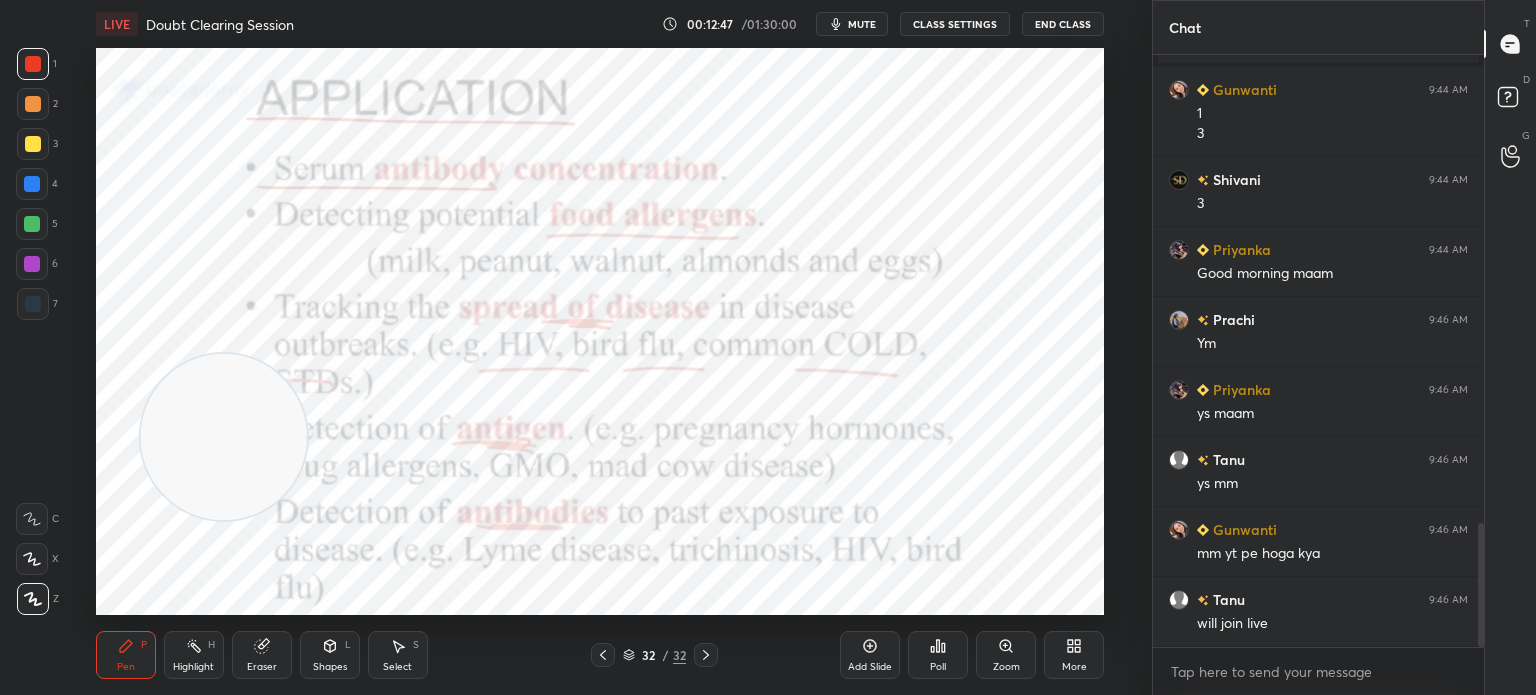 click on "Eraser" at bounding box center [262, 655] 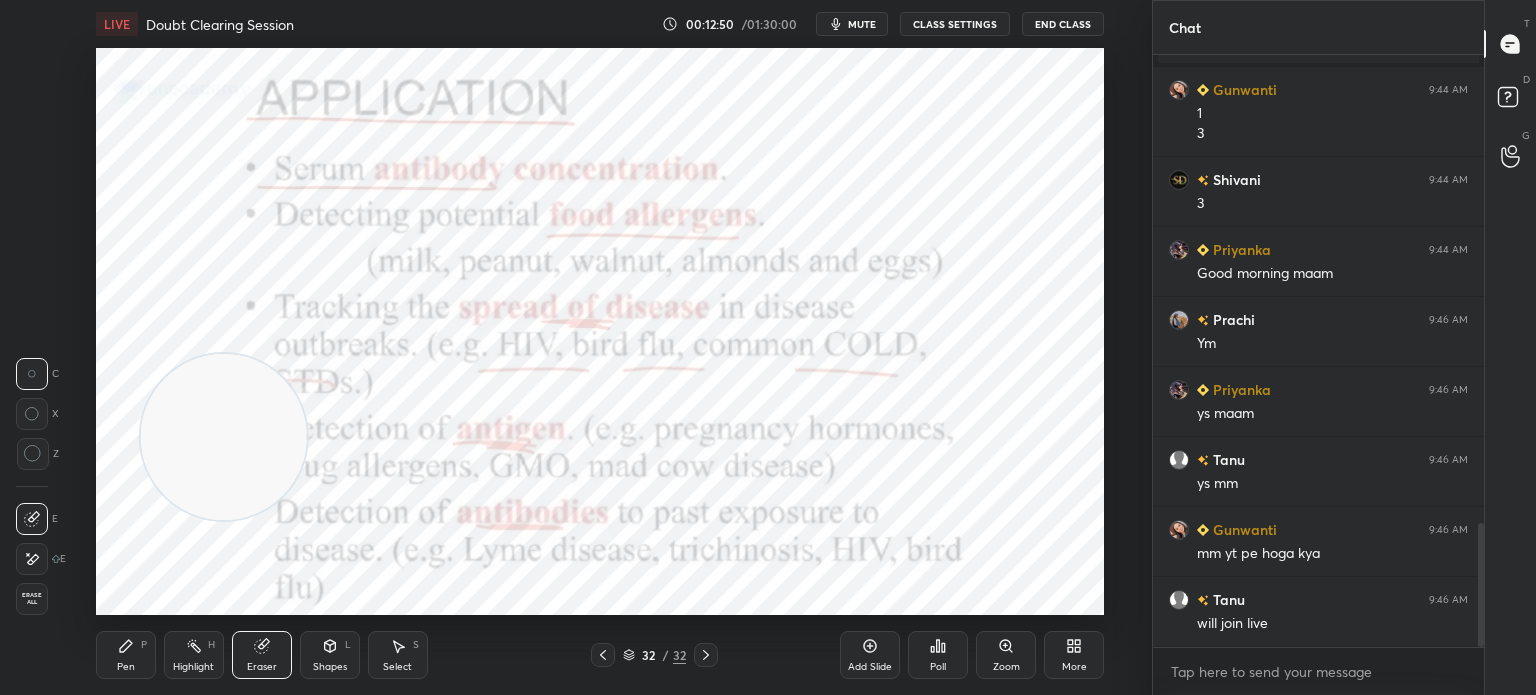 scroll, scrollTop: 2294, scrollLeft: 0, axis: vertical 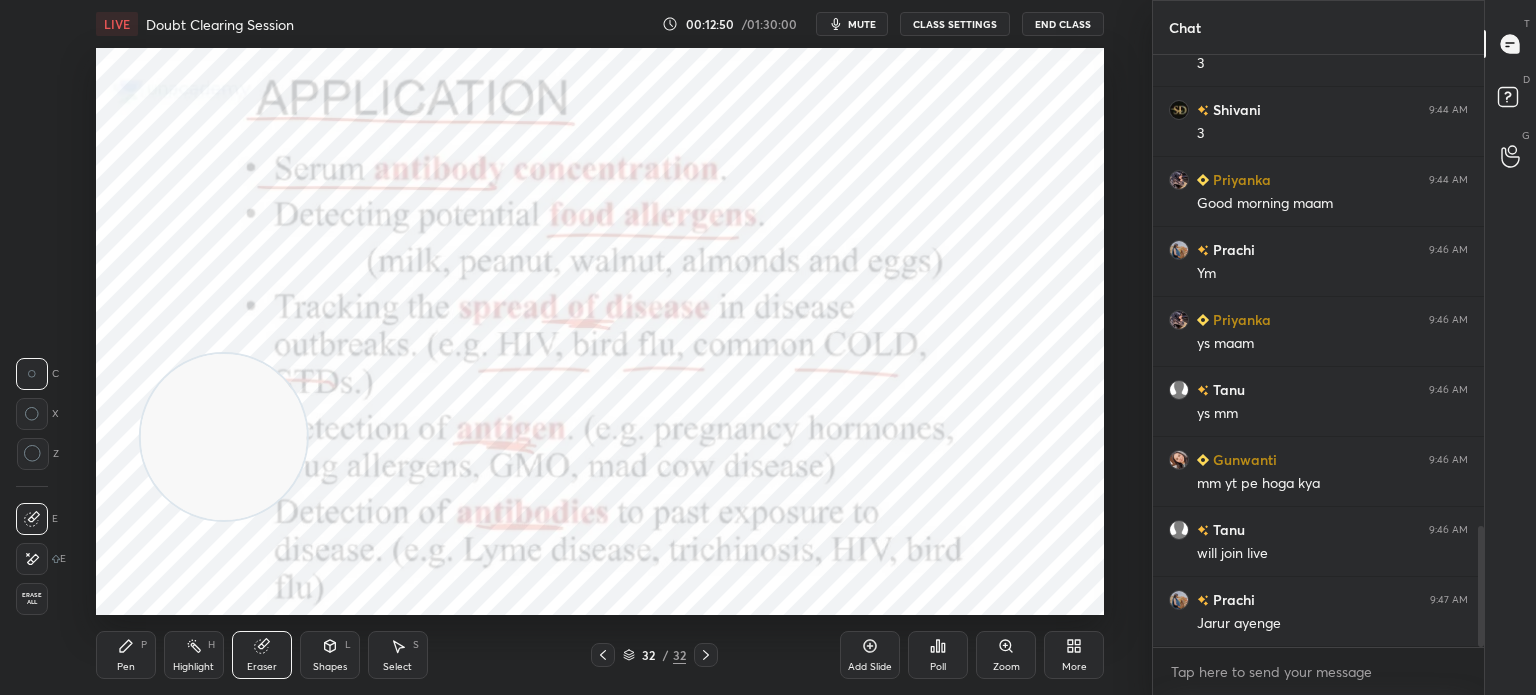 click on "Pen" at bounding box center (126, 667) 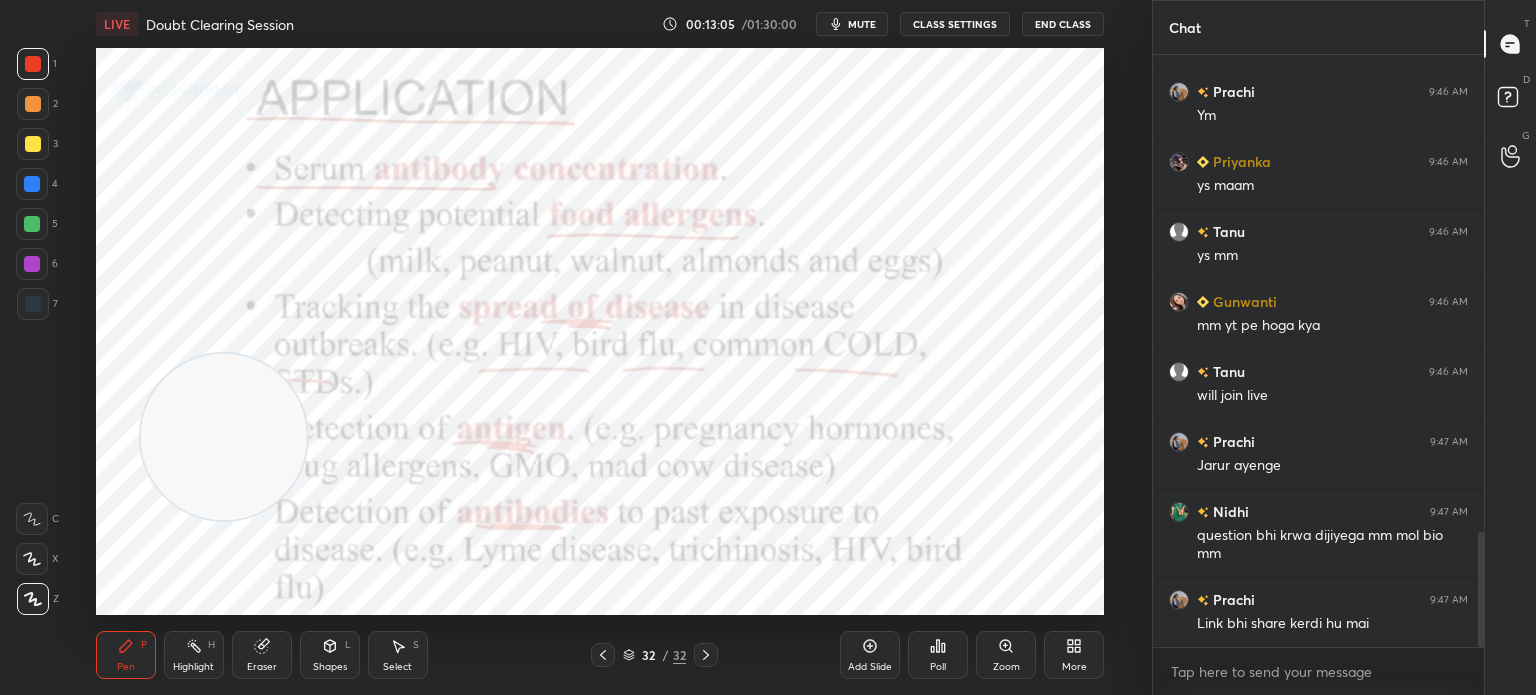 scroll, scrollTop: 2522, scrollLeft: 0, axis: vertical 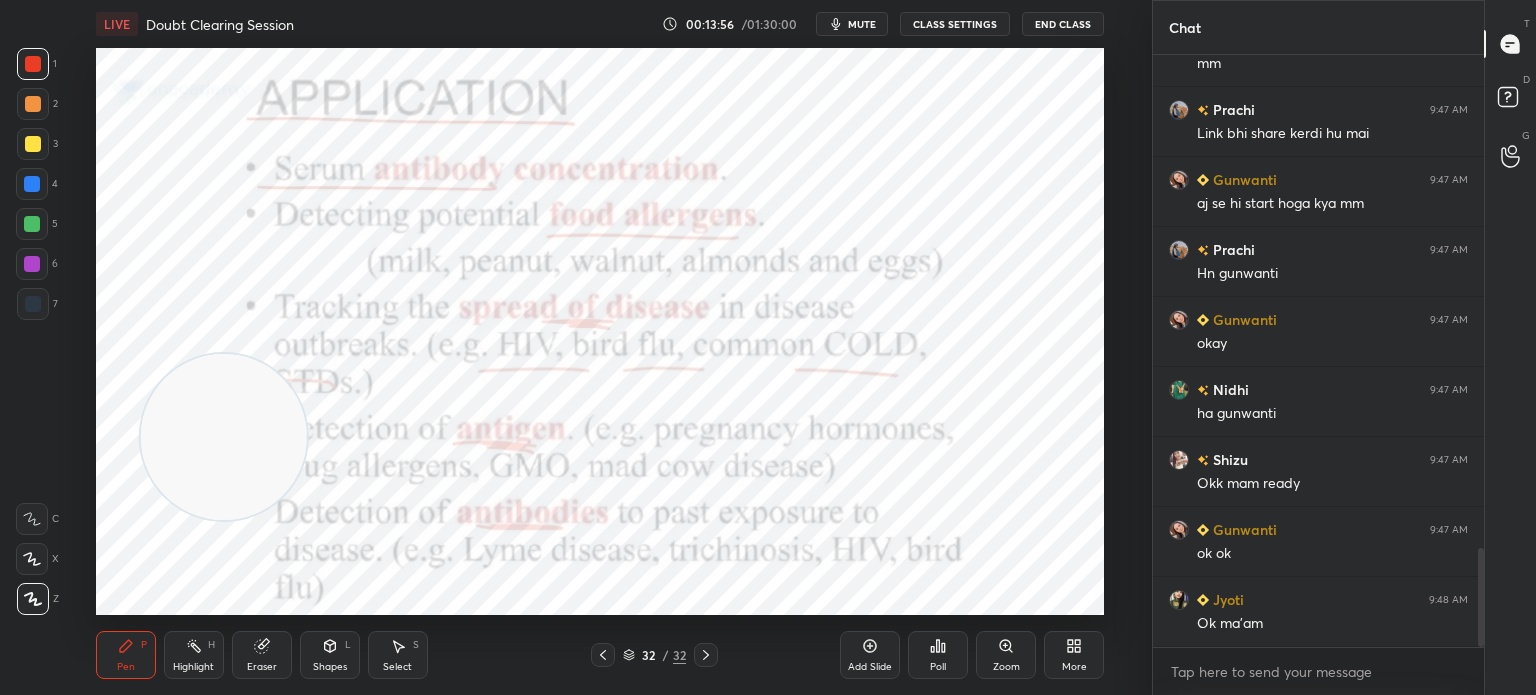 click 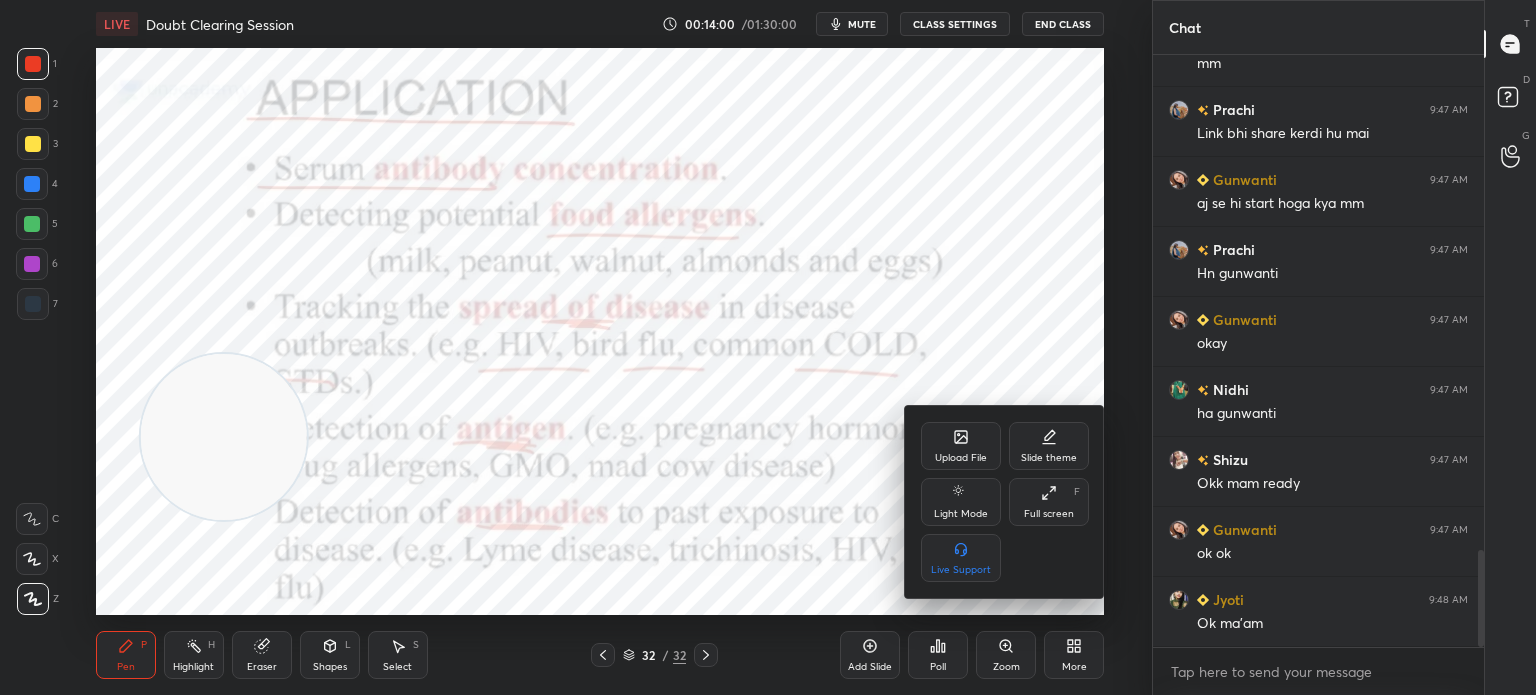 scroll, scrollTop: 3012, scrollLeft: 0, axis: vertical 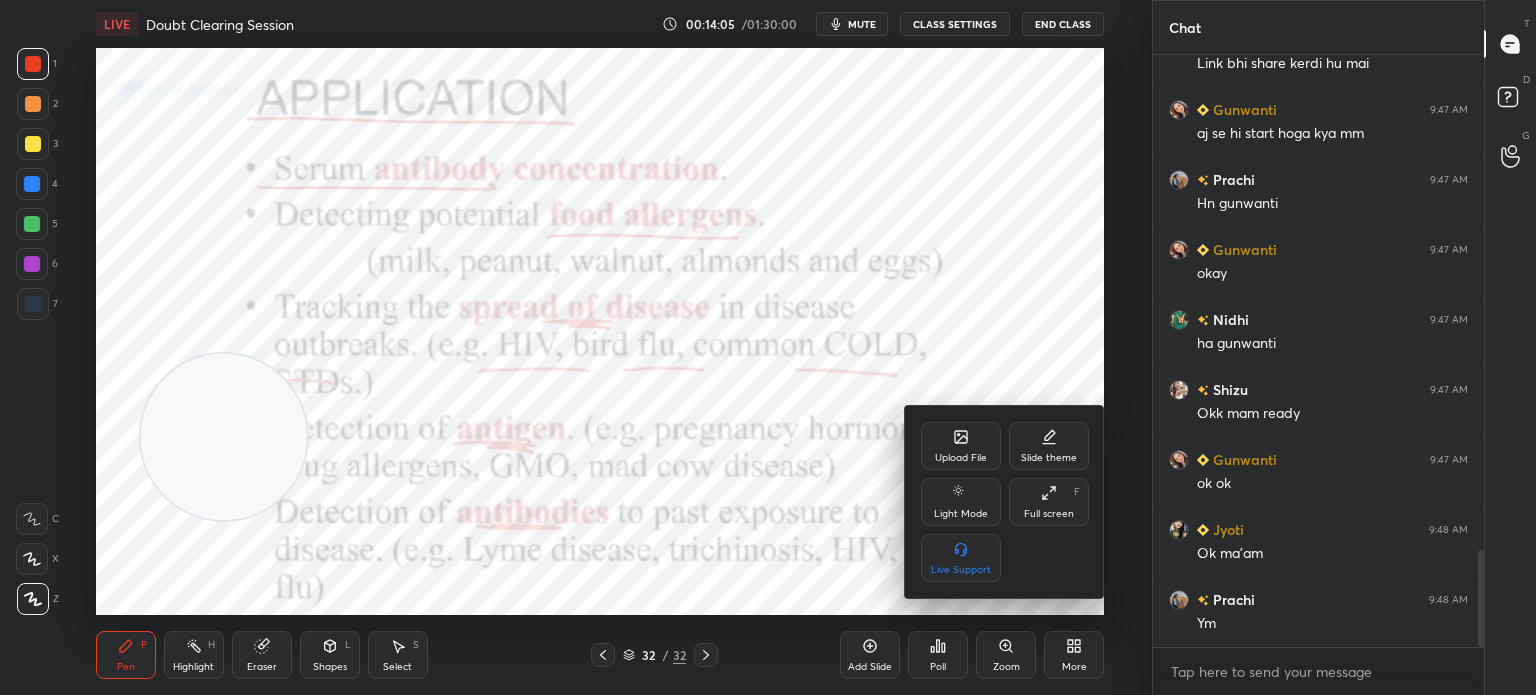 click 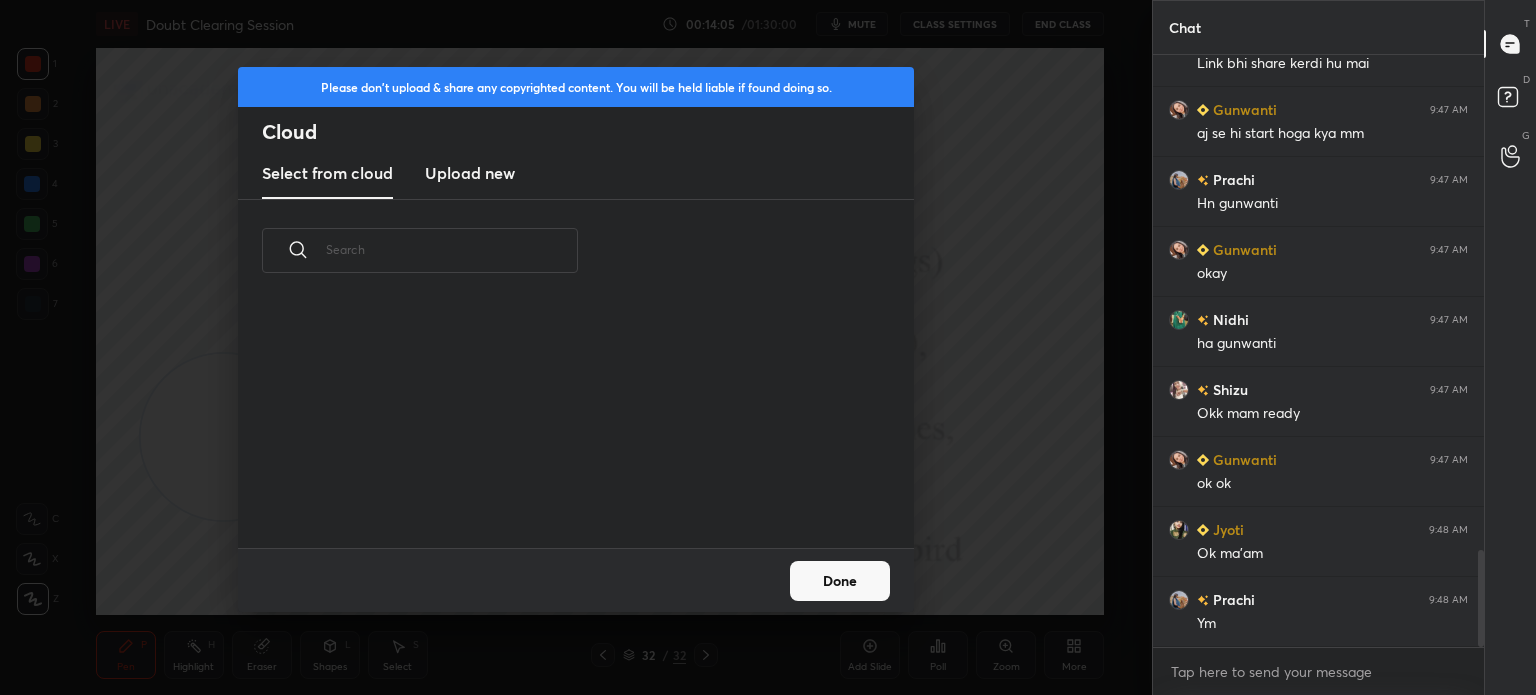 scroll, scrollTop: 5, scrollLeft: 10, axis: both 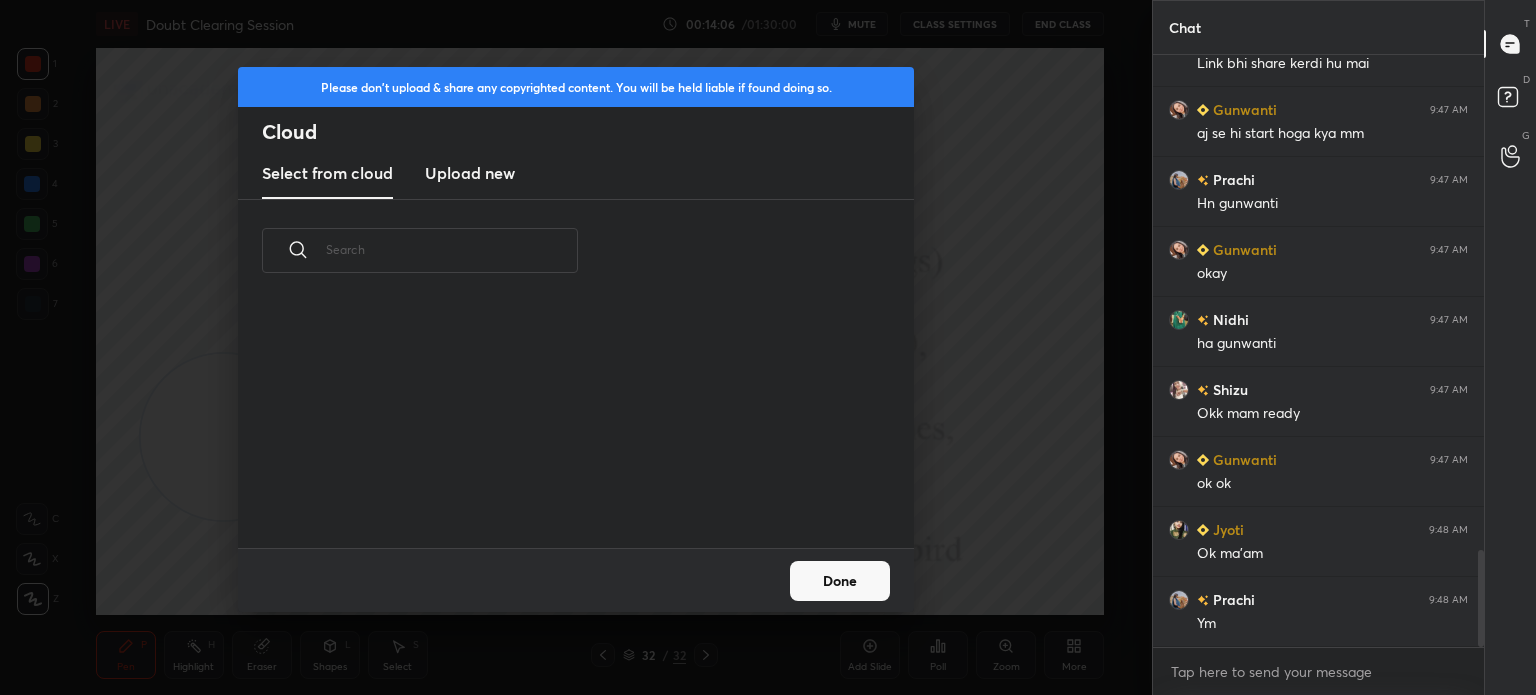 click on "Upload new" at bounding box center [470, 173] 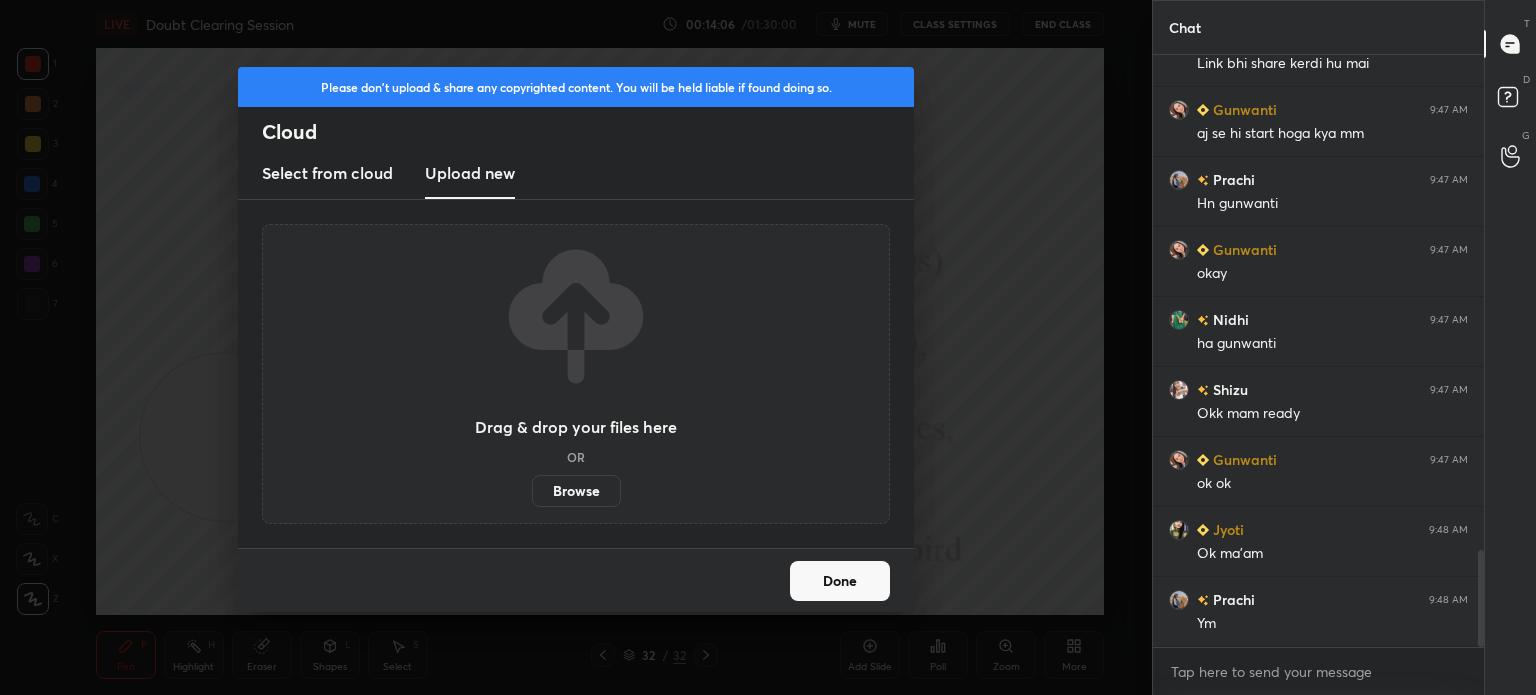 click on "Browse" at bounding box center [576, 491] 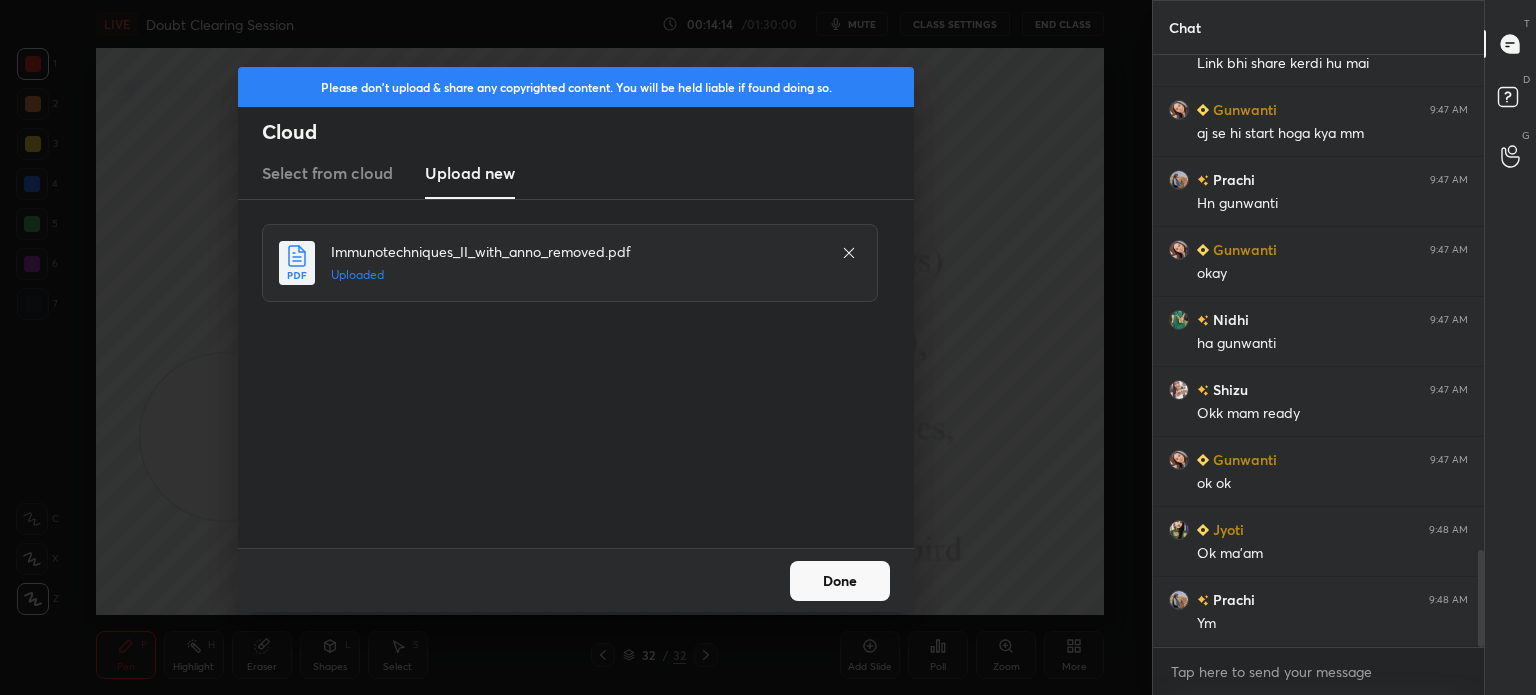 click on "Done" at bounding box center (840, 581) 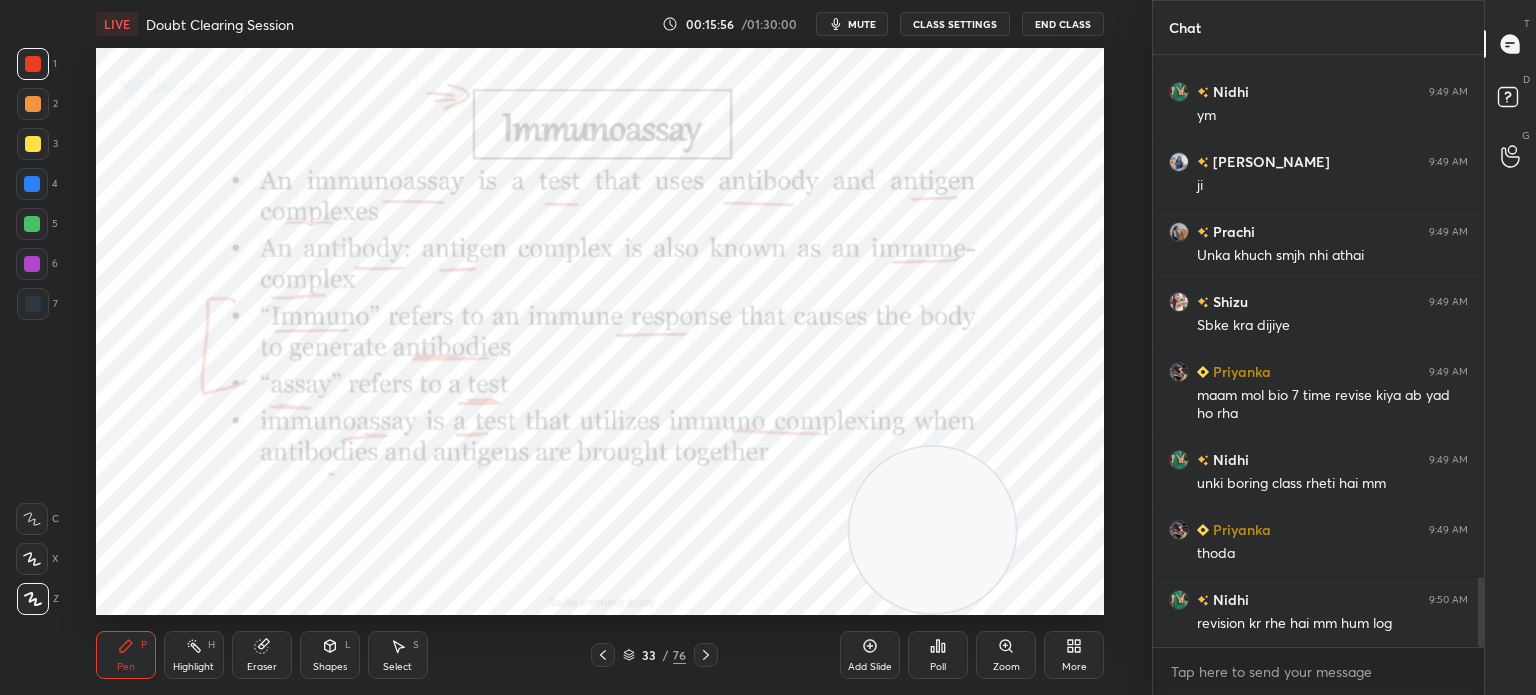 scroll, scrollTop: 4430, scrollLeft: 0, axis: vertical 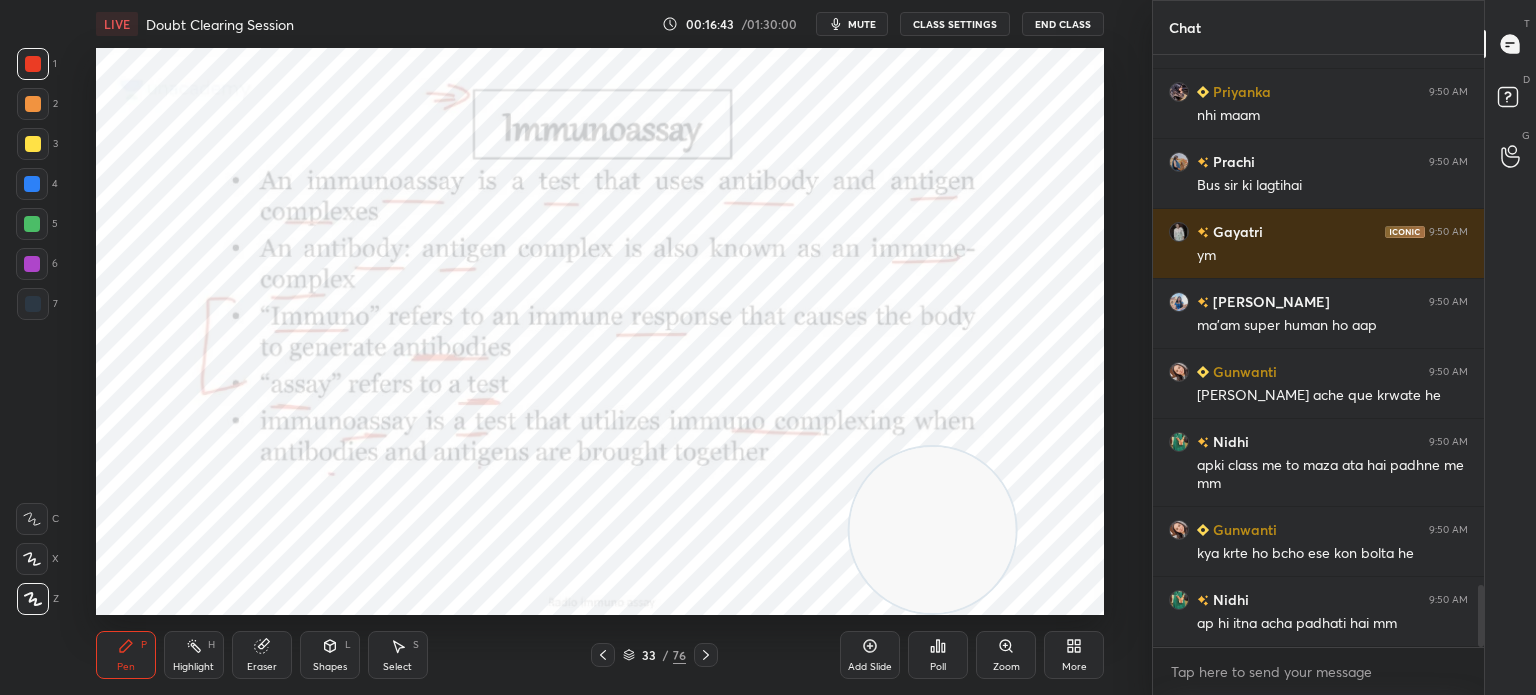 click on "Eraser" at bounding box center (262, 655) 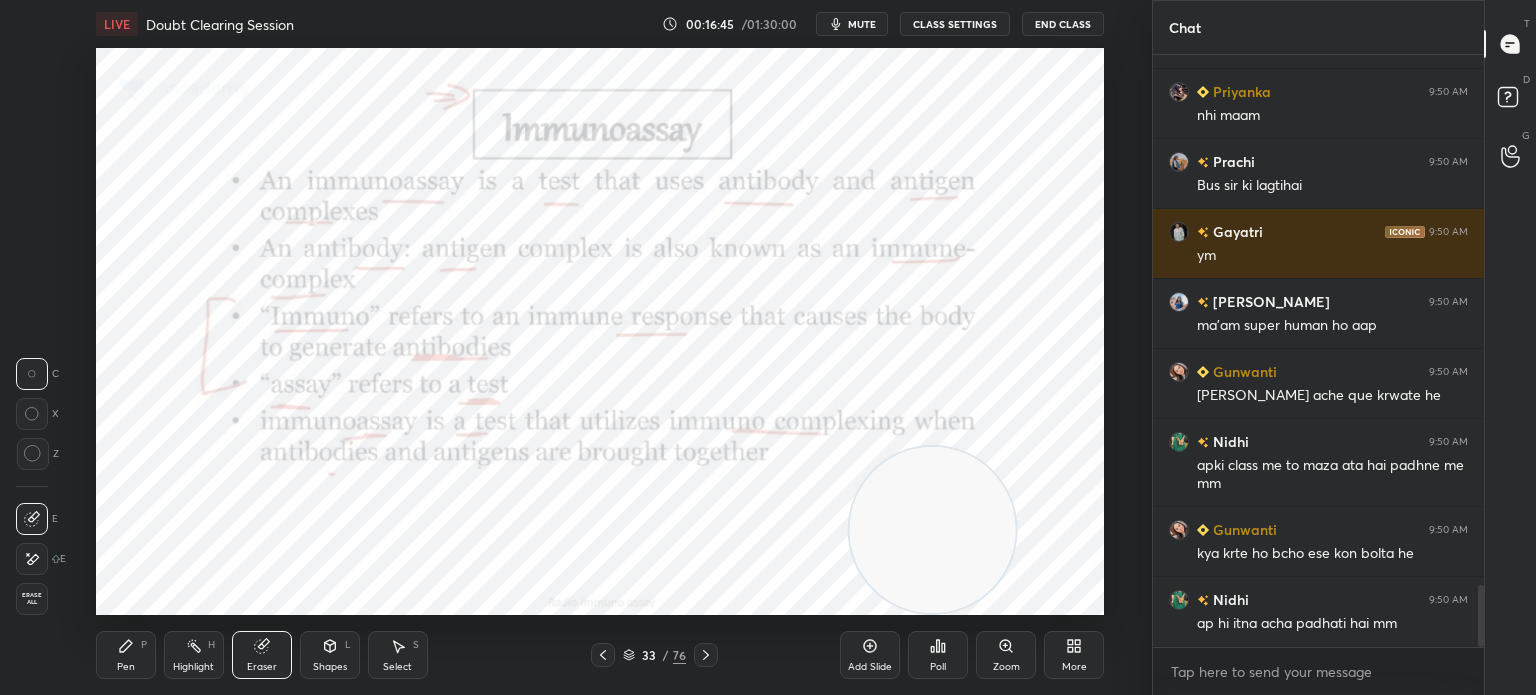 scroll, scrollTop: 5148, scrollLeft: 0, axis: vertical 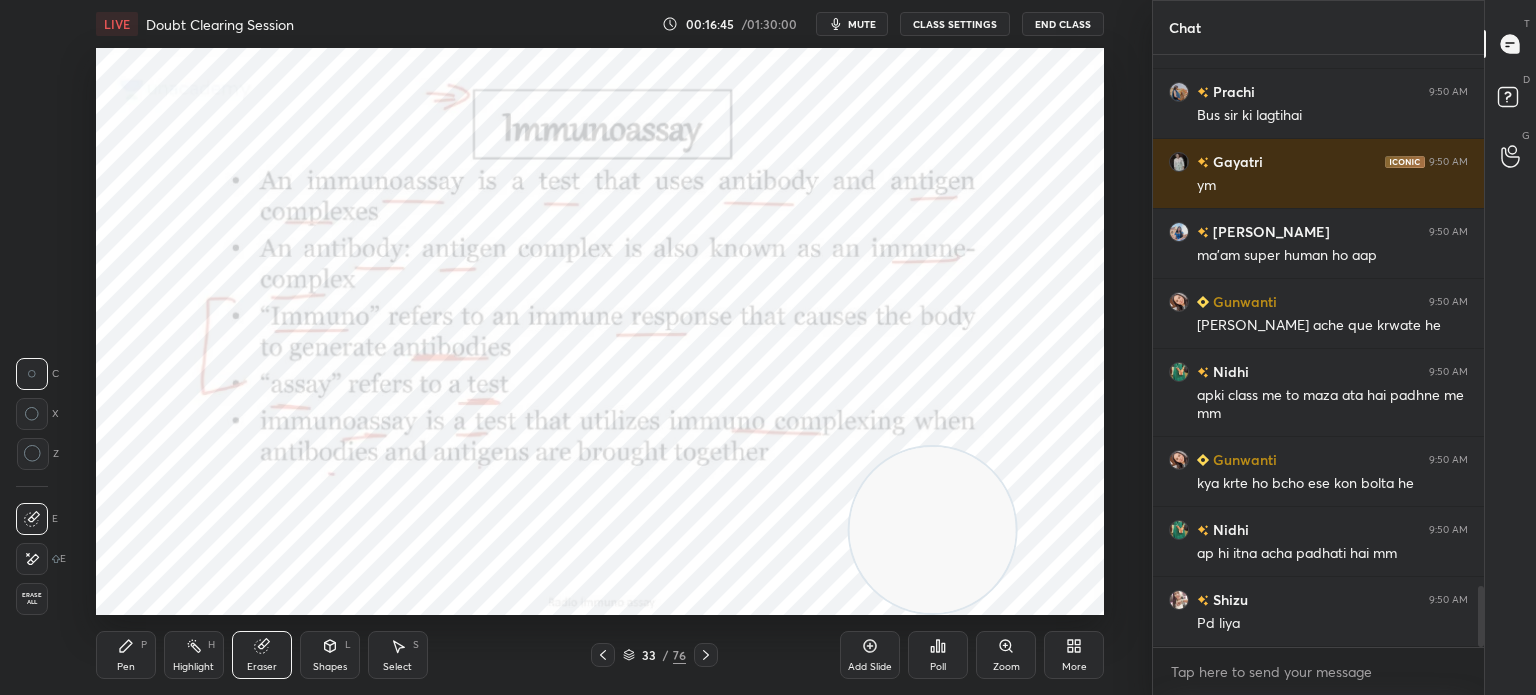 click on "Pen P" at bounding box center (126, 655) 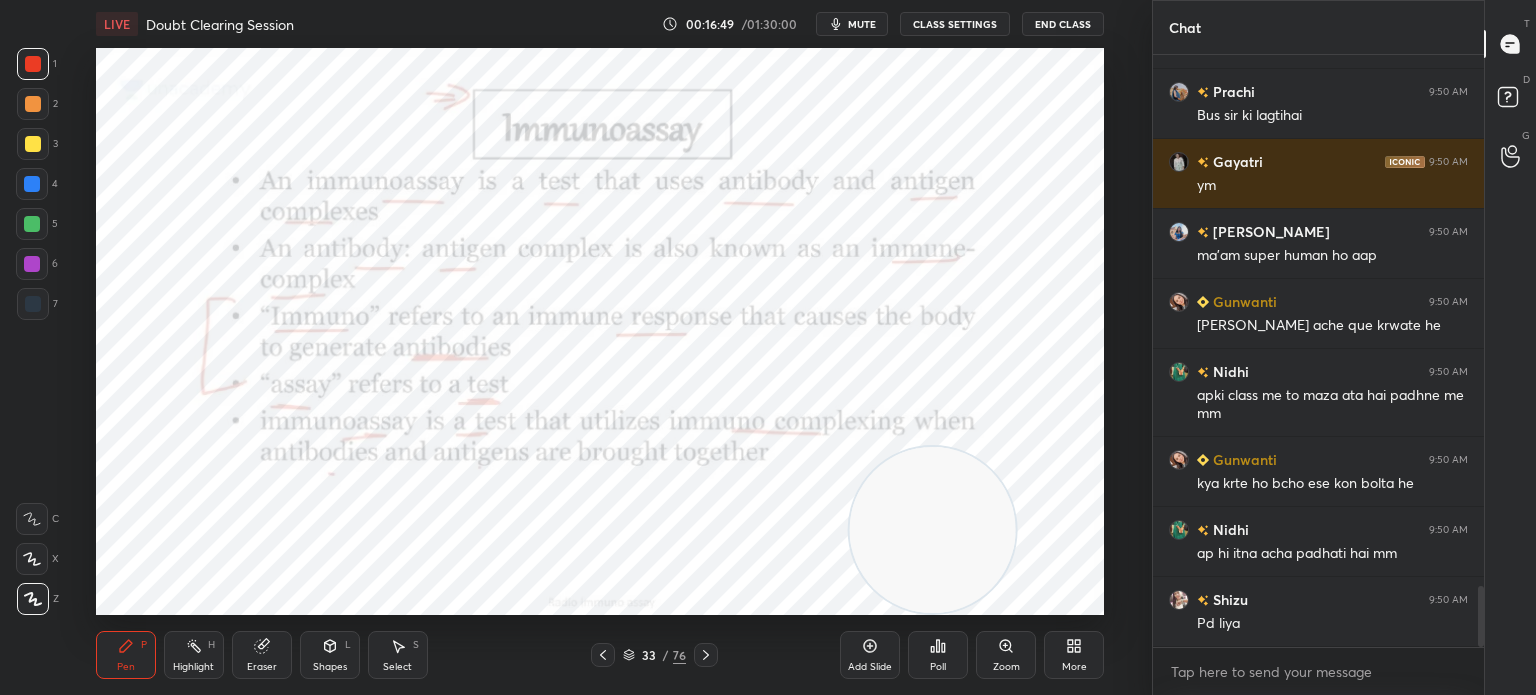 click 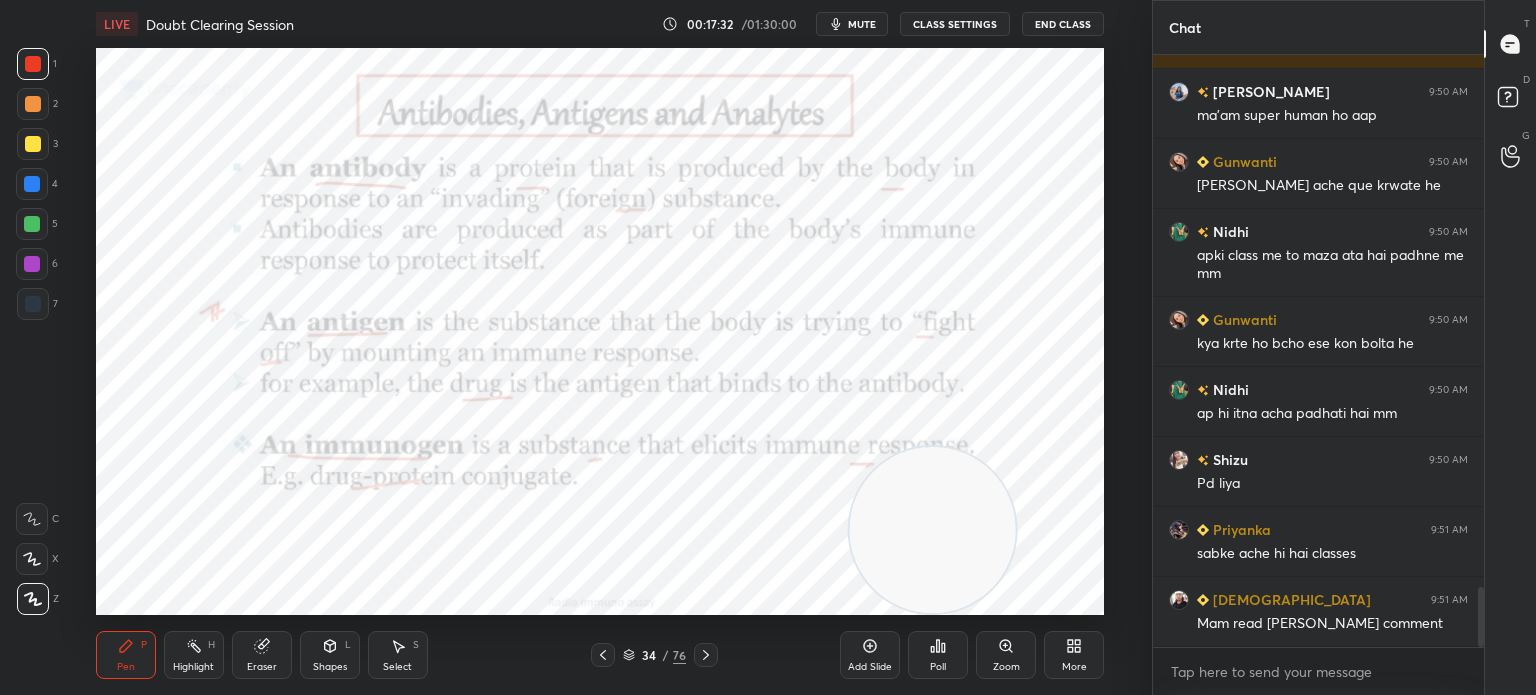 scroll, scrollTop: 5358, scrollLeft: 0, axis: vertical 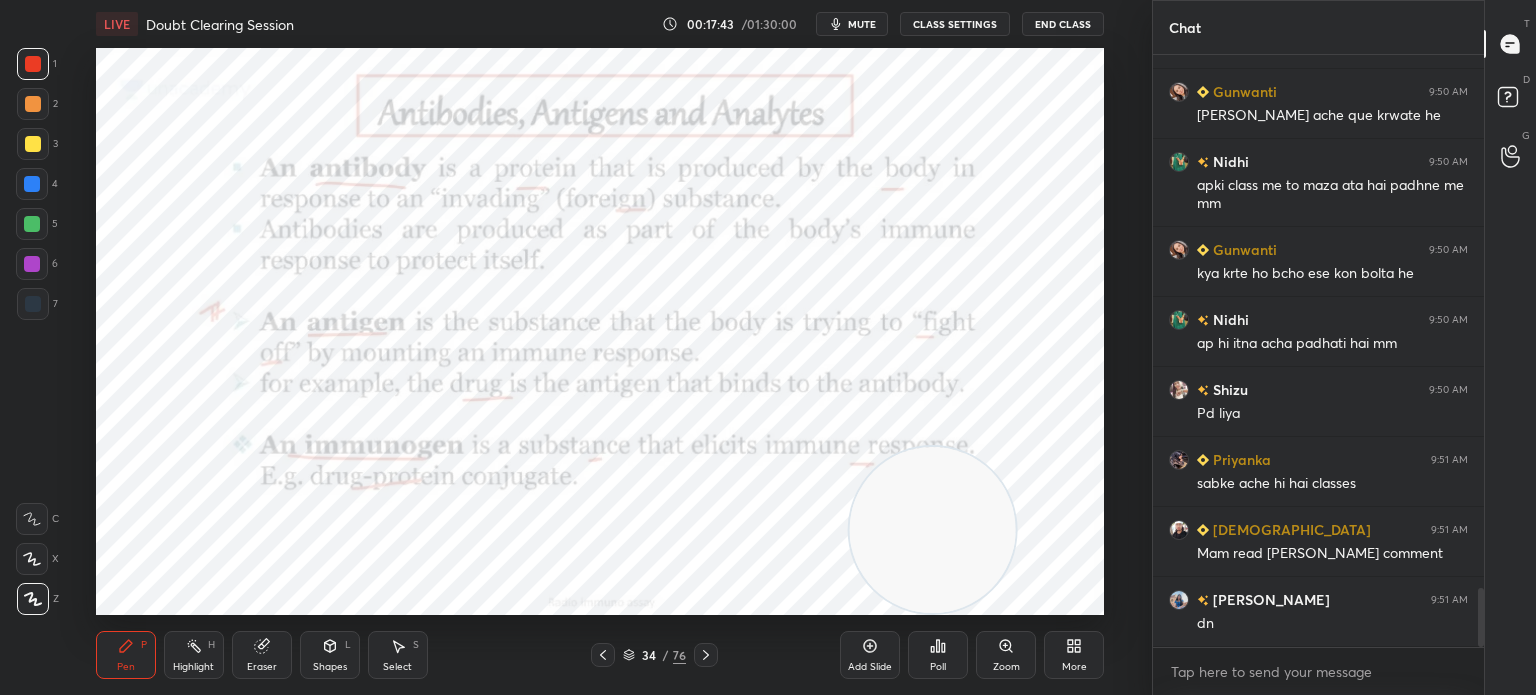 click 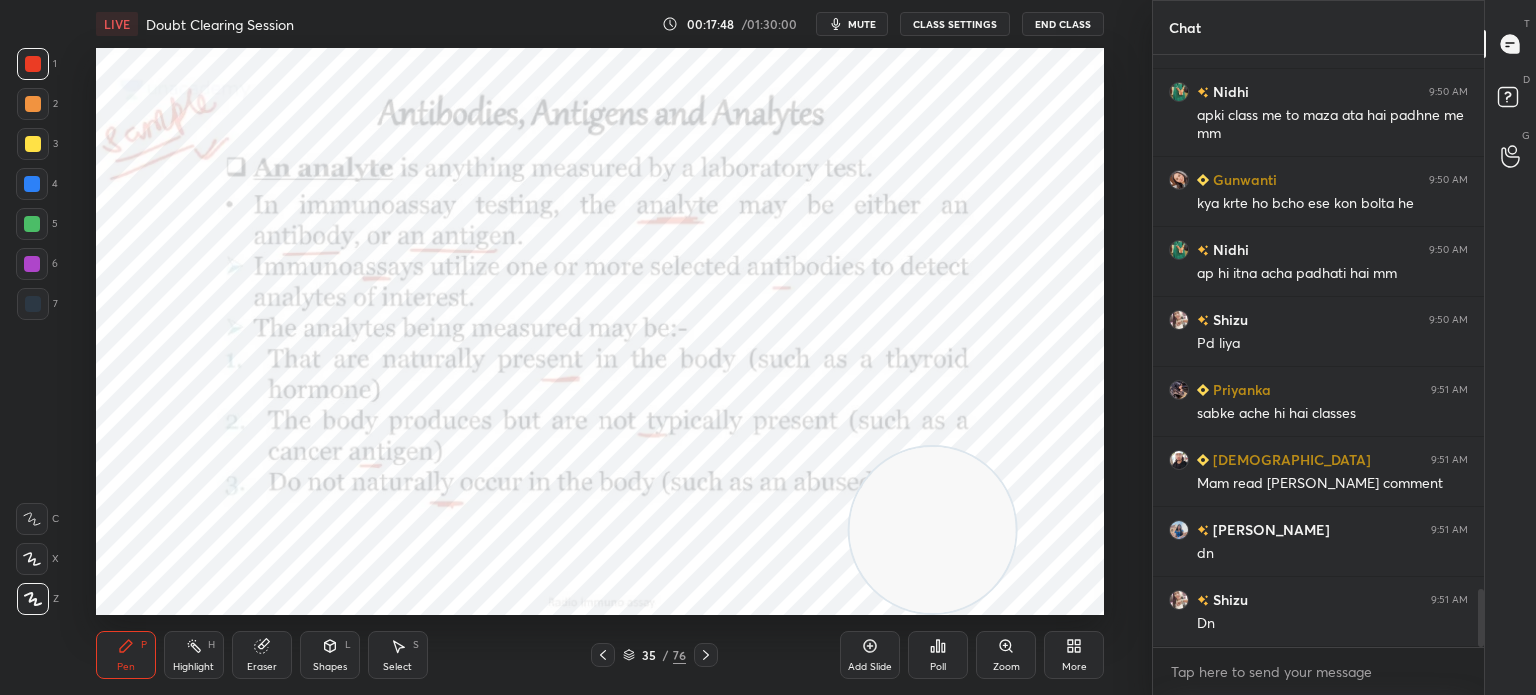 scroll, scrollTop: 5498, scrollLeft: 0, axis: vertical 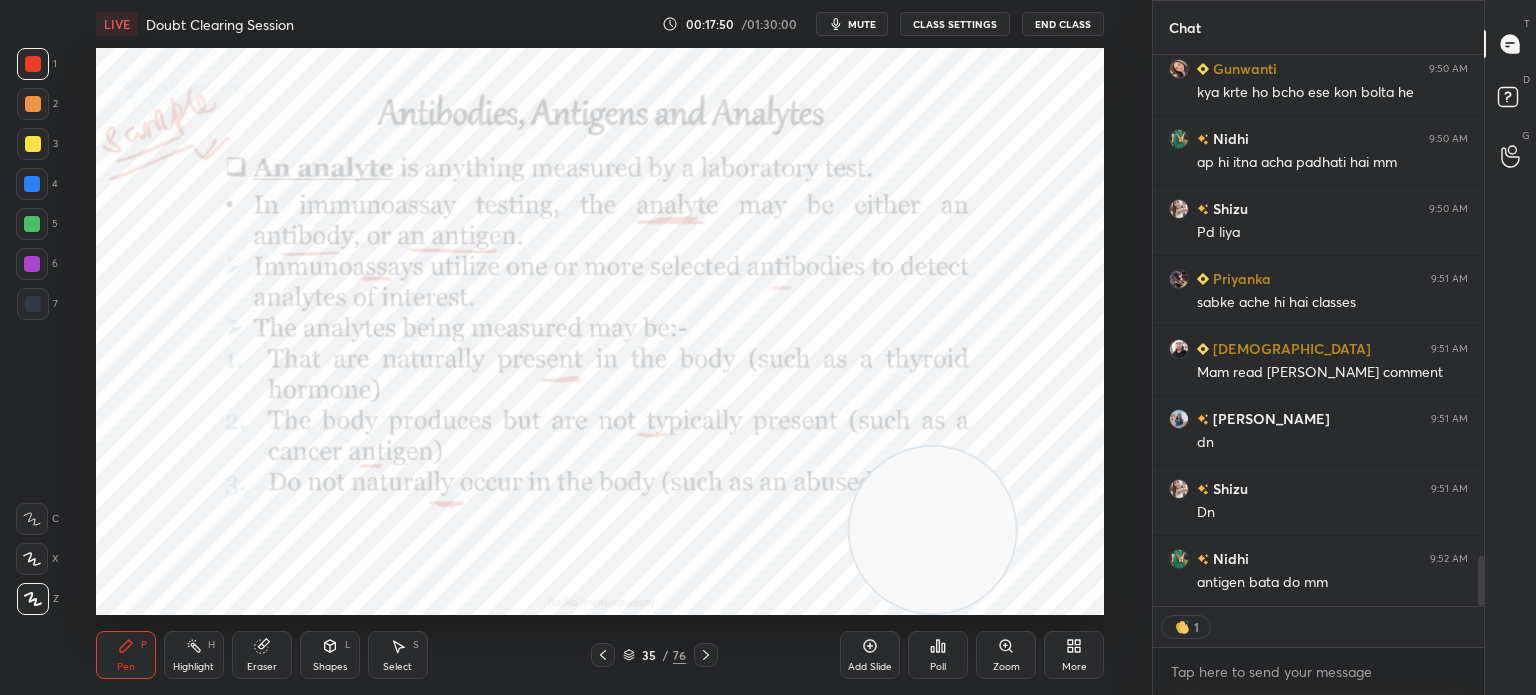 click 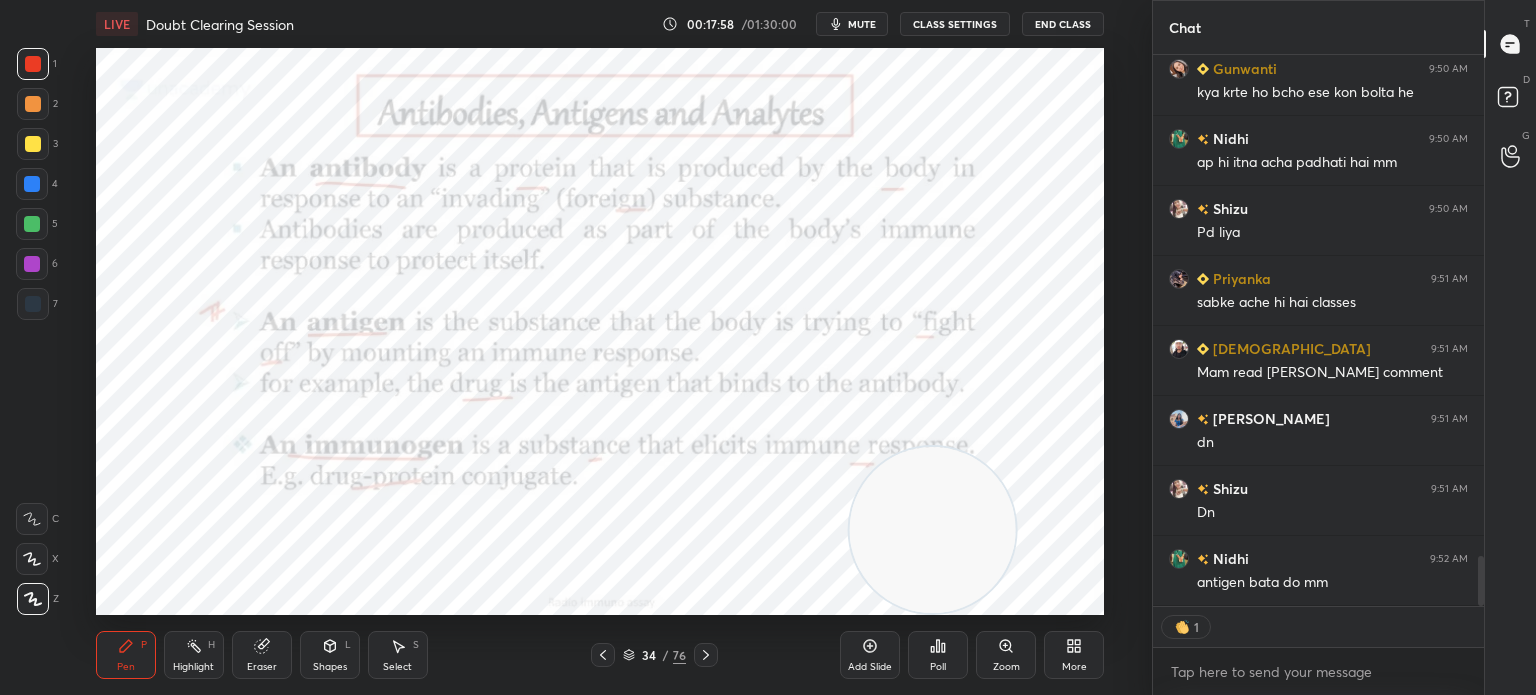 scroll, scrollTop: 5, scrollLeft: 6, axis: both 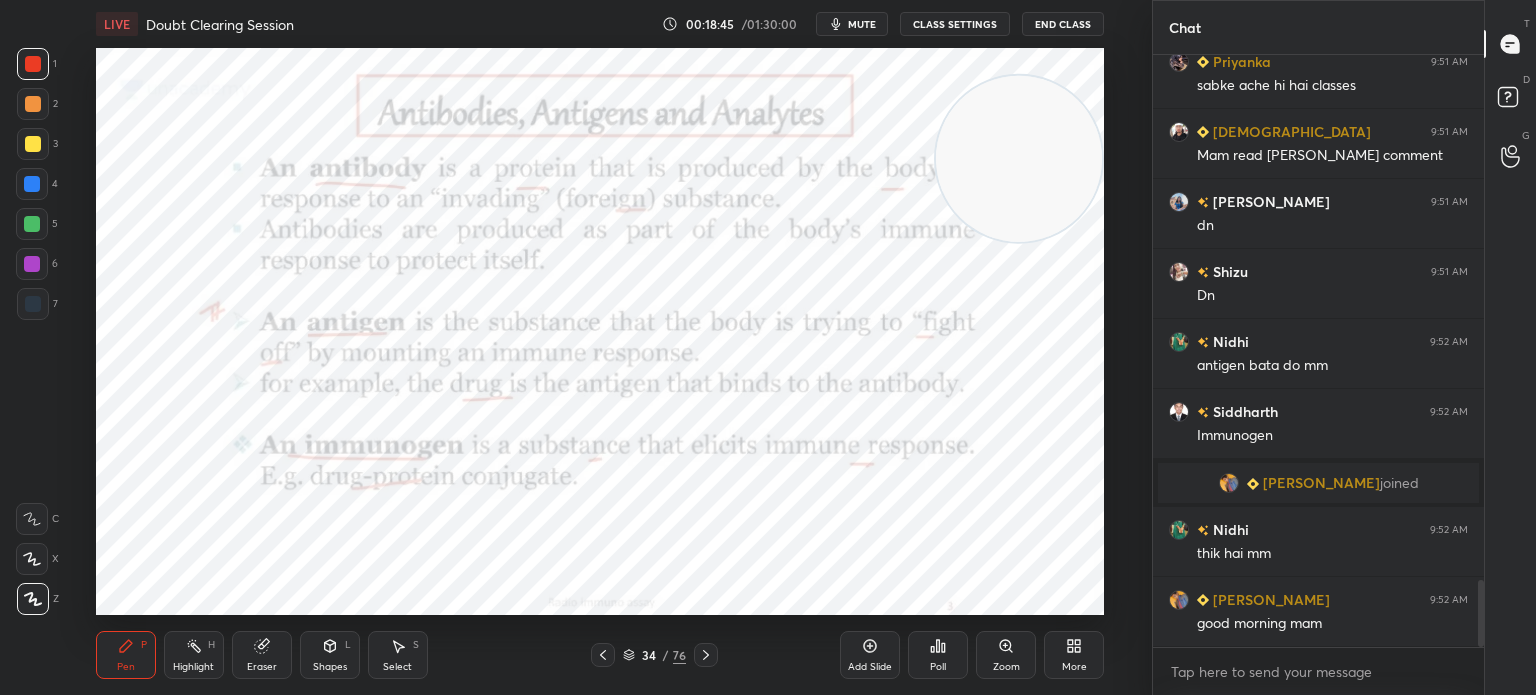 click on "mute" at bounding box center (862, 24) 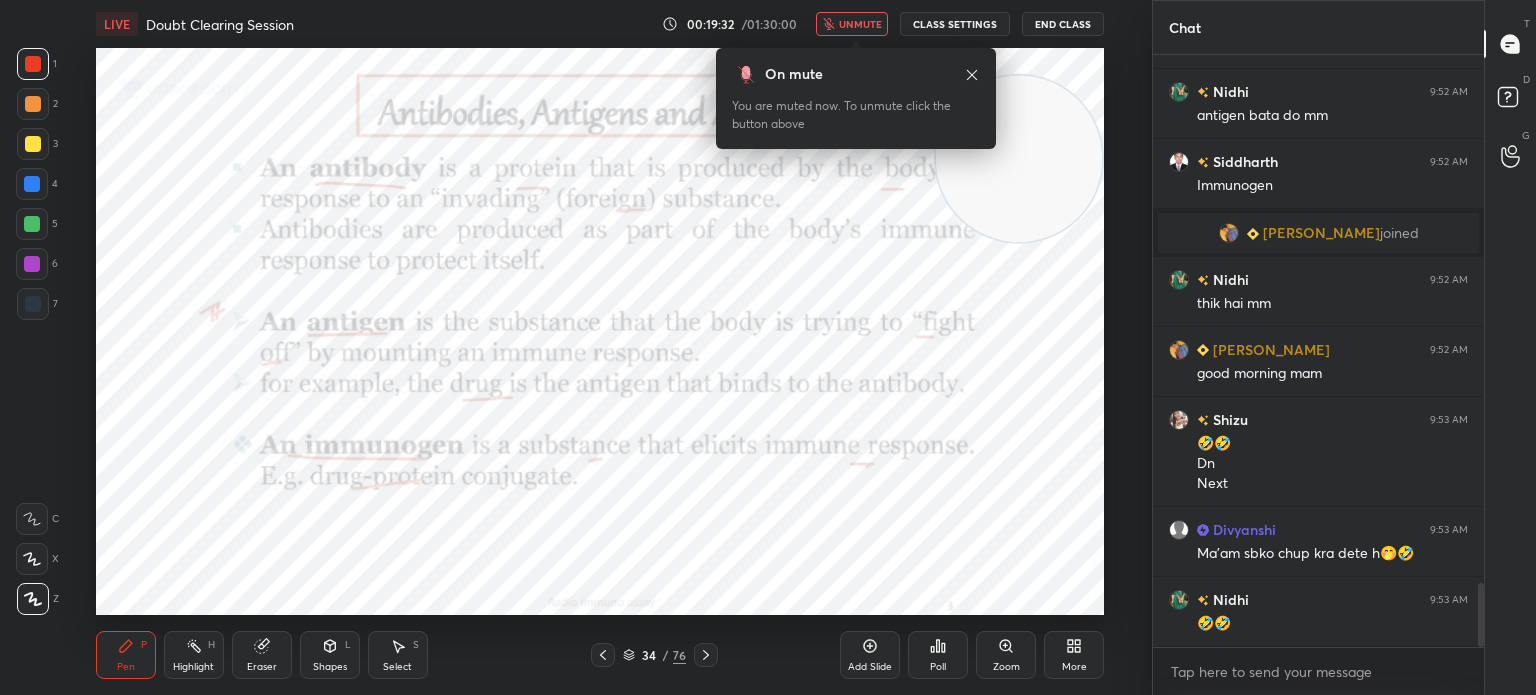 scroll, scrollTop: 5002, scrollLeft: 0, axis: vertical 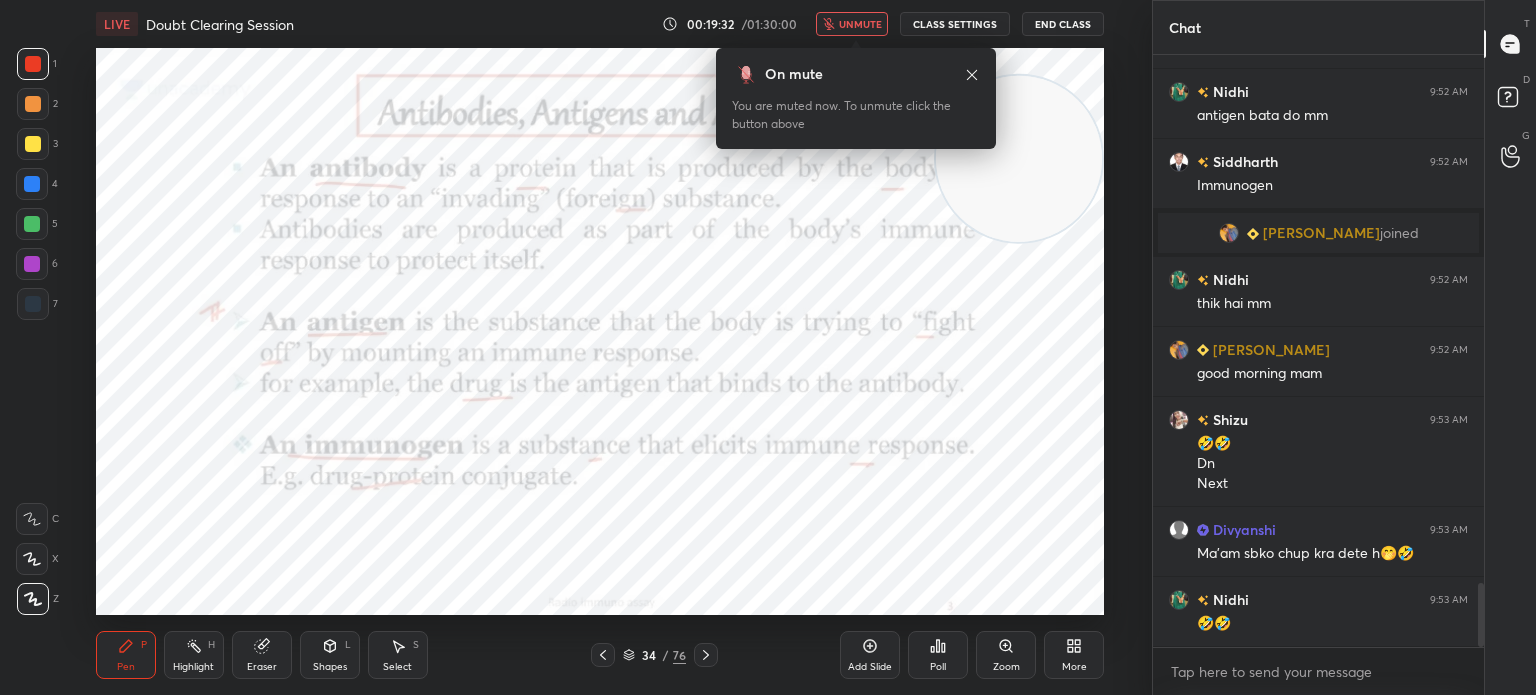 click on "unmute" at bounding box center [860, 24] 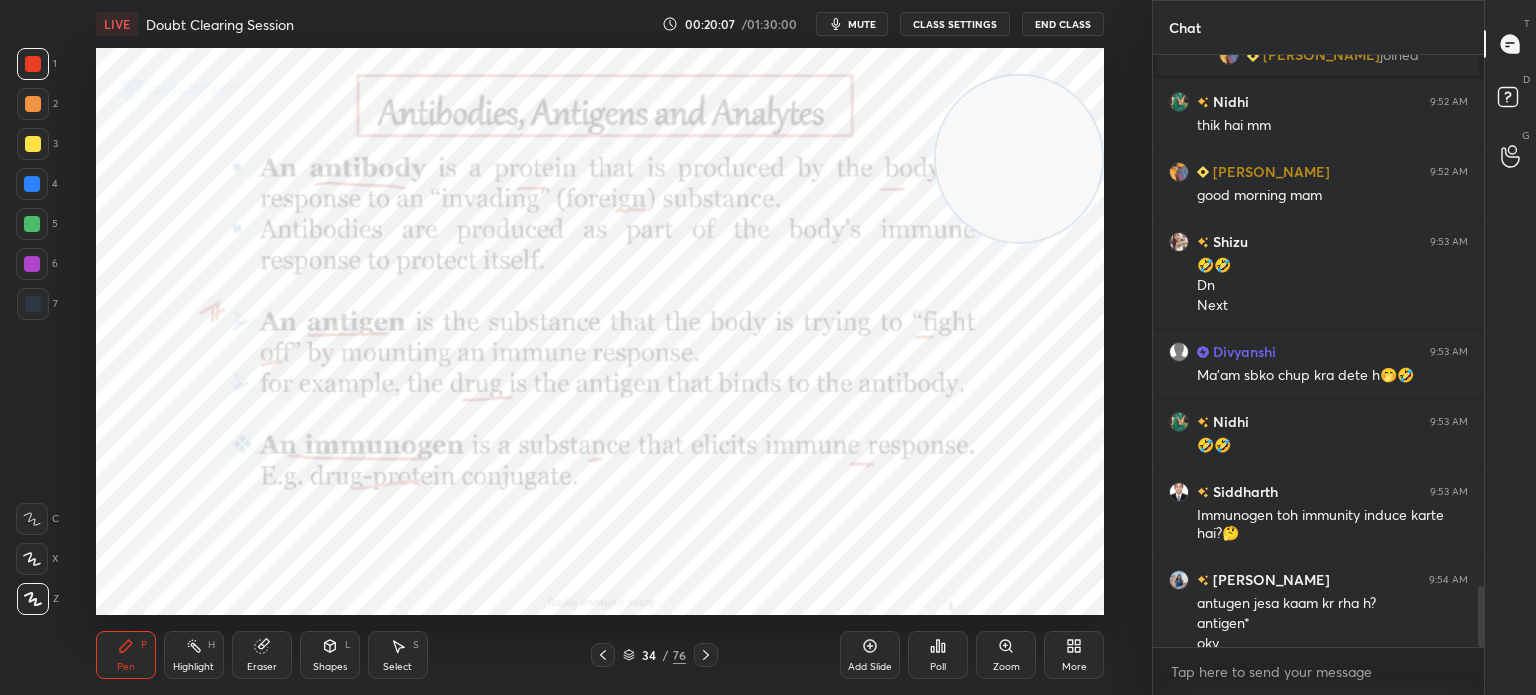 scroll, scrollTop: 5112, scrollLeft: 0, axis: vertical 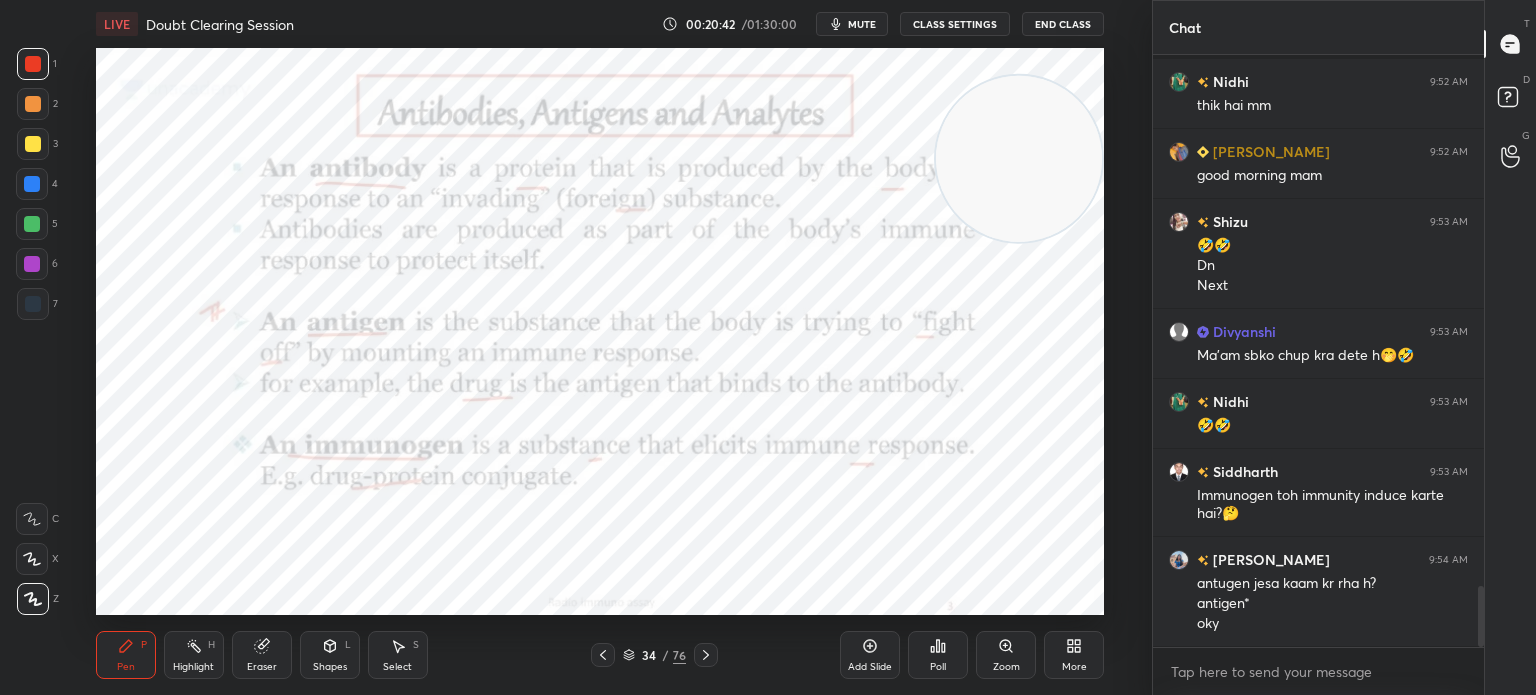 click 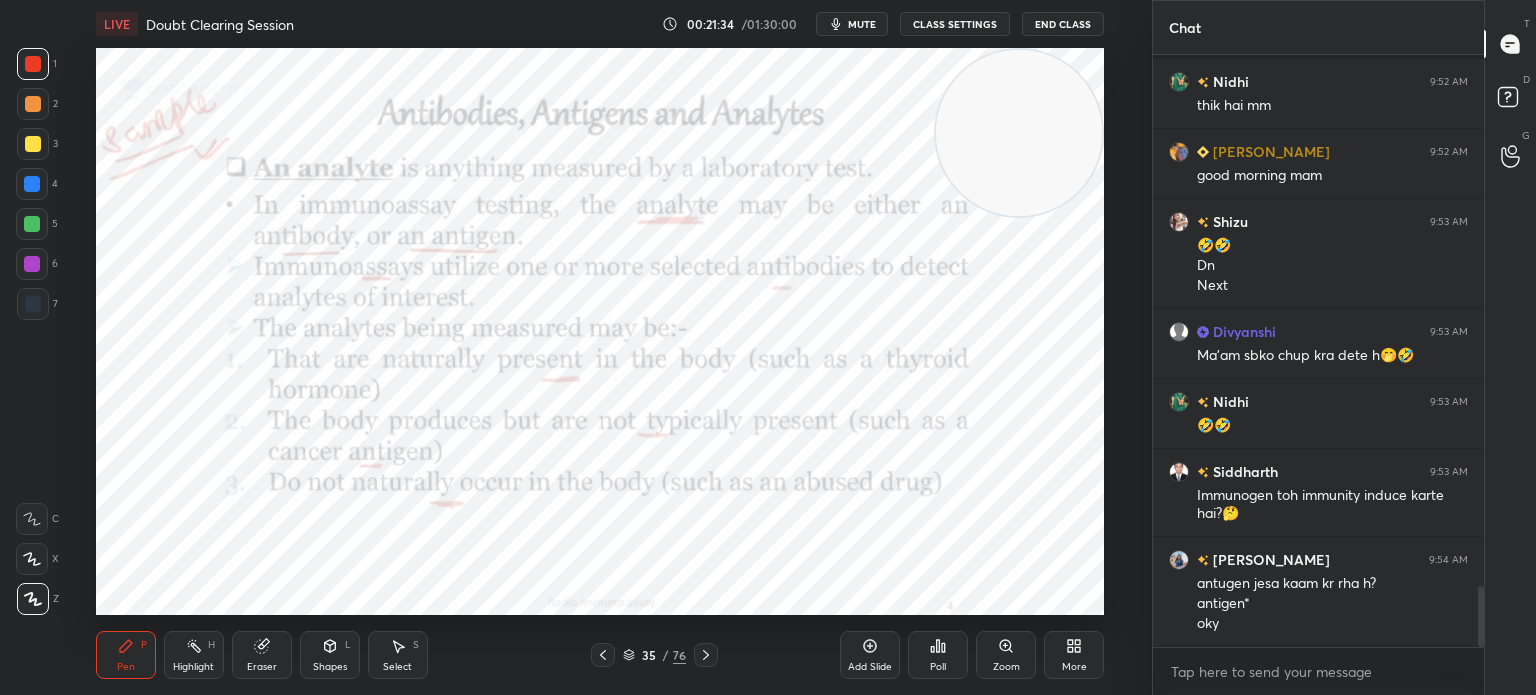 click 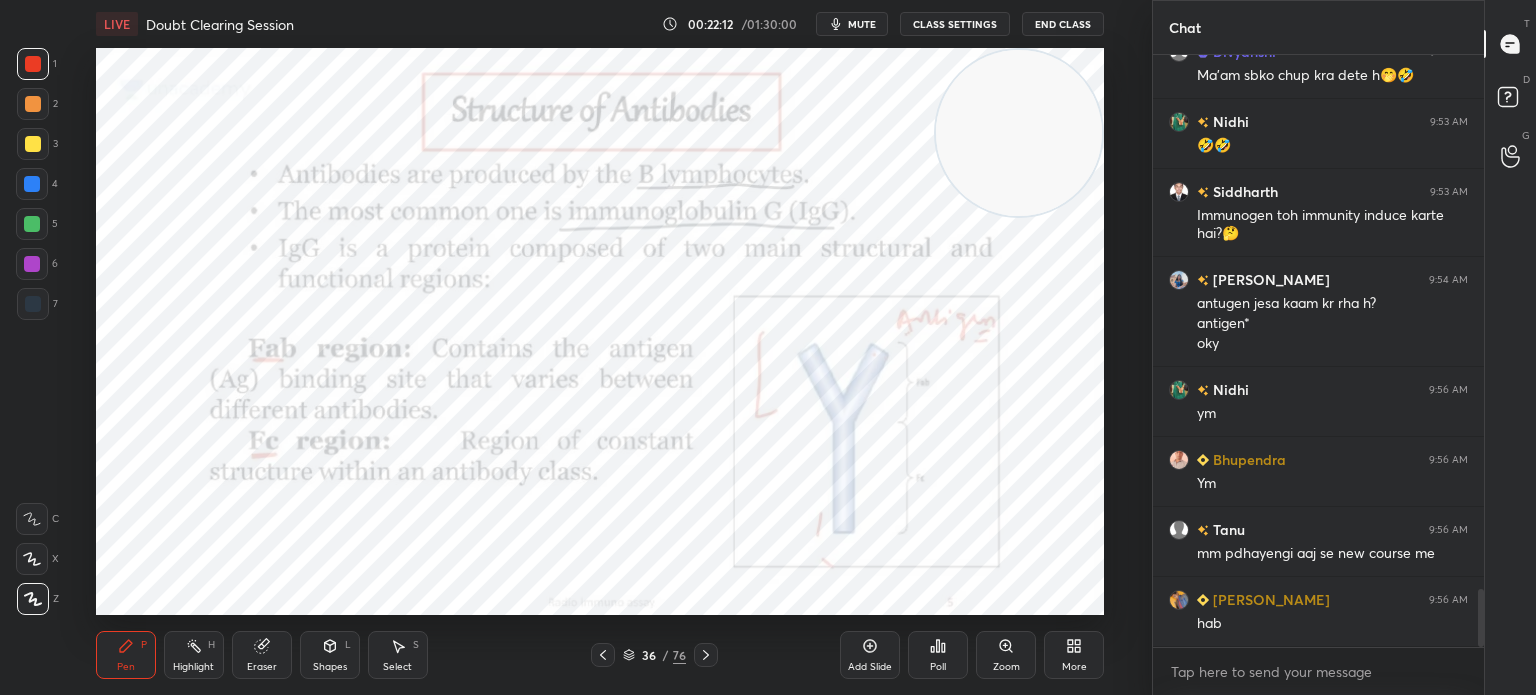scroll, scrollTop: 5462, scrollLeft: 0, axis: vertical 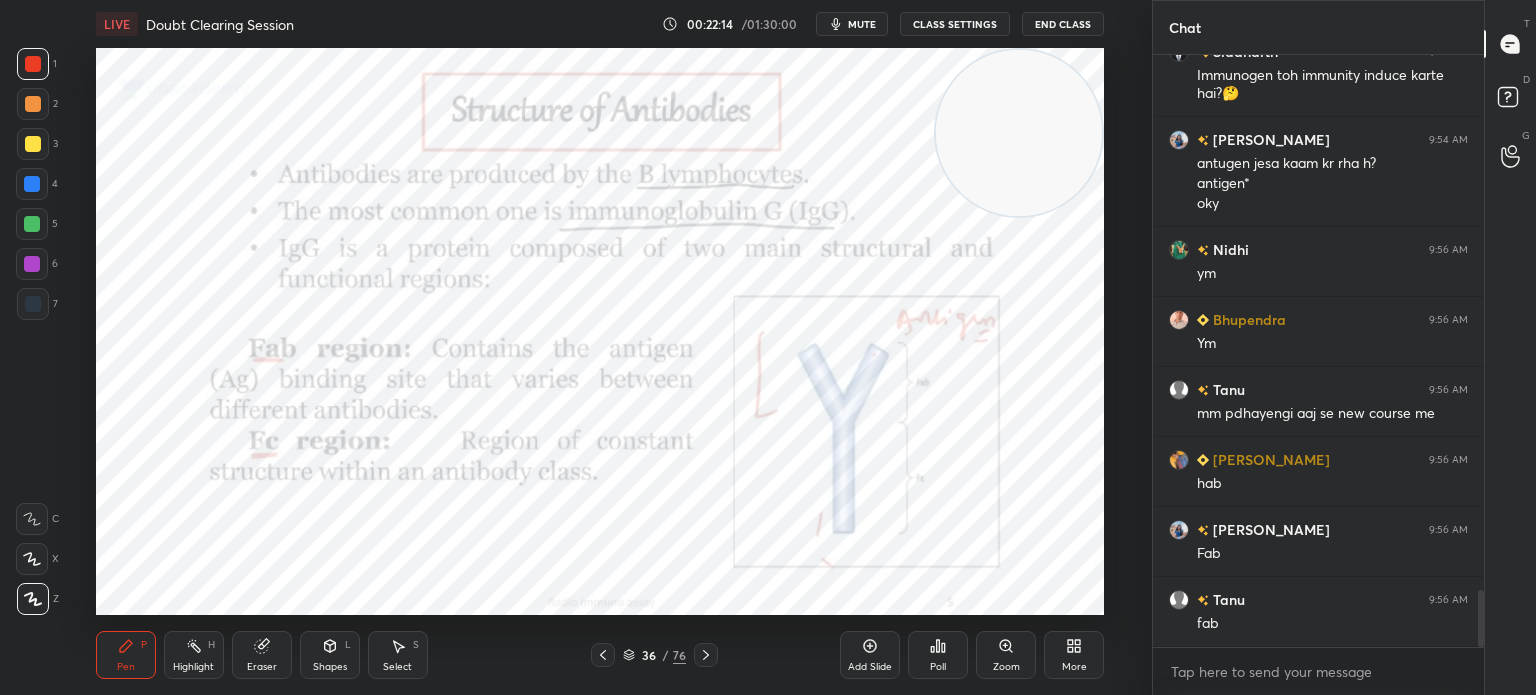 click 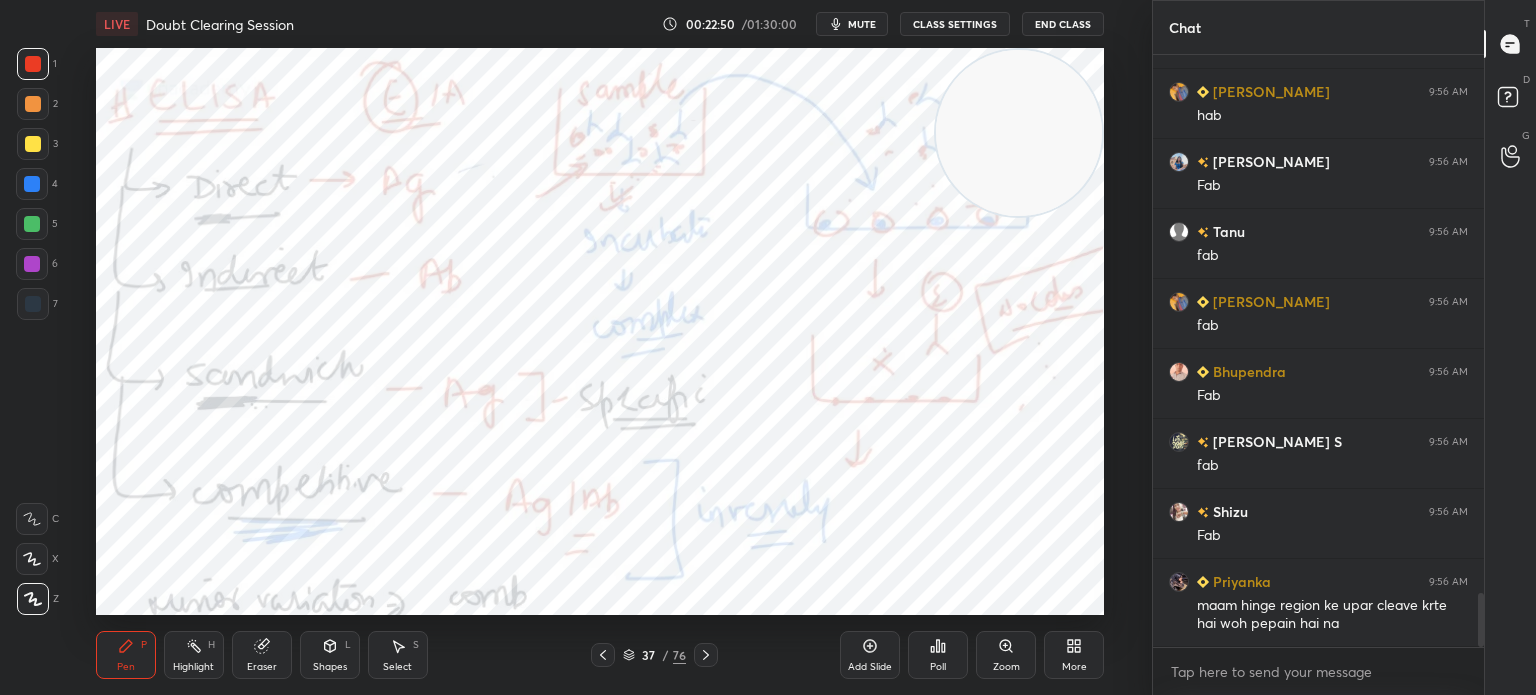 scroll, scrollTop: 5970, scrollLeft: 0, axis: vertical 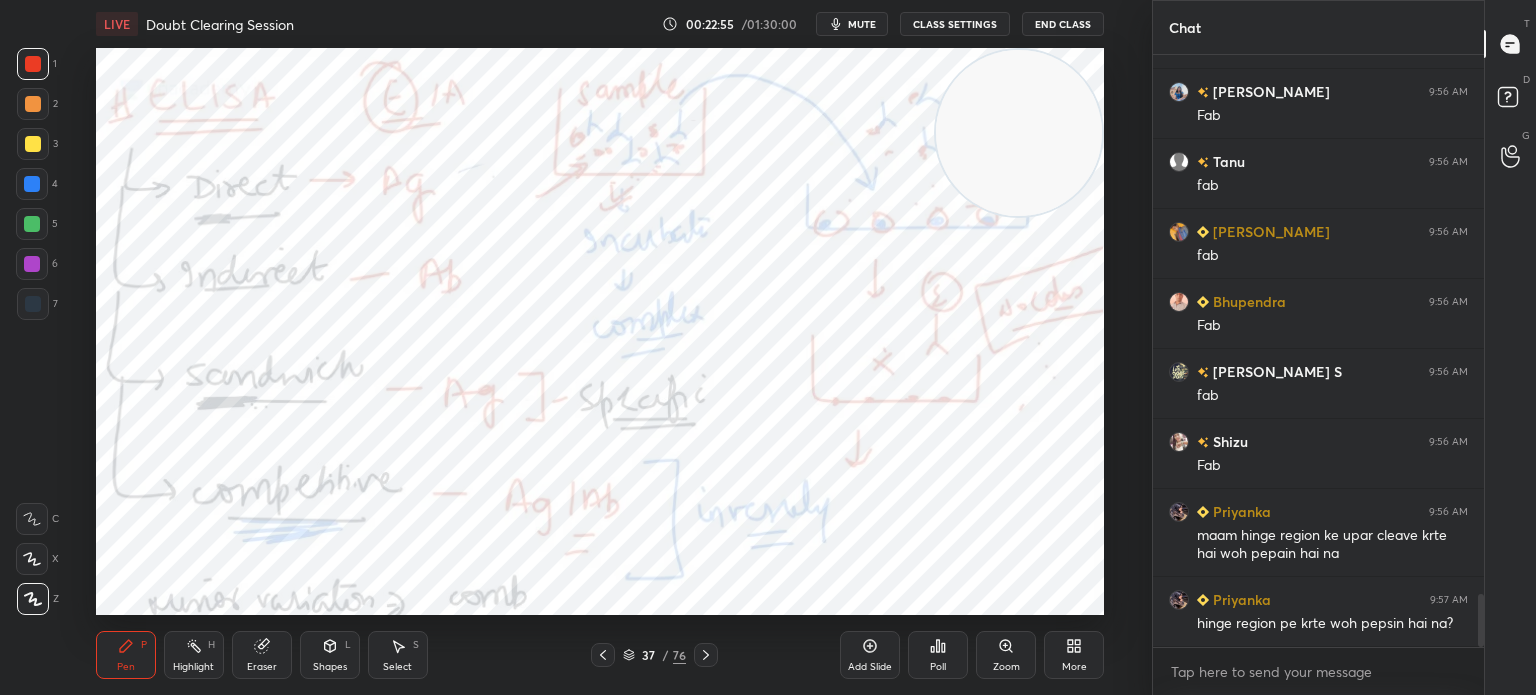 click 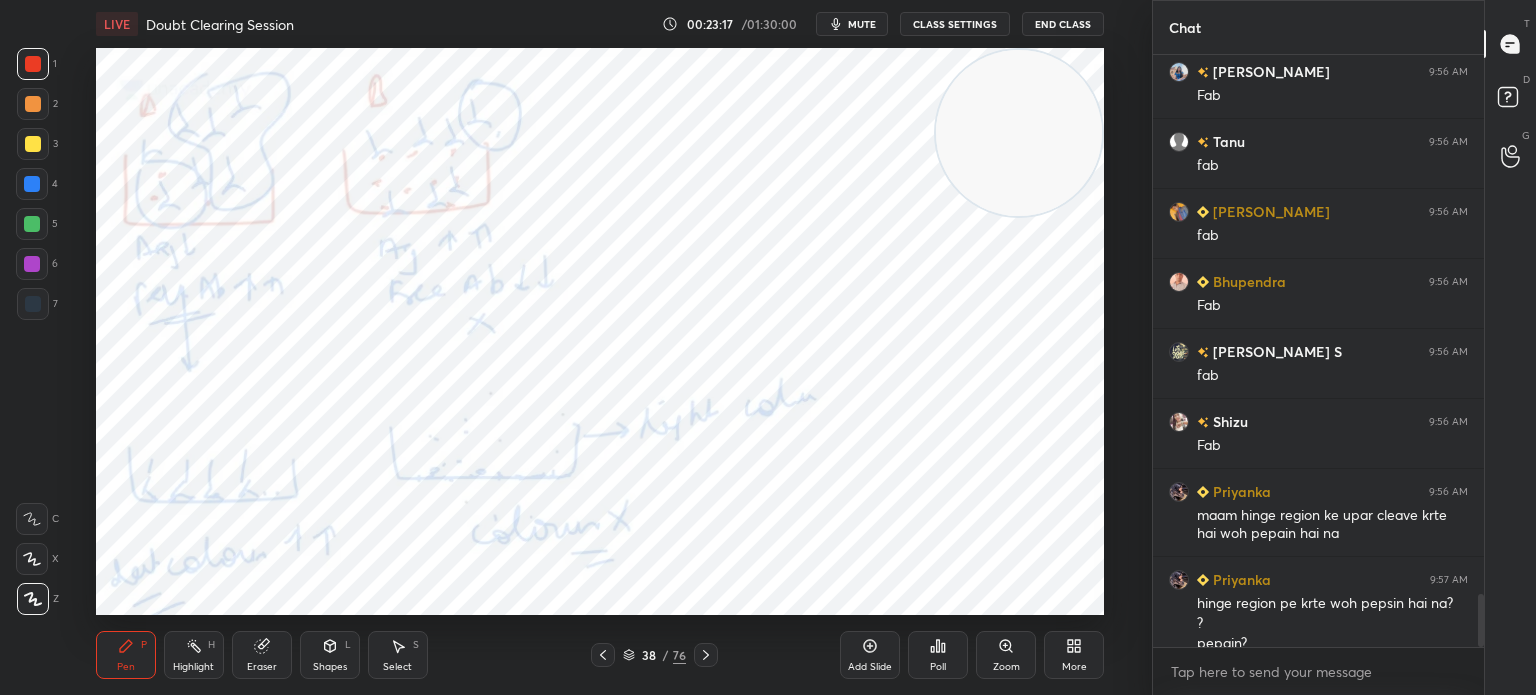scroll, scrollTop: 6010, scrollLeft: 0, axis: vertical 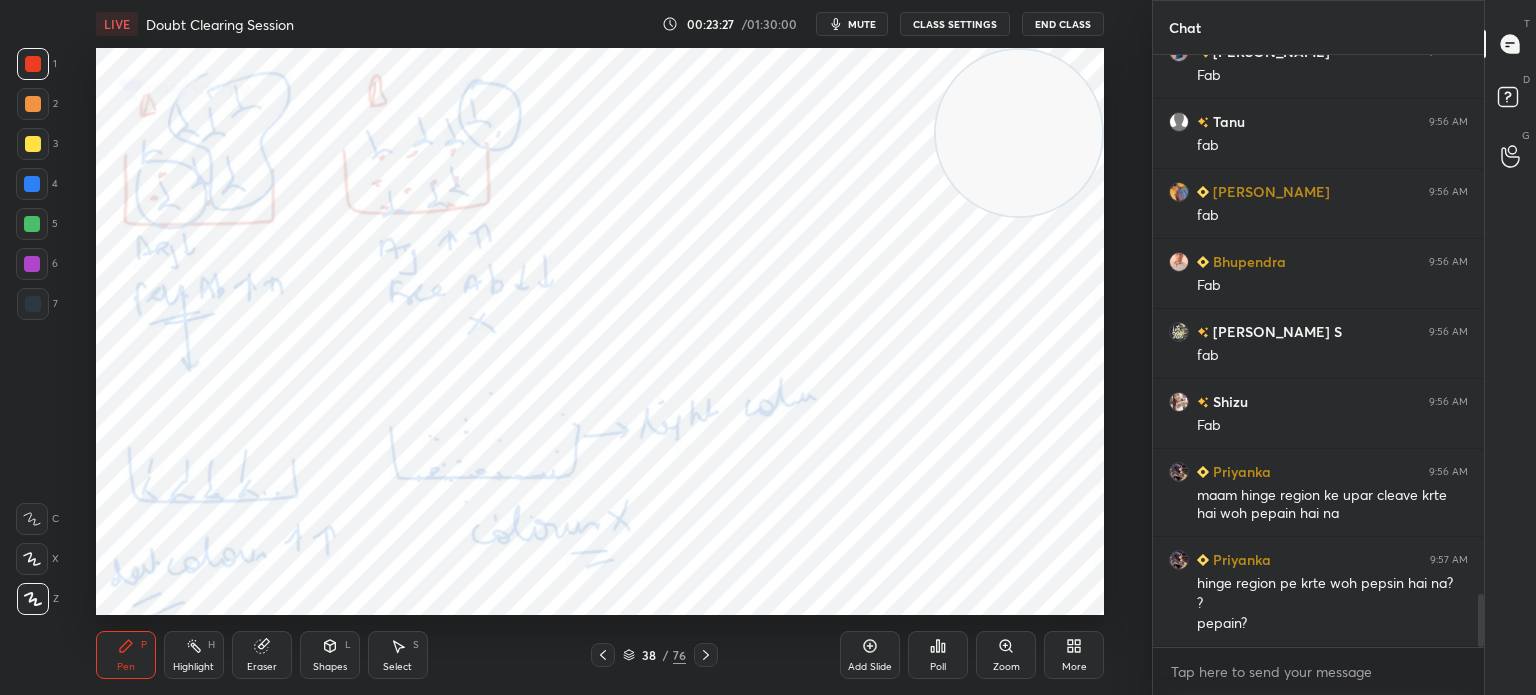 click on "mute" at bounding box center [862, 24] 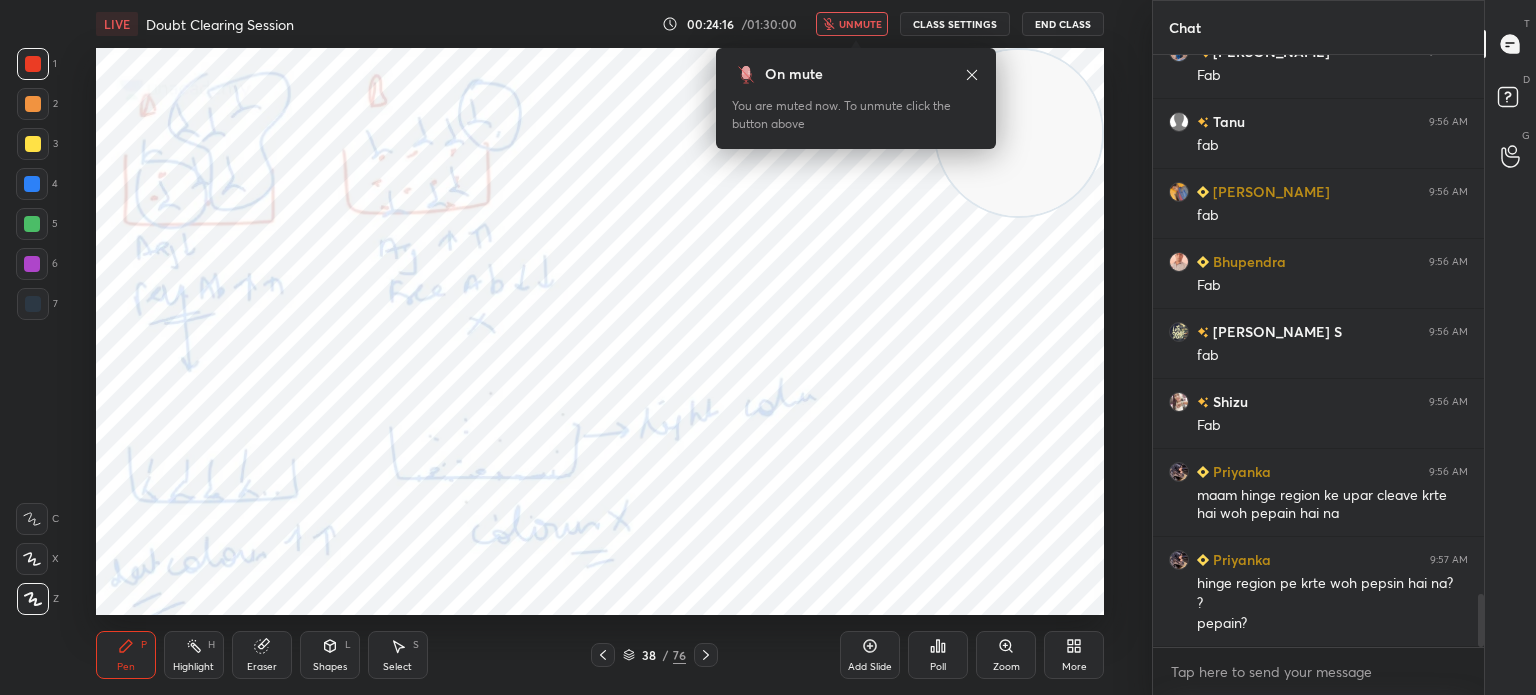 click on "unmute" at bounding box center [860, 24] 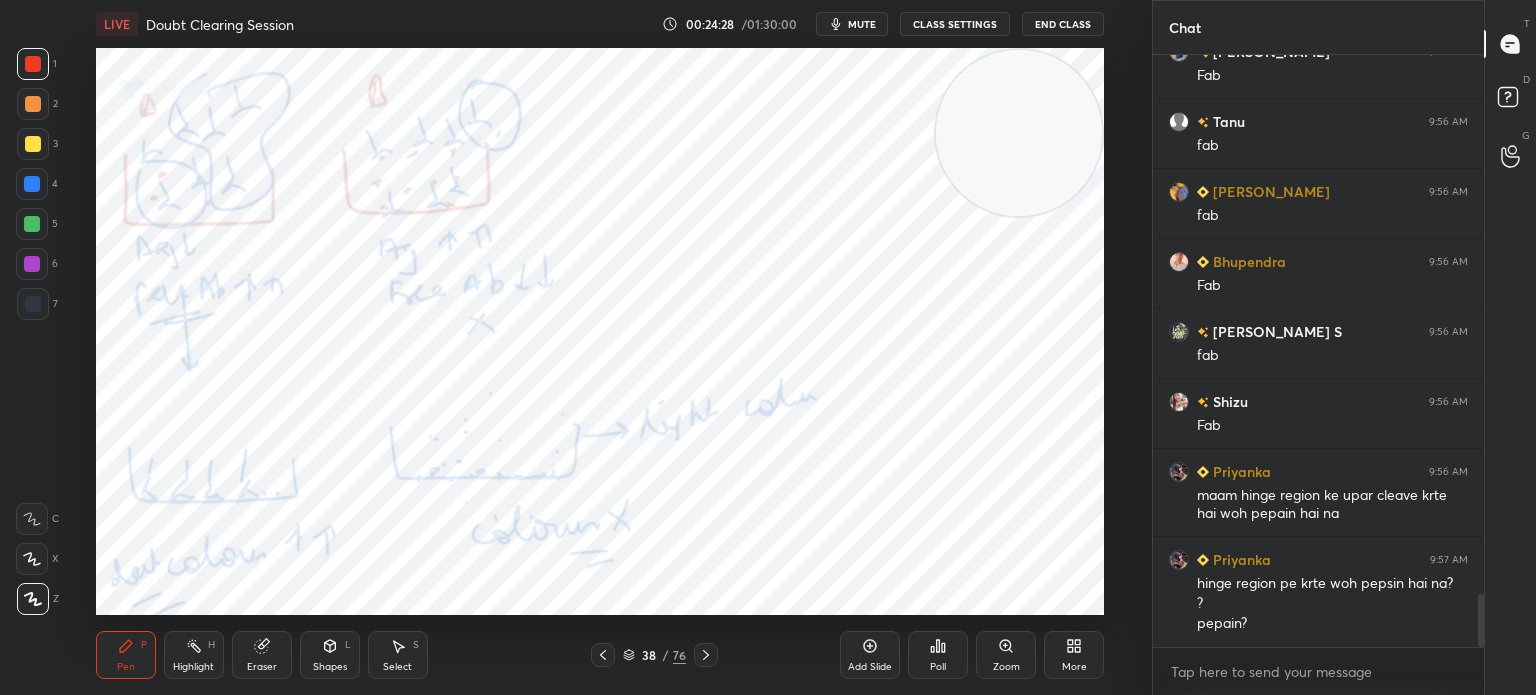 click on "38 / 76" at bounding box center (654, 655) 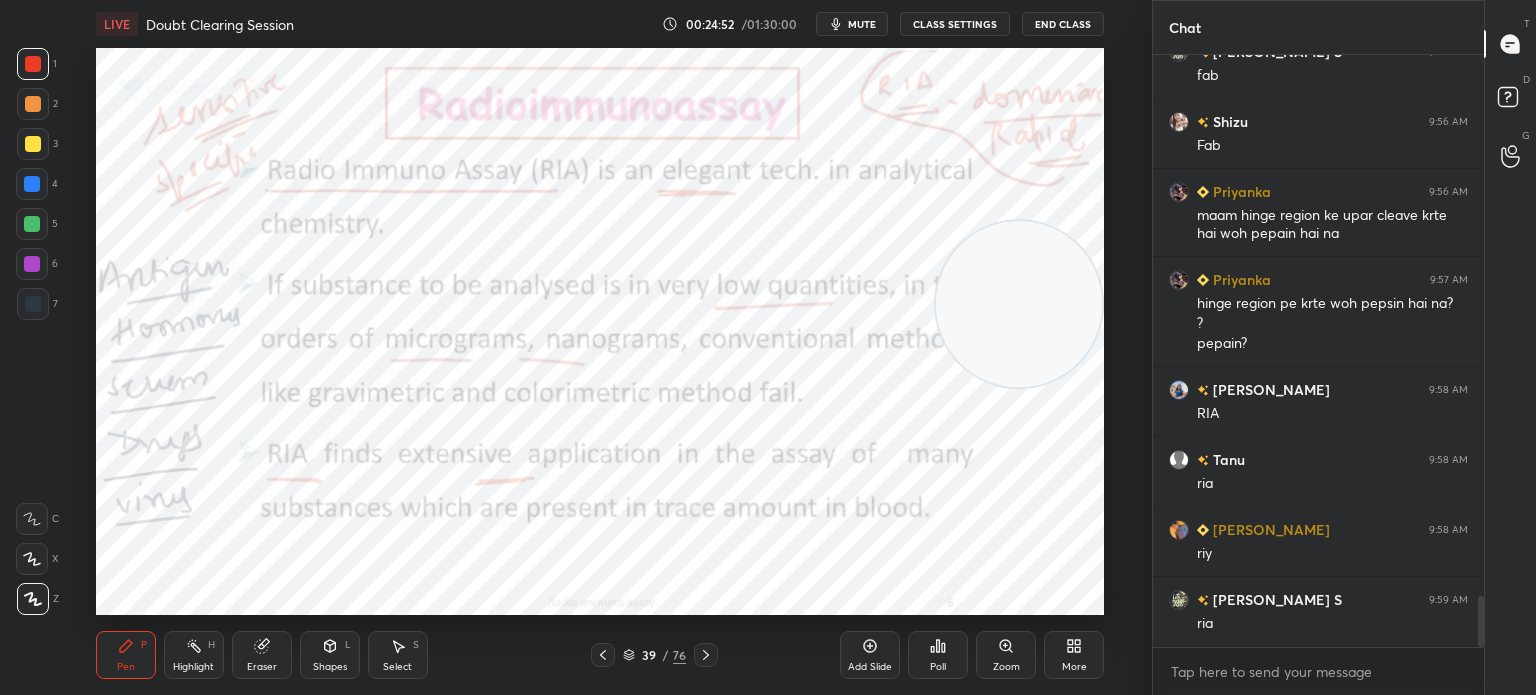 scroll, scrollTop: 6360, scrollLeft: 0, axis: vertical 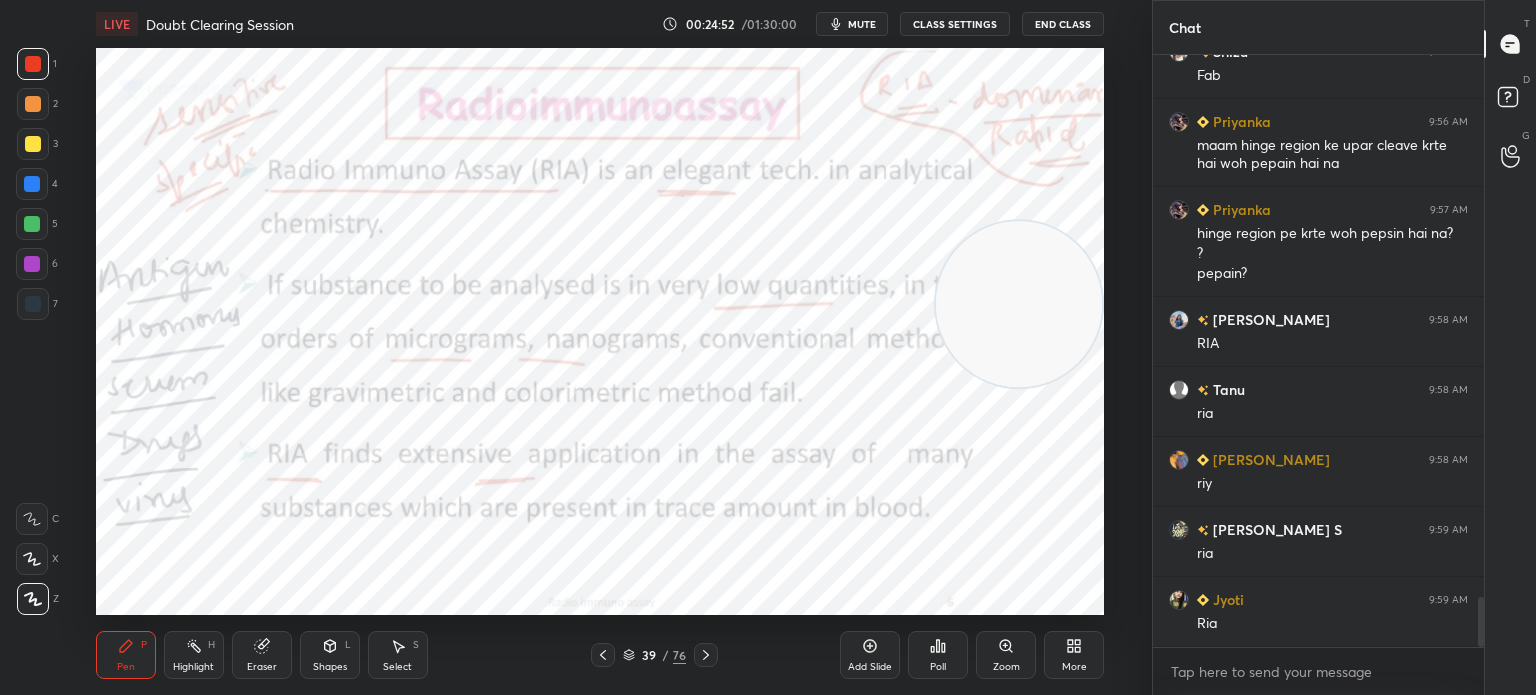 click 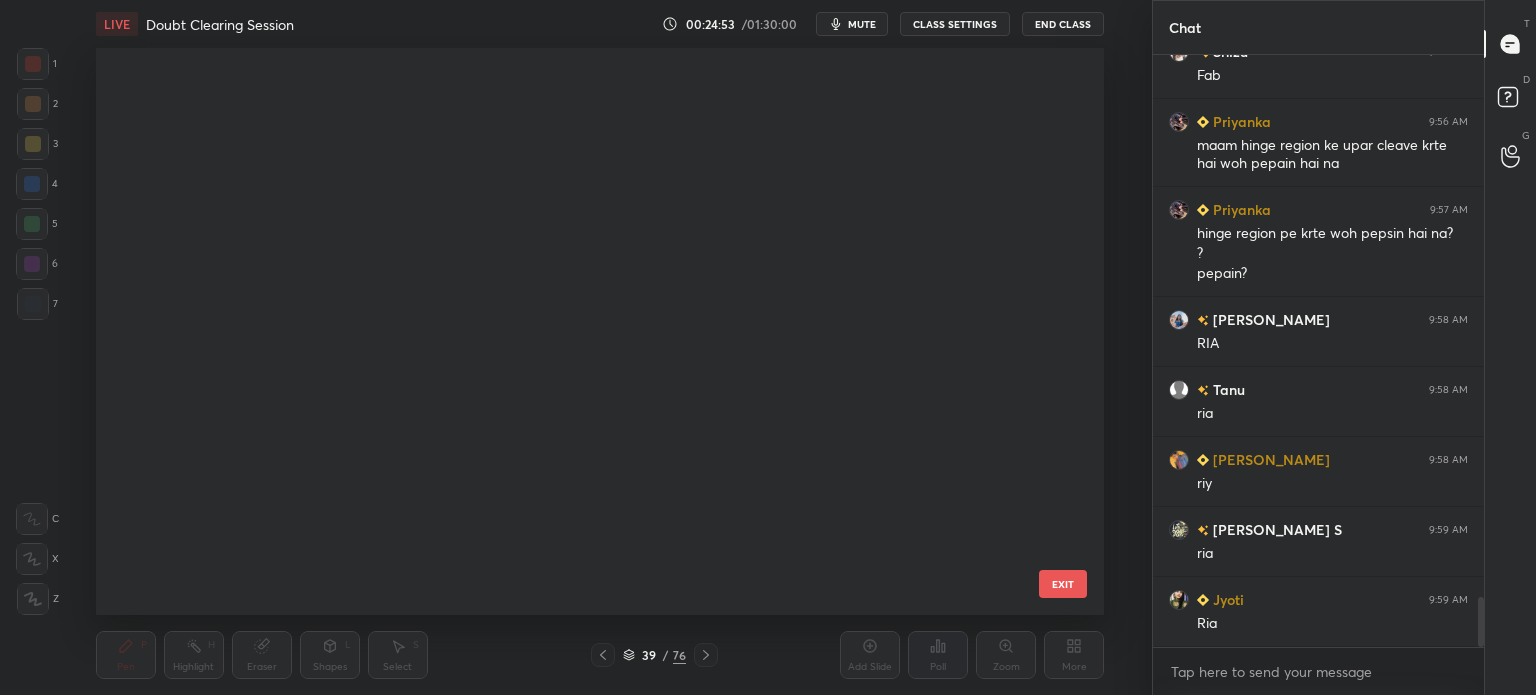 scroll, scrollTop: 1695, scrollLeft: 0, axis: vertical 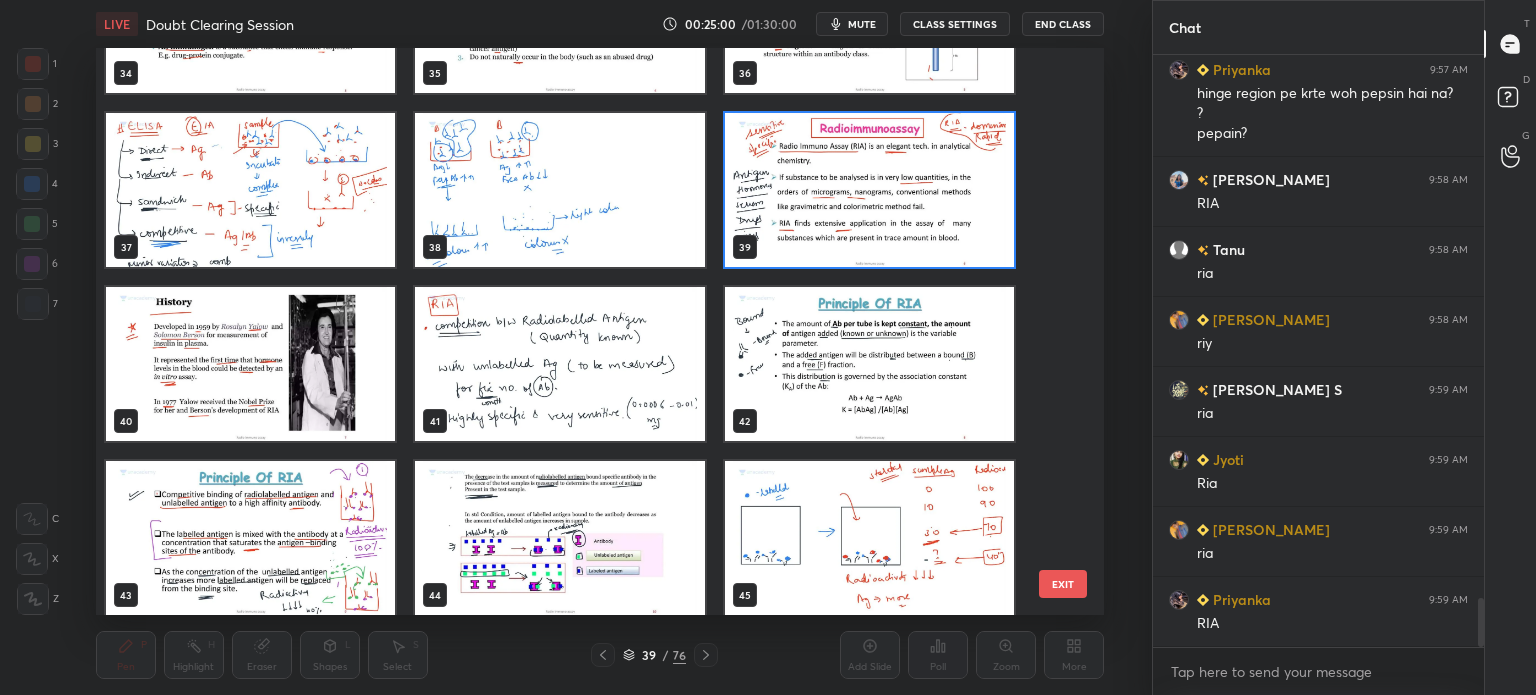 click at bounding box center [868, 190] 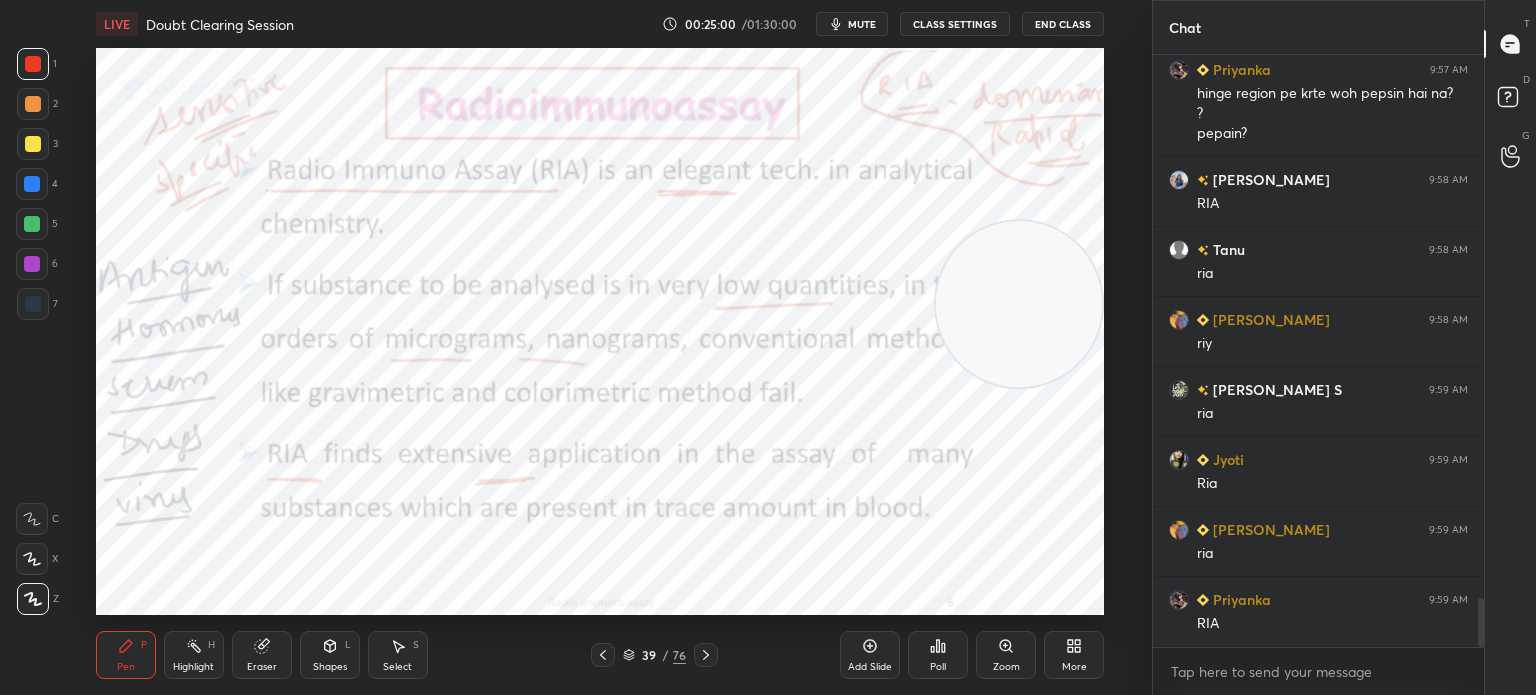 click at bounding box center [868, 190] 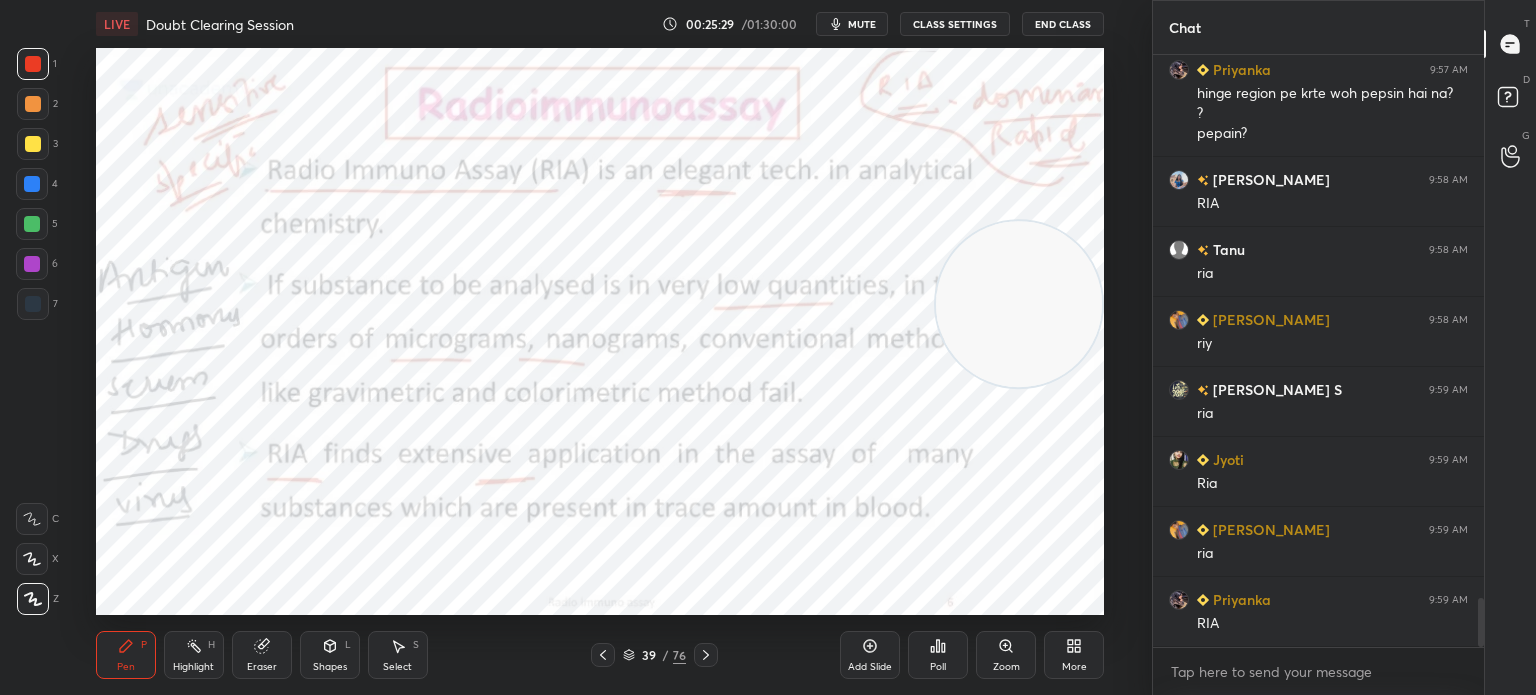 click at bounding box center [33, 304] 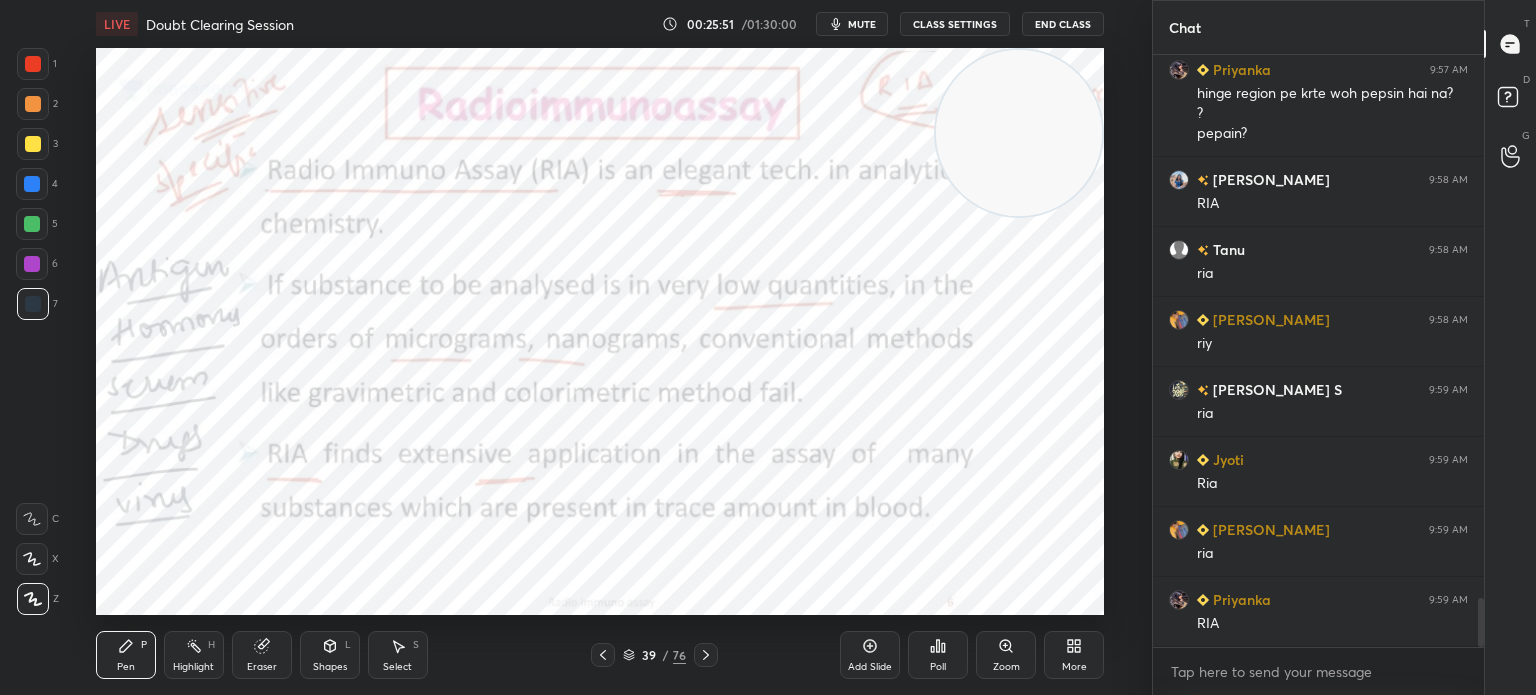 scroll, scrollTop: 6570, scrollLeft: 0, axis: vertical 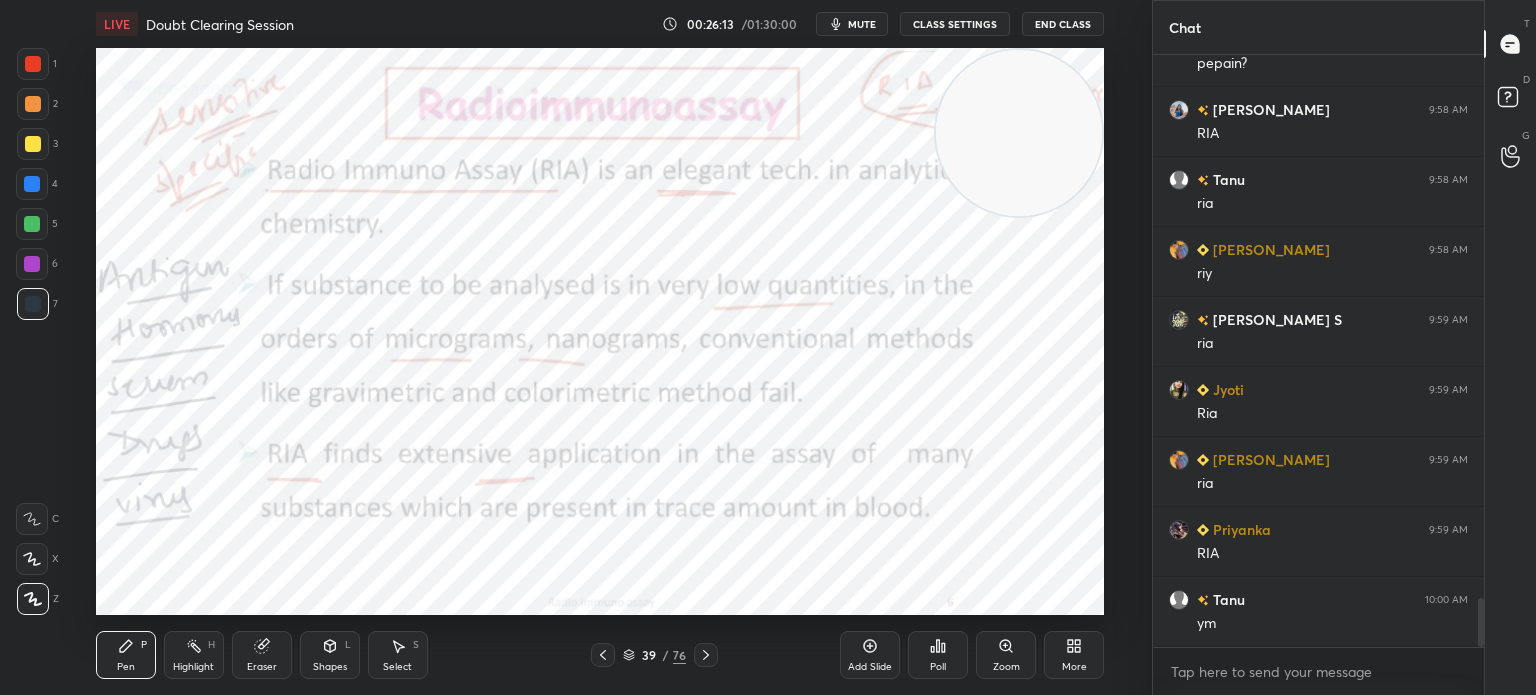click 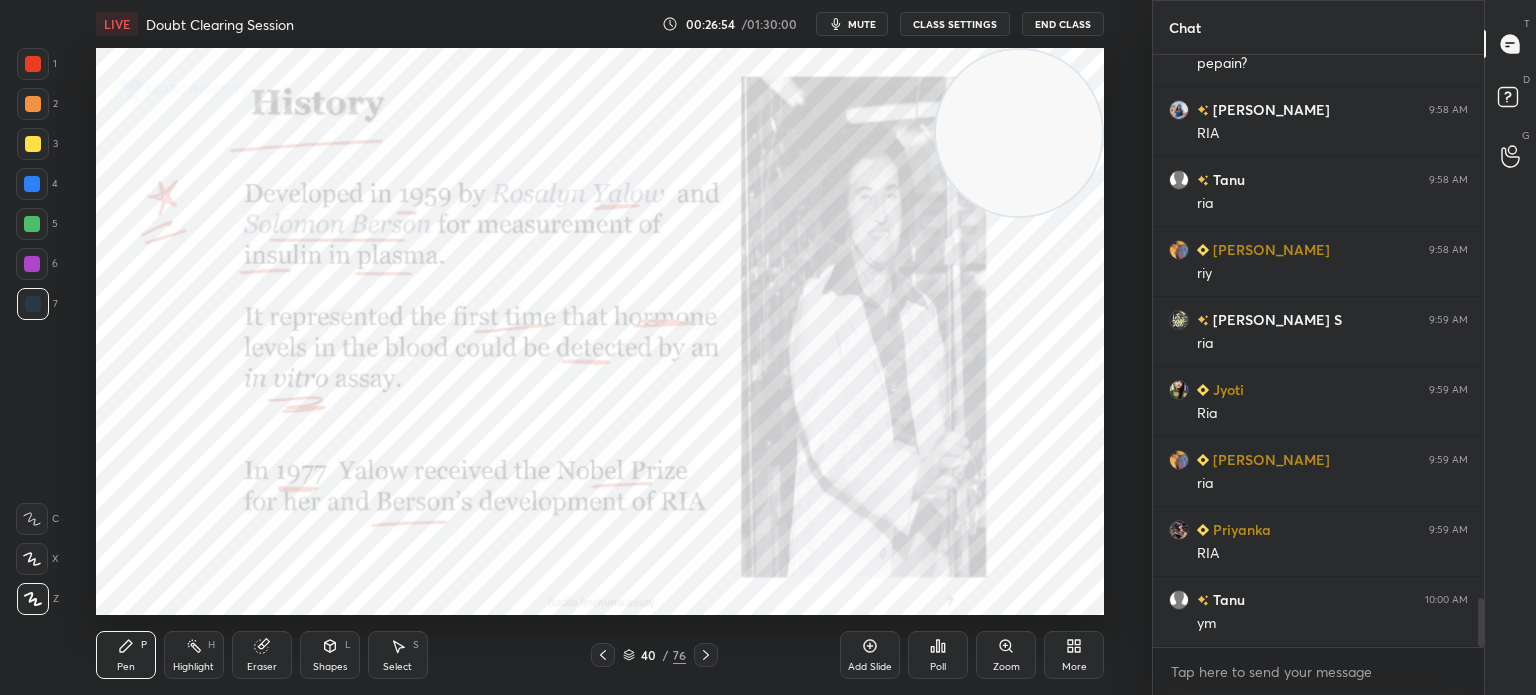 click 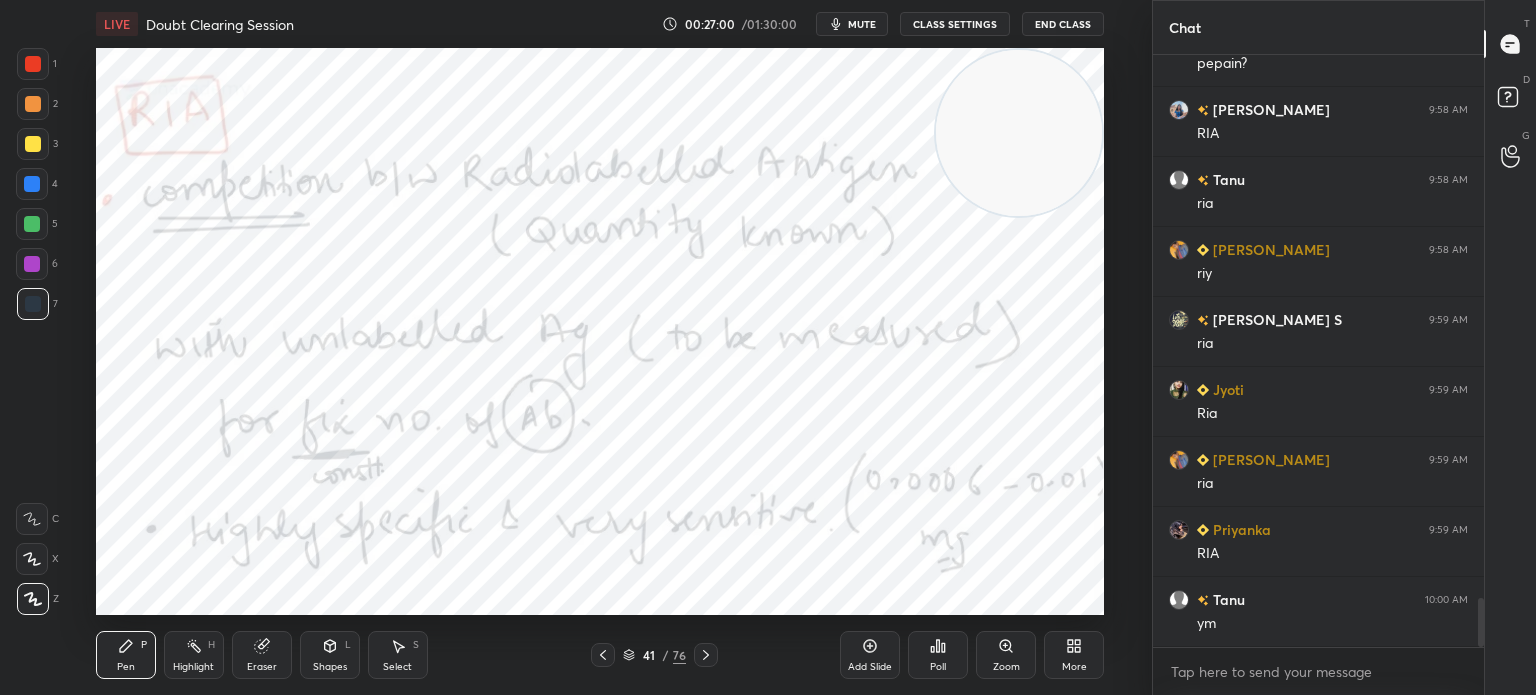 click 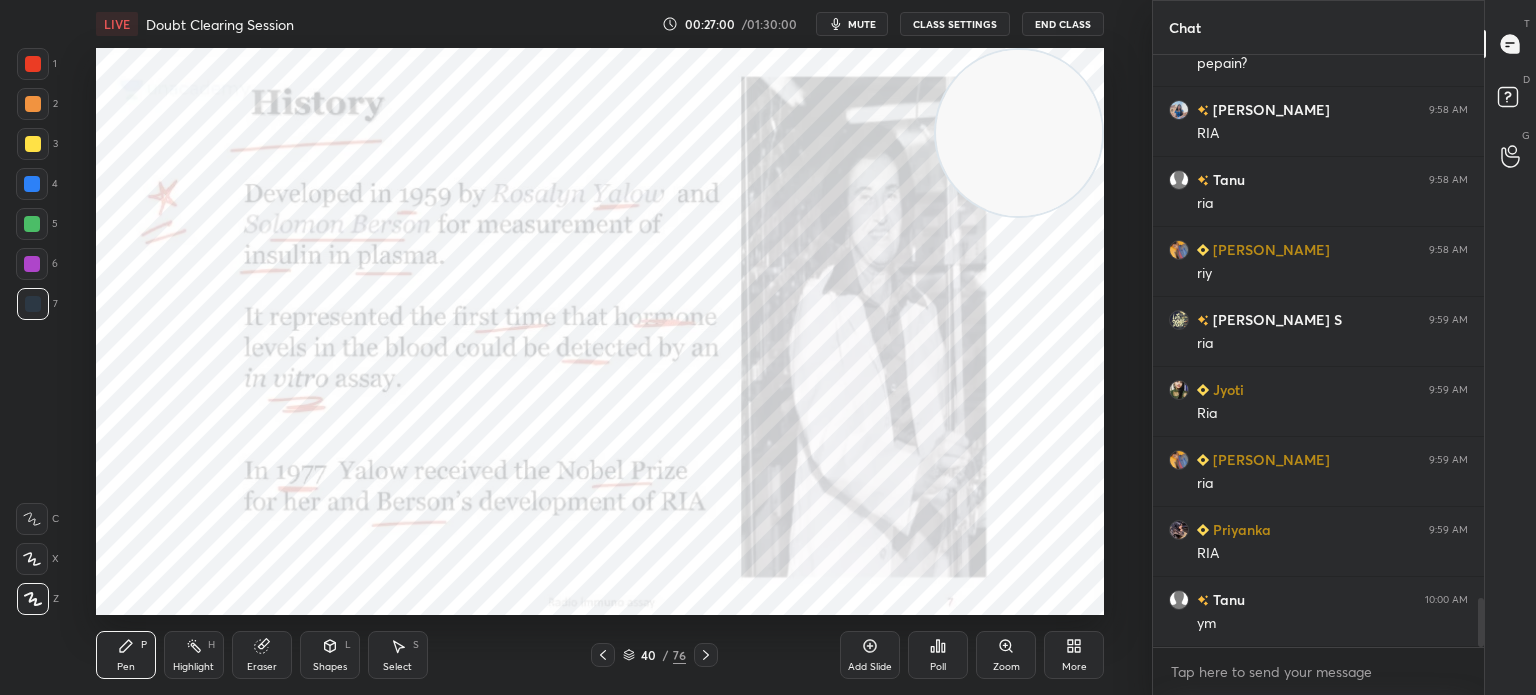 click 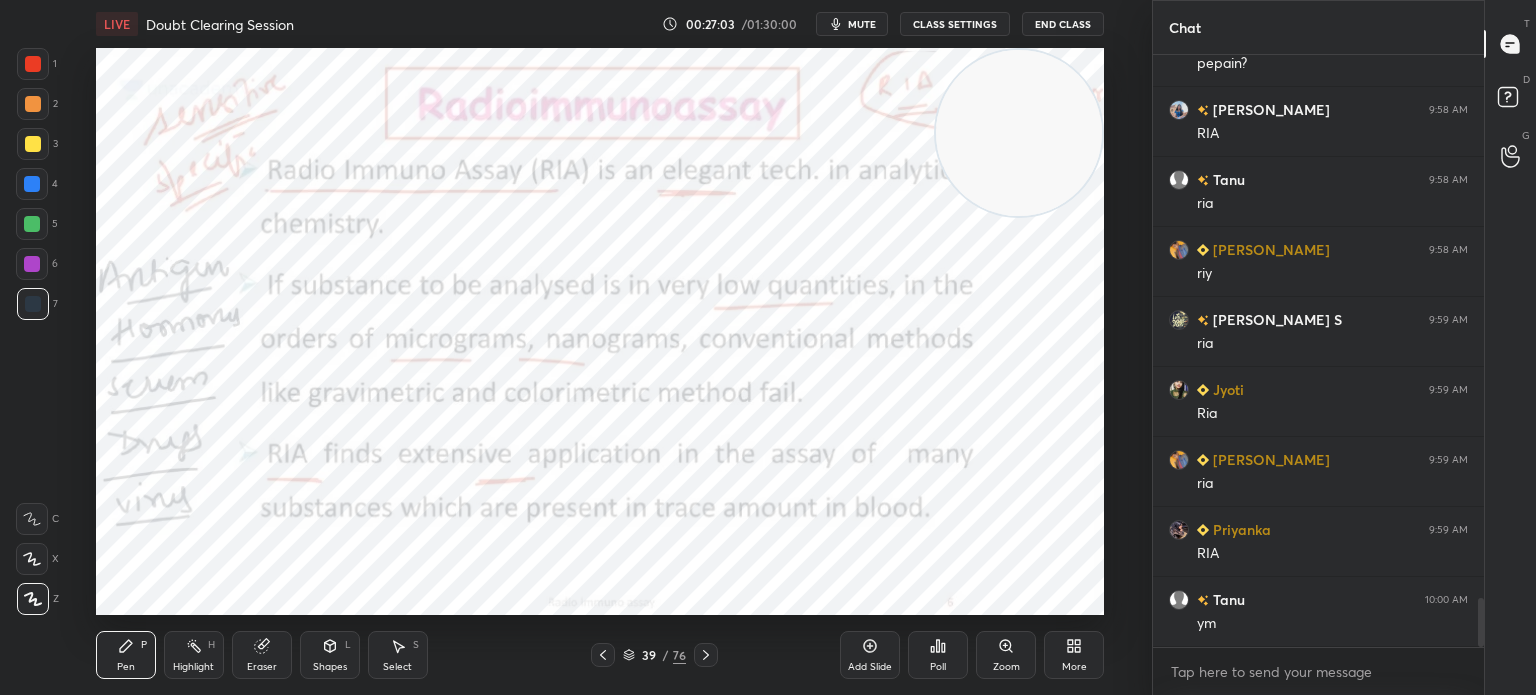 click 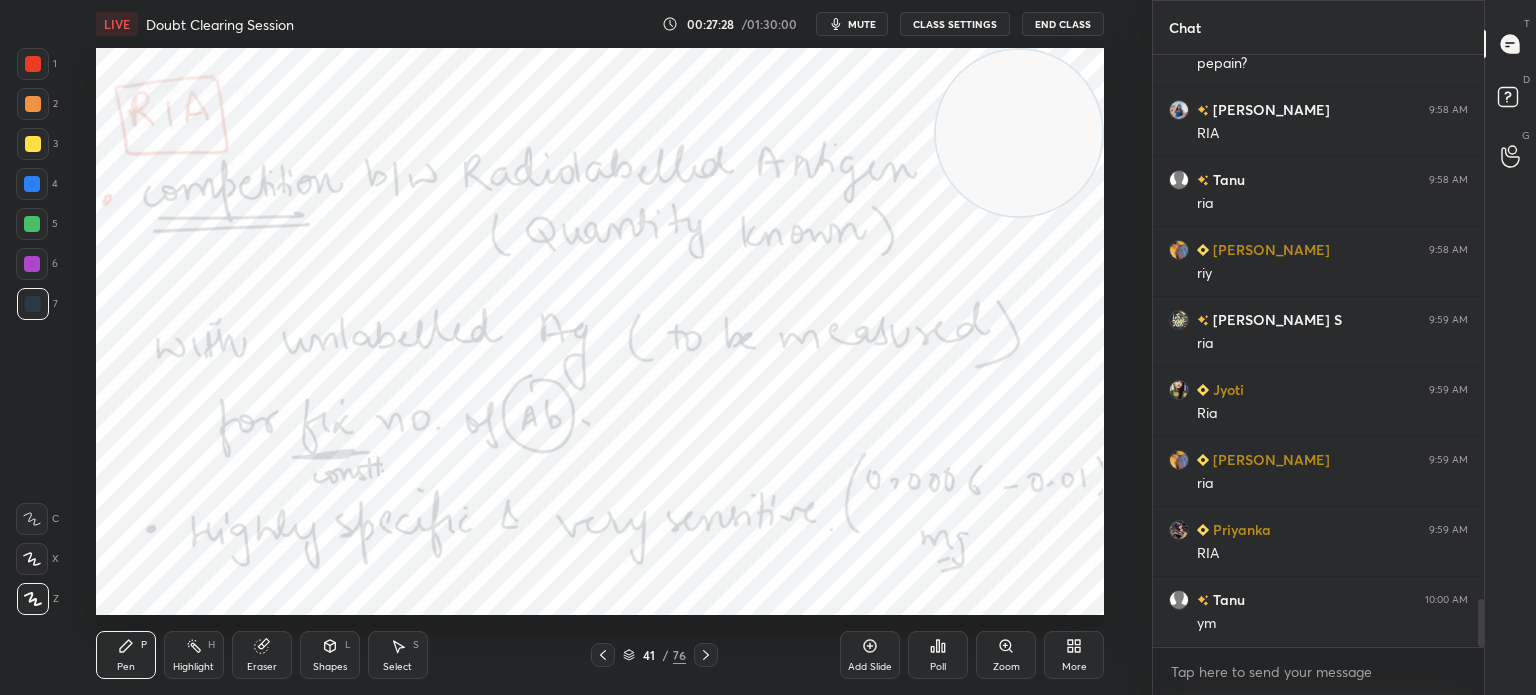 scroll, scrollTop: 6640, scrollLeft: 0, axis: vertical 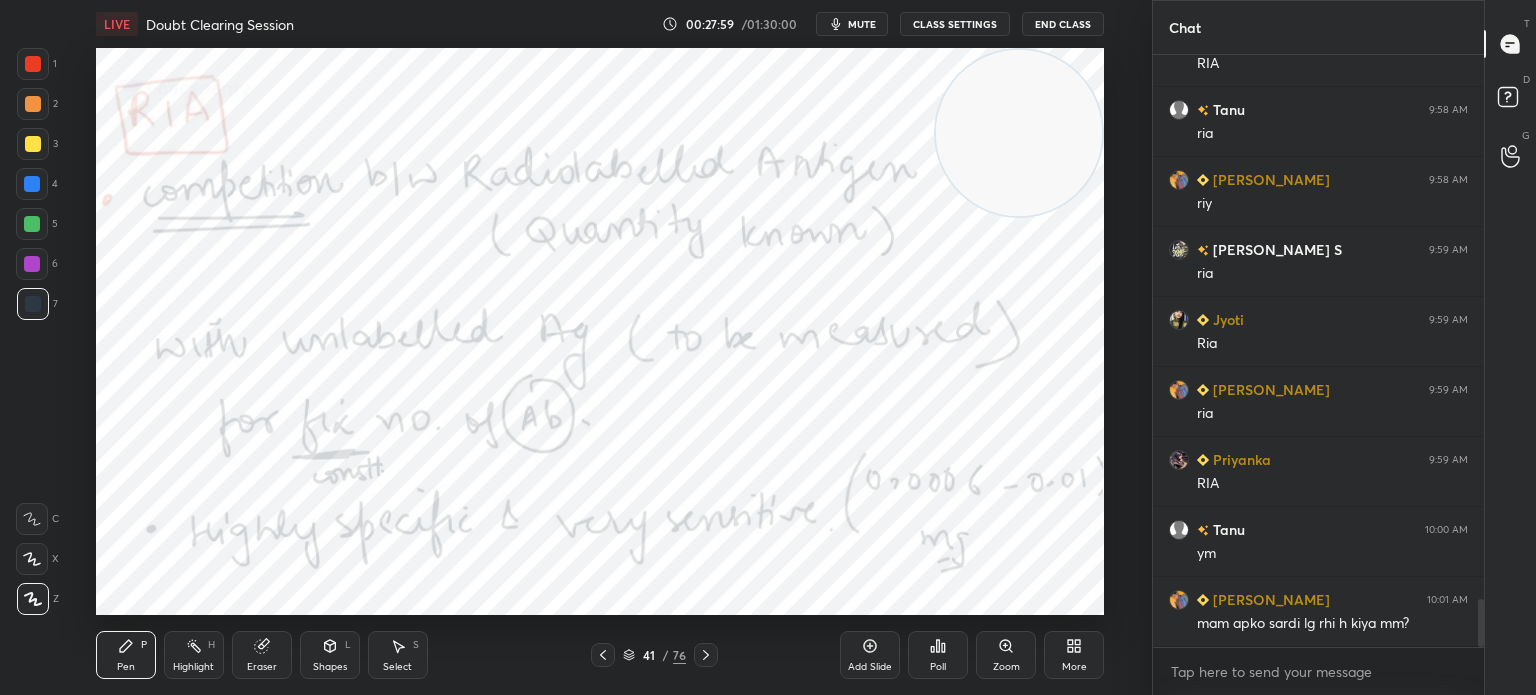 click 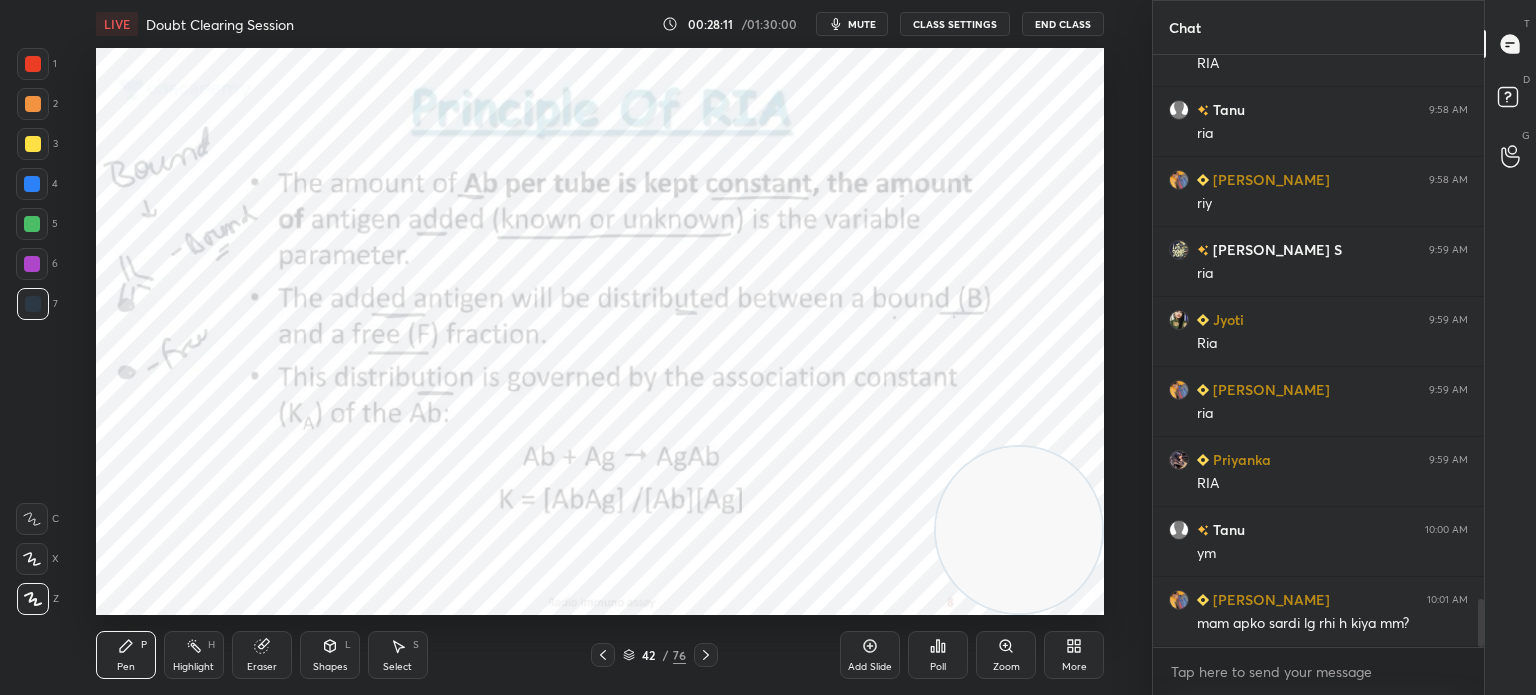 click 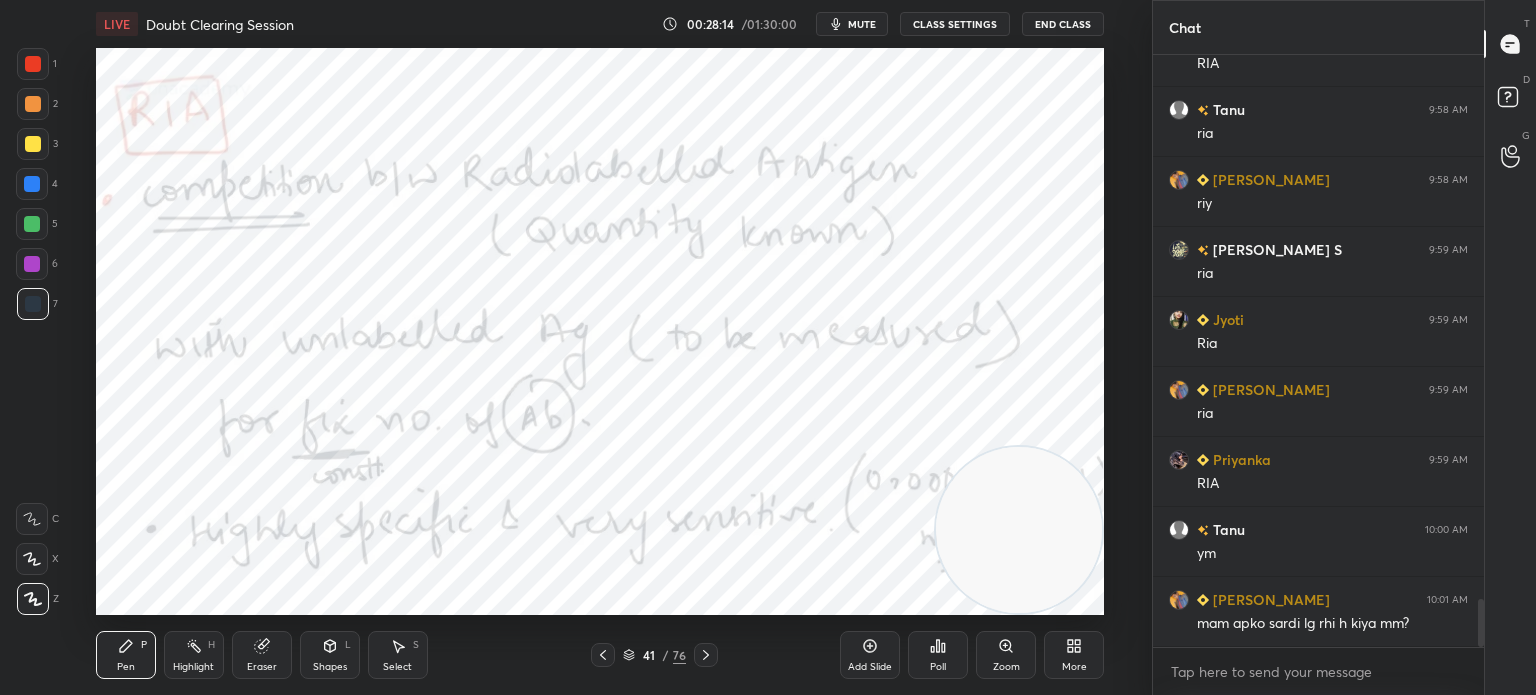 click 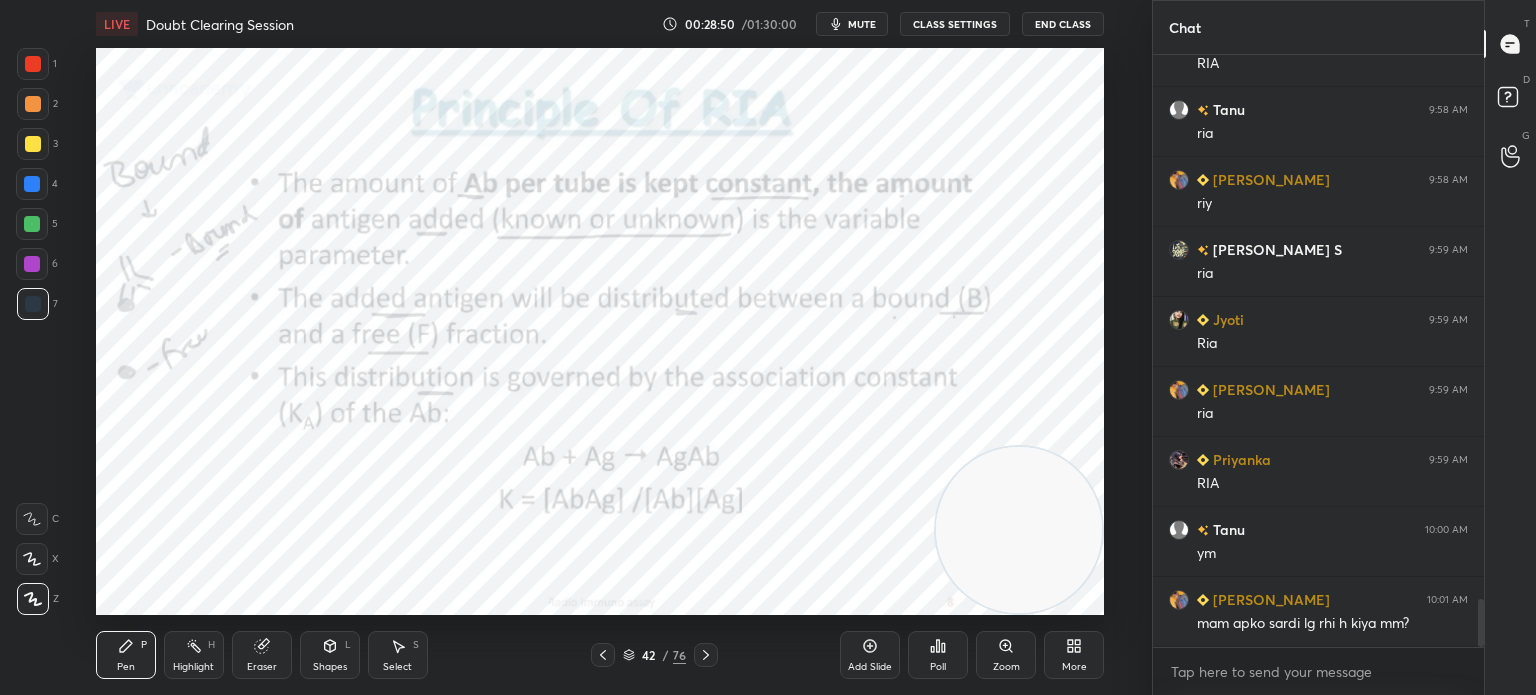 scroll, scrollTop: 6710, scrollLeft: 0, axis: vertical 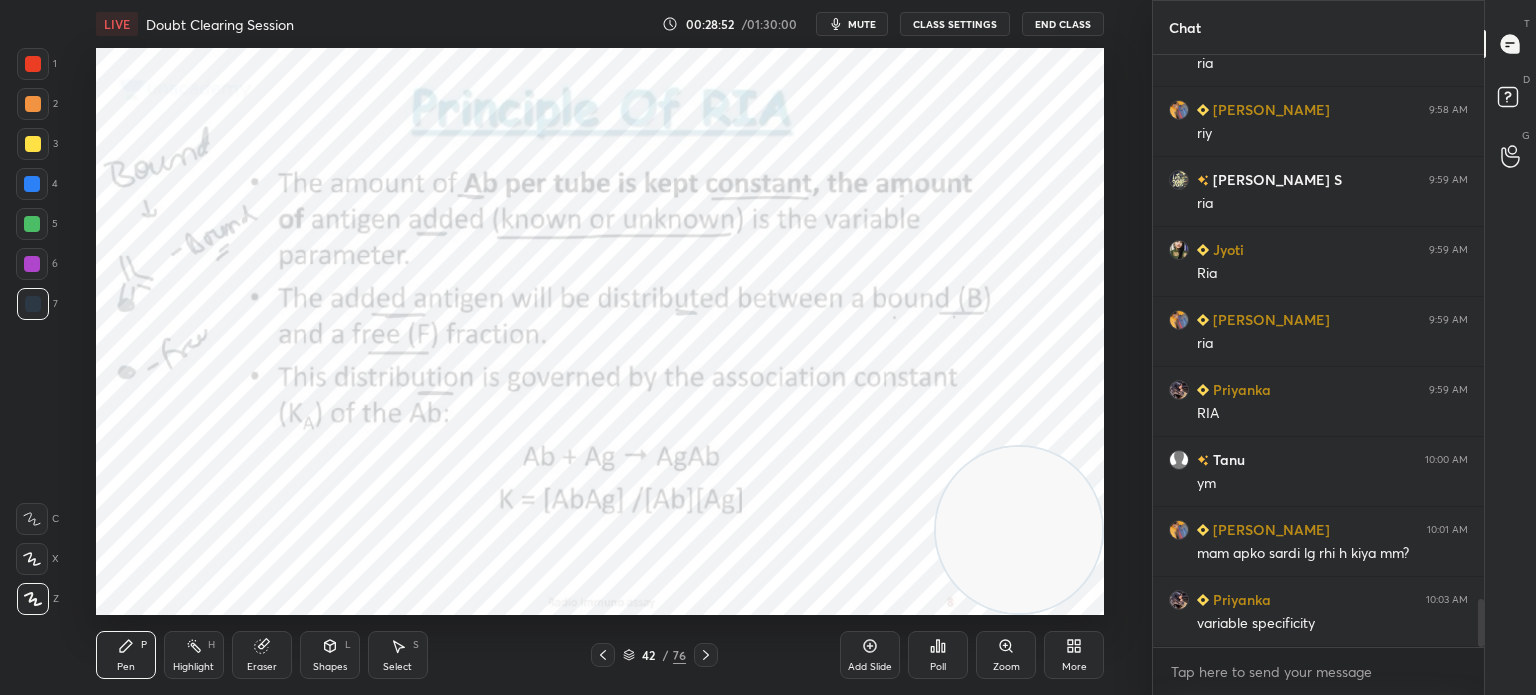 click 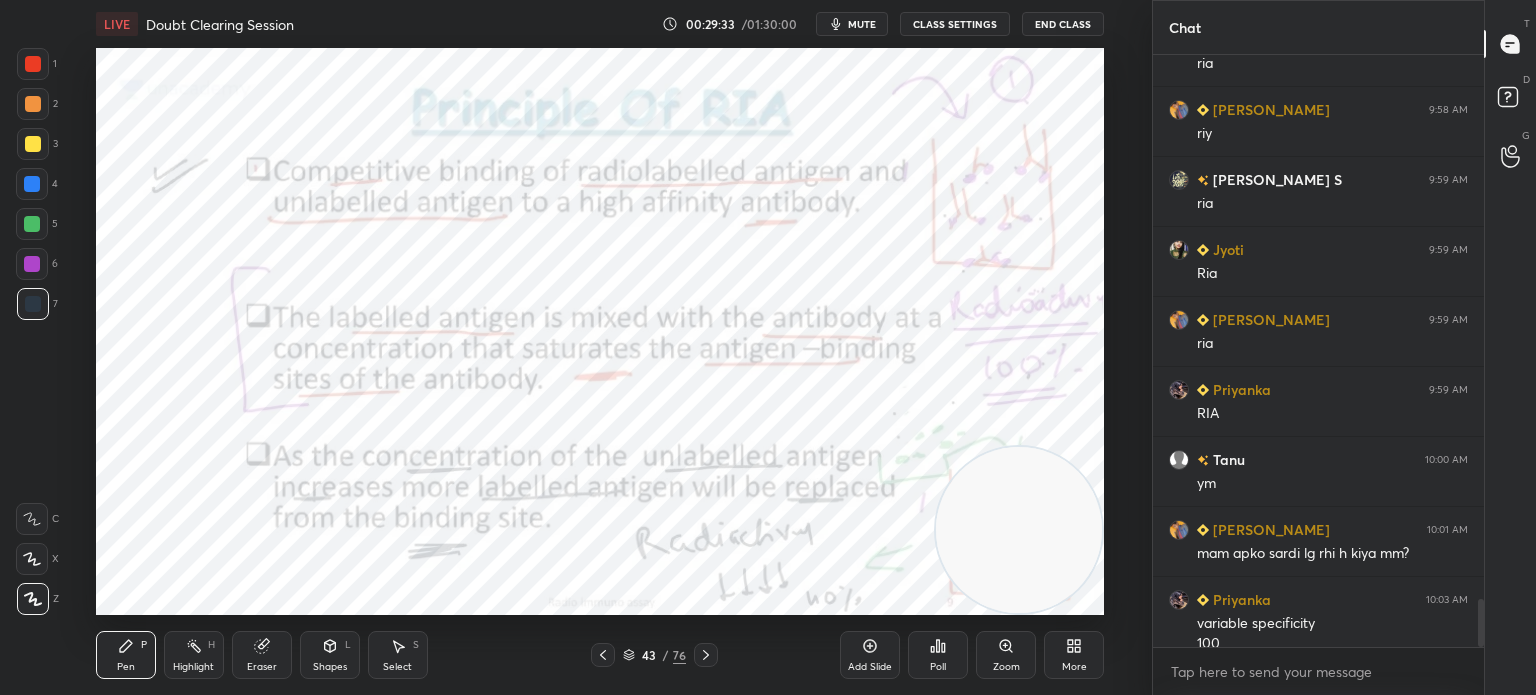 scroll, scrollTop: 6730, scrollLeft: 0, axis: vertical 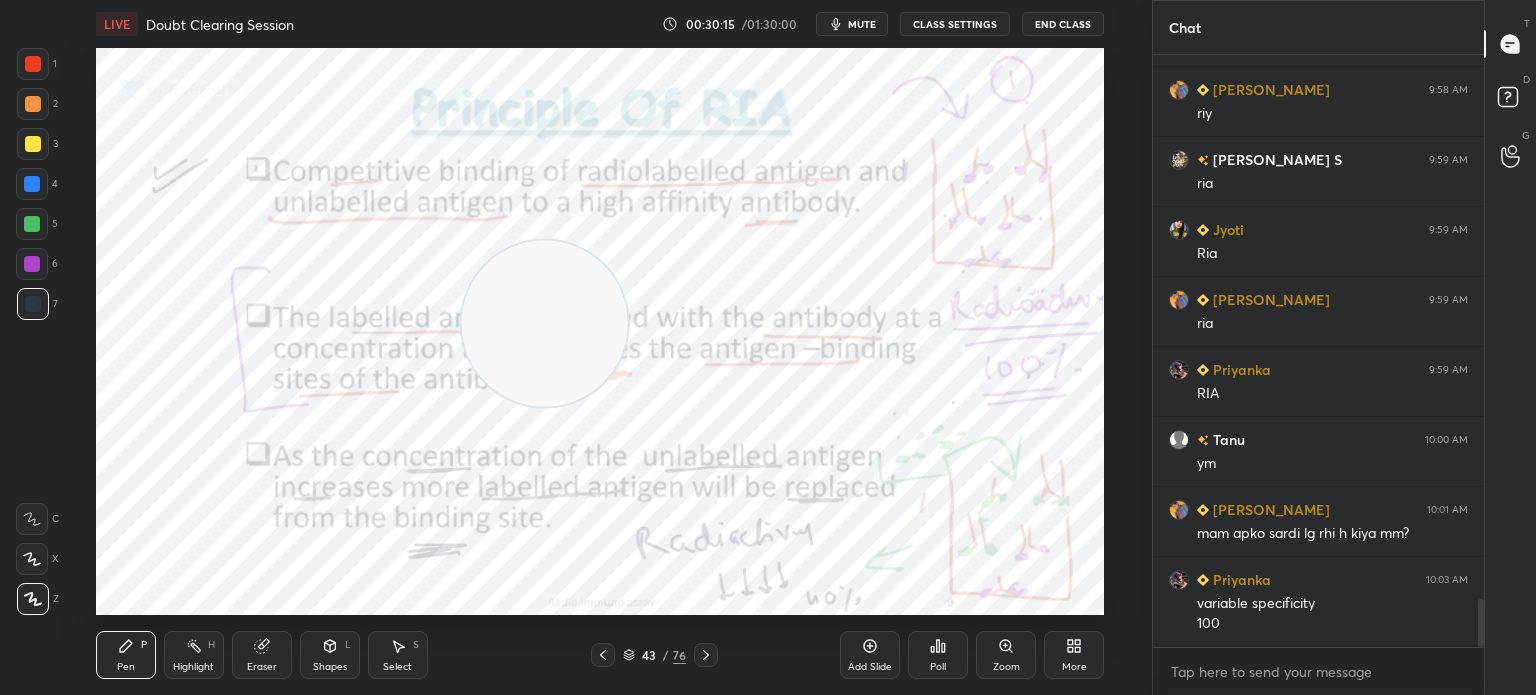 click 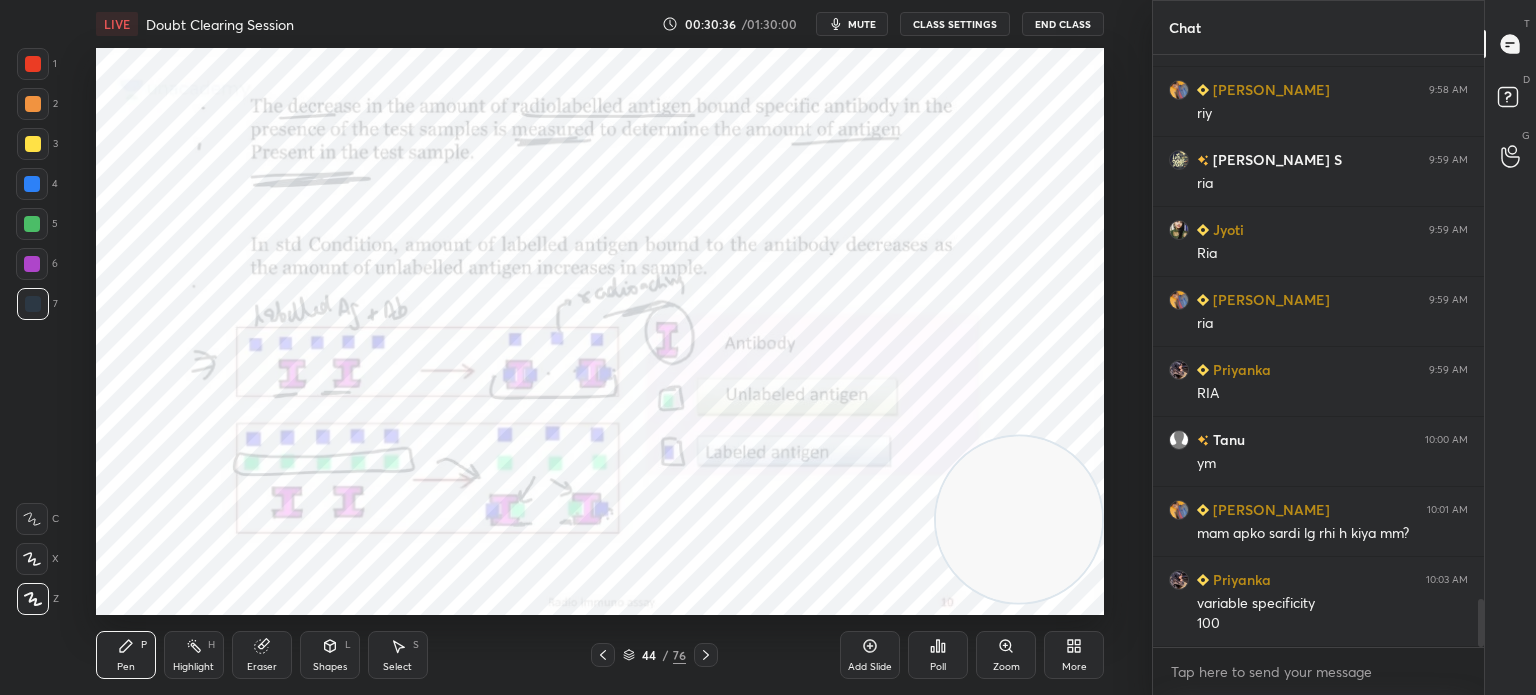 click at bounding box center (33, 304) 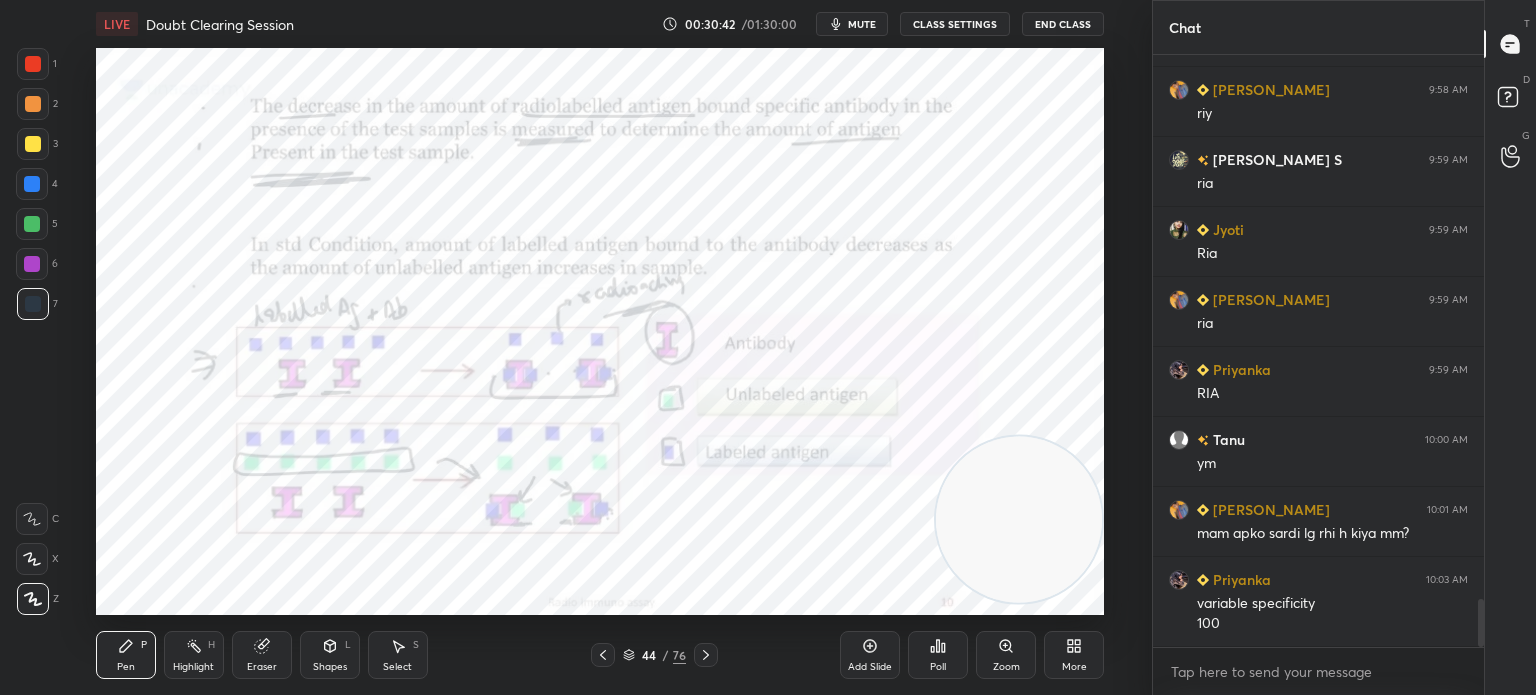 scroll, scrollTop: 6800, scrollLeft: 0, axis: vertical 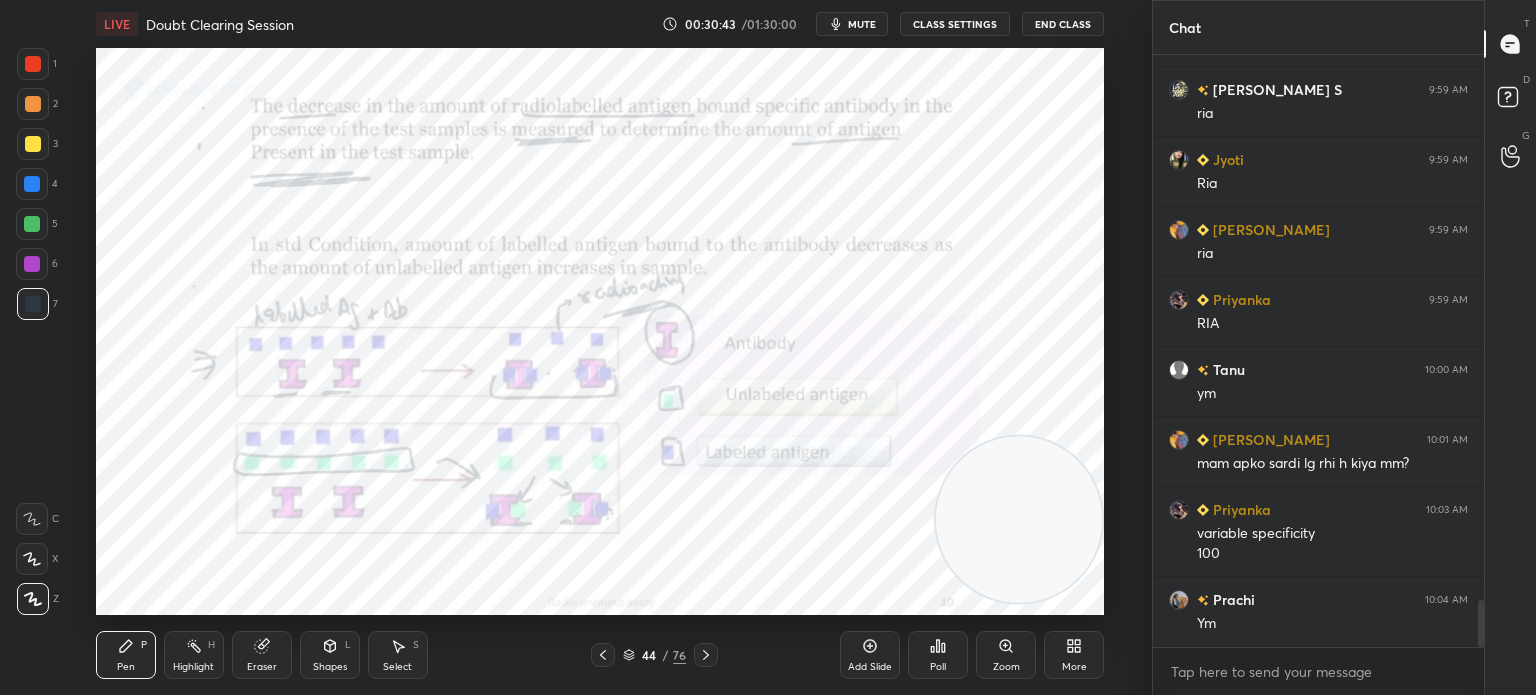 click 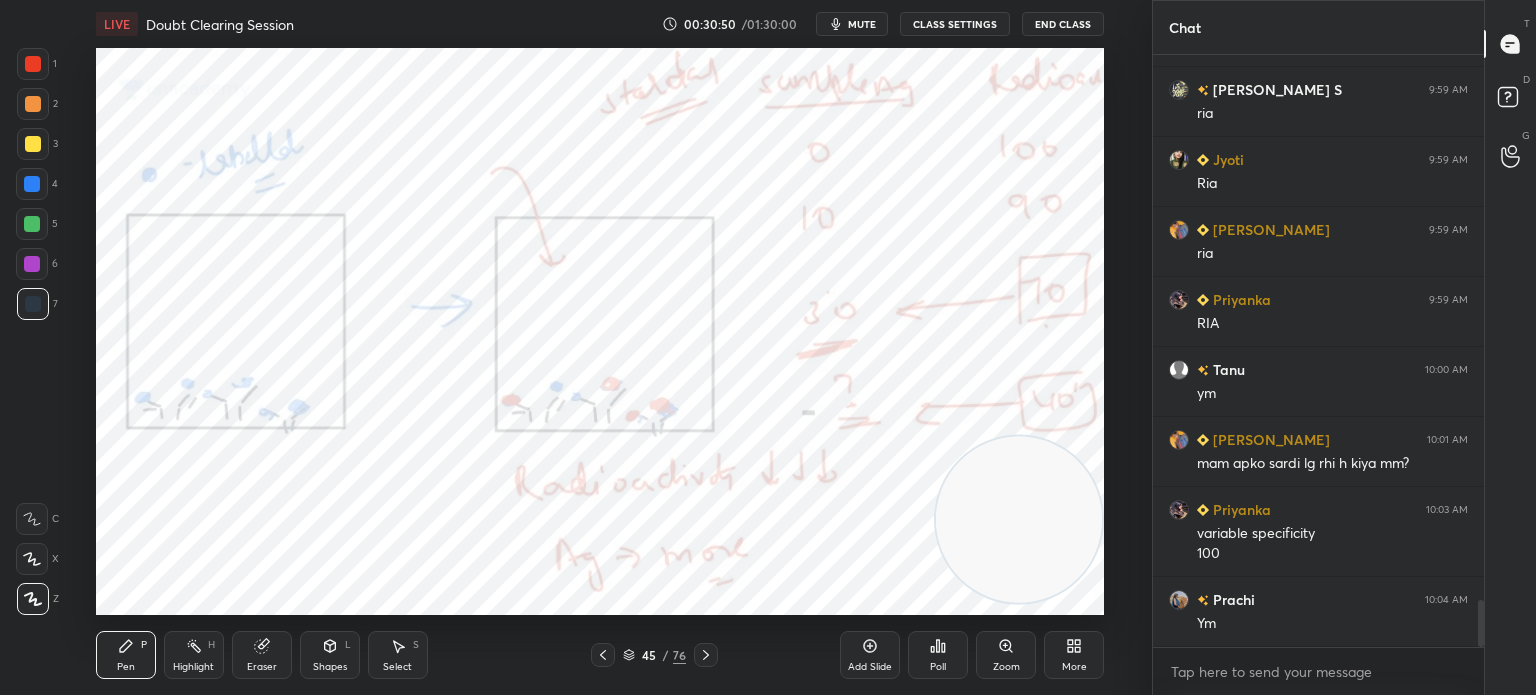 scroll, scrollTop: 6870, scrollLeft: 0, axis: vertical 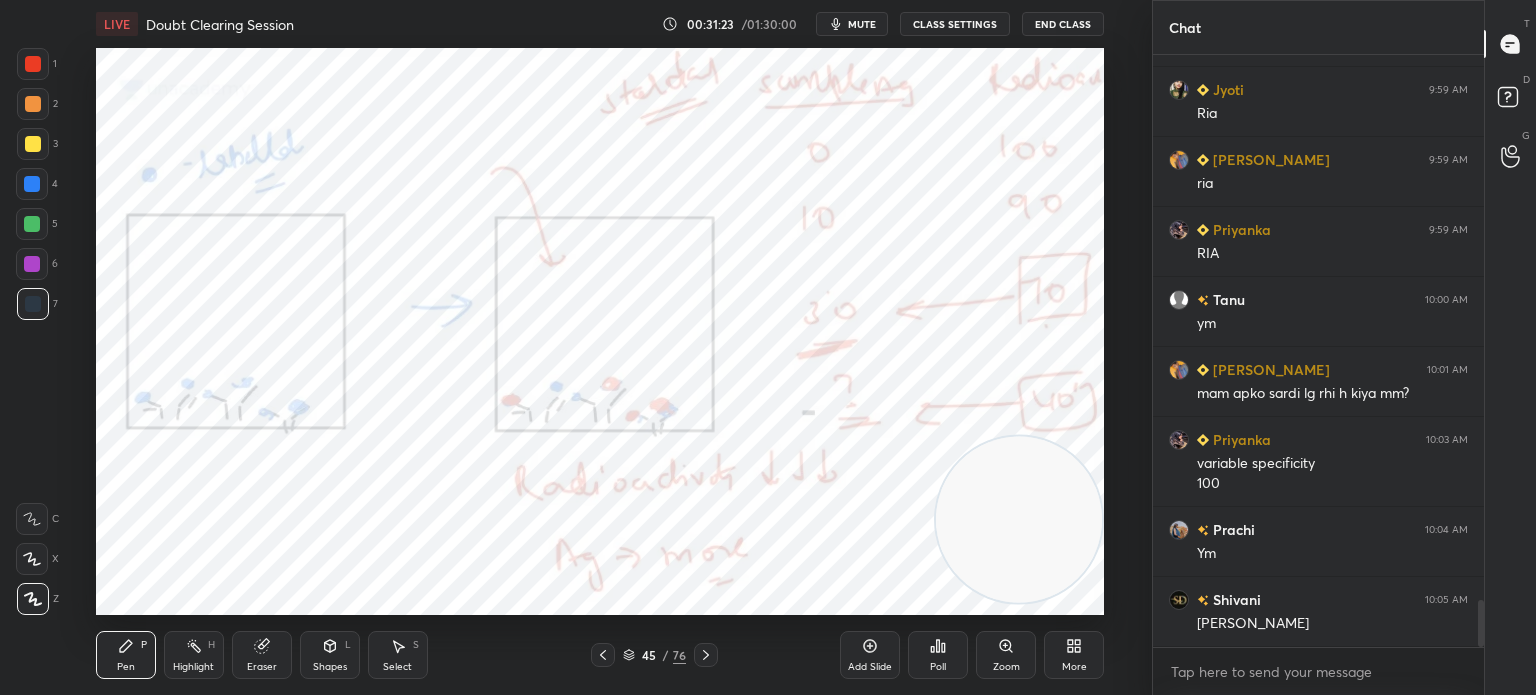 click 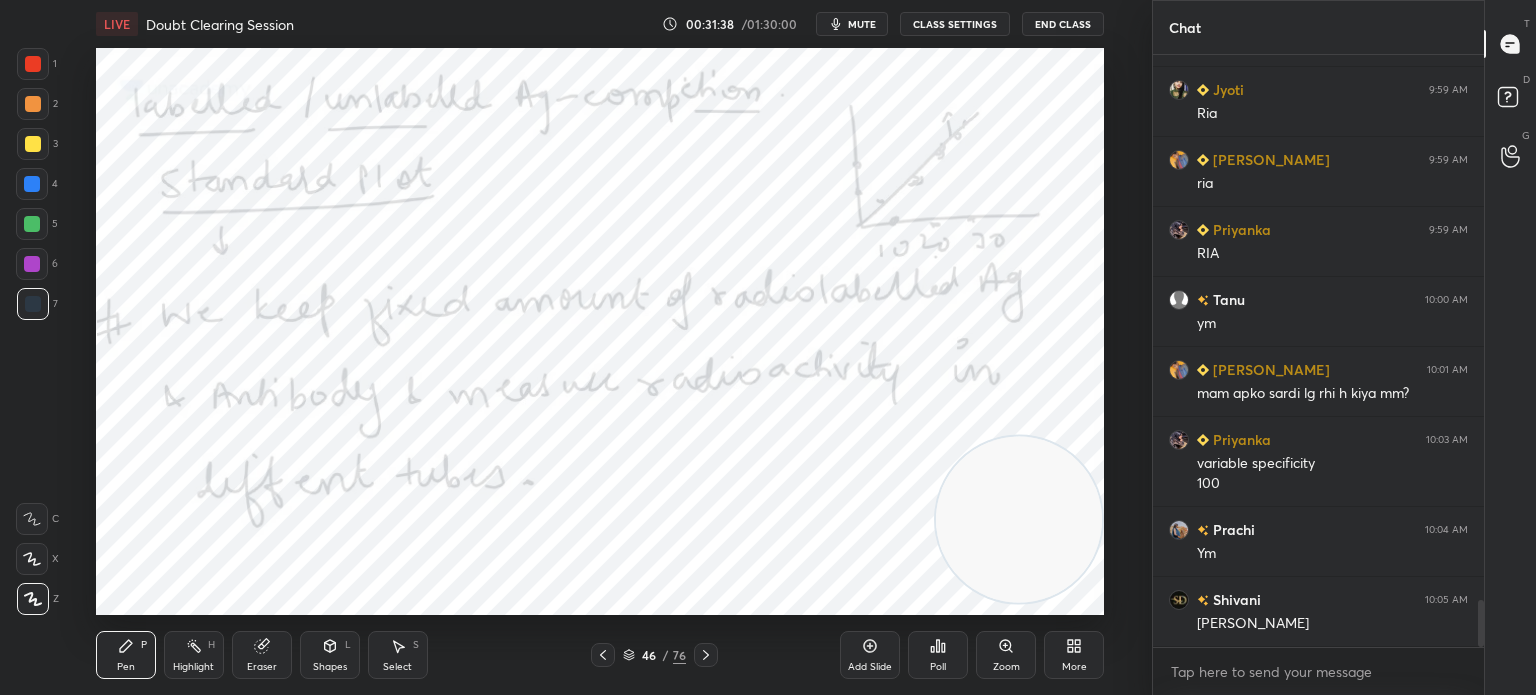 click at bounding box center (706, 655) 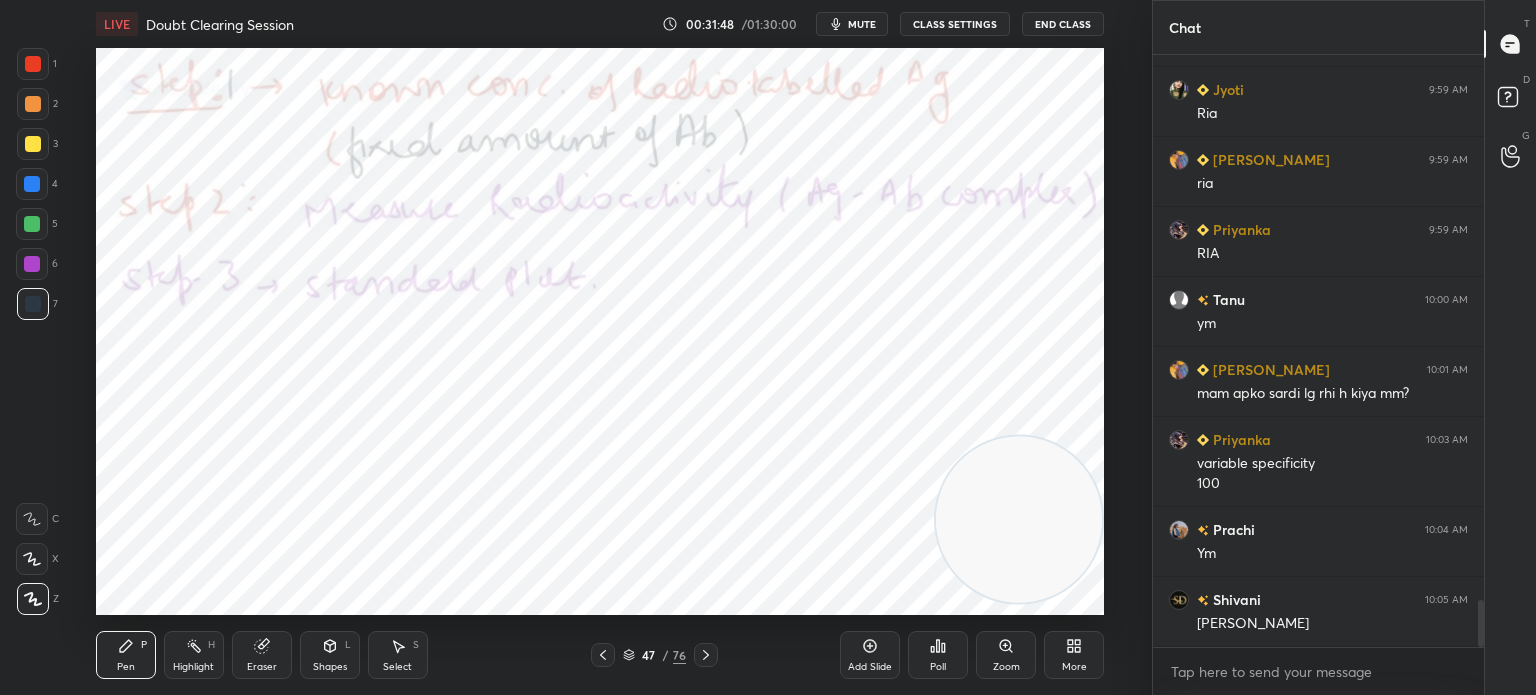 click 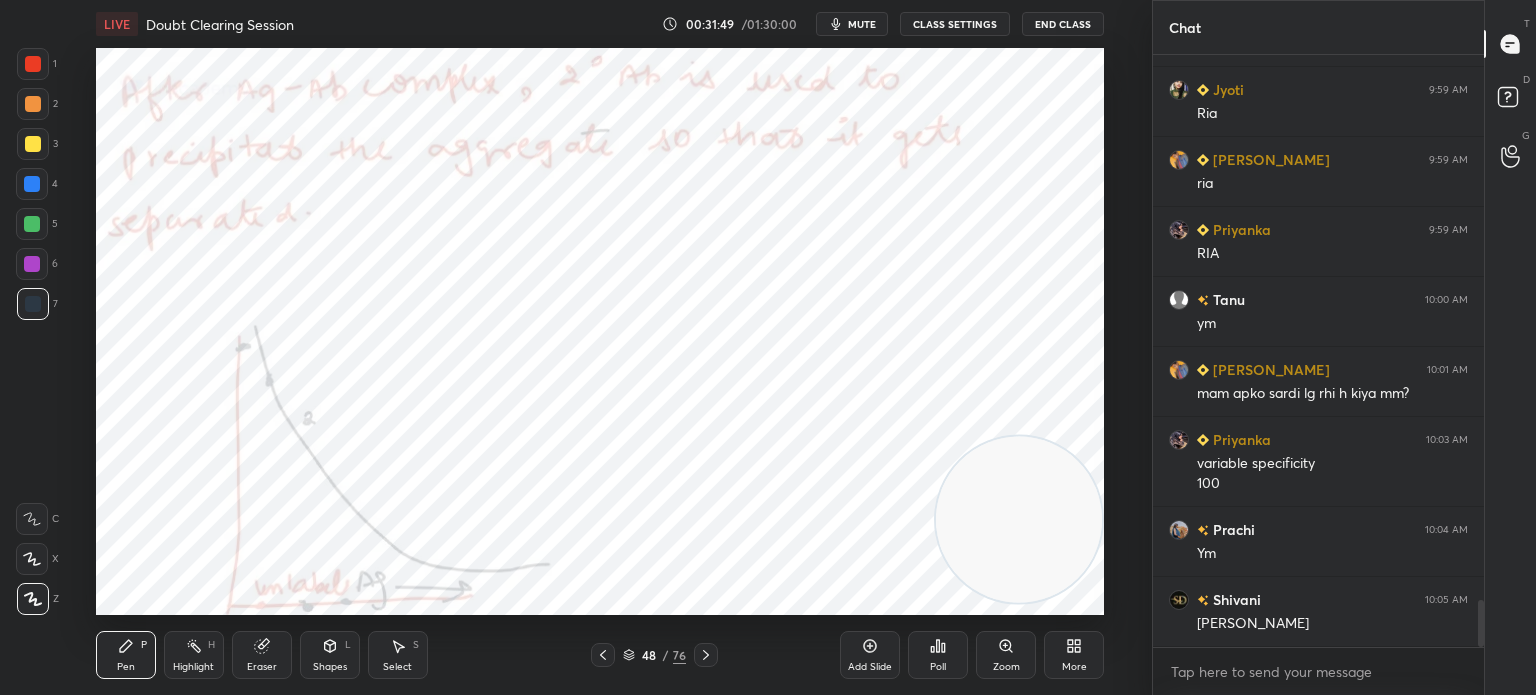 click at bounding box center (706, 655) 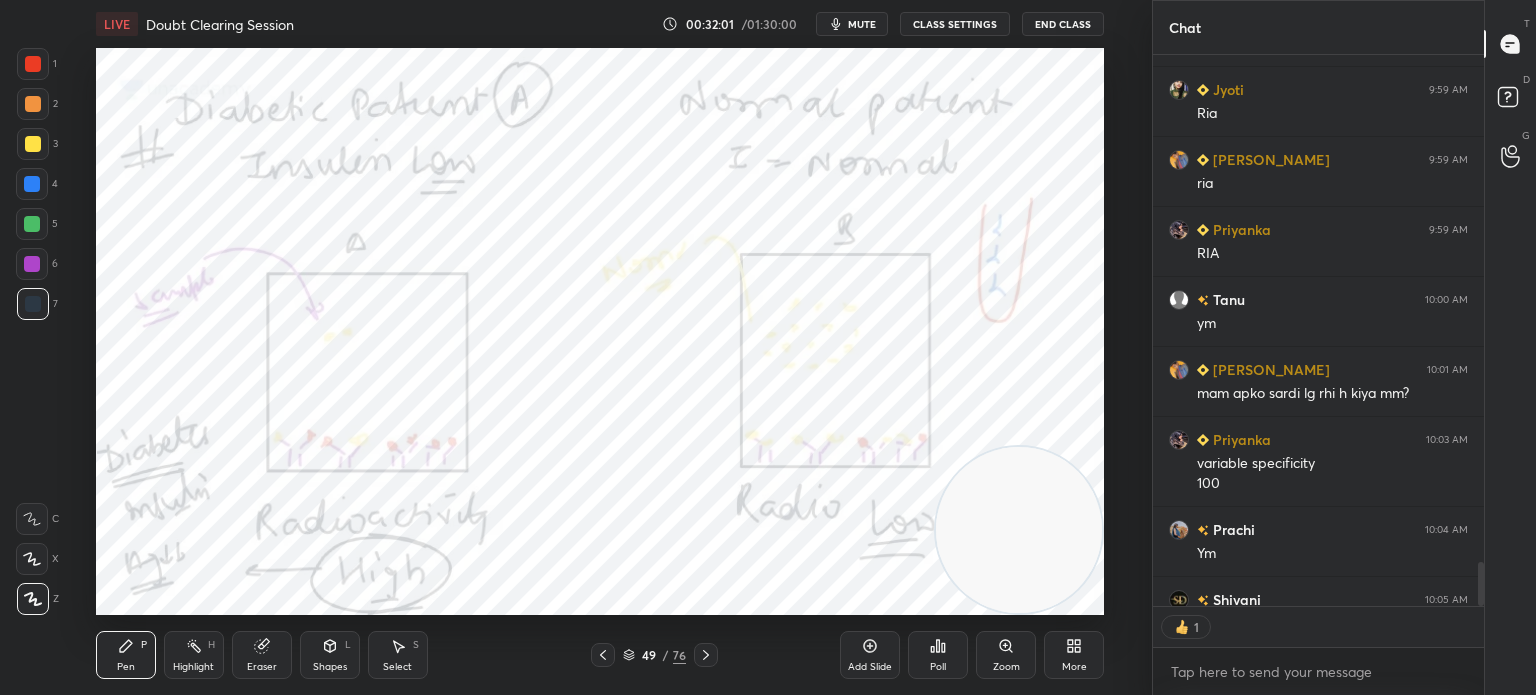 scroll, scrollTop: 6, scrollLeft: 6, axis: both 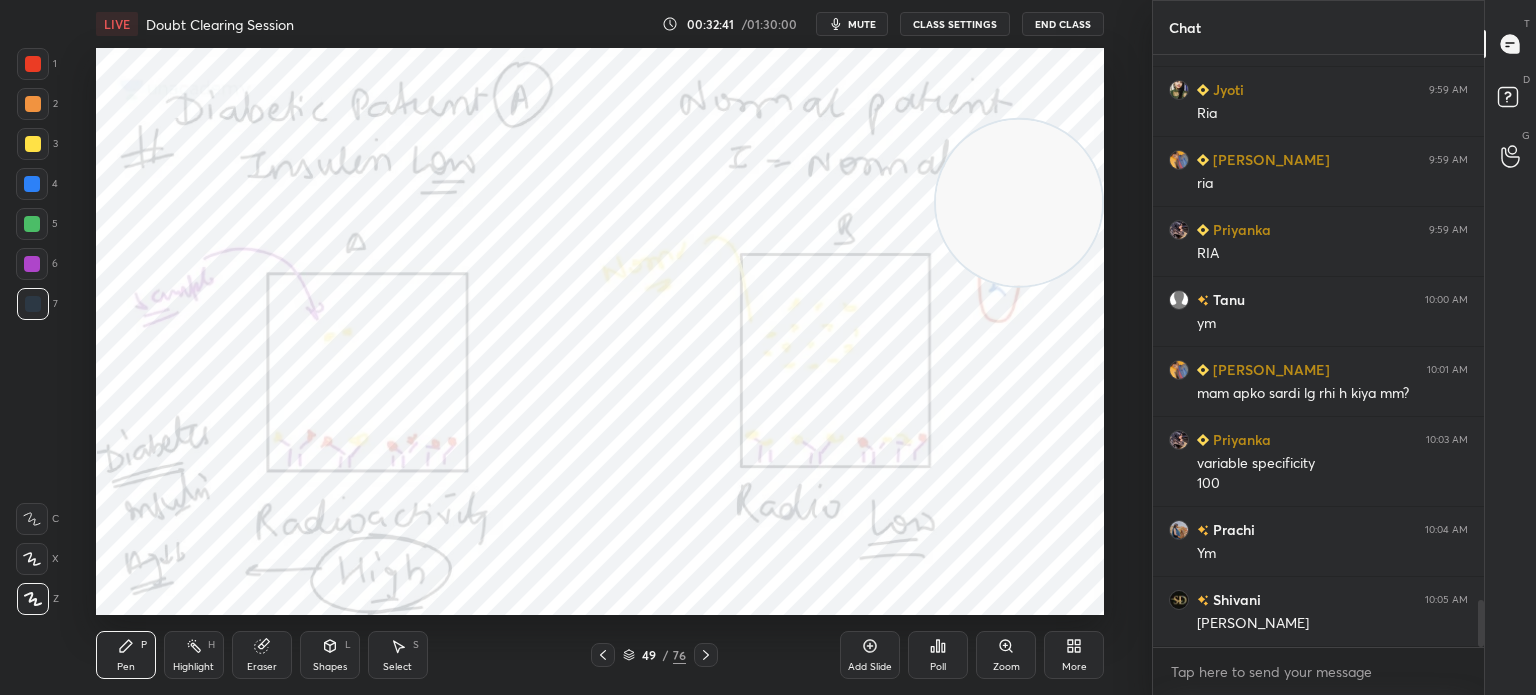 click 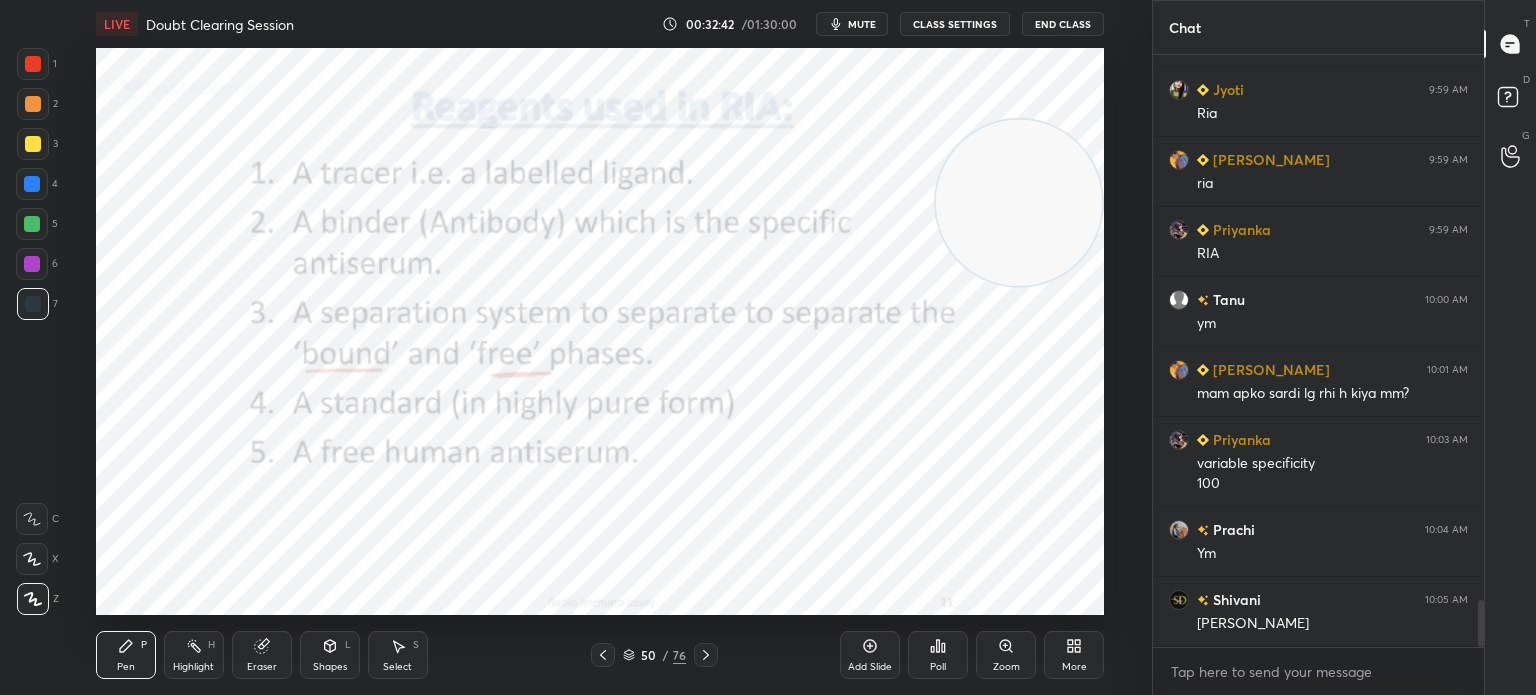 click 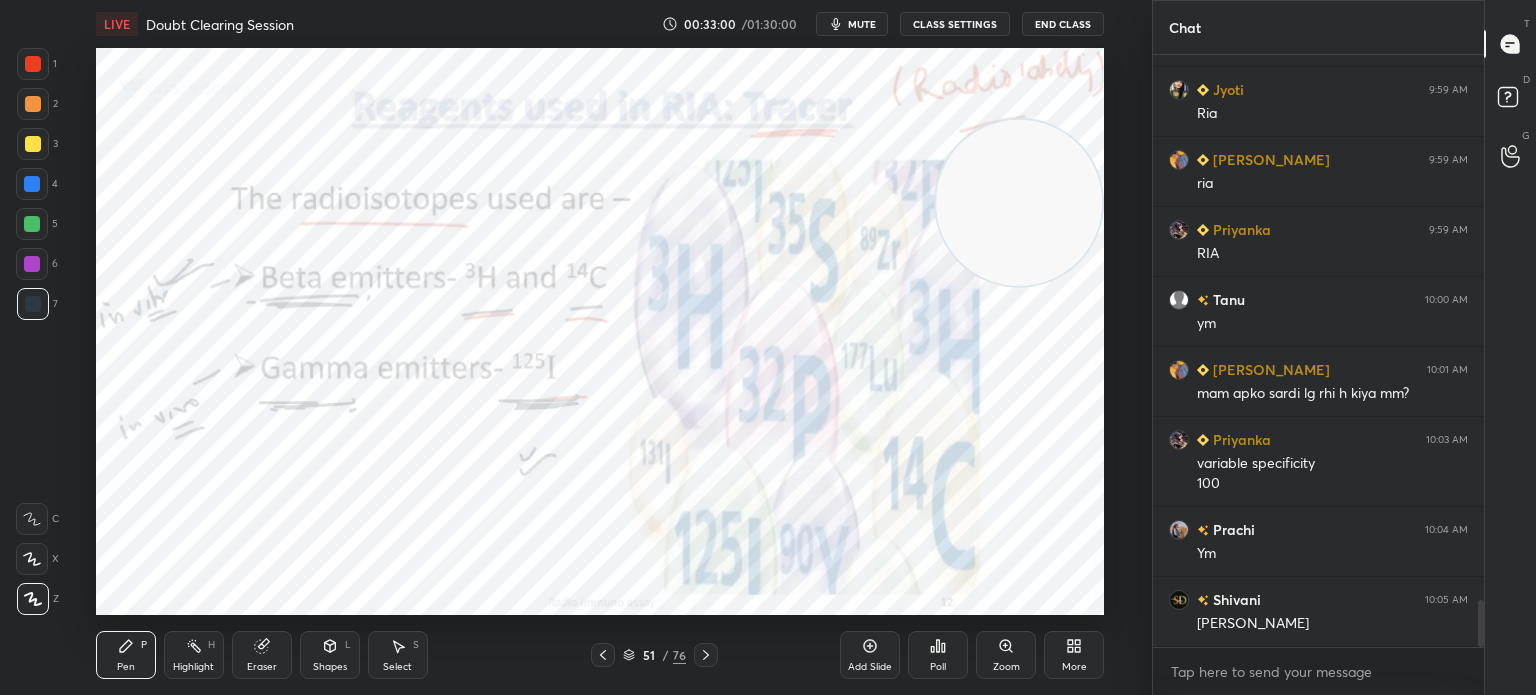 click 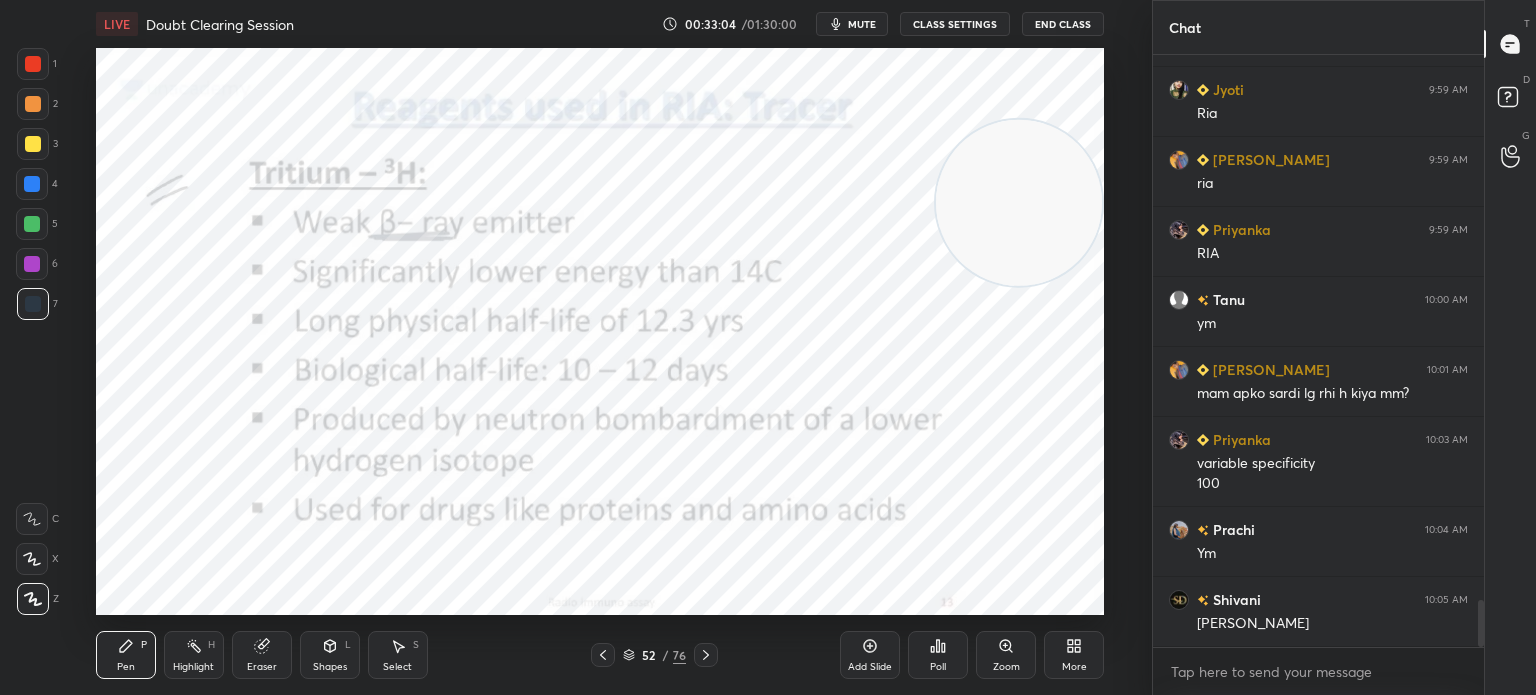 click 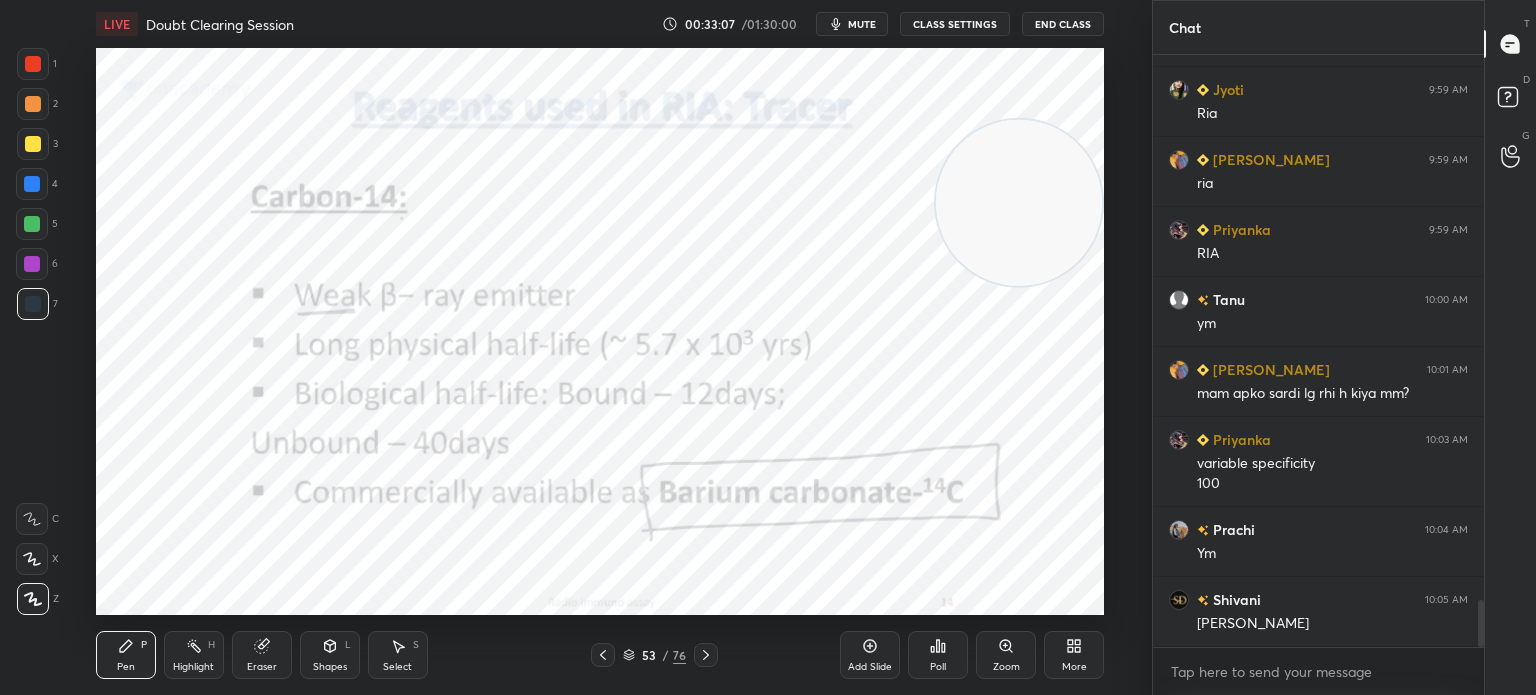 click 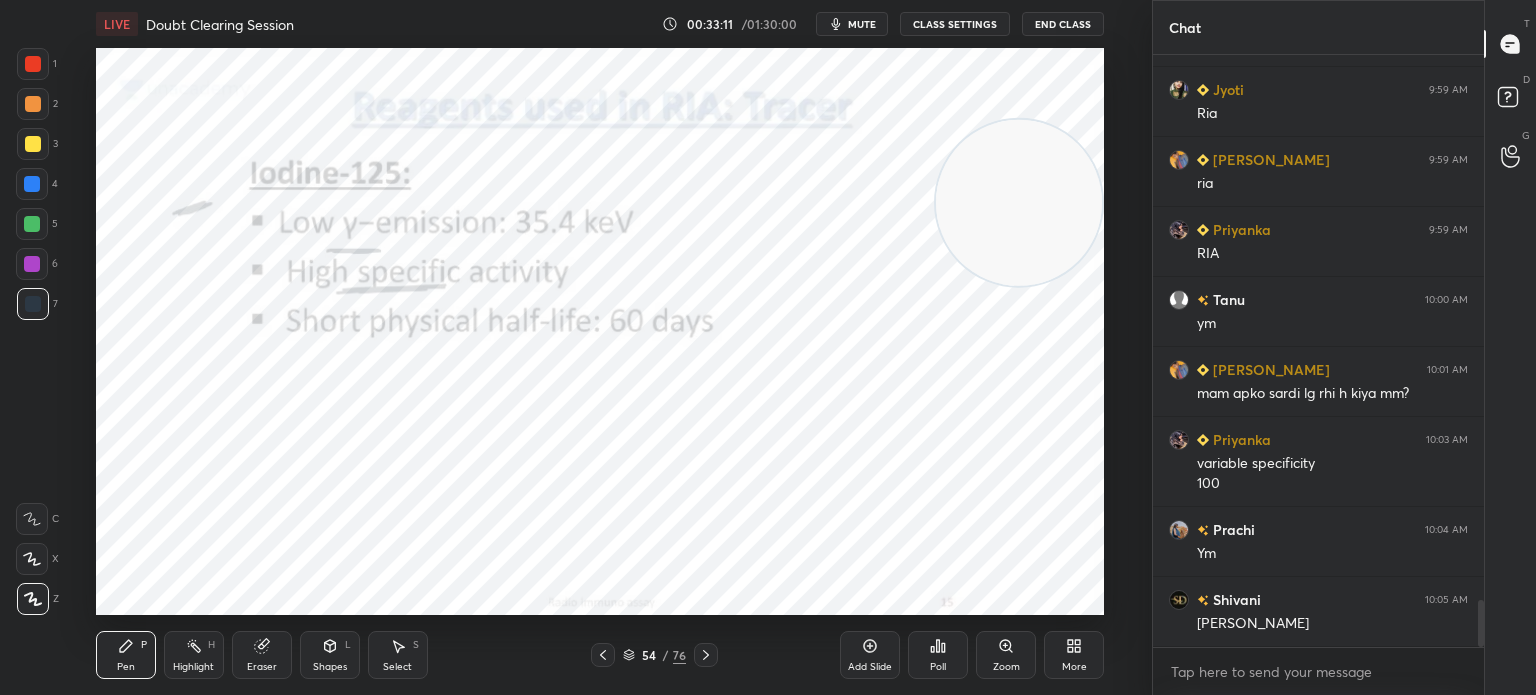 click 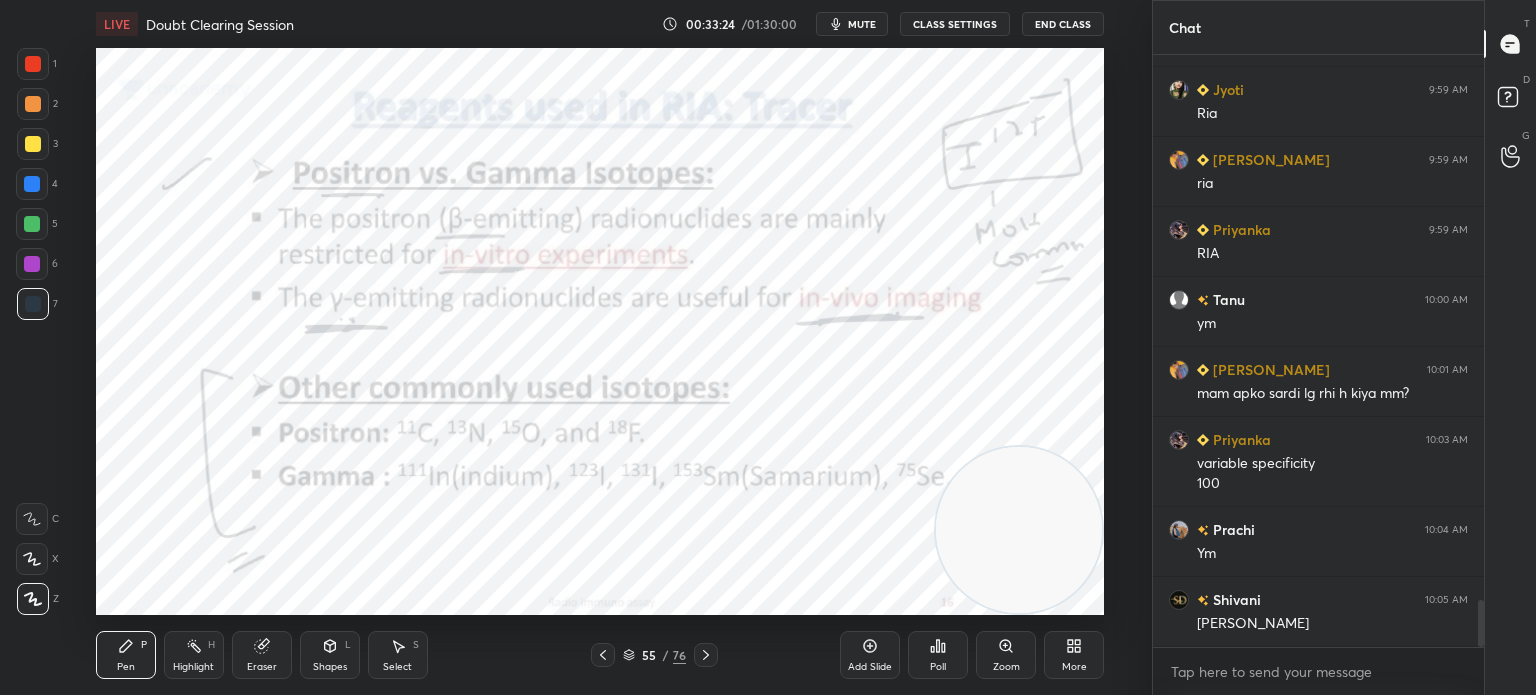 click 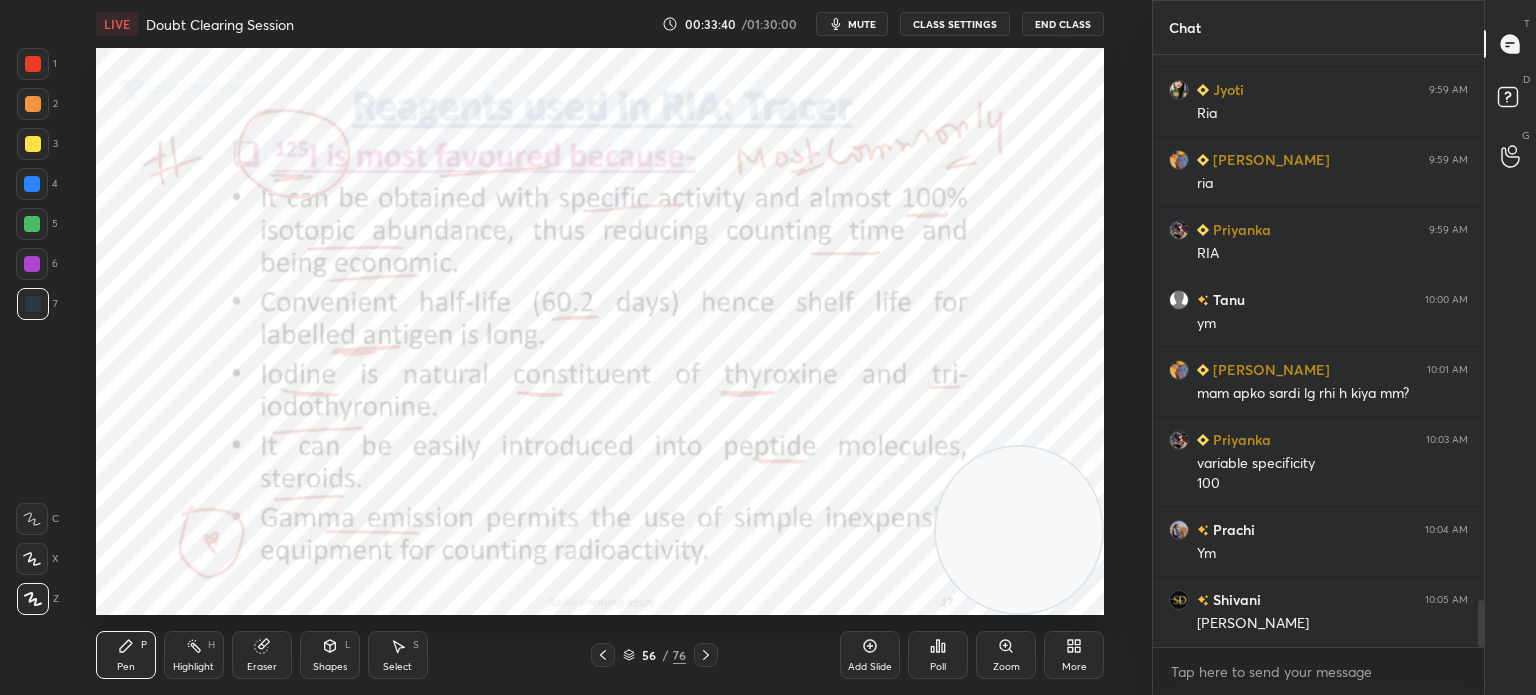 click 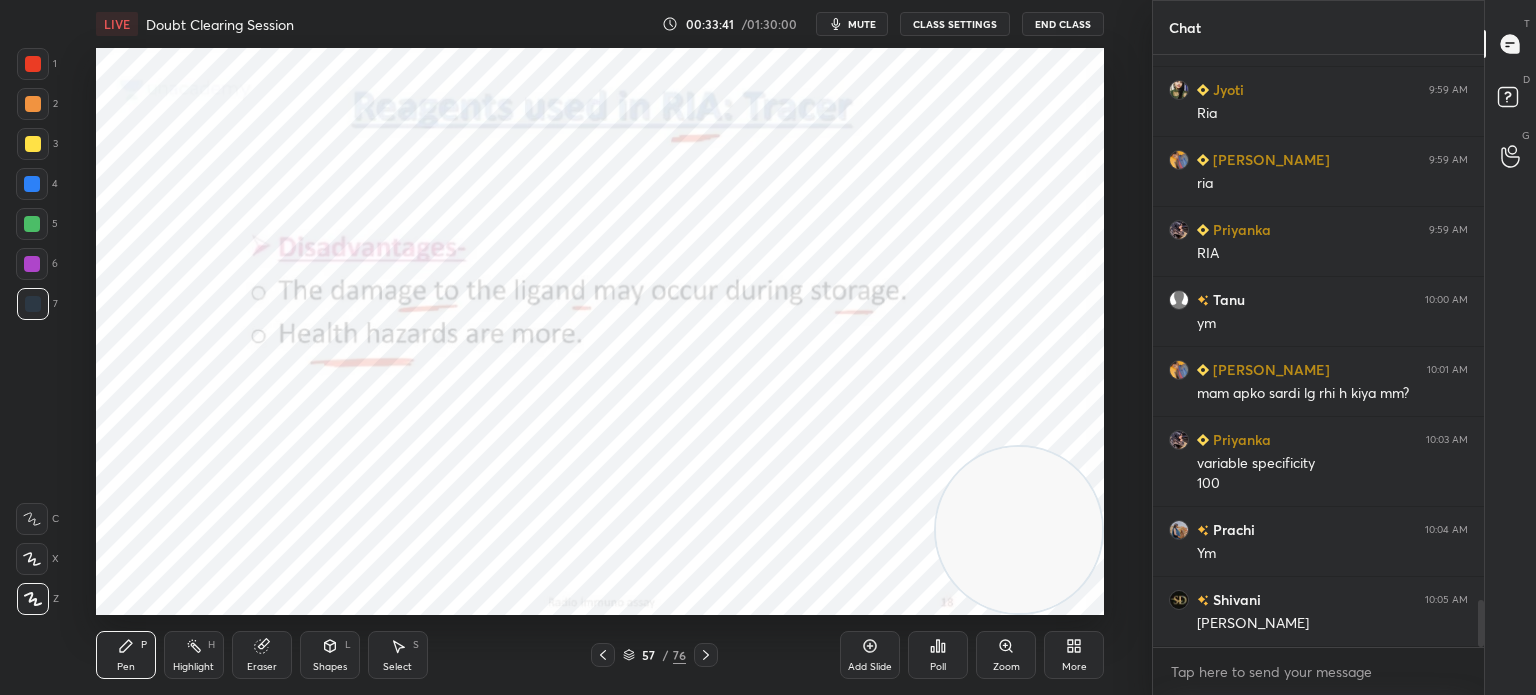 click at bounding box center (706, 655) 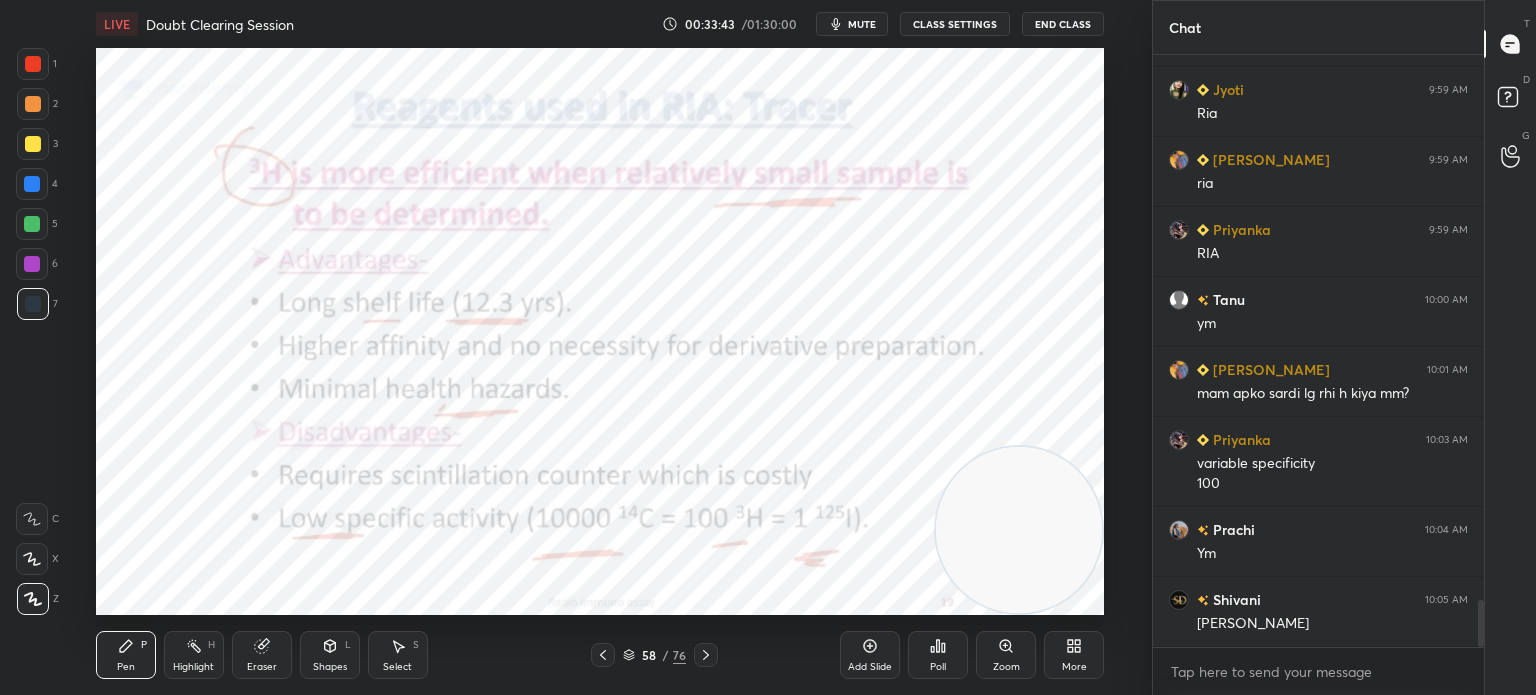 scroll, scrollTop: 6918, scrollLeft: 0, axis: vertical 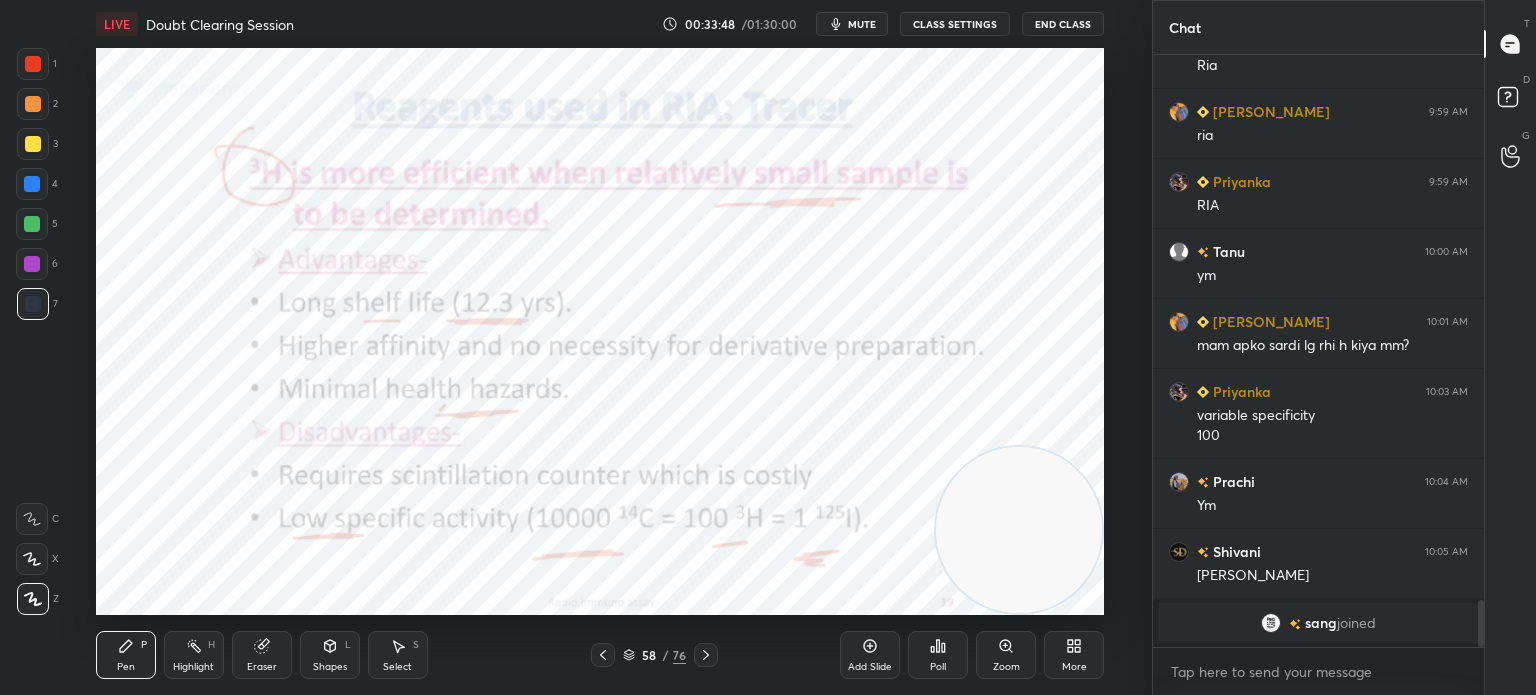 click 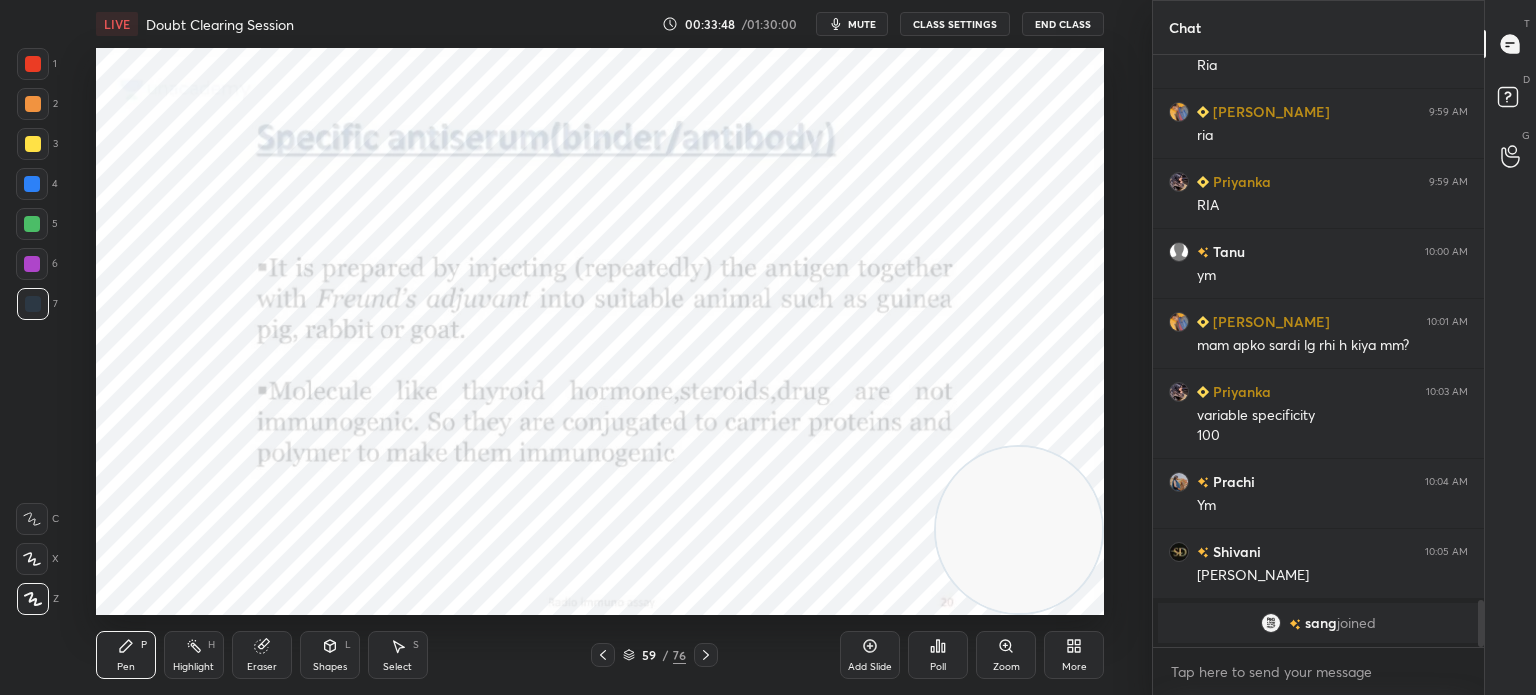 click 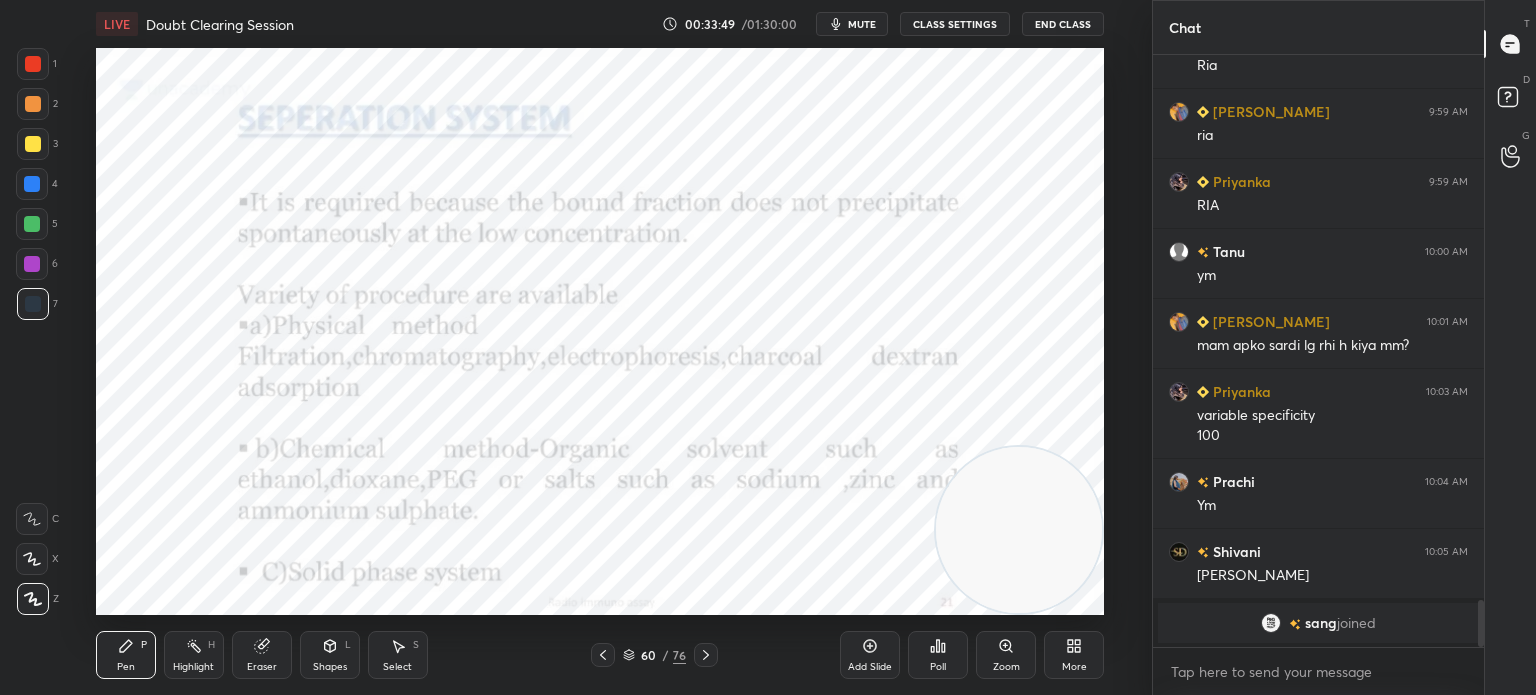 click 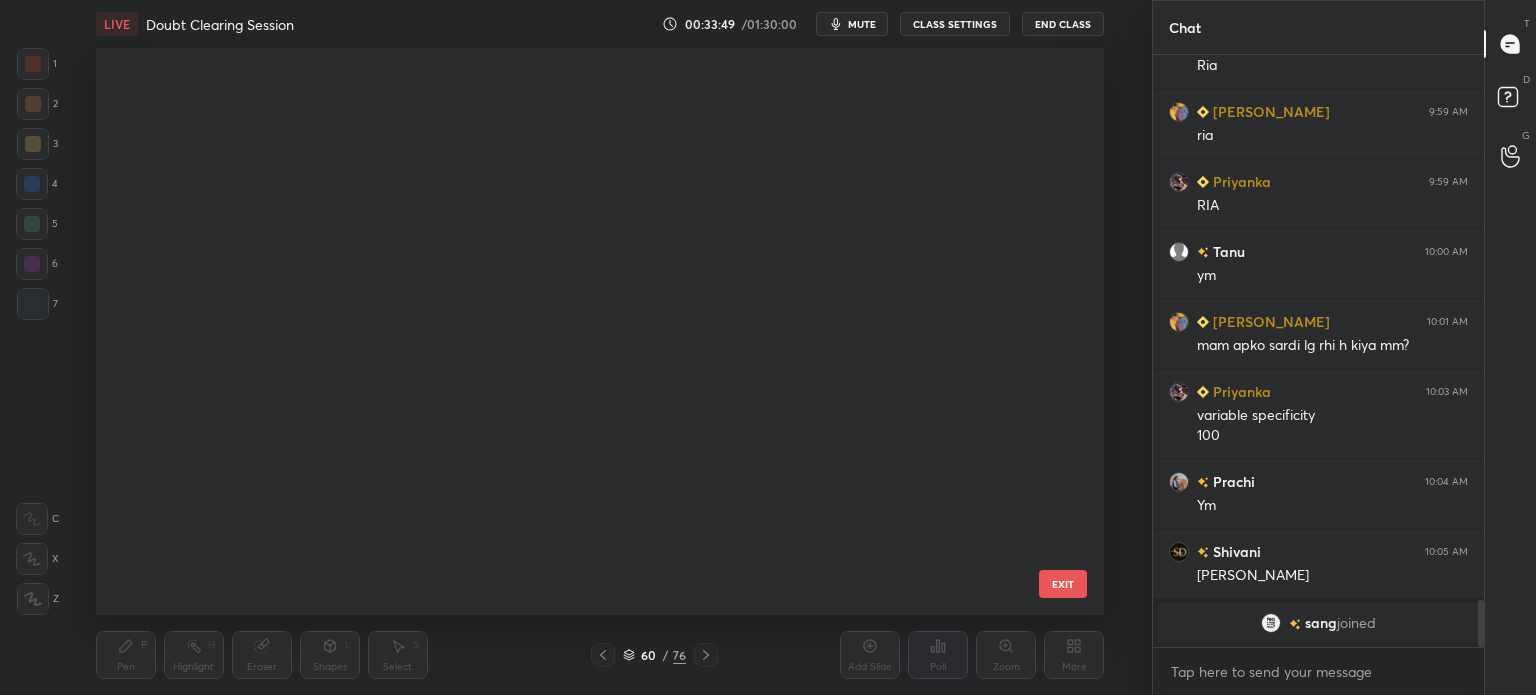 scroll, scrollTop: 2912, scrollLeft: 0, axis: vertical 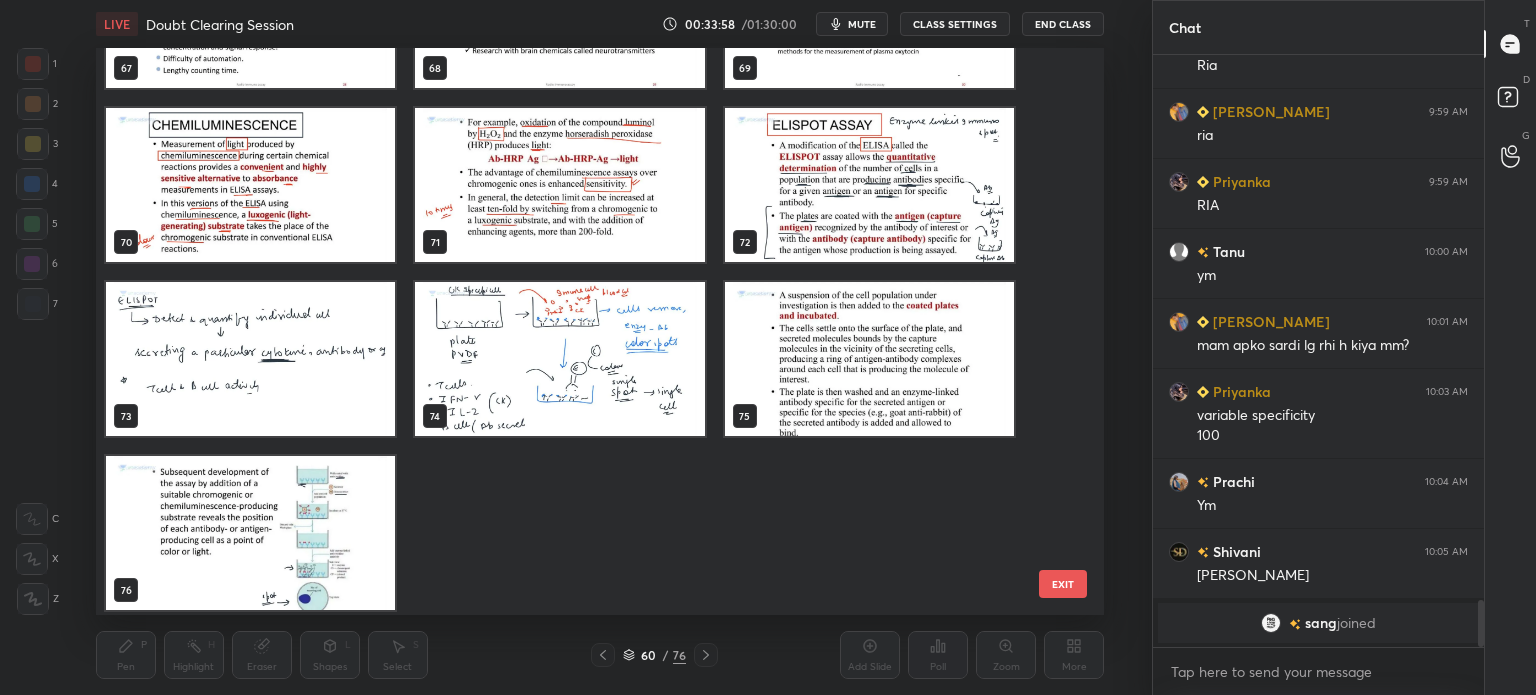 click at bounding box center [250, 185] 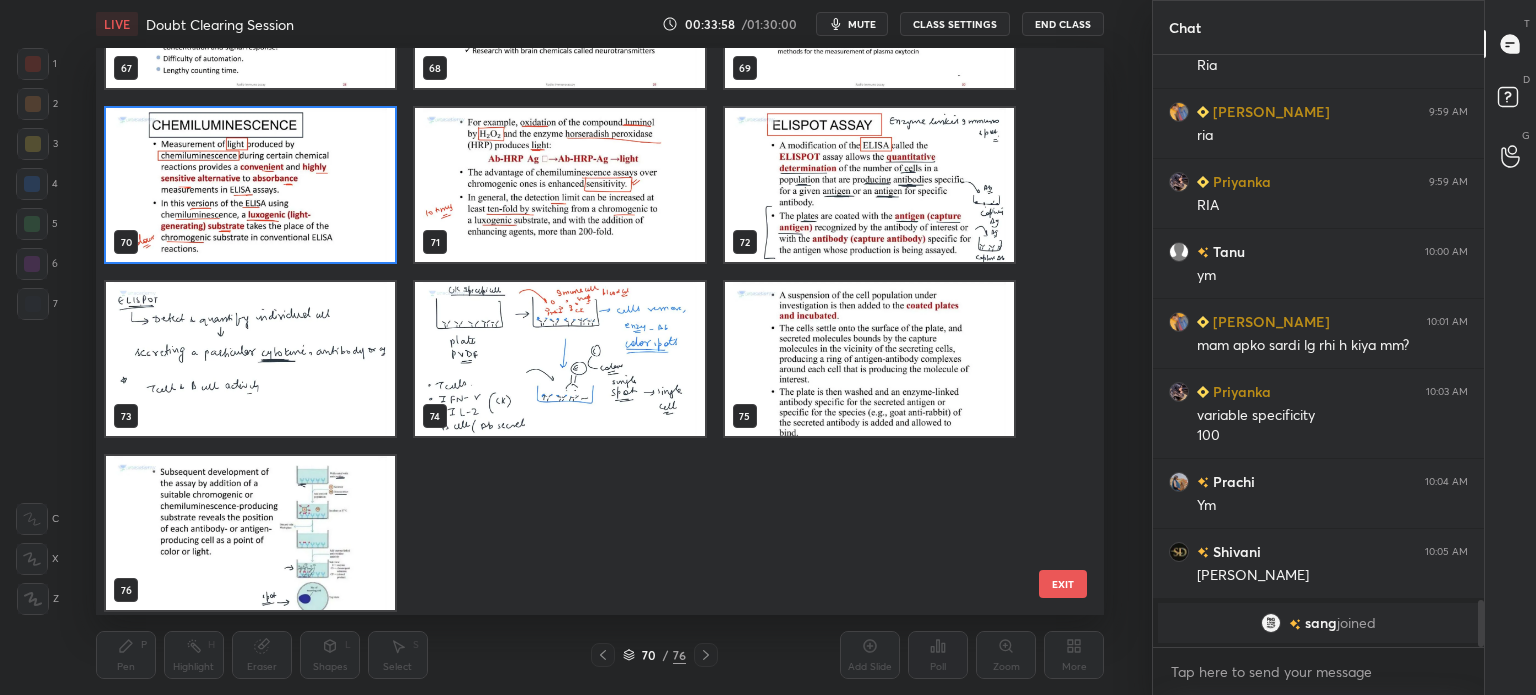 click at bounding box center [250, 185] 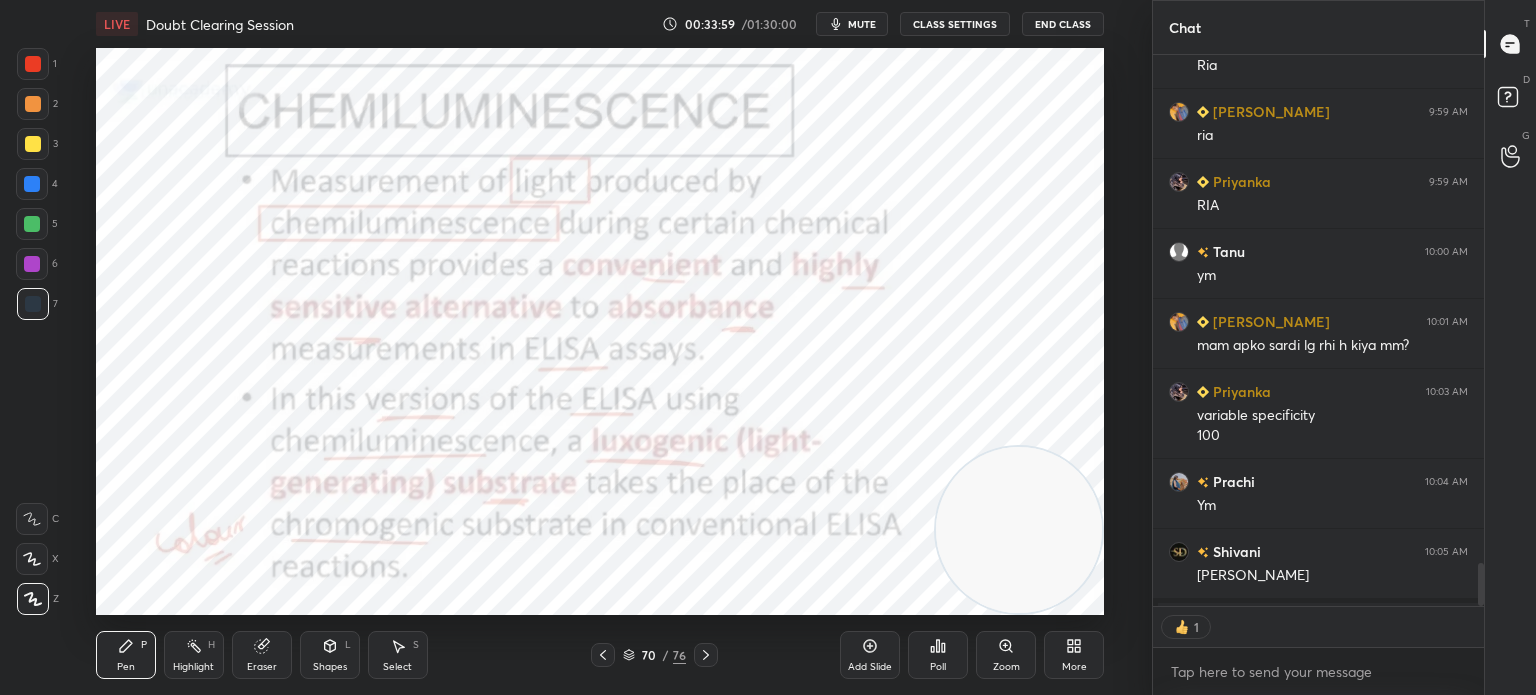 scroll, scrollTop: 546, scrollLeft: 325, axis: both 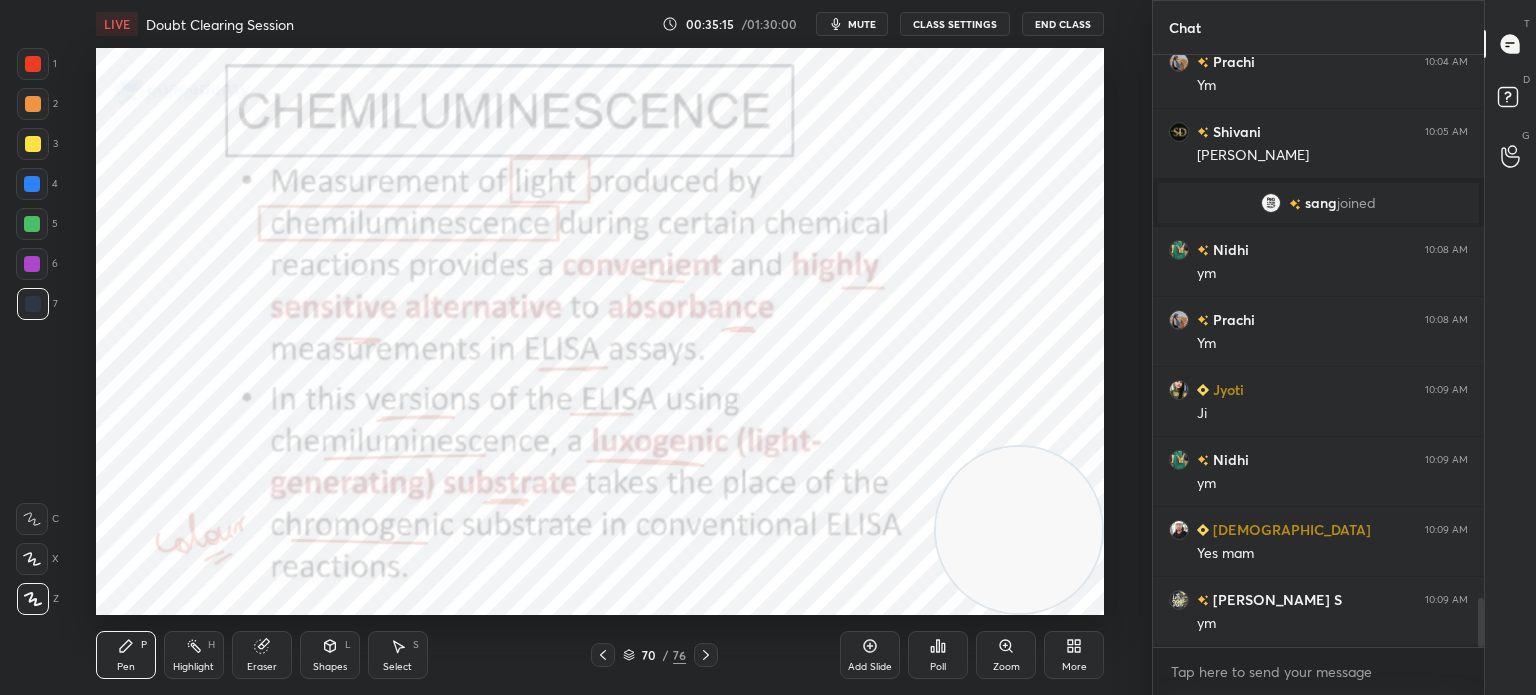 click 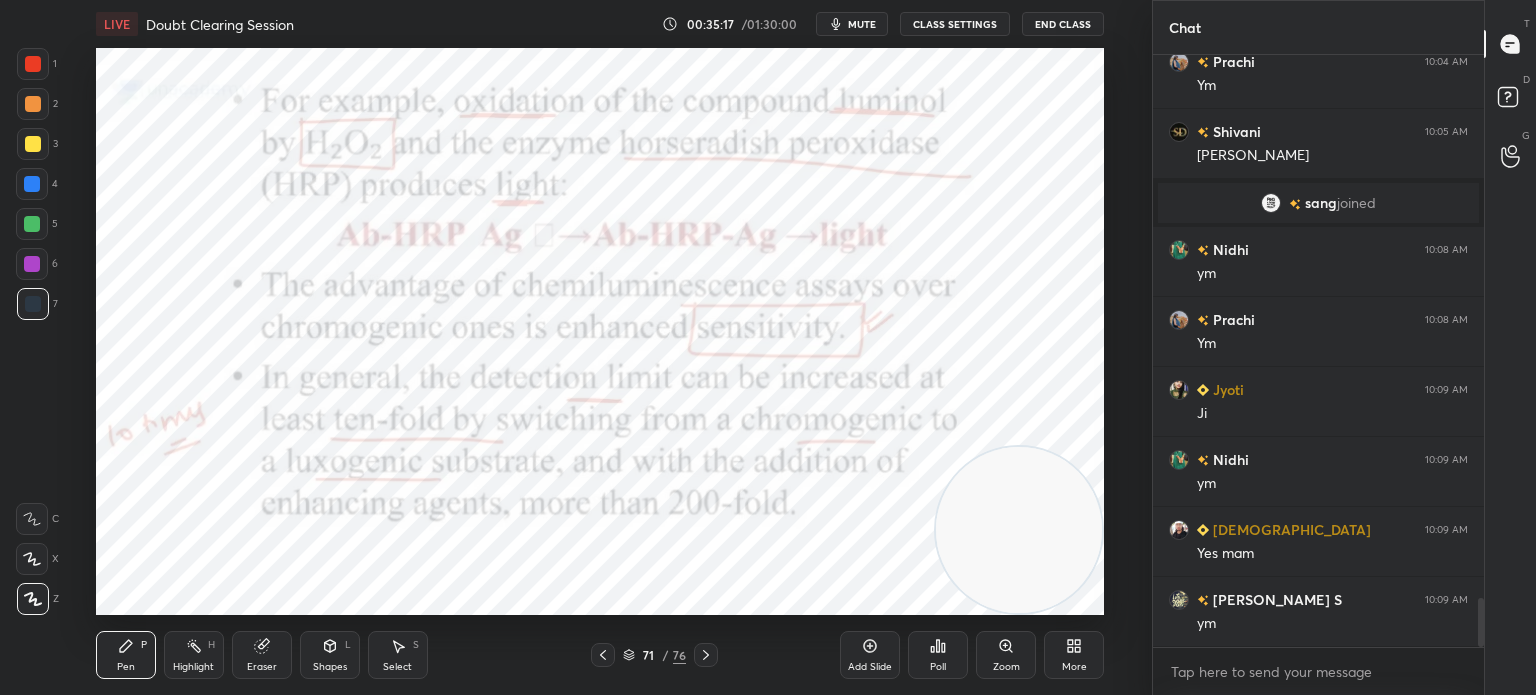 click at bounding box center [706, 655] 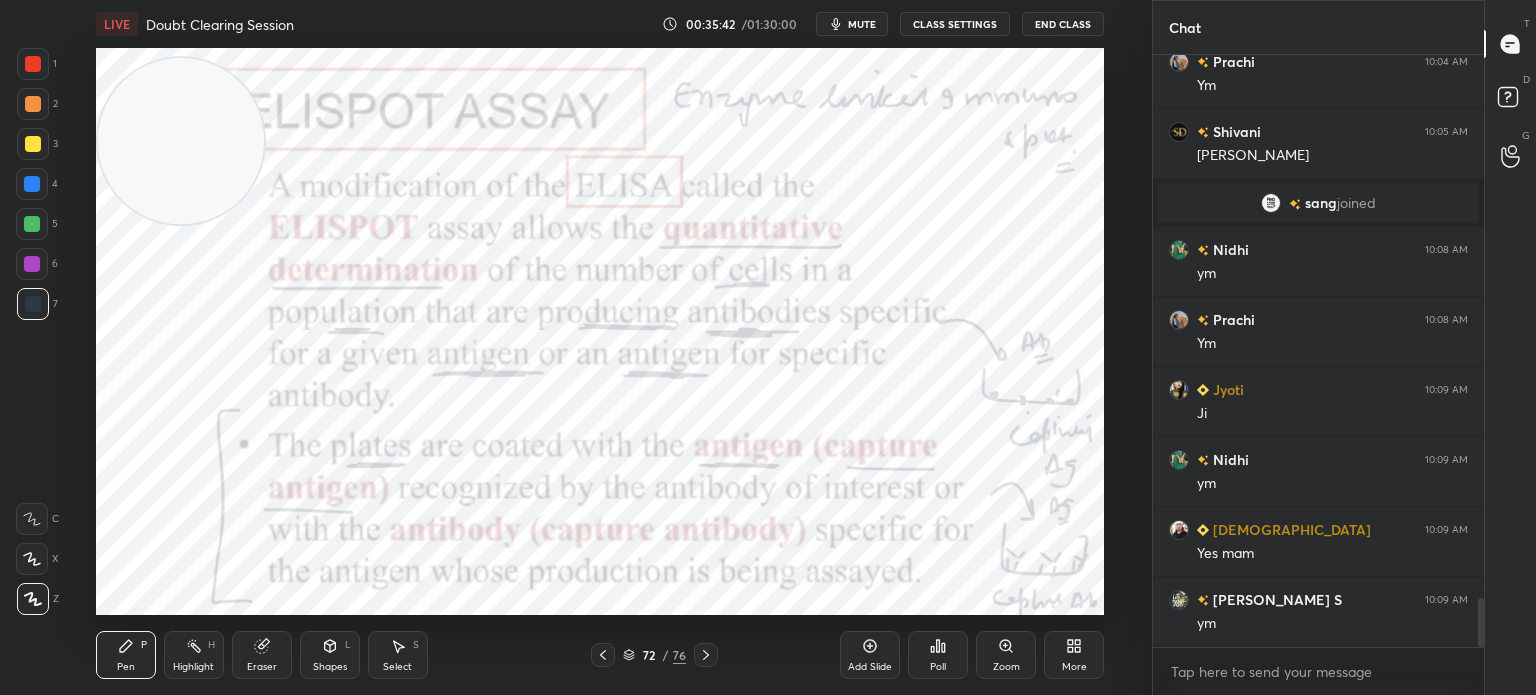 click 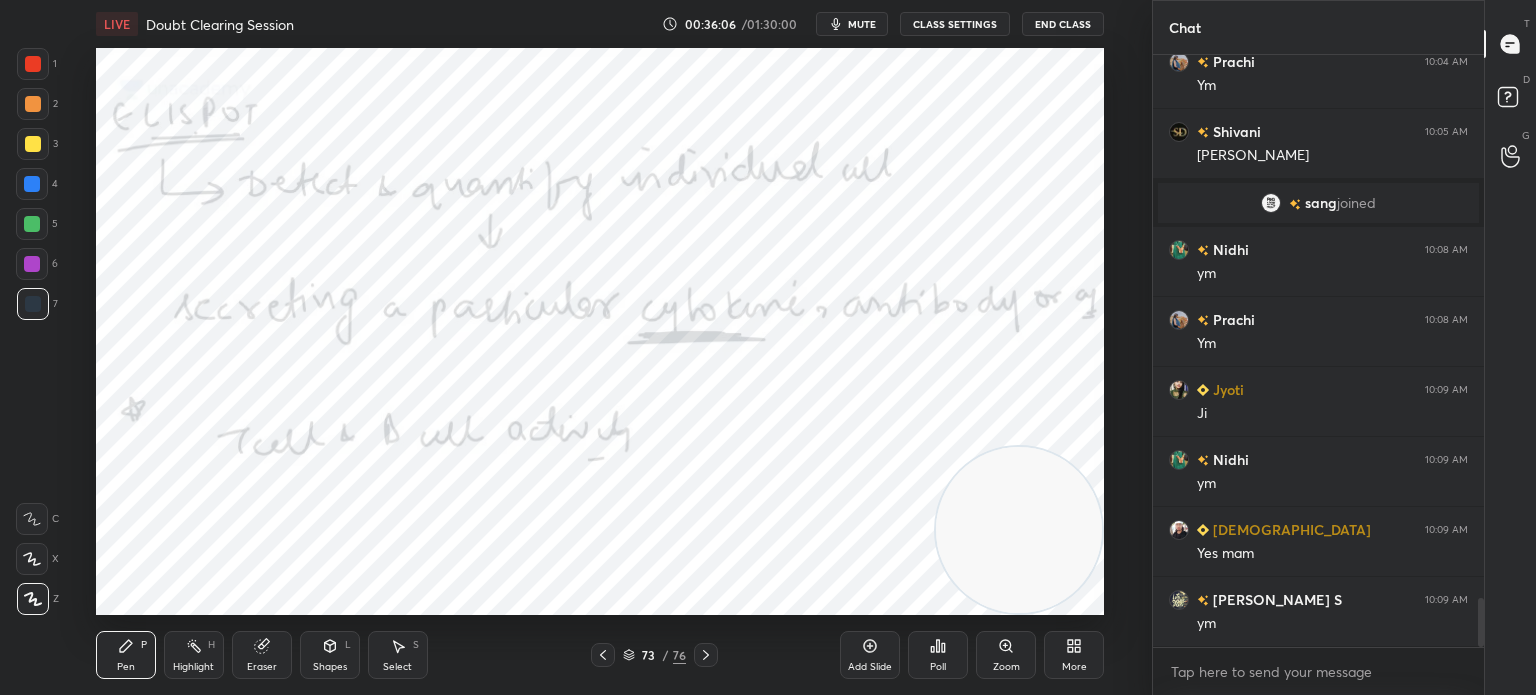 click 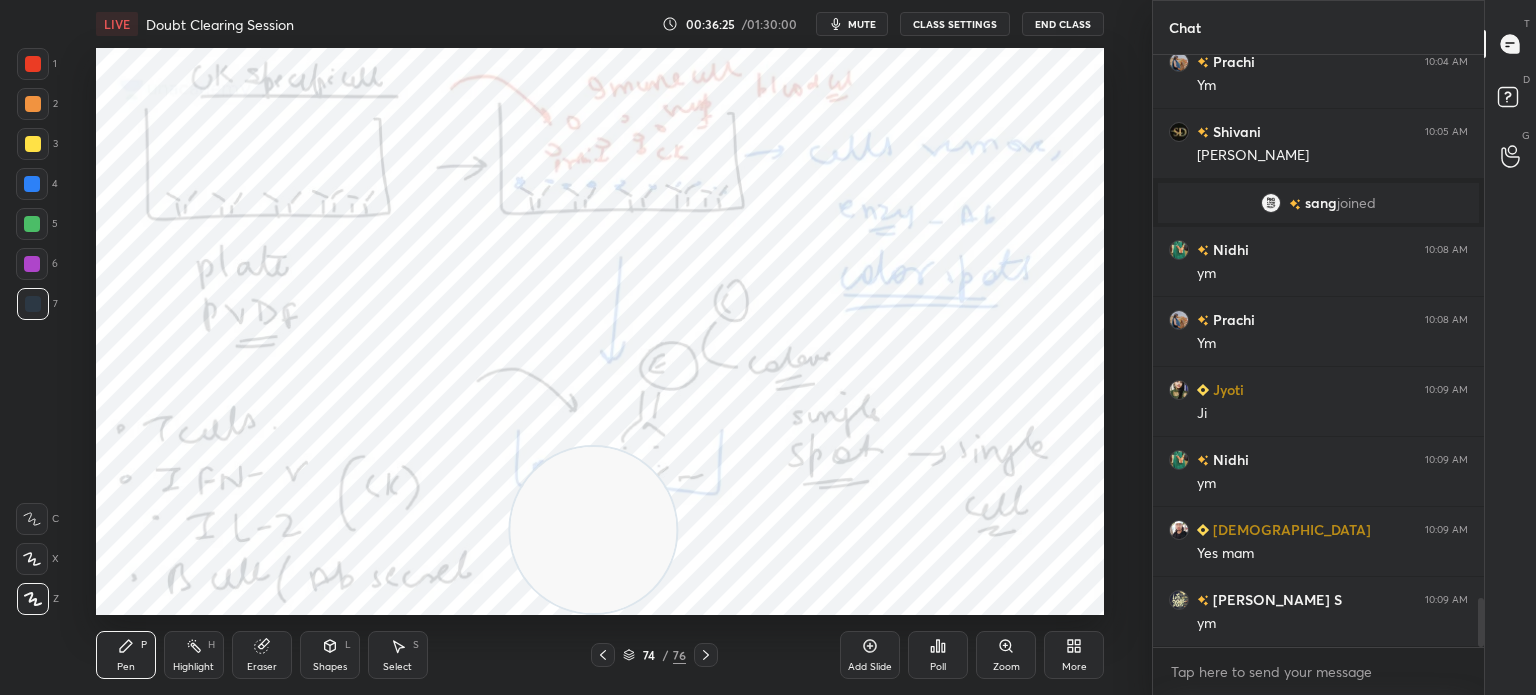 click 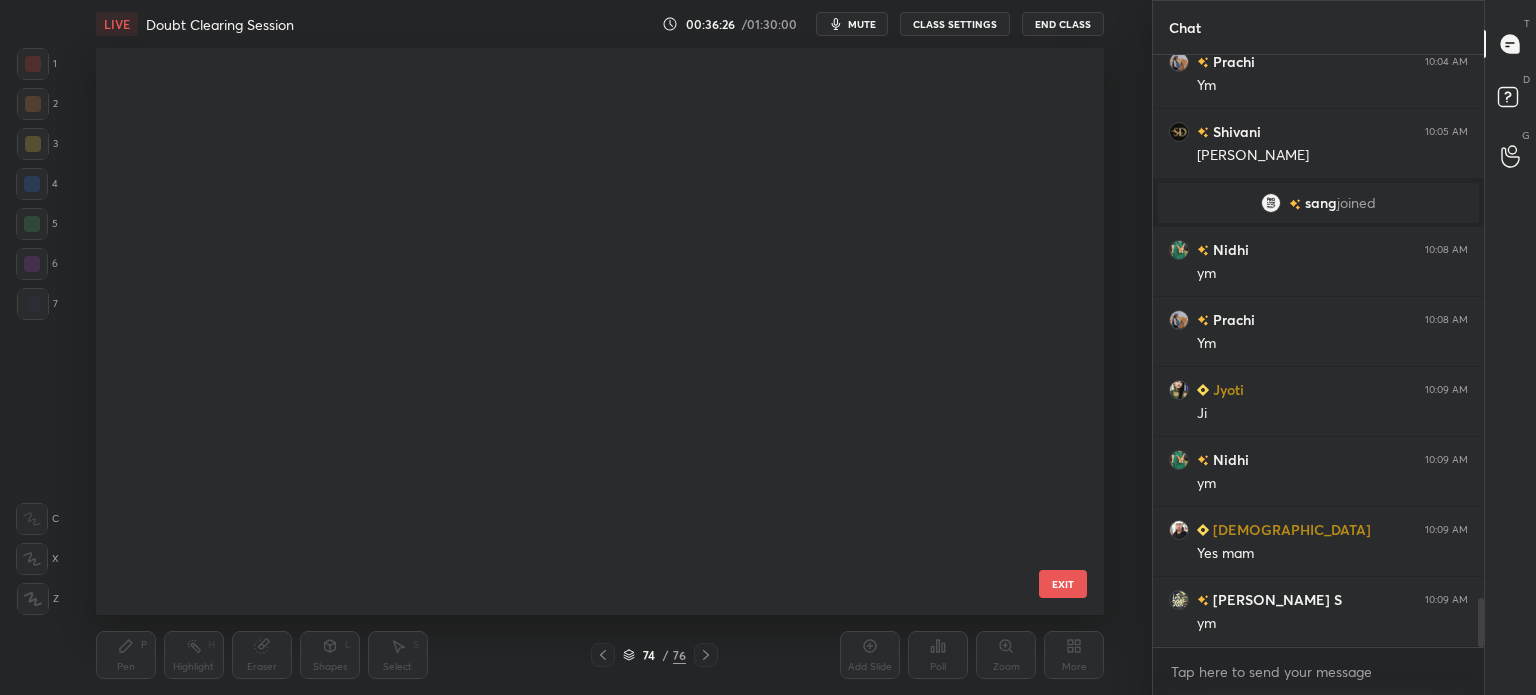 scroll, scrollTop: 3783, scrollLeft: 0, axis: vertical 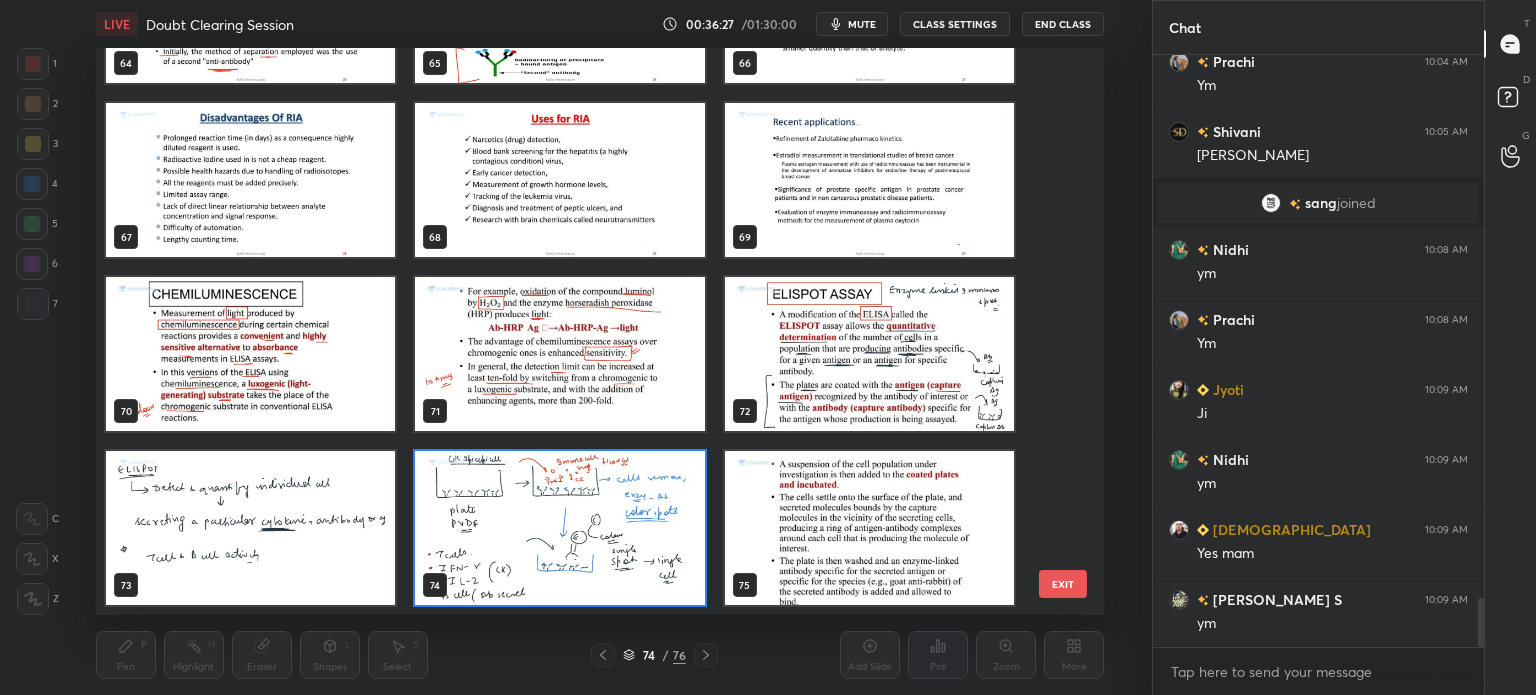 click at bounding box center (868, 354) 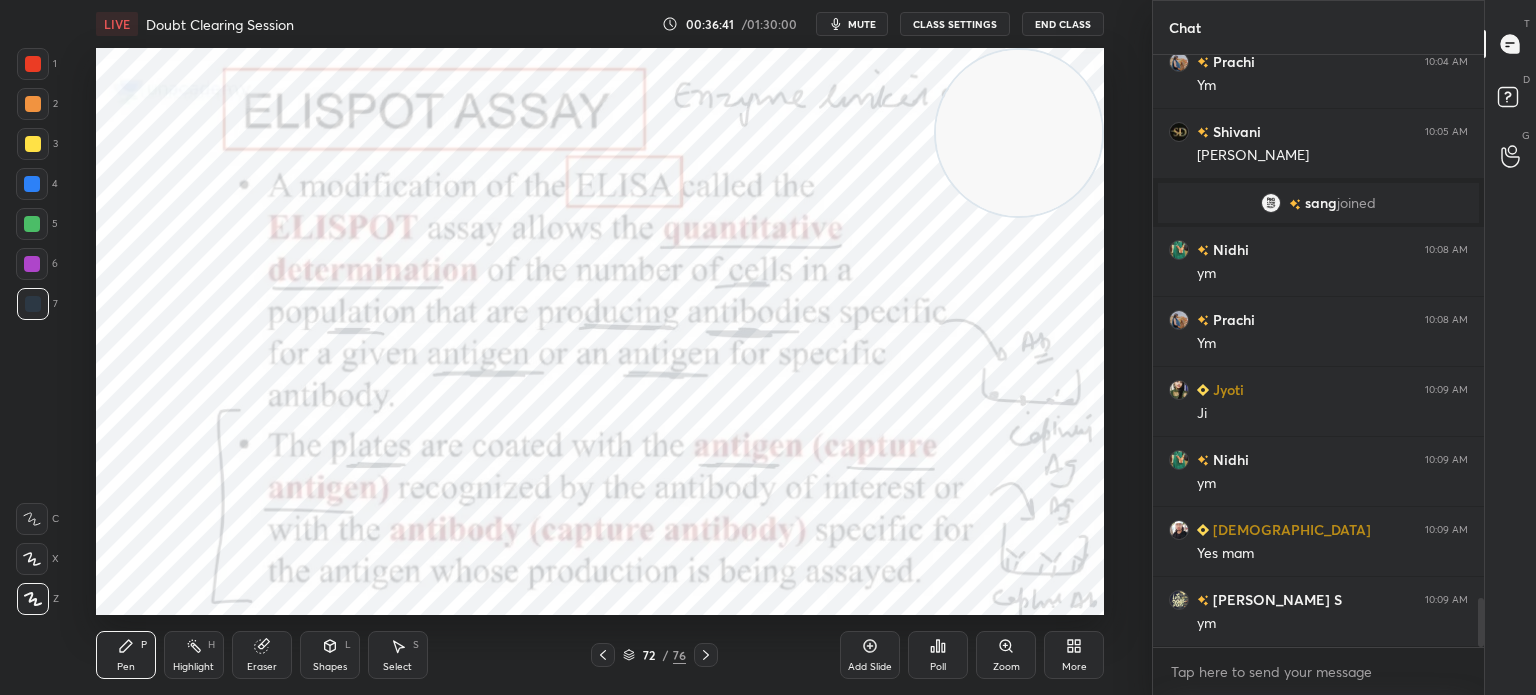 click 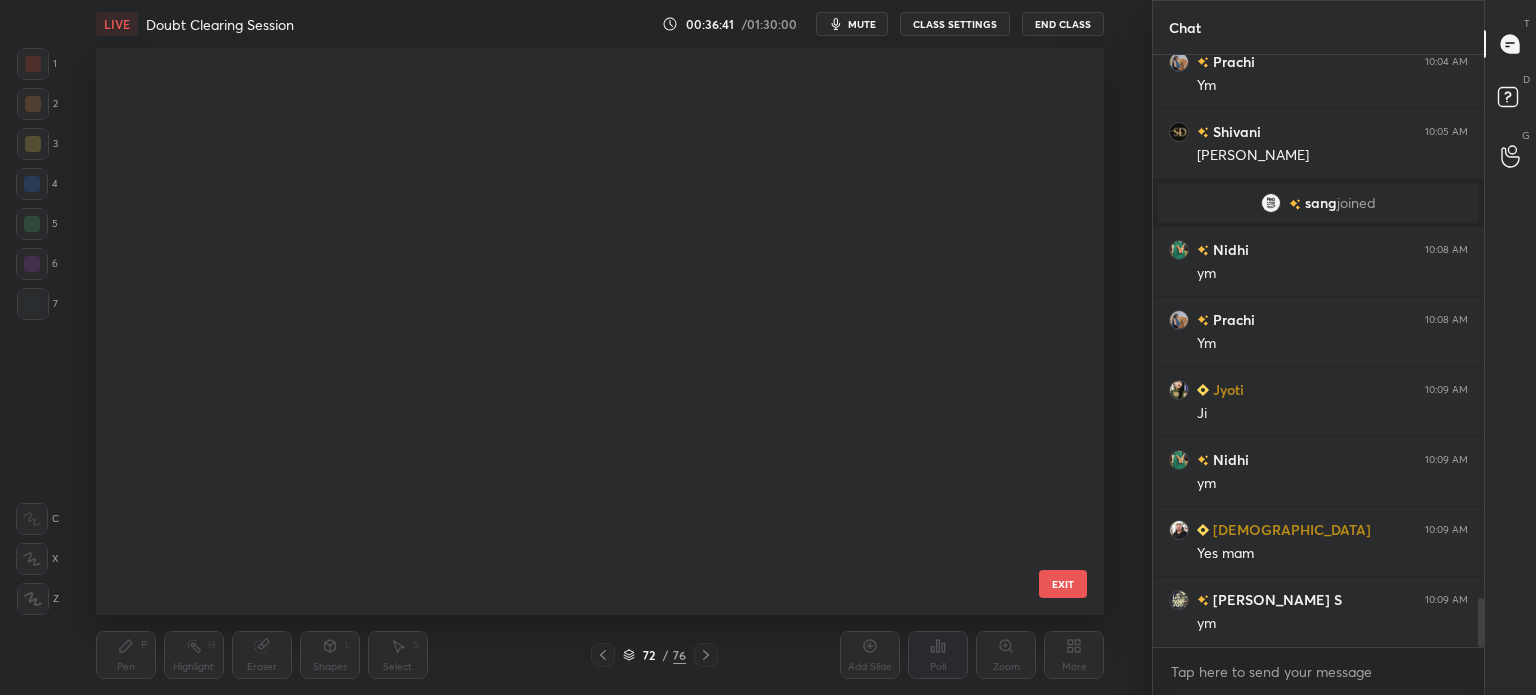 scroll, scrollTop: 3608, scrollLeft: 0, axis: vertical 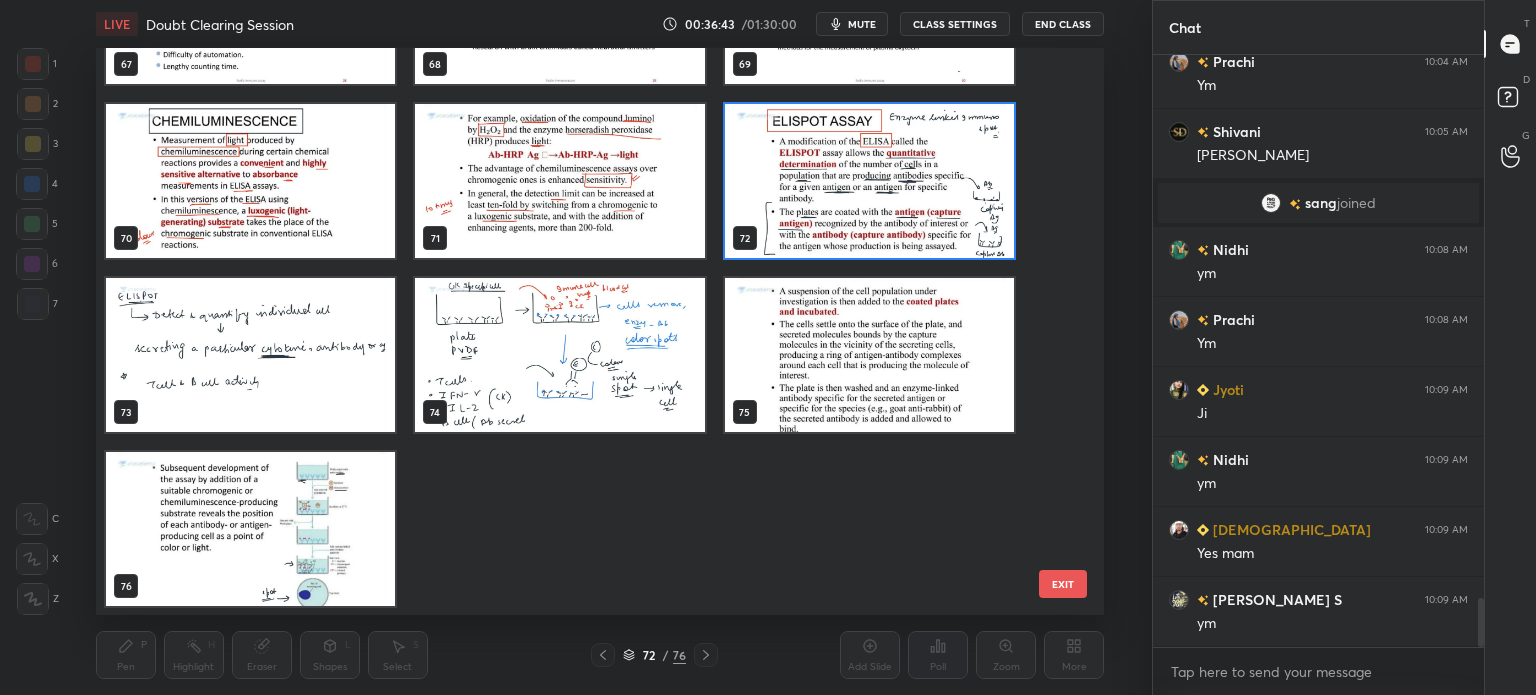 click at bounding box center (250, 529) 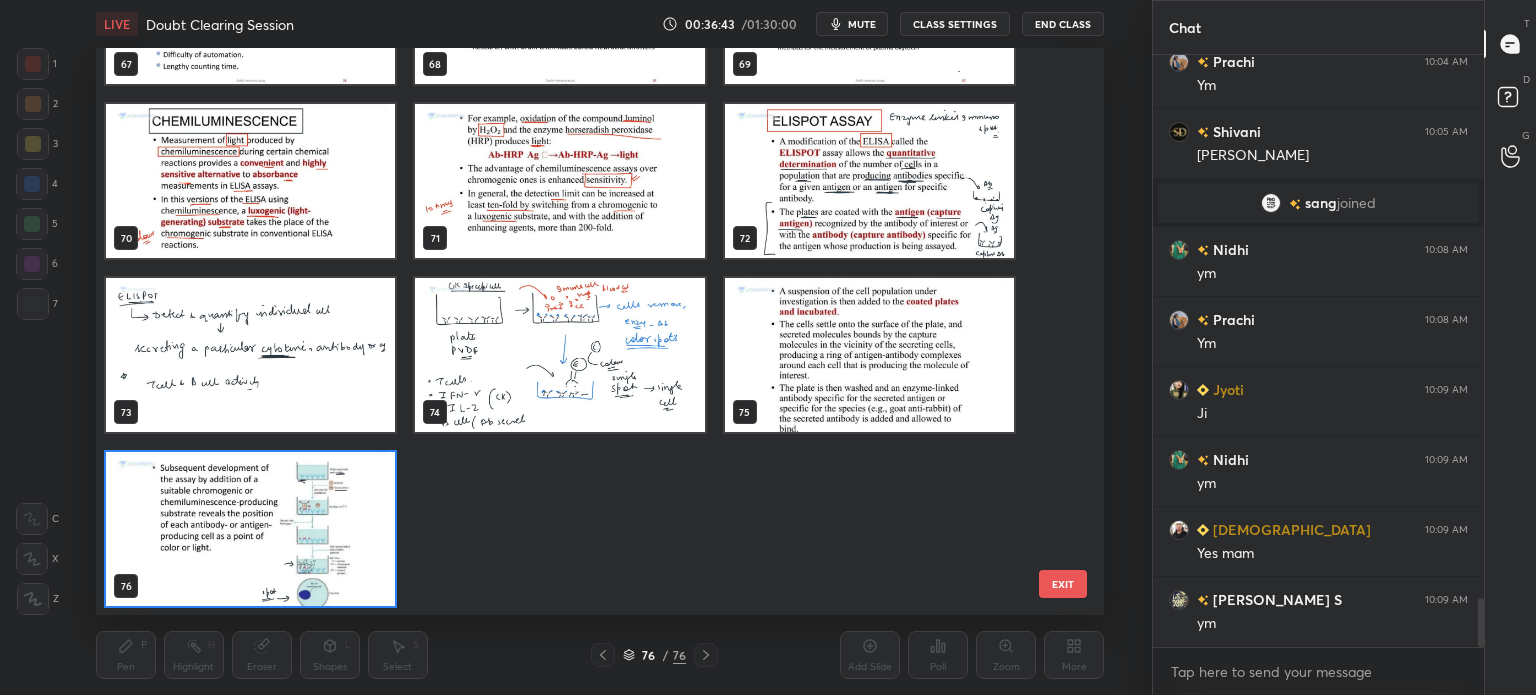 click at bounding box center (250, 529) 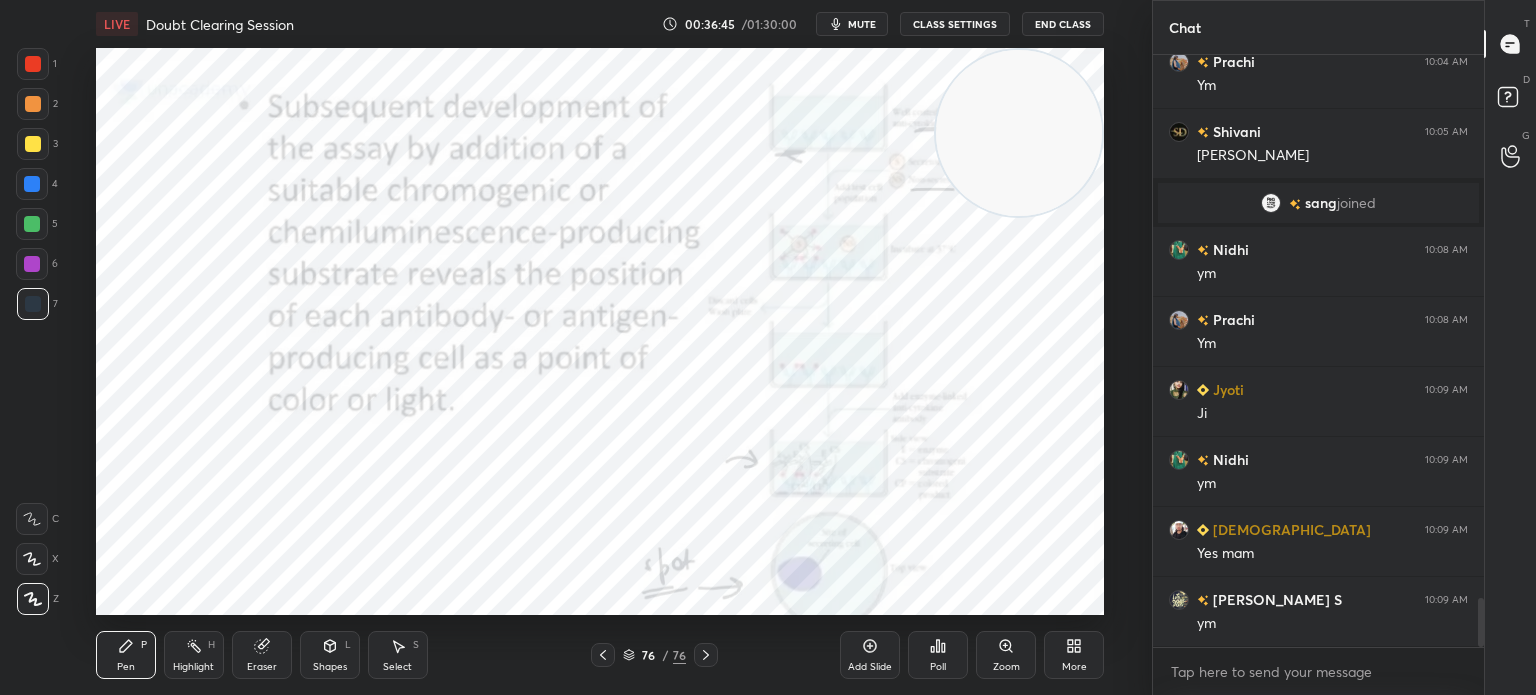 click 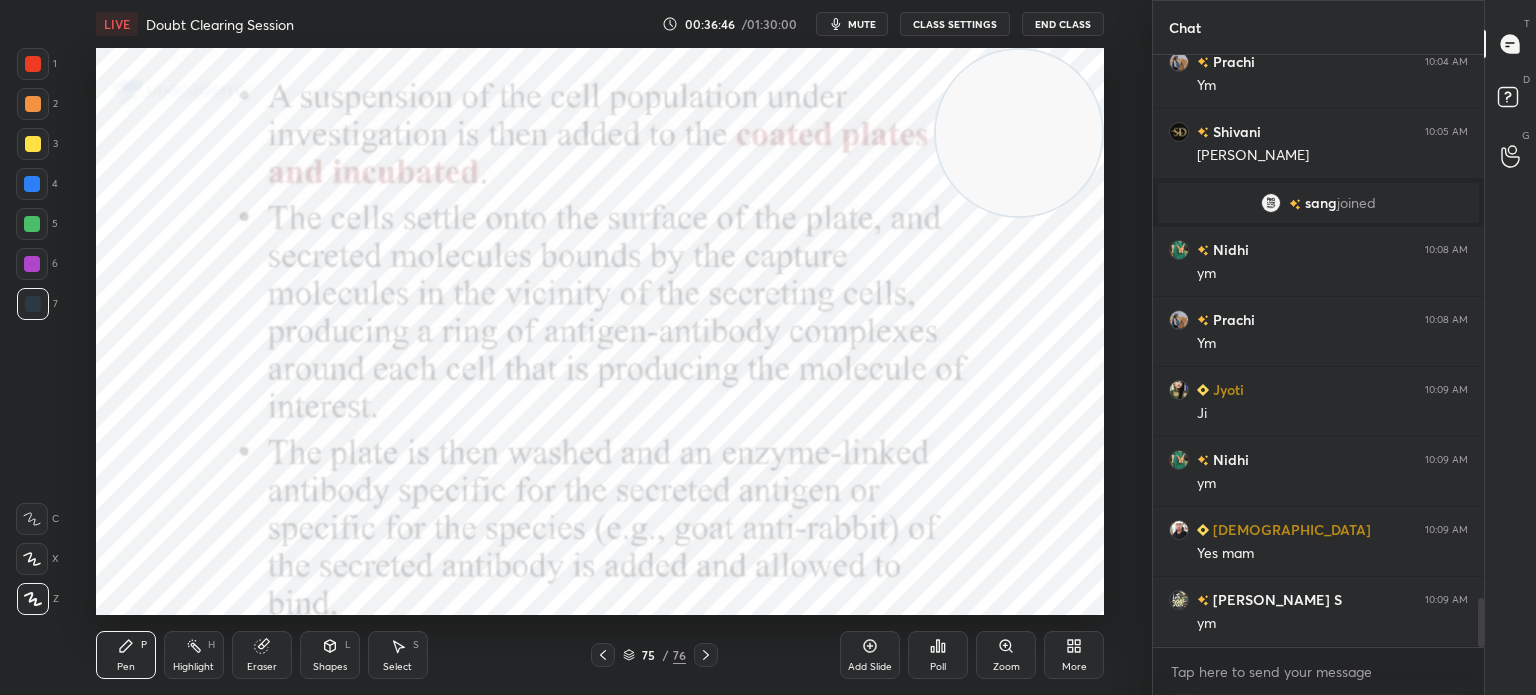 click 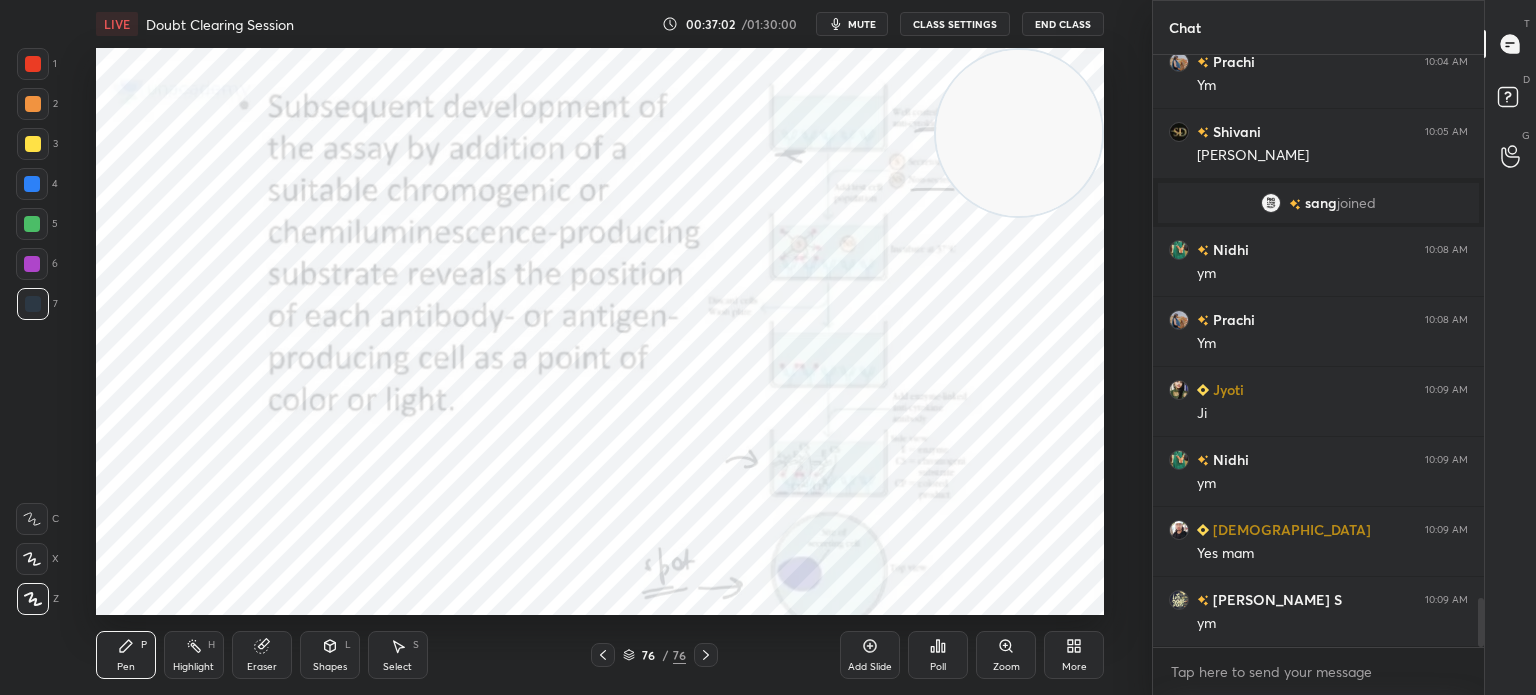click 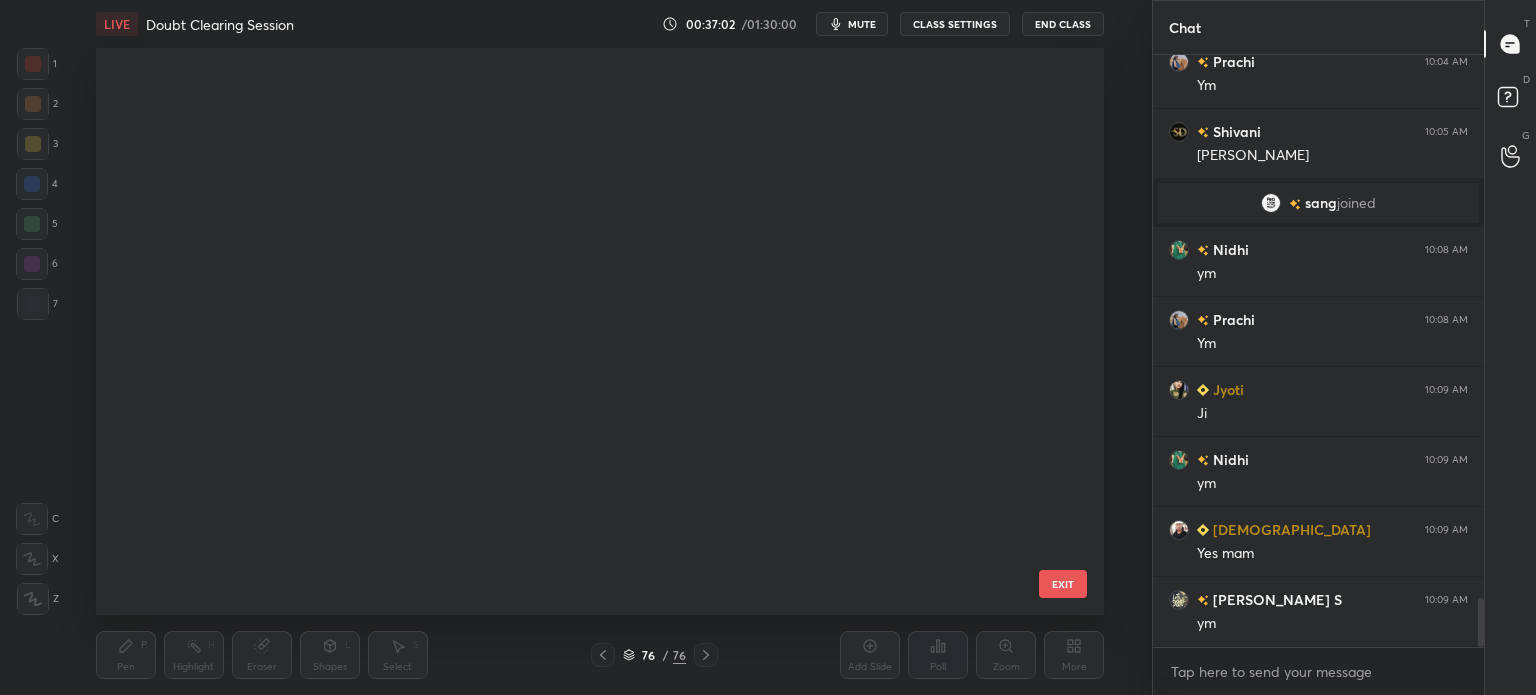 scroll, scrollTop: 3956, scrollLeft: 0, axis: vertical 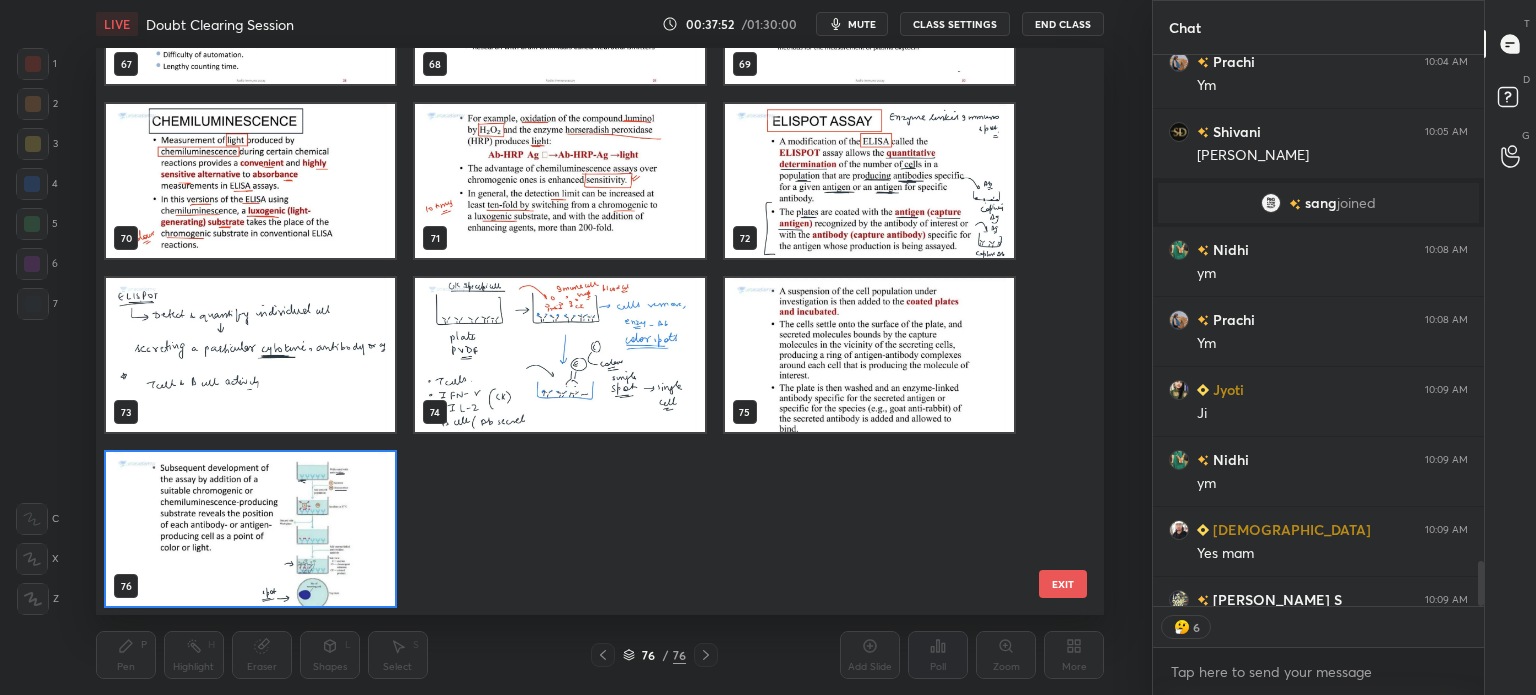 click at bounding box center (250, 529) 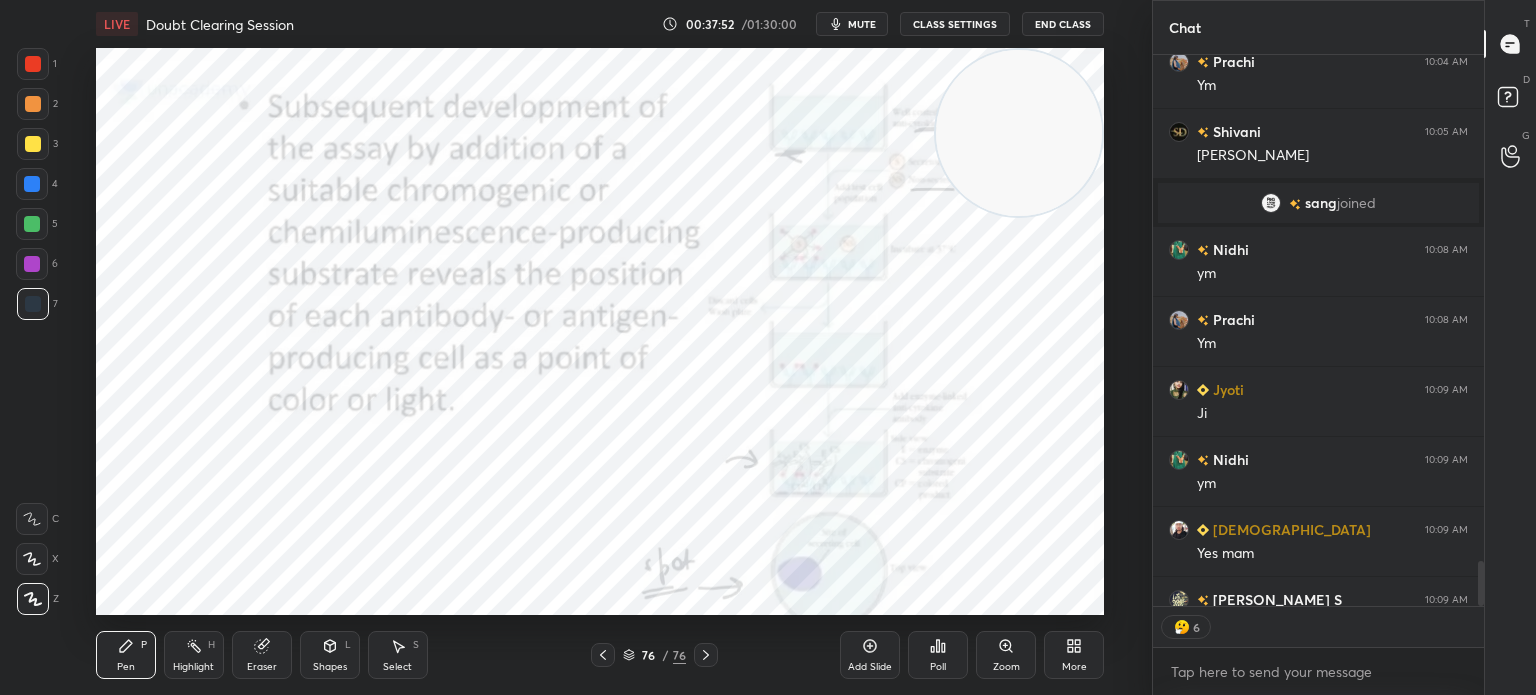 click at bounding box center [250, 529] 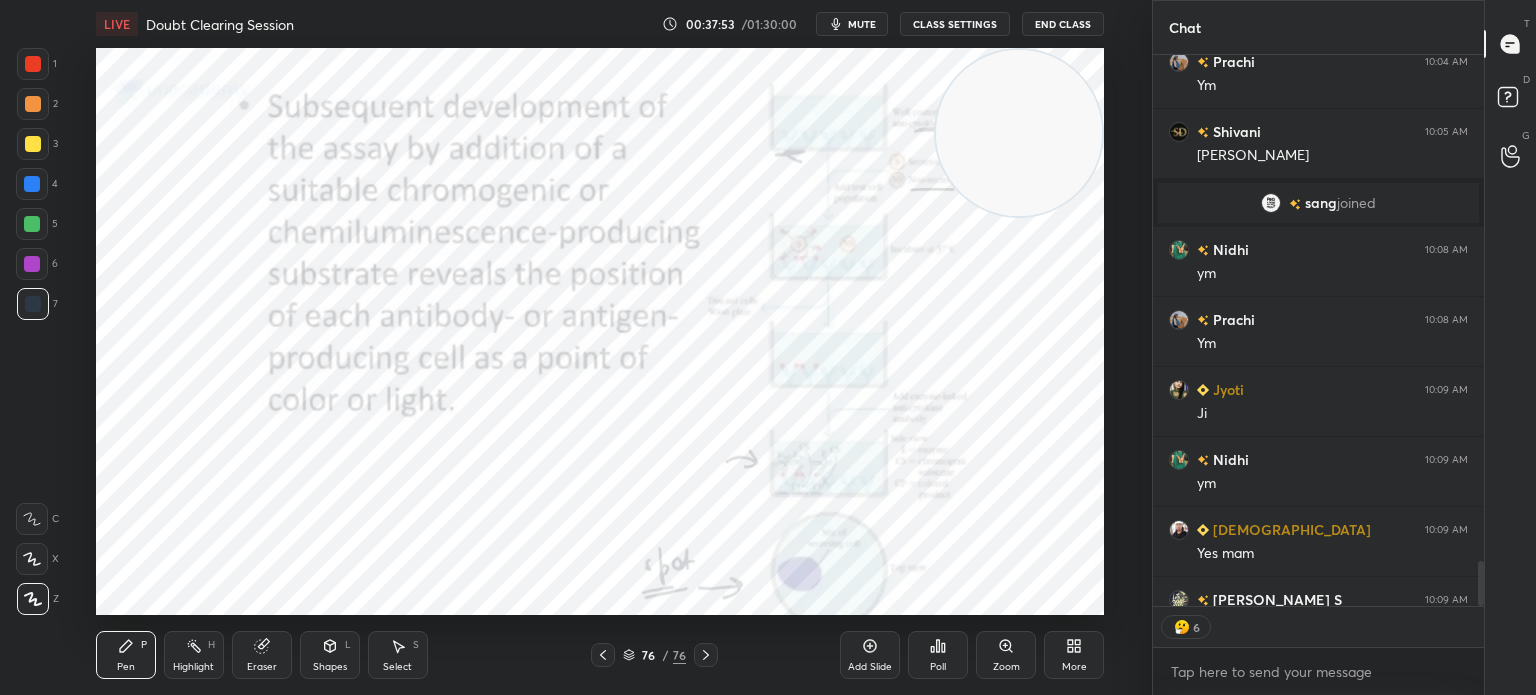scroll, scrollTop: 6624, scrollLeft: 0, axis: vertical 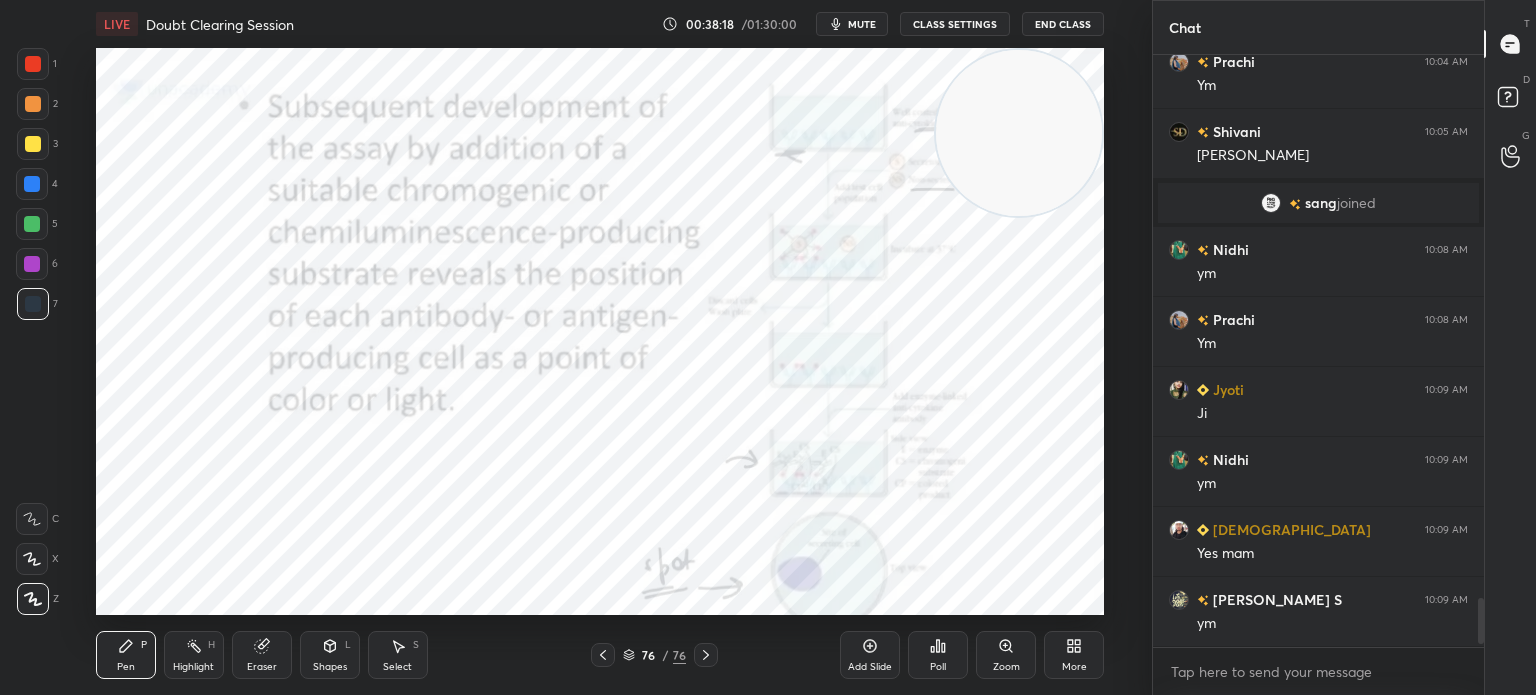 click 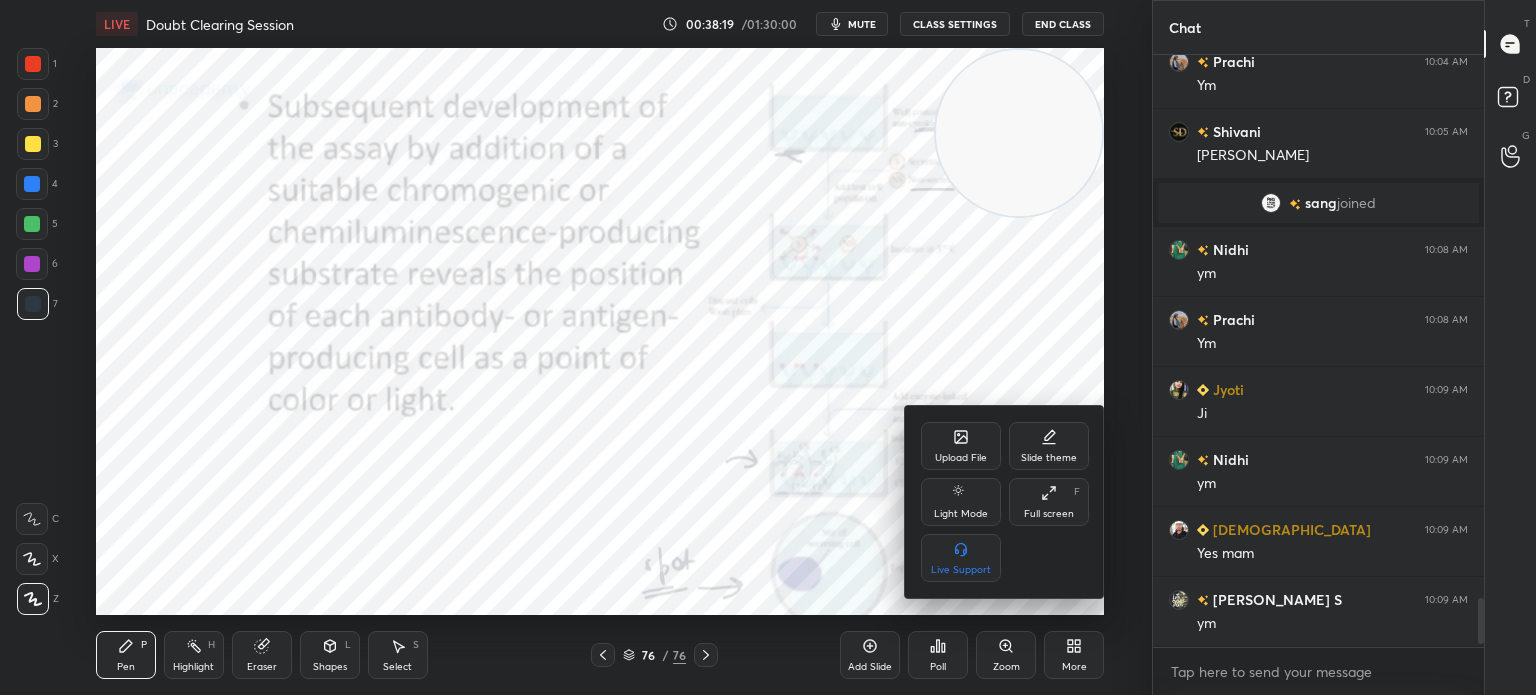 scroll, scrollTop: 6654, scrollLeft: 0, axis: vertical 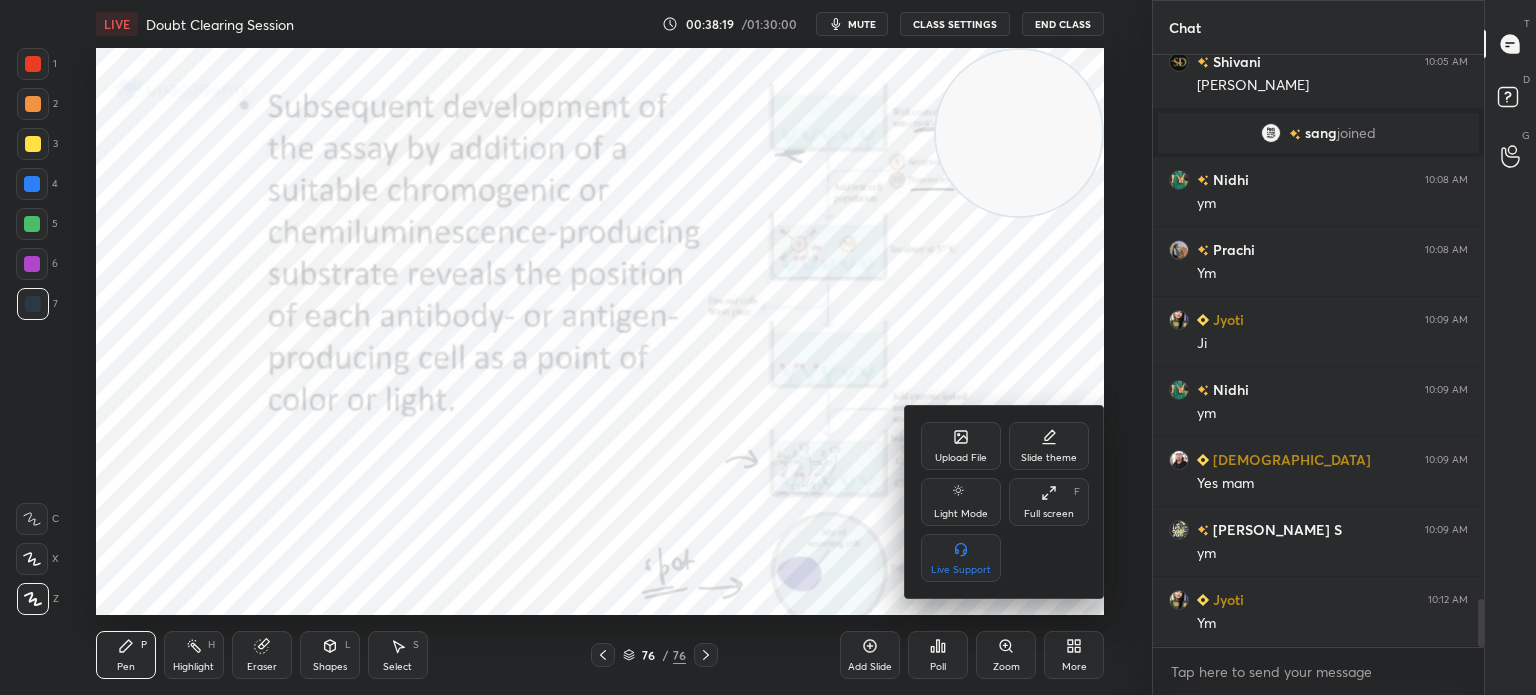 click on "Upload File" at bounding box center (961, 446) 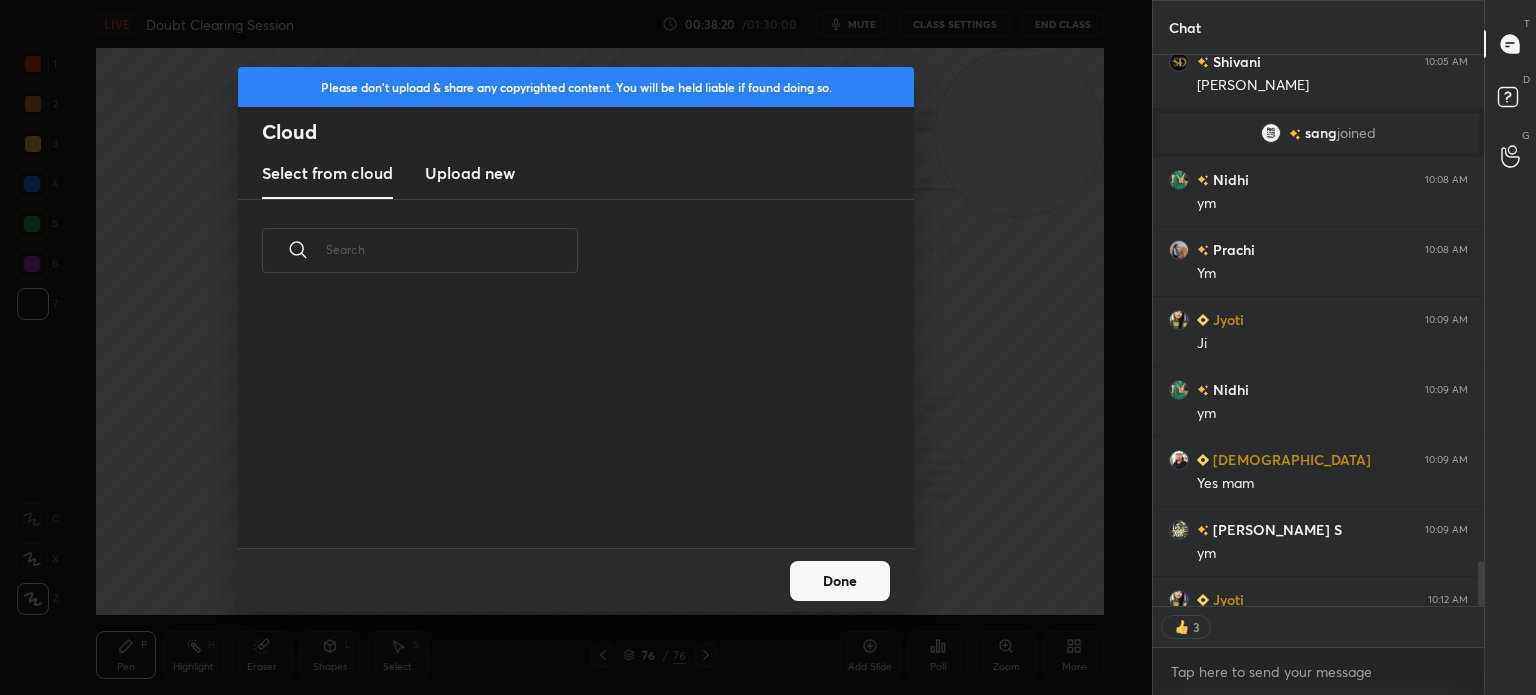 scroll, scrollTop: 6764, scrollLeft: 0, axis: vertical 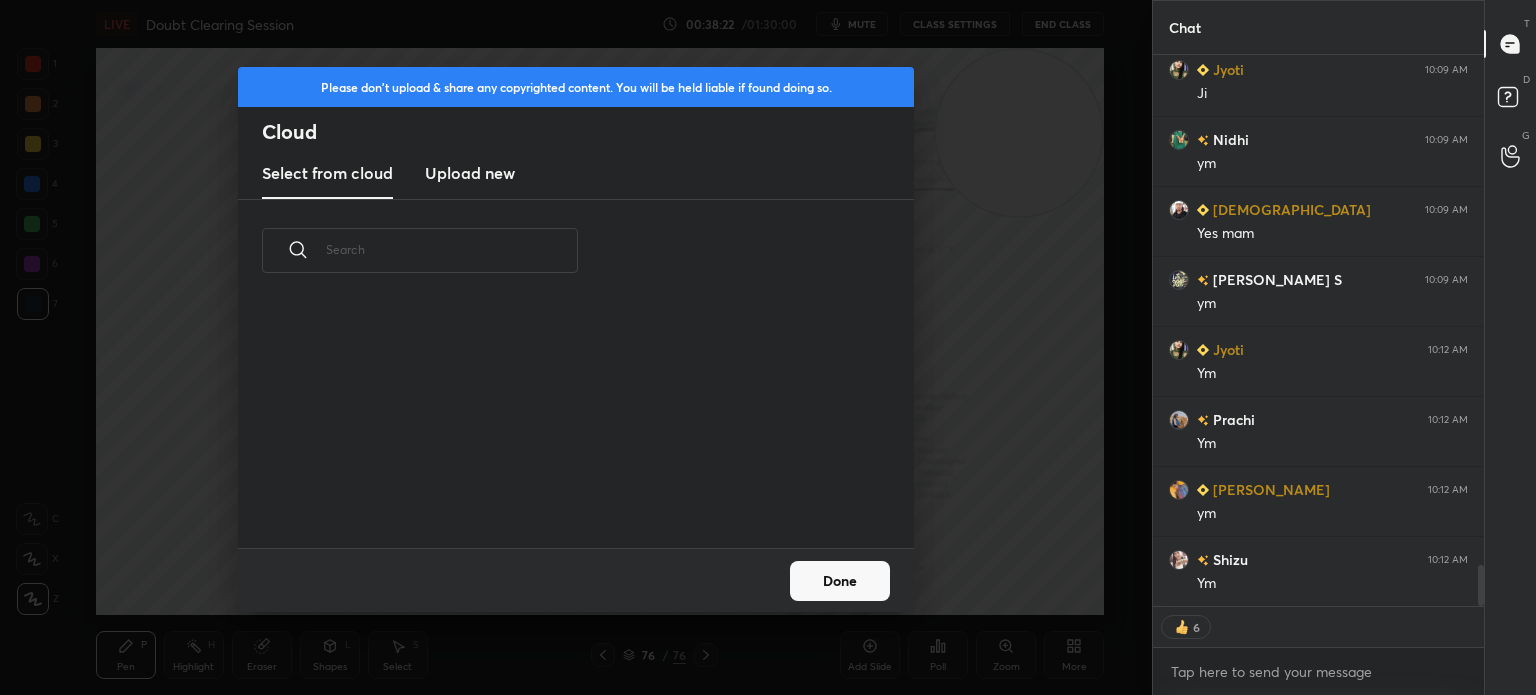 click on "Upload new" at bounding box center (470, 173) 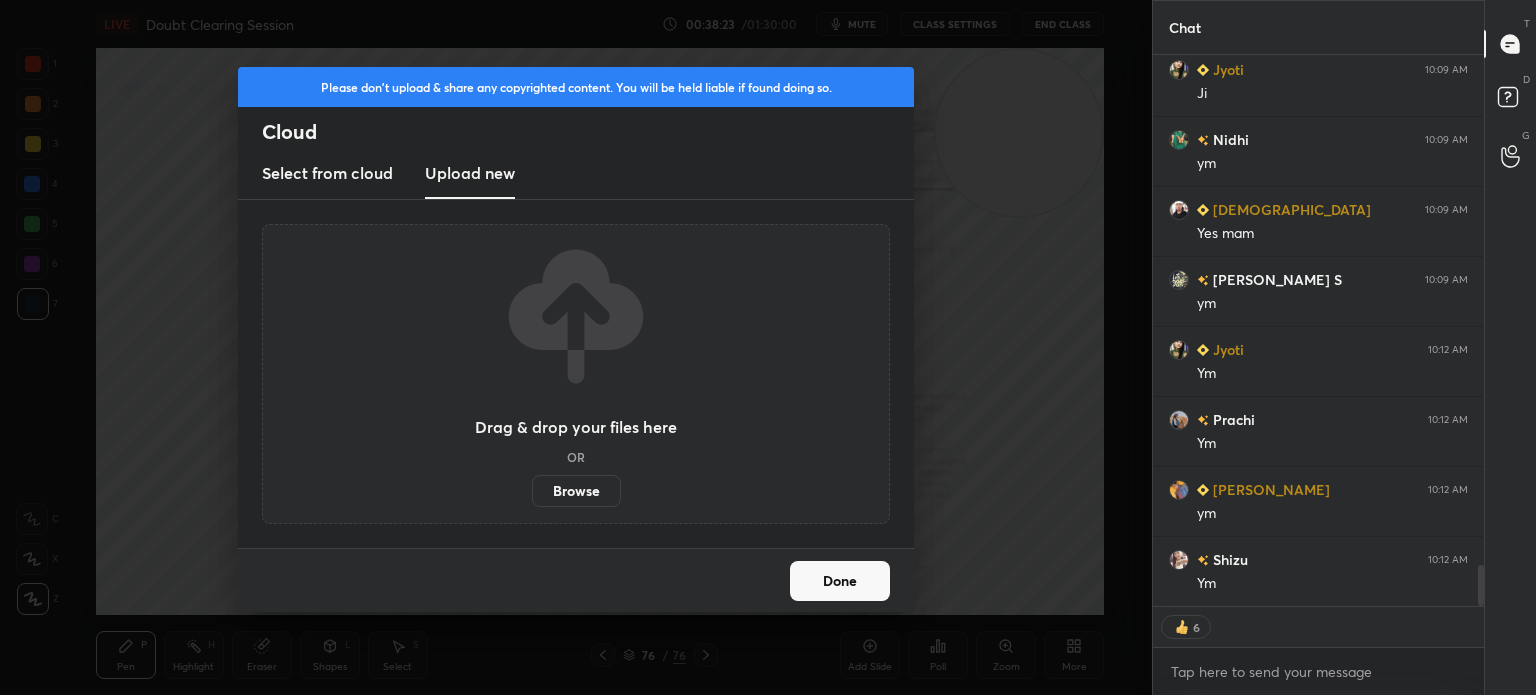 click on "Browse" at bounding box center [576, 491] 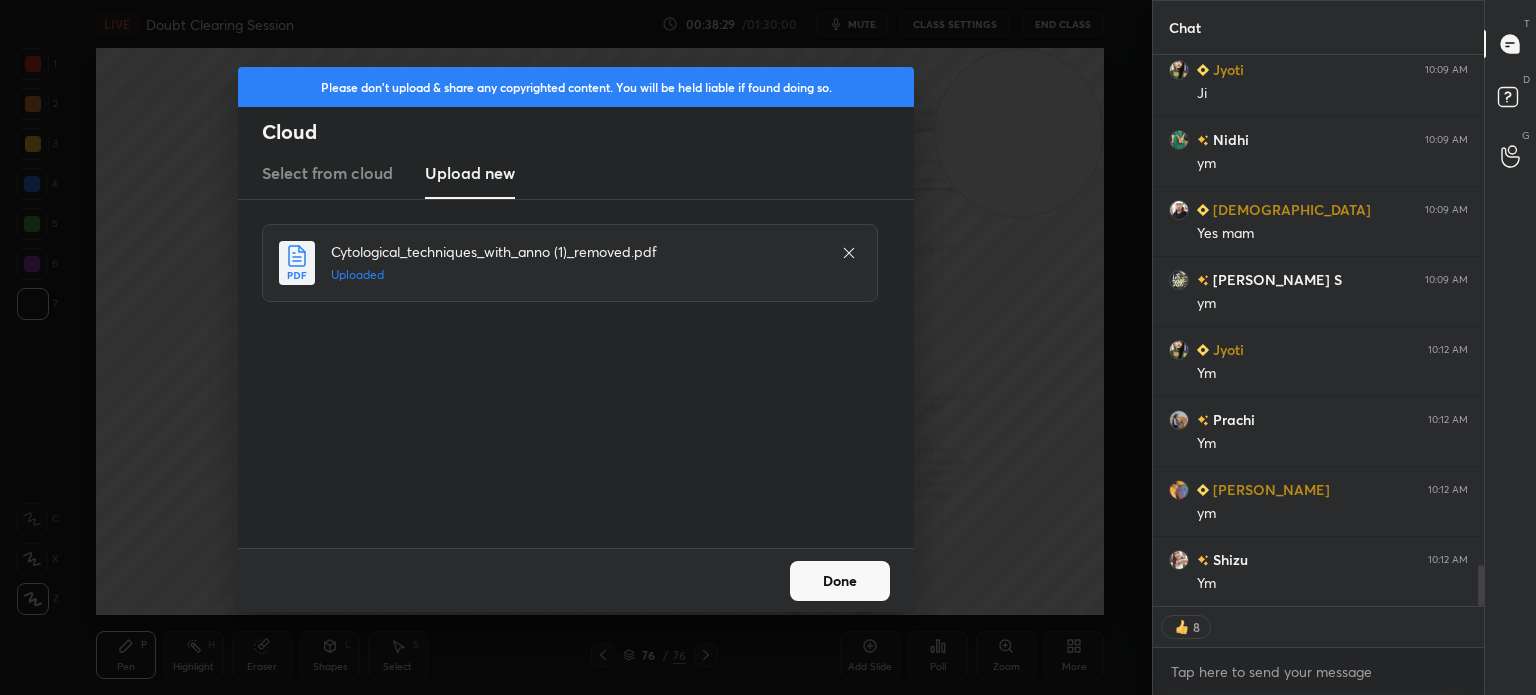 click on "Done" at bounding box center (840, 581) 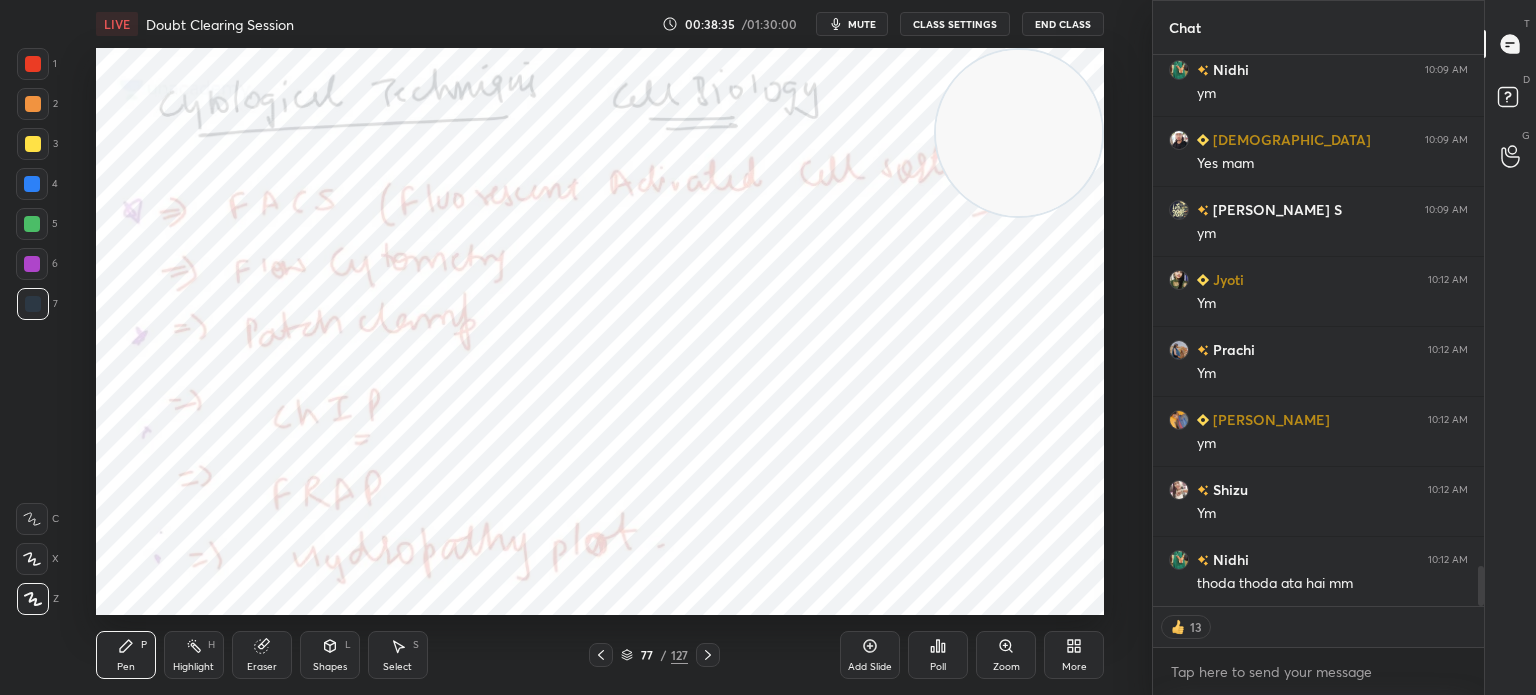 scroll, scrollTop: 7044, scrollLeft: 0, axis: vertical 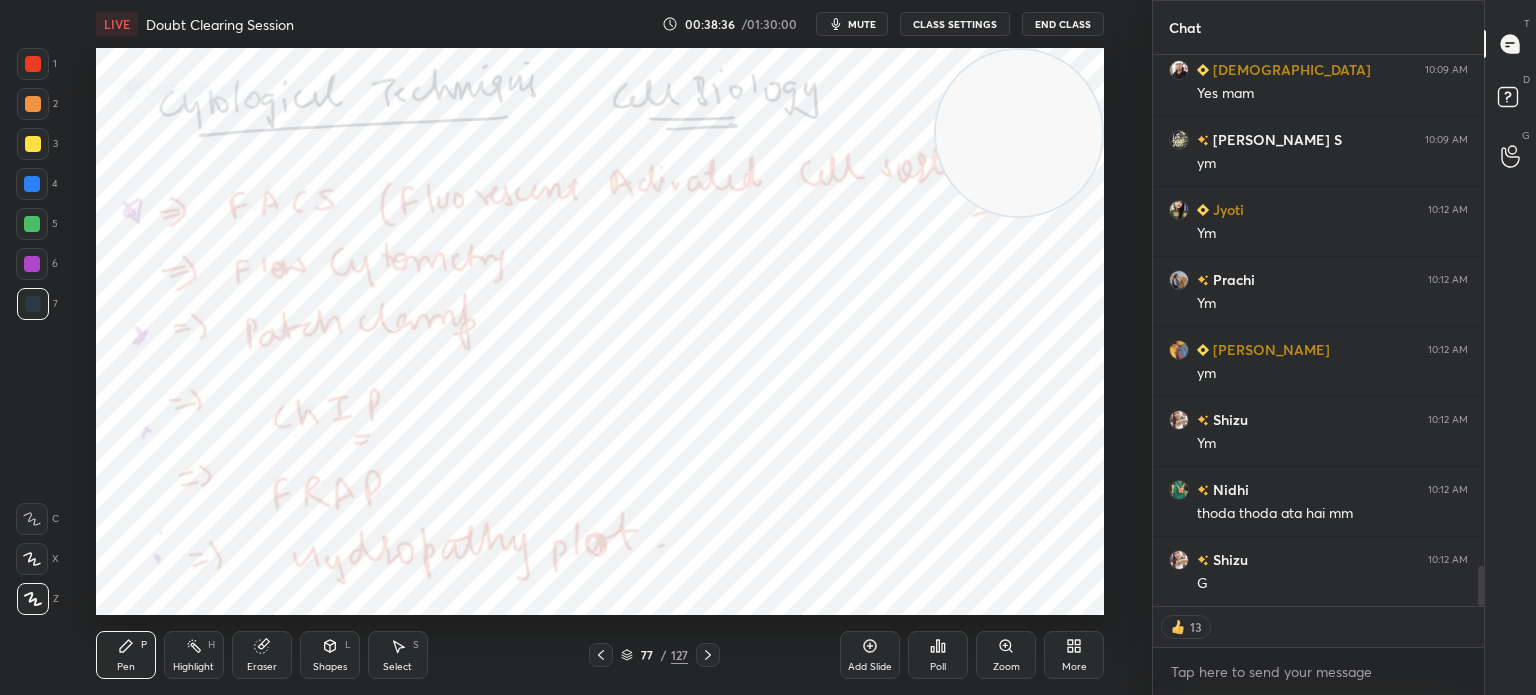 click at bounding box center [32, 184] 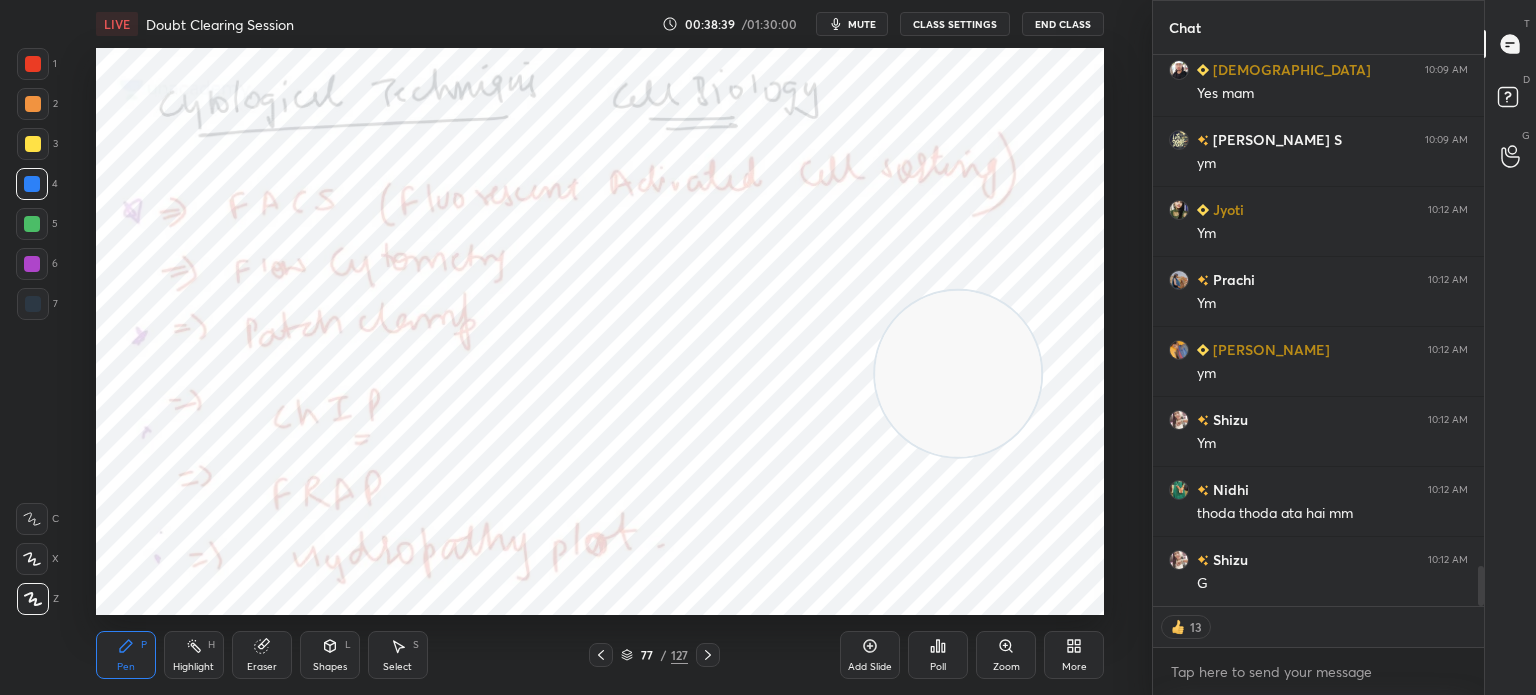 scroll, scrollTop: 7114, scrollLeft: 0, axis: vertical 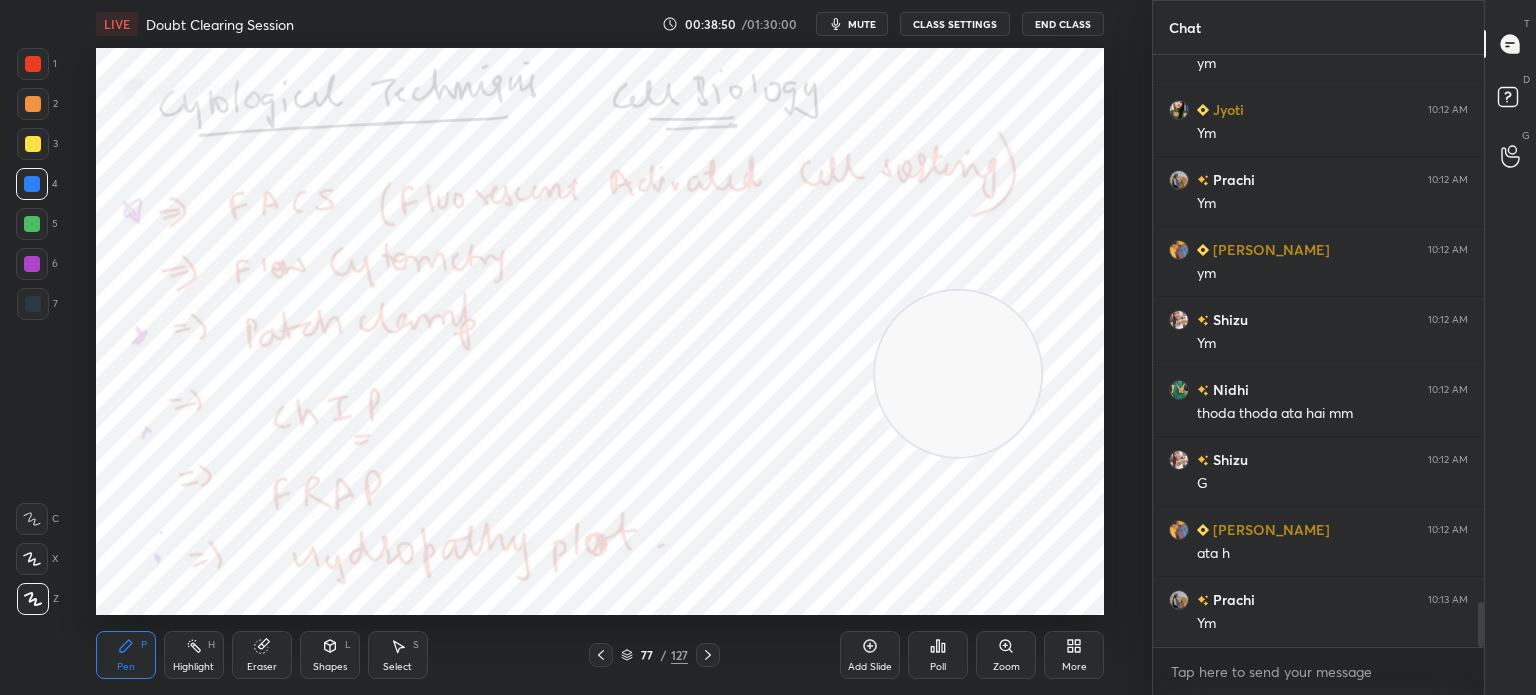 click at bounding box center [708, 655] 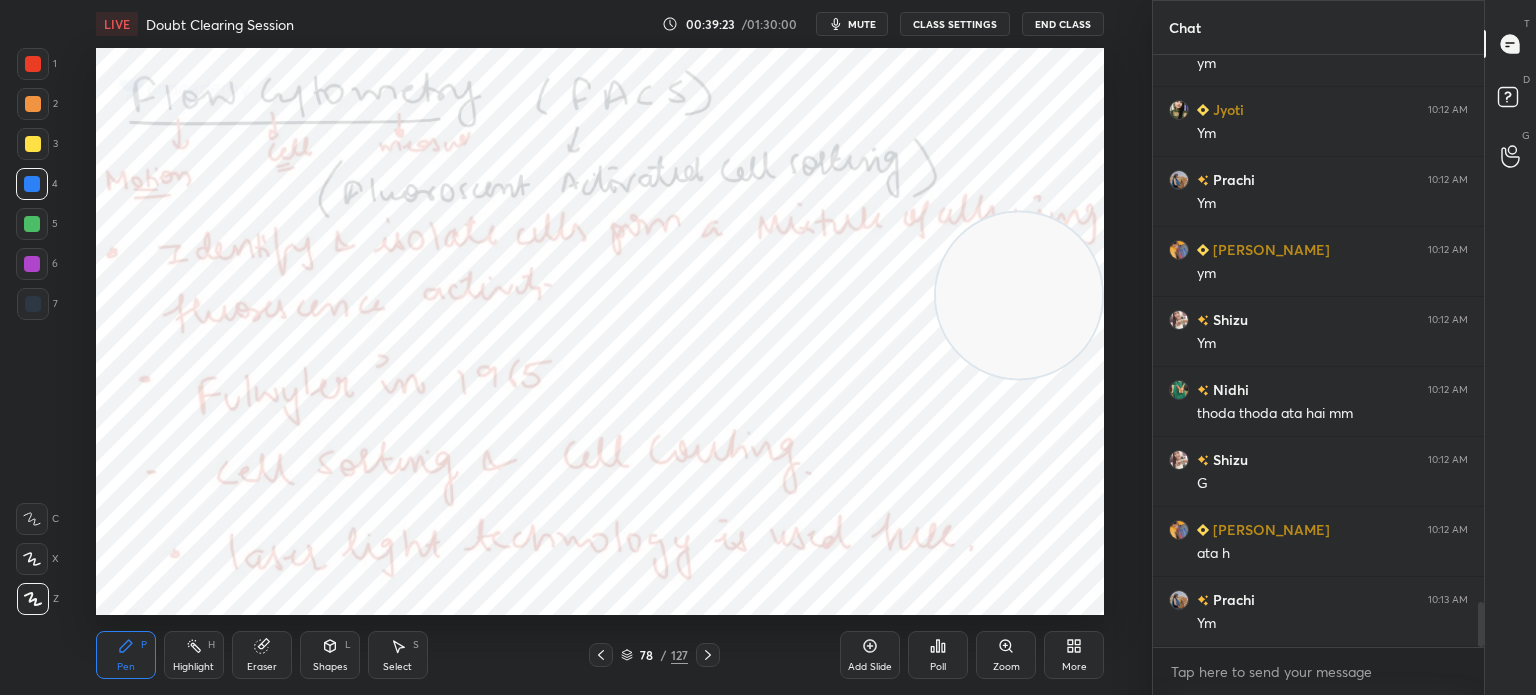 click at bounding box center (708, 655) 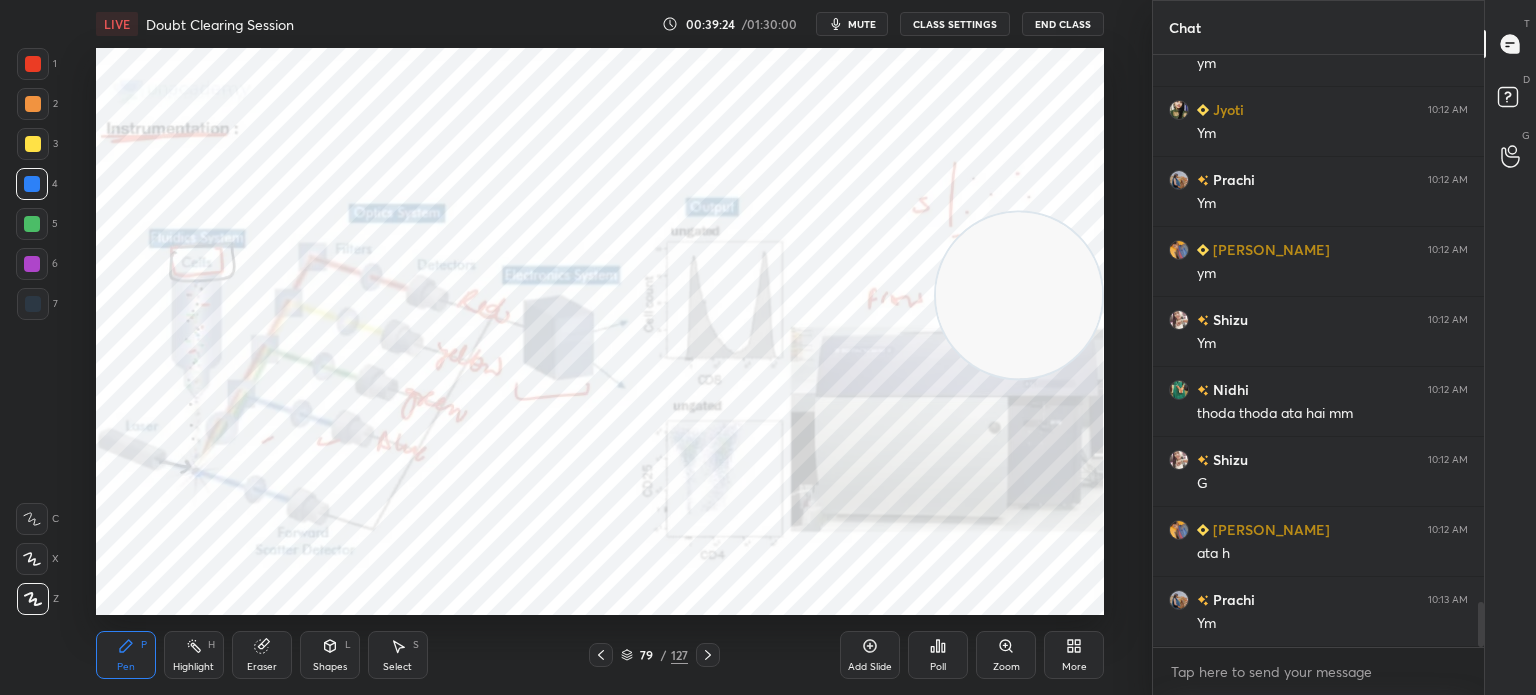 click 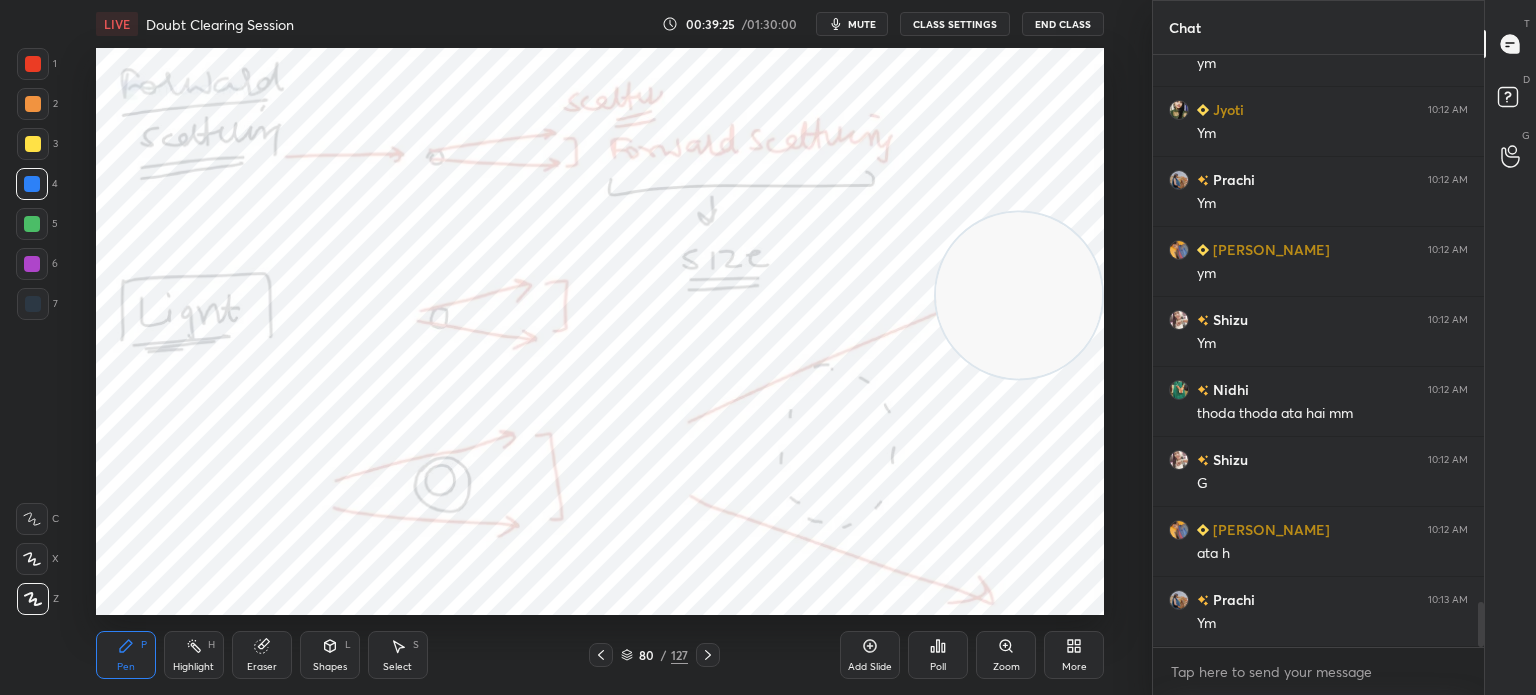 click 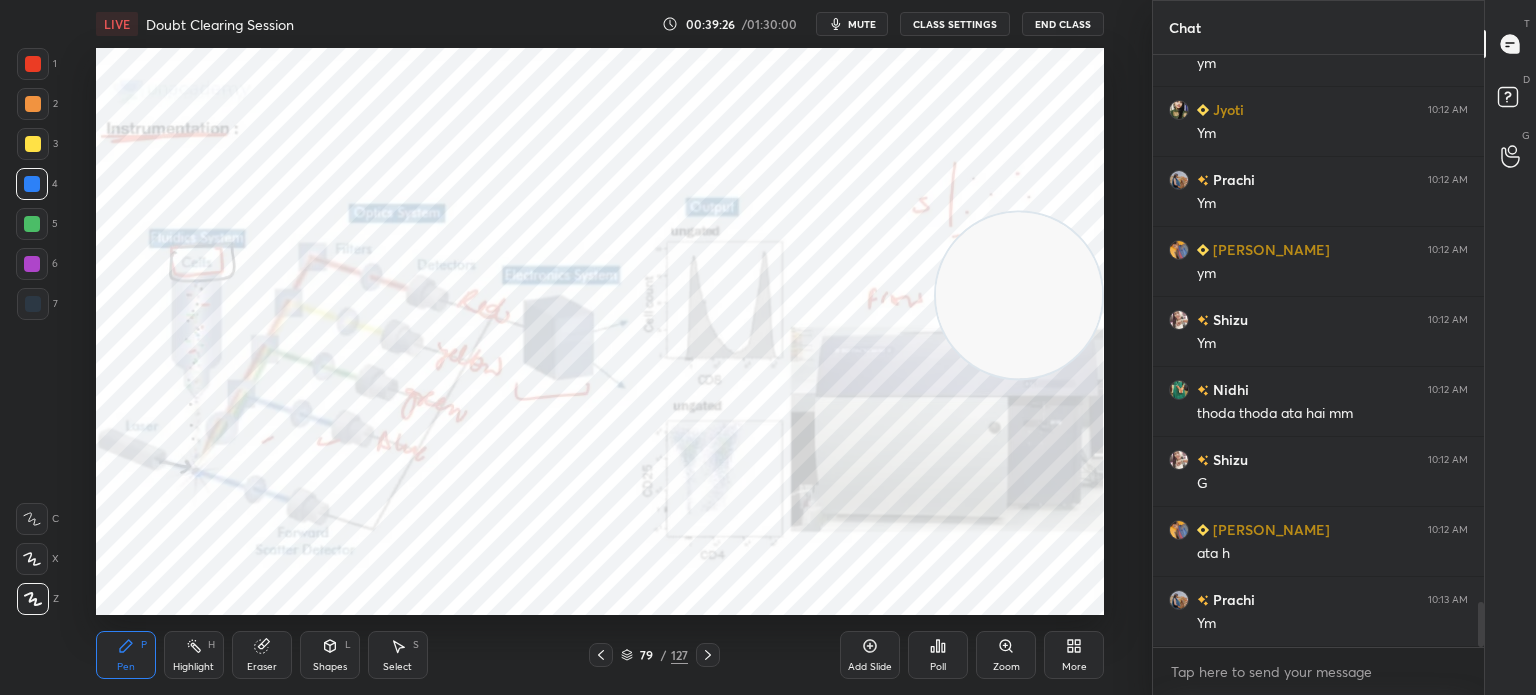 click 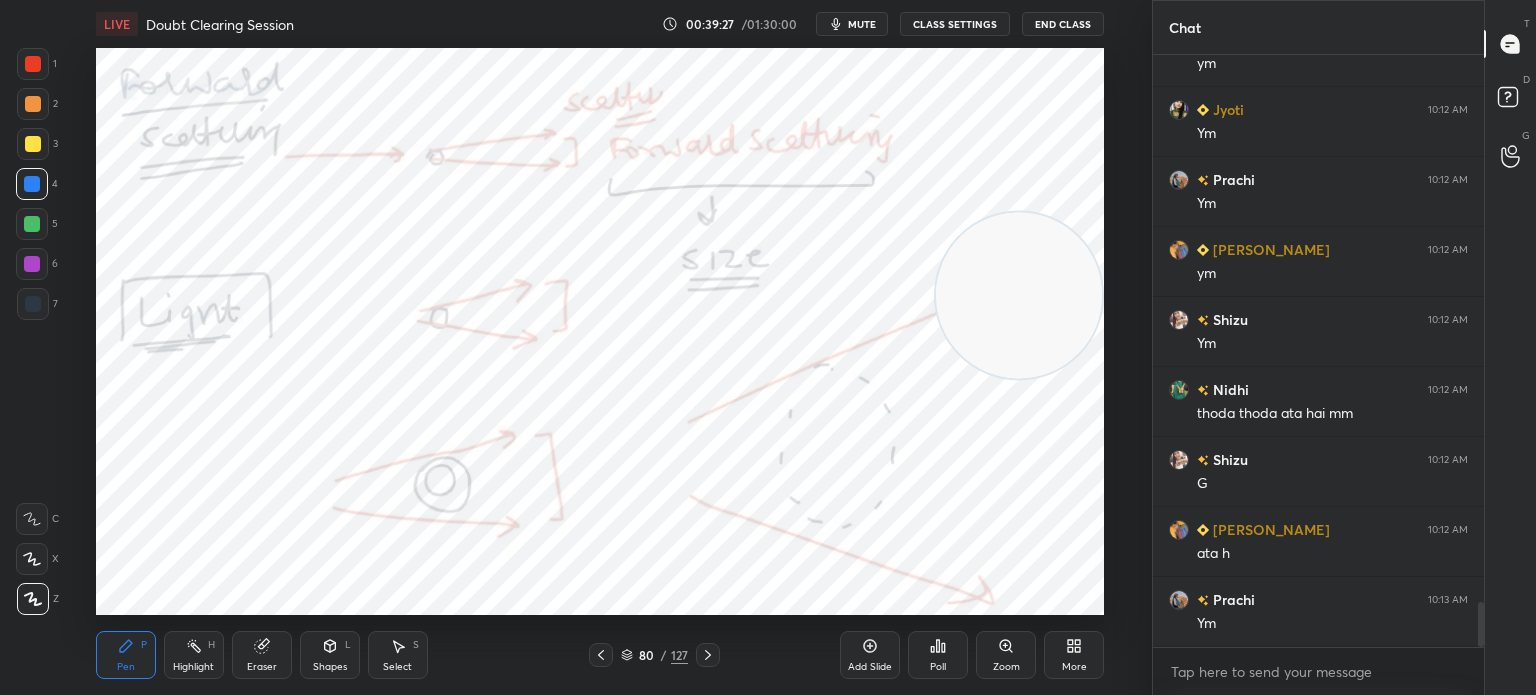 click at bounding box center [601, 655] 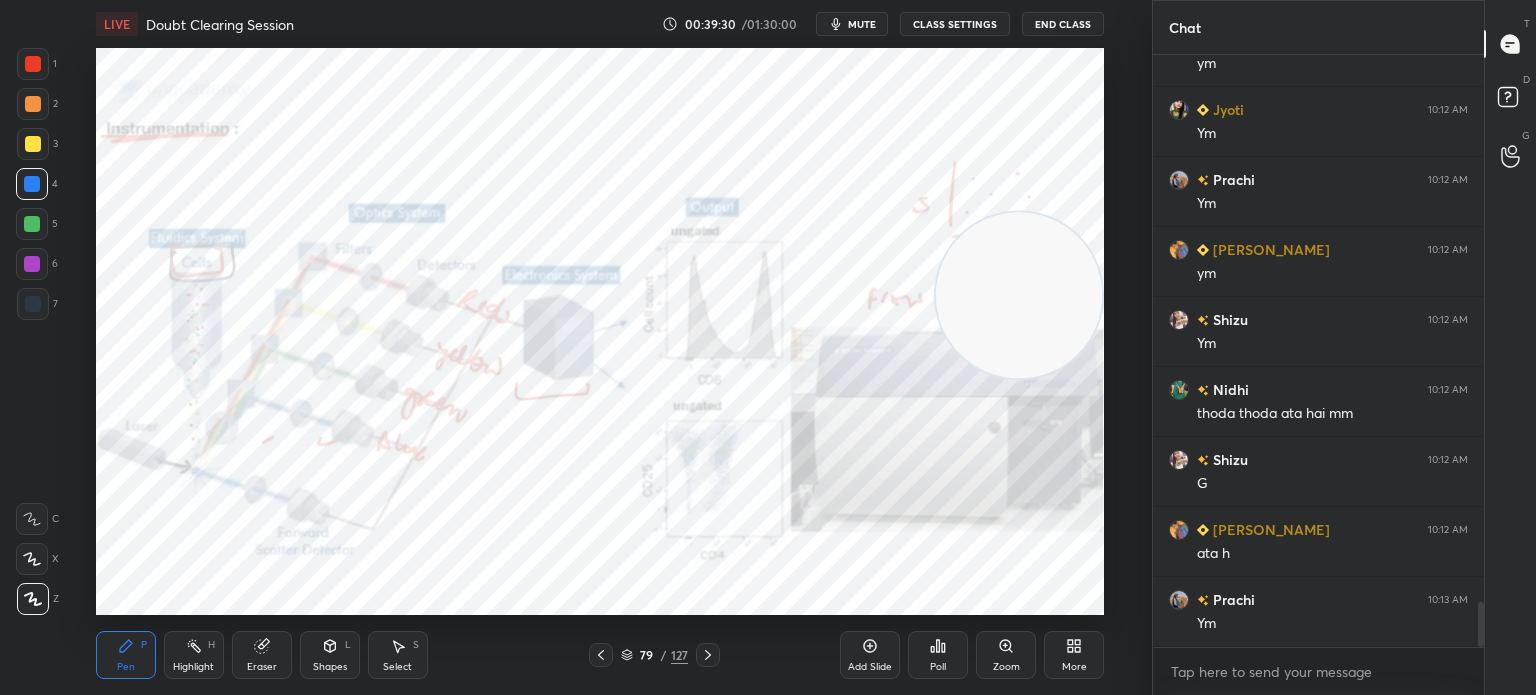 click 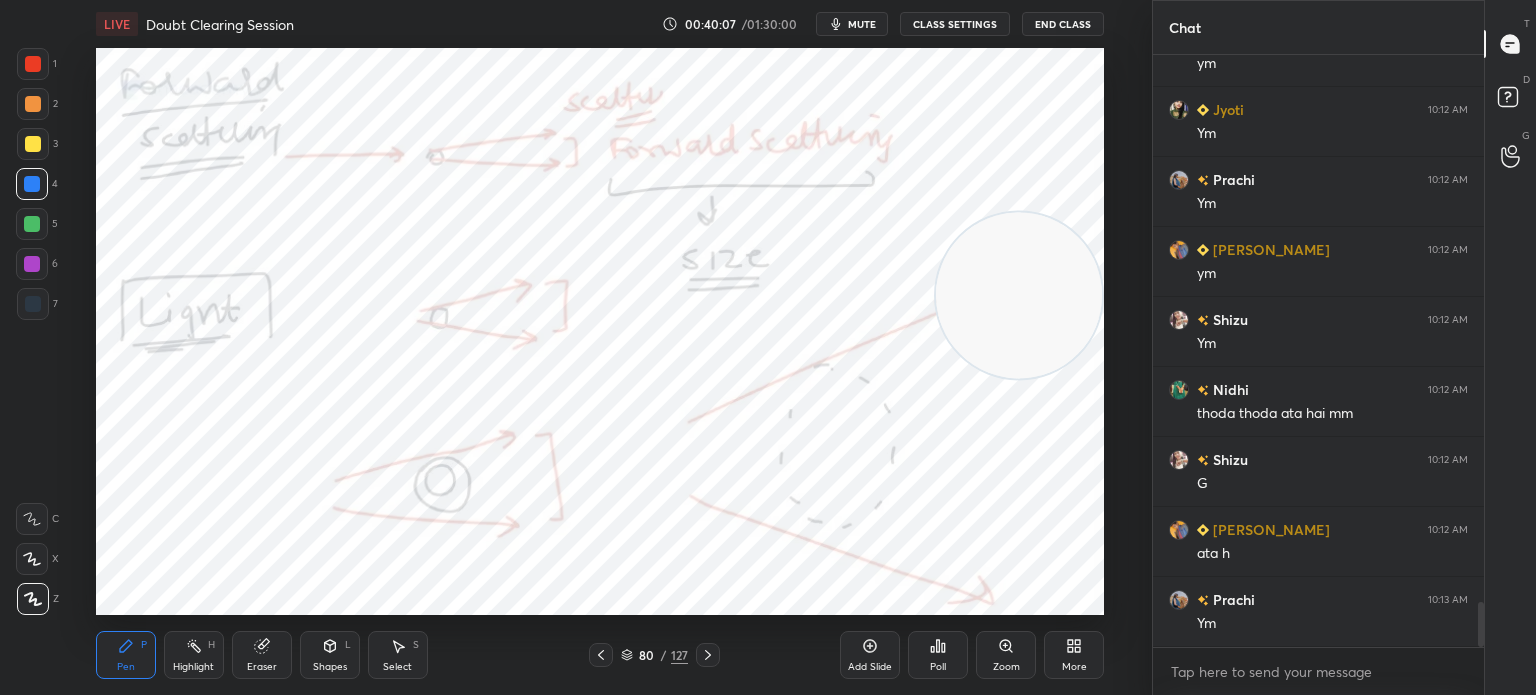 click 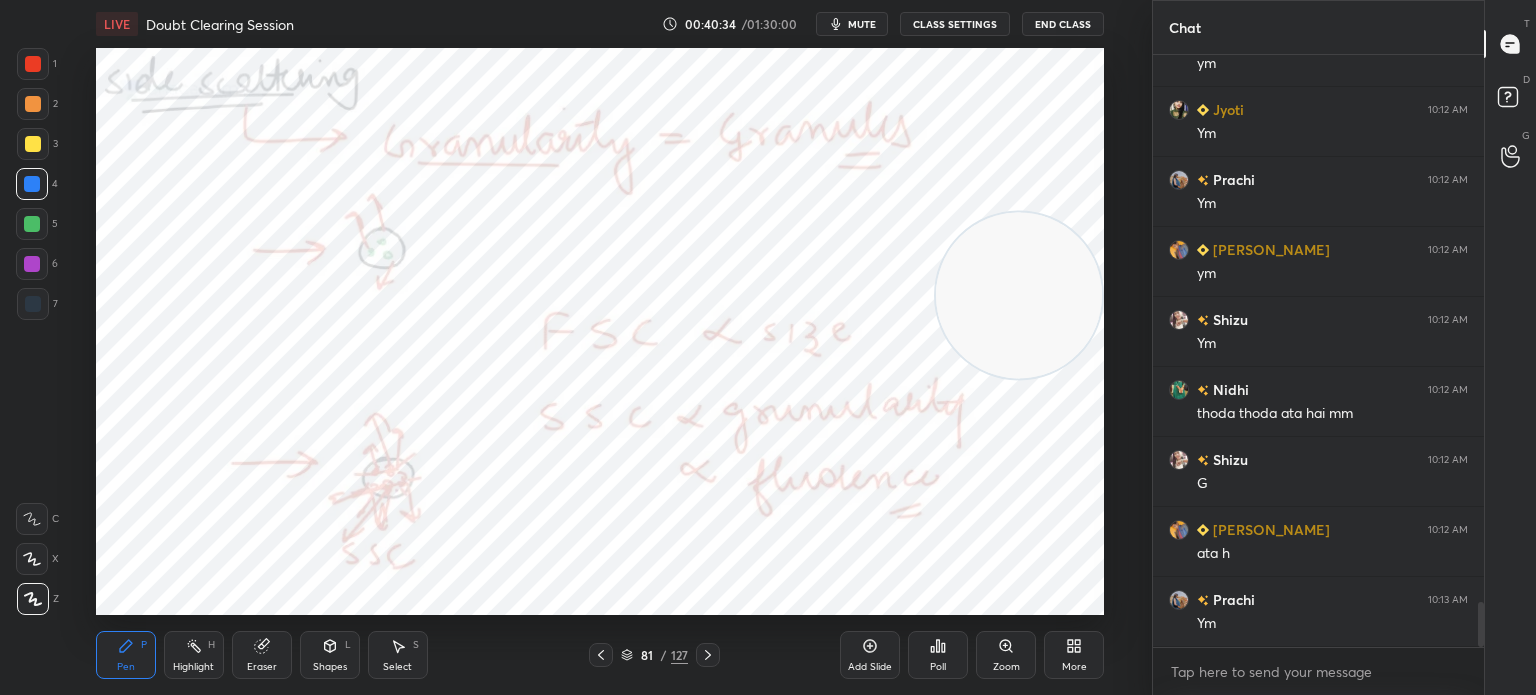 click 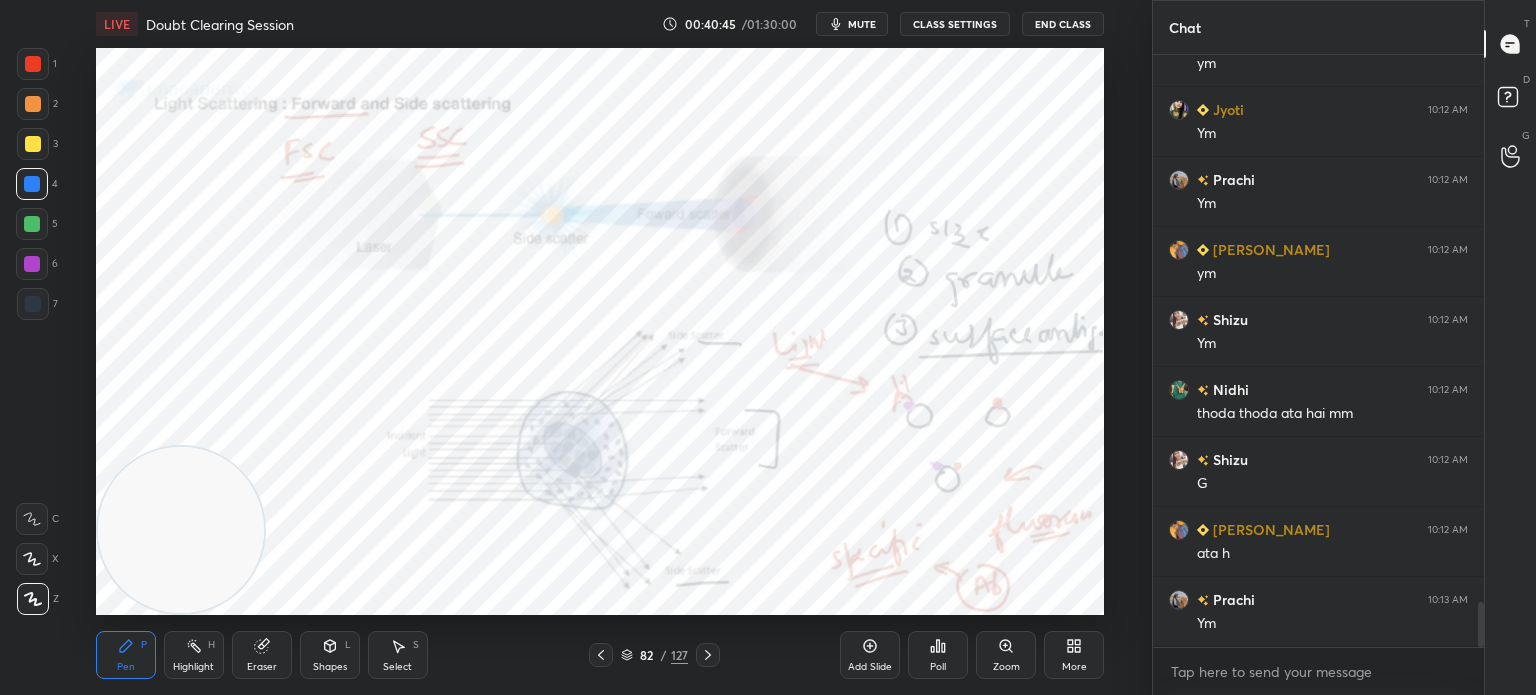 click on "Pen P Highlight H Eraser Shapes L Select S" at bounding box center [282, 655] 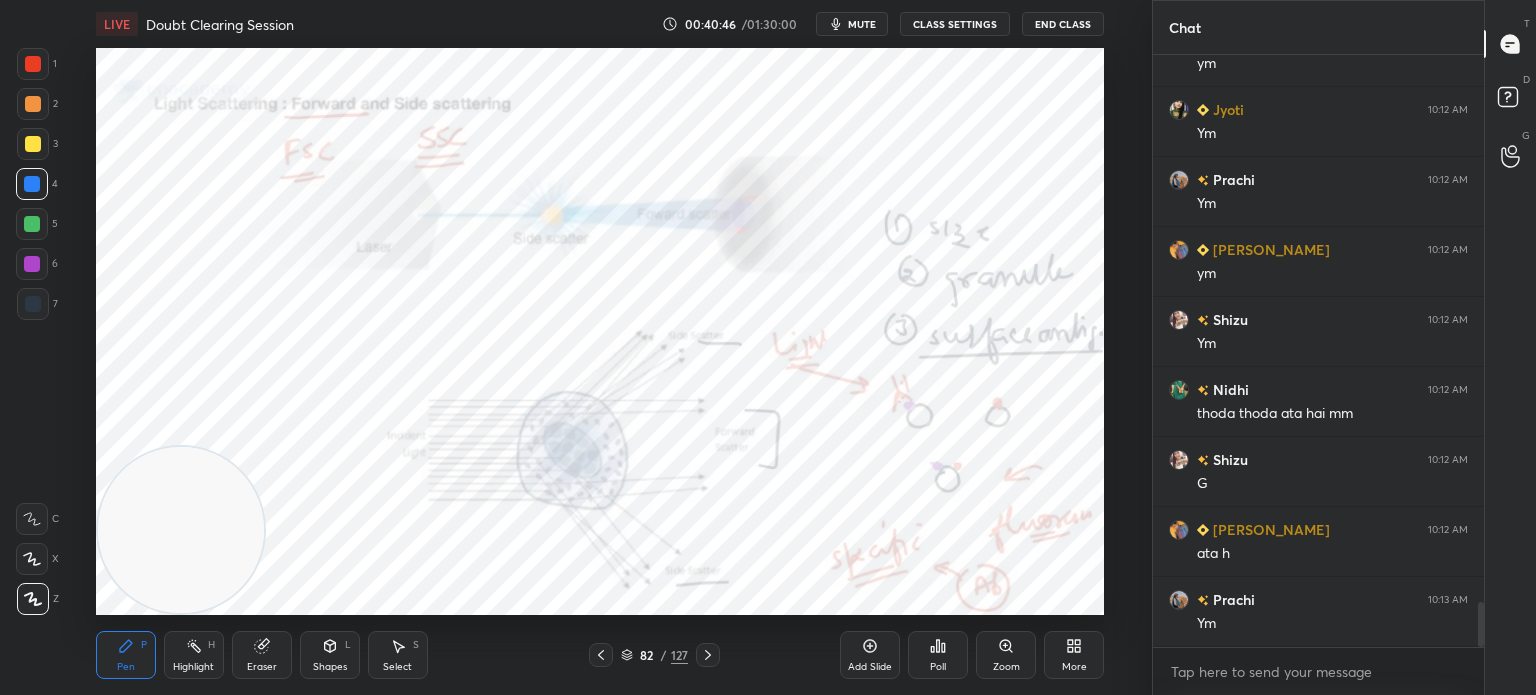 click on "Eraser" at bounding box center (262, 655) 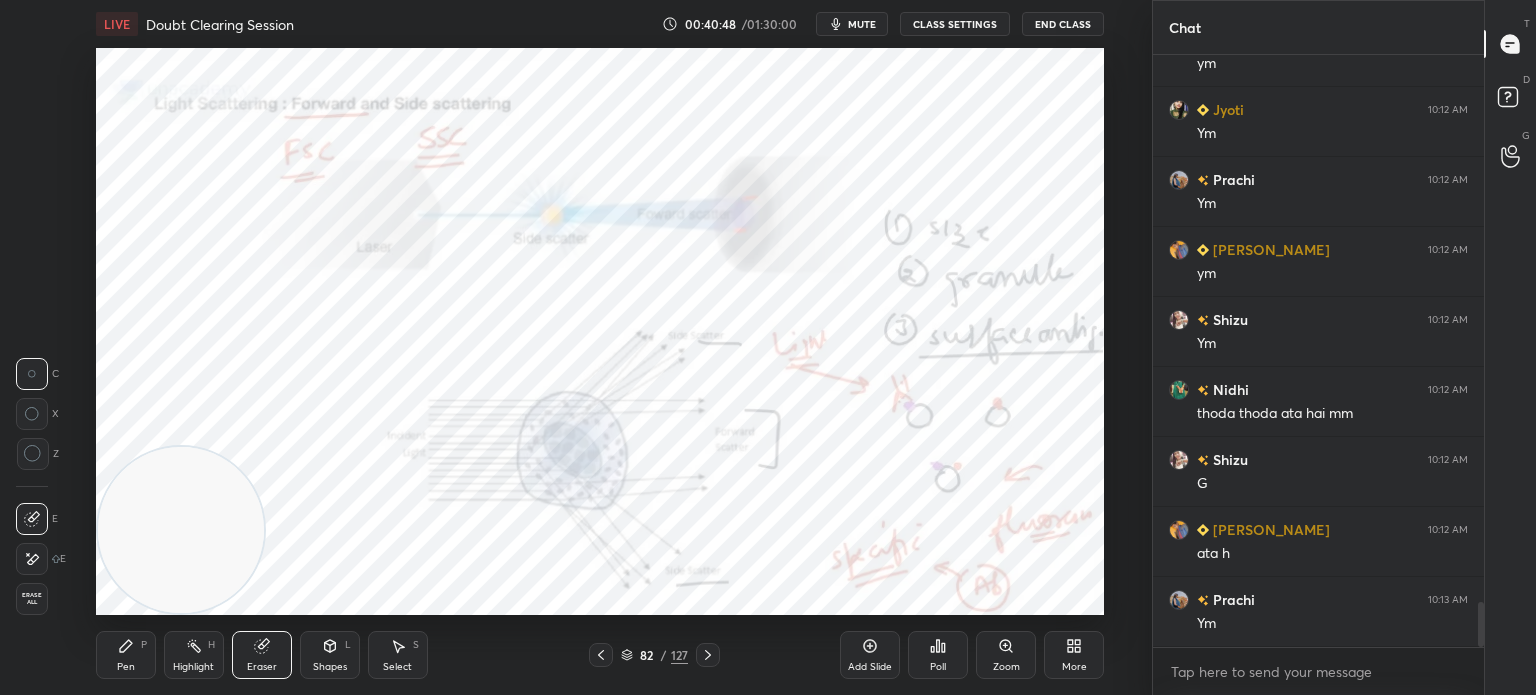 click on "Zoom" at bounding box center [1006, 667] 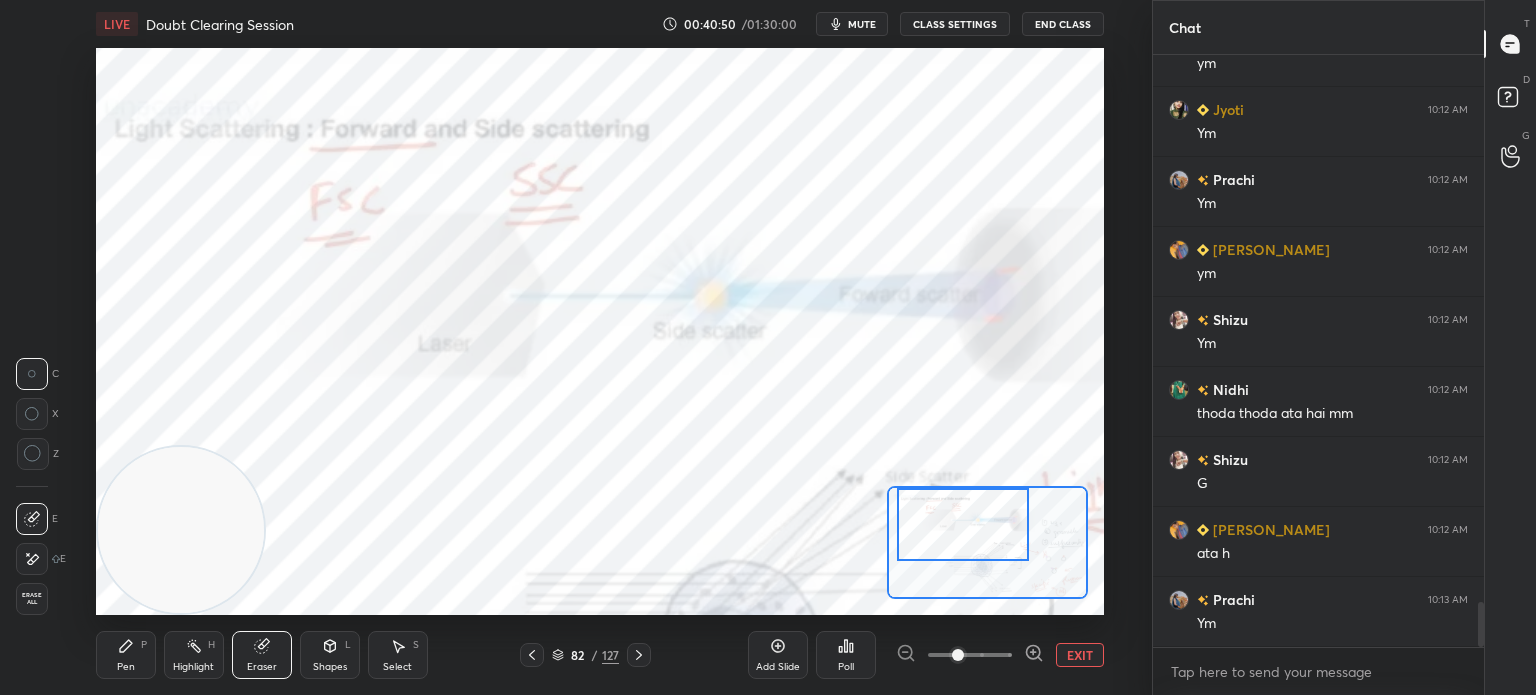 click on "Pen P" at bounding box center [126, 655] 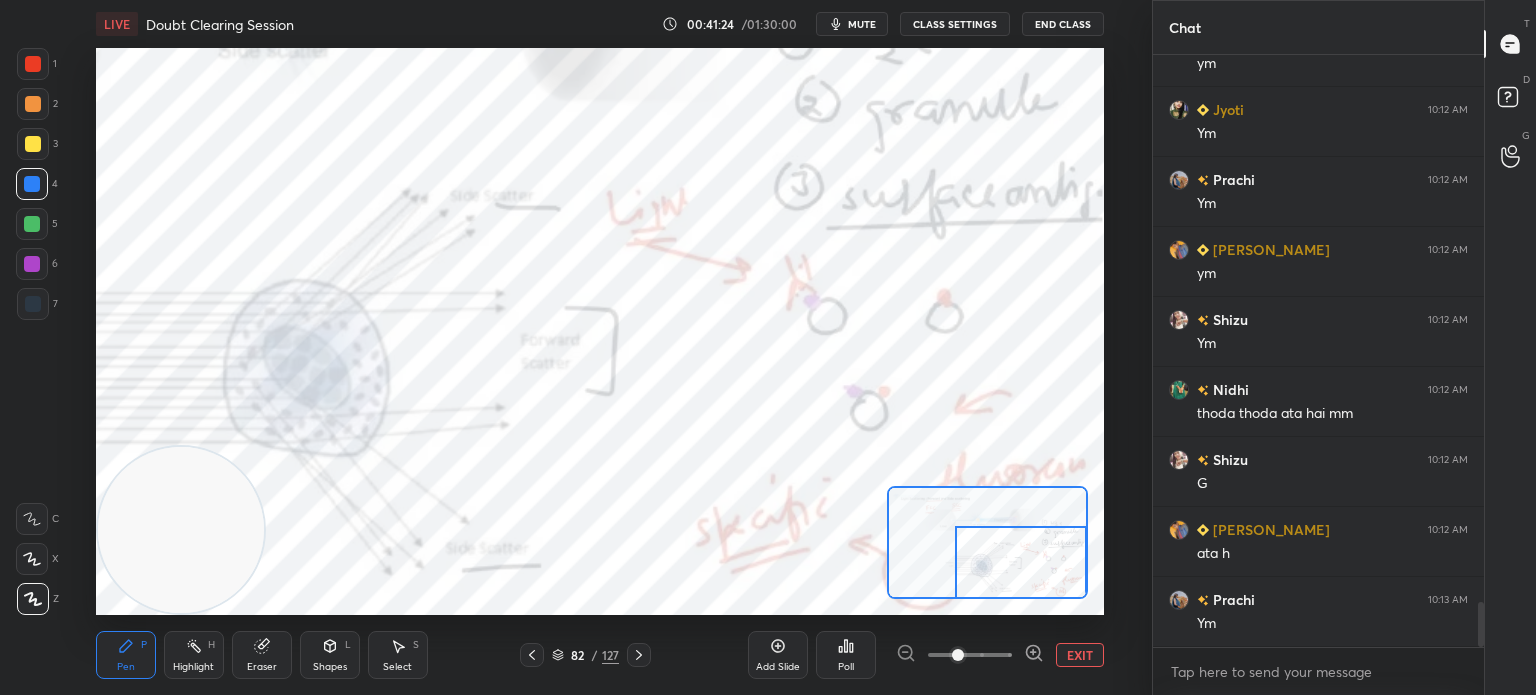 click on "EXIT" at bounding box center [1080, 655] 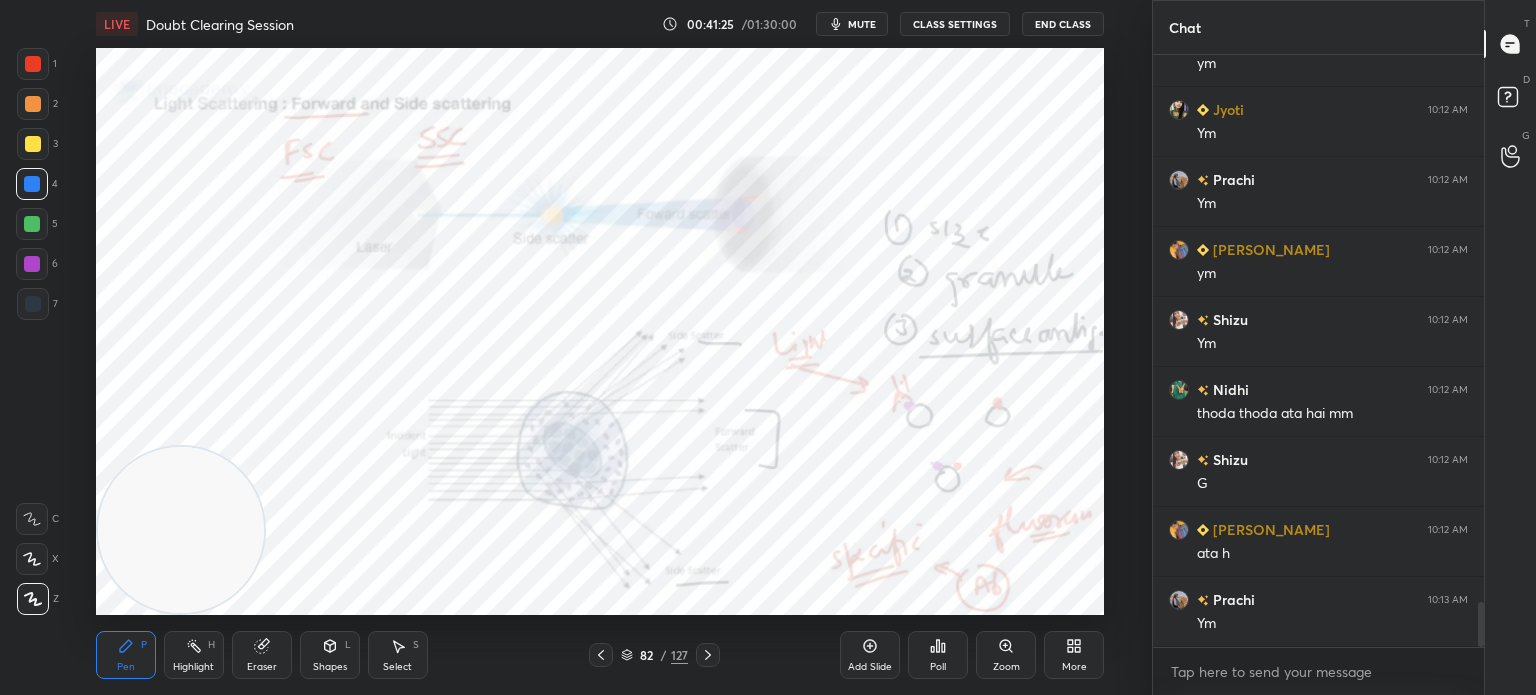 click 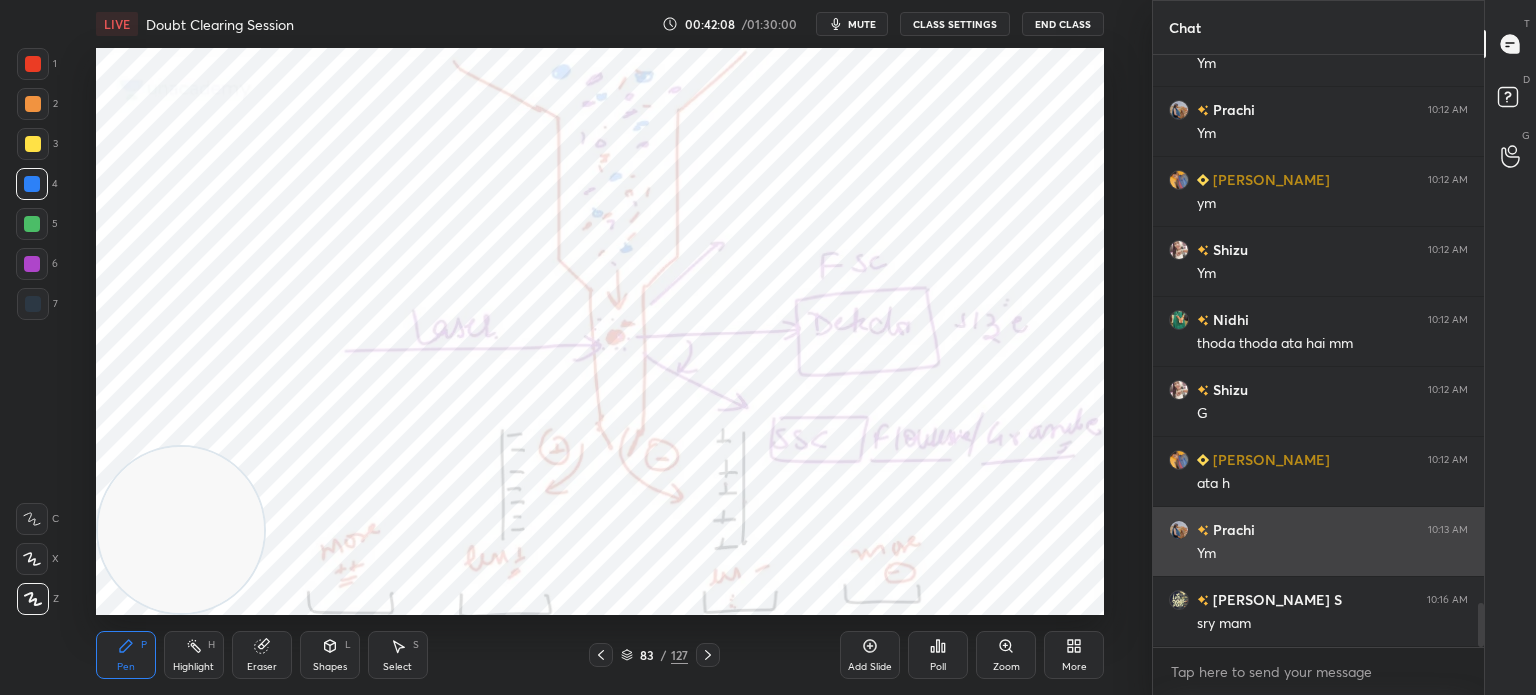scroll, scrollTop: 7284, scrollLeft: 0, axis: vertical 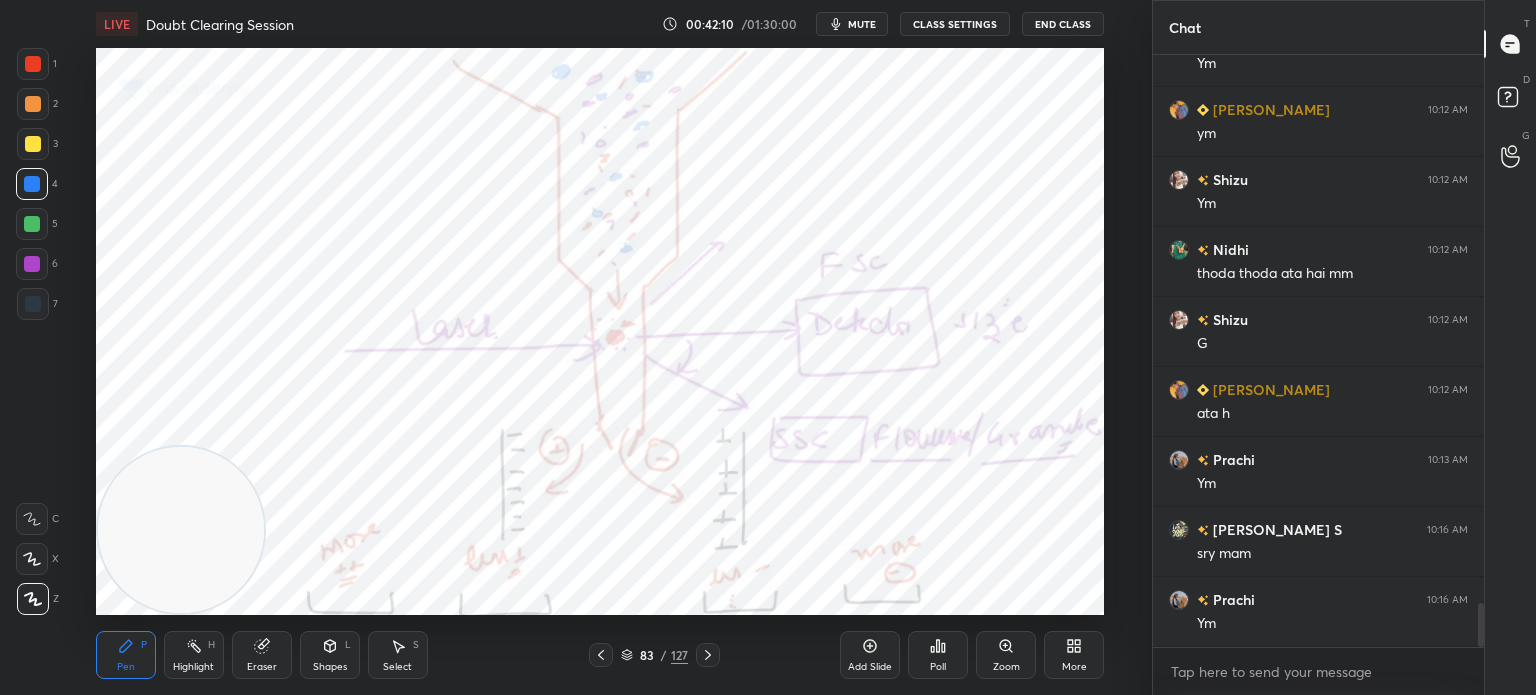 click 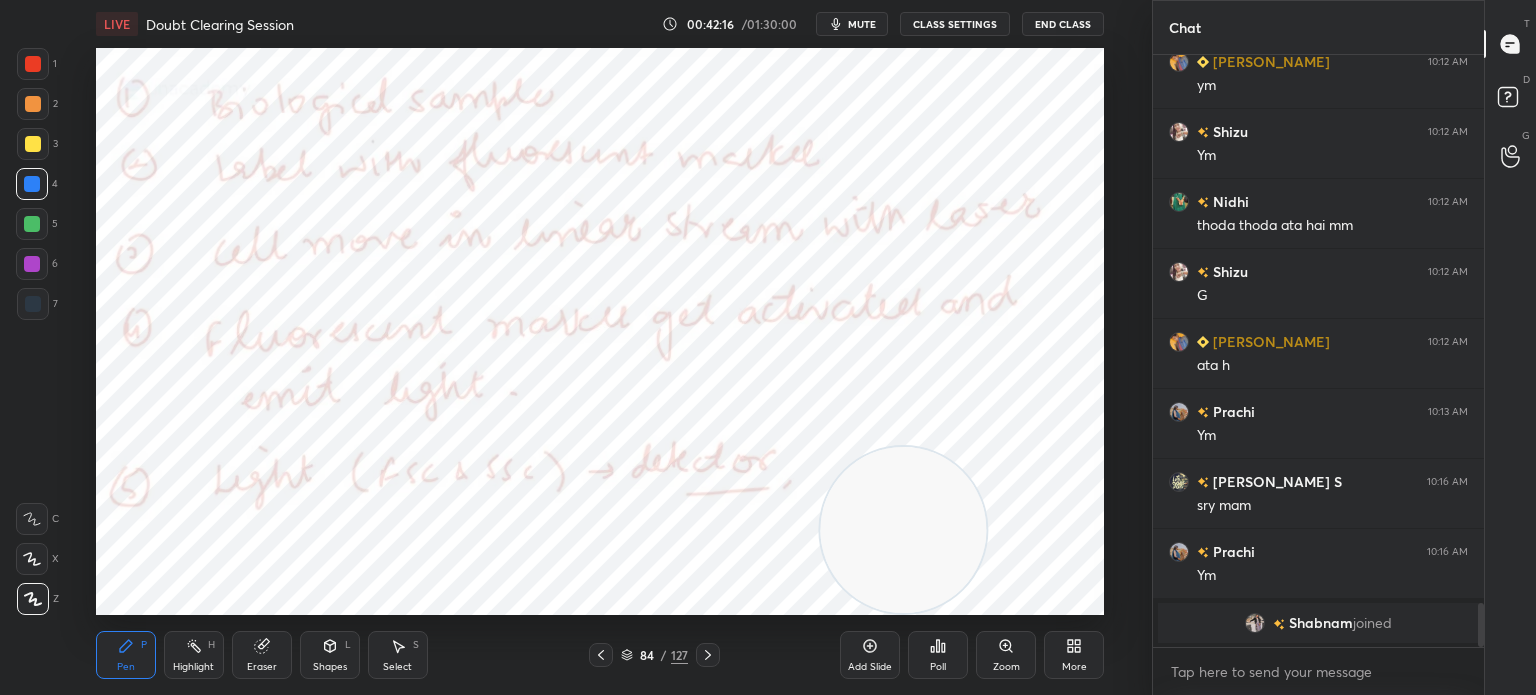 scroll, scrollTop: 7024, scrollLeft: 0, axis: vertical 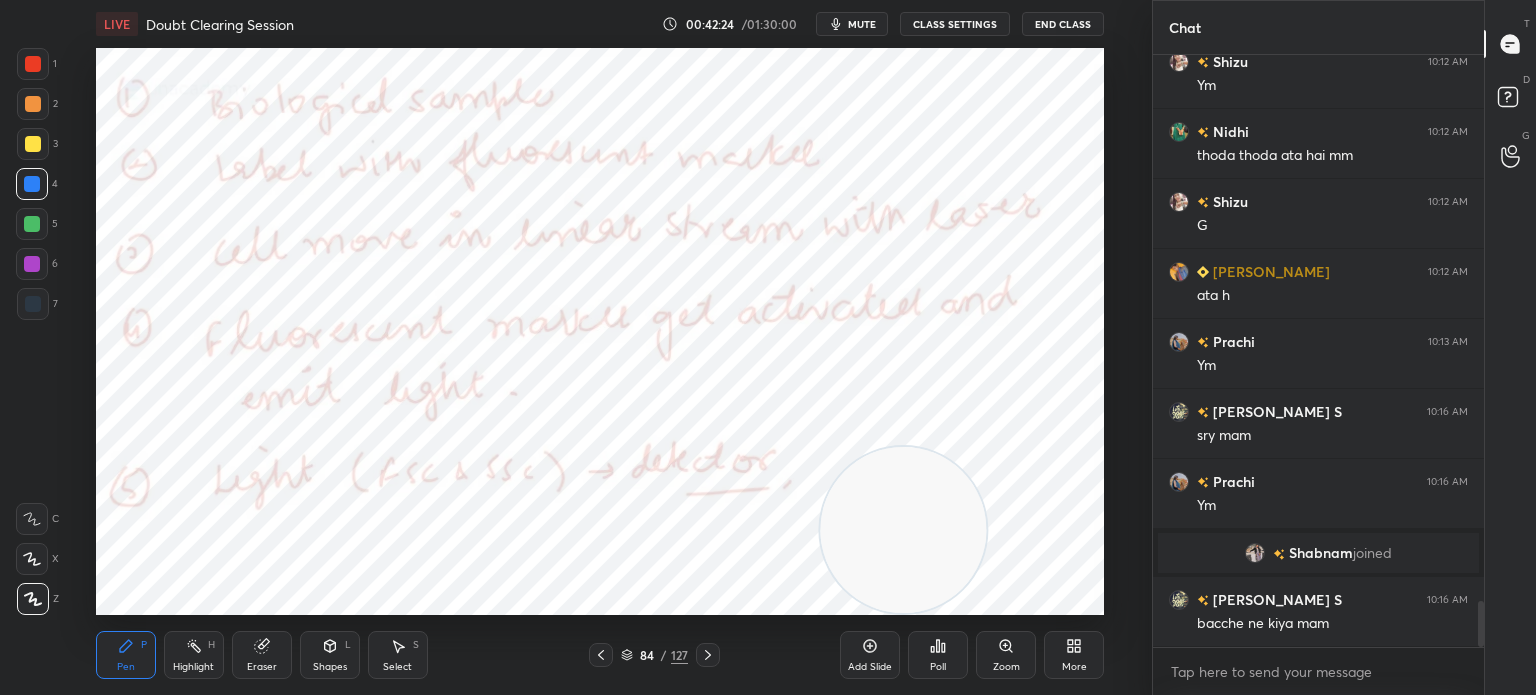 click 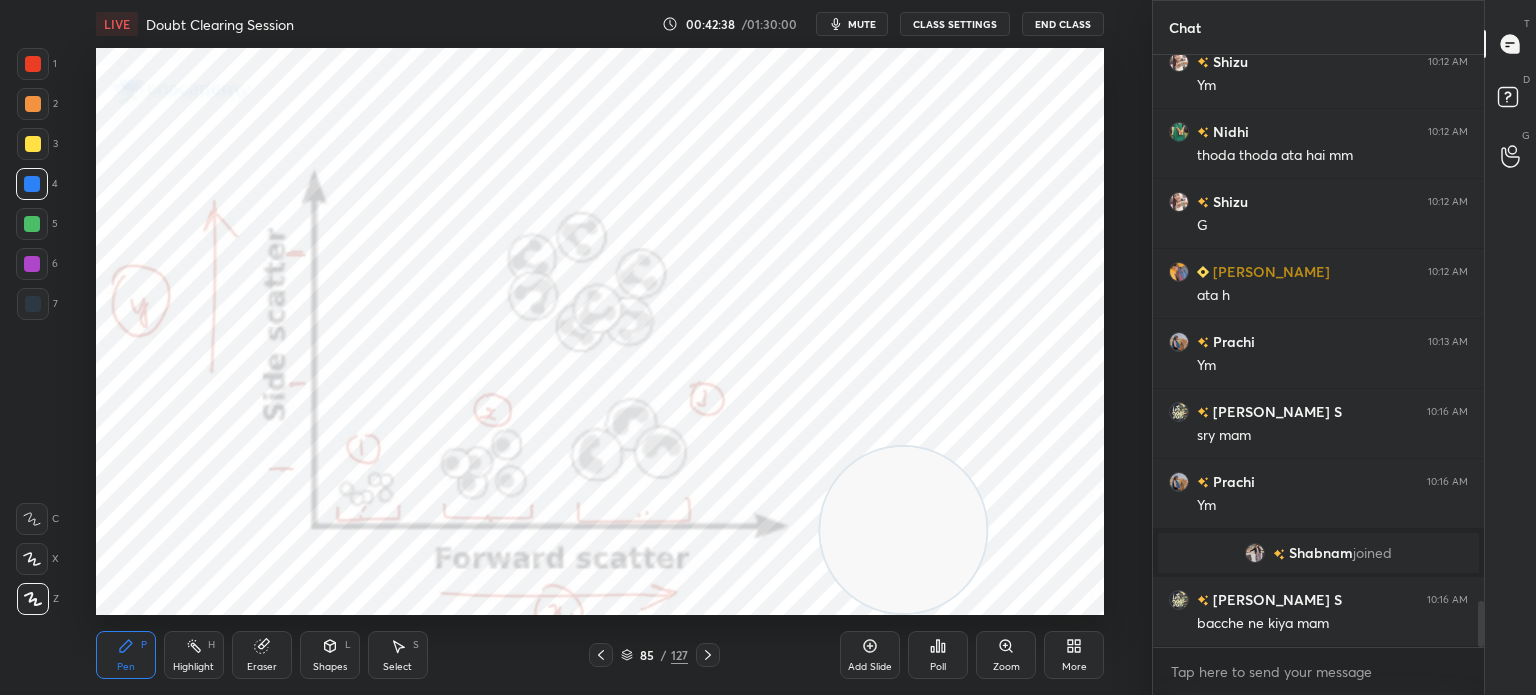 click 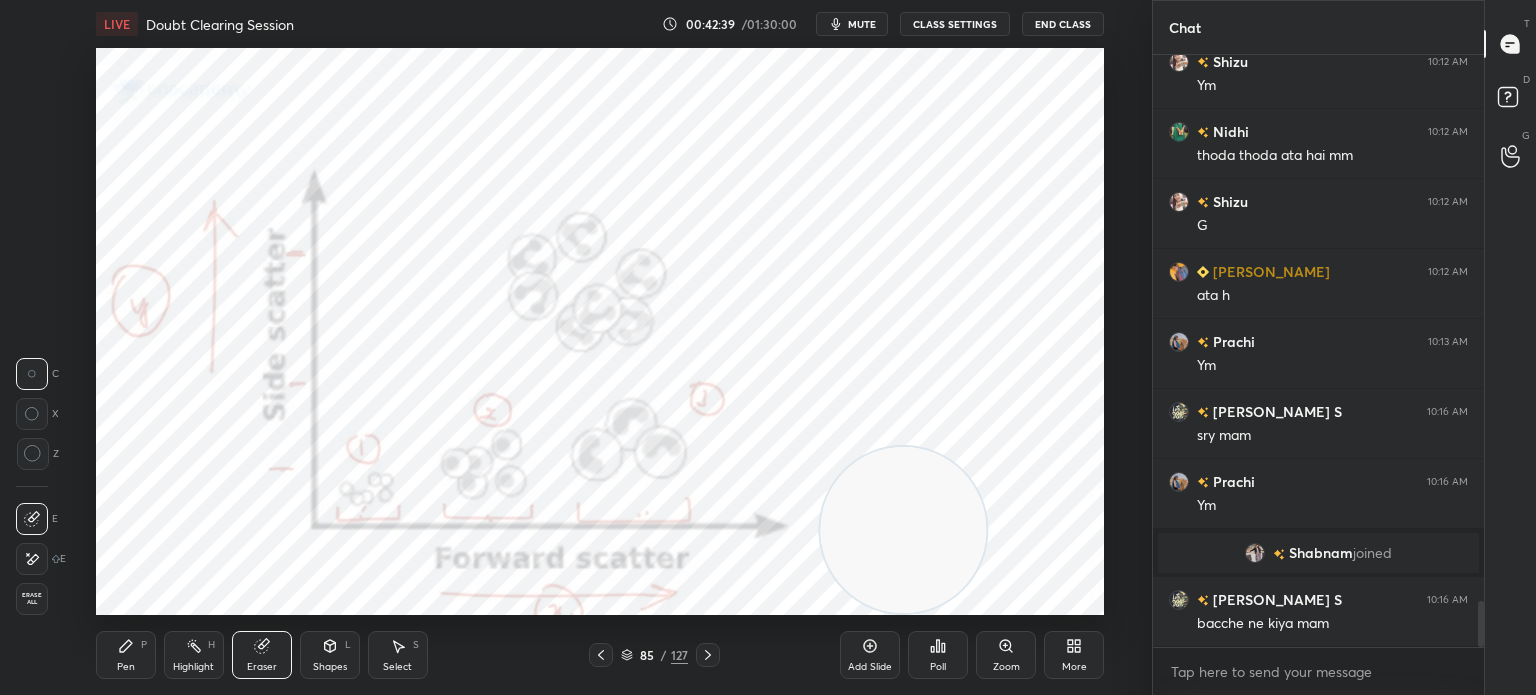 click on "Erase all" at bounding box center [32, 599] 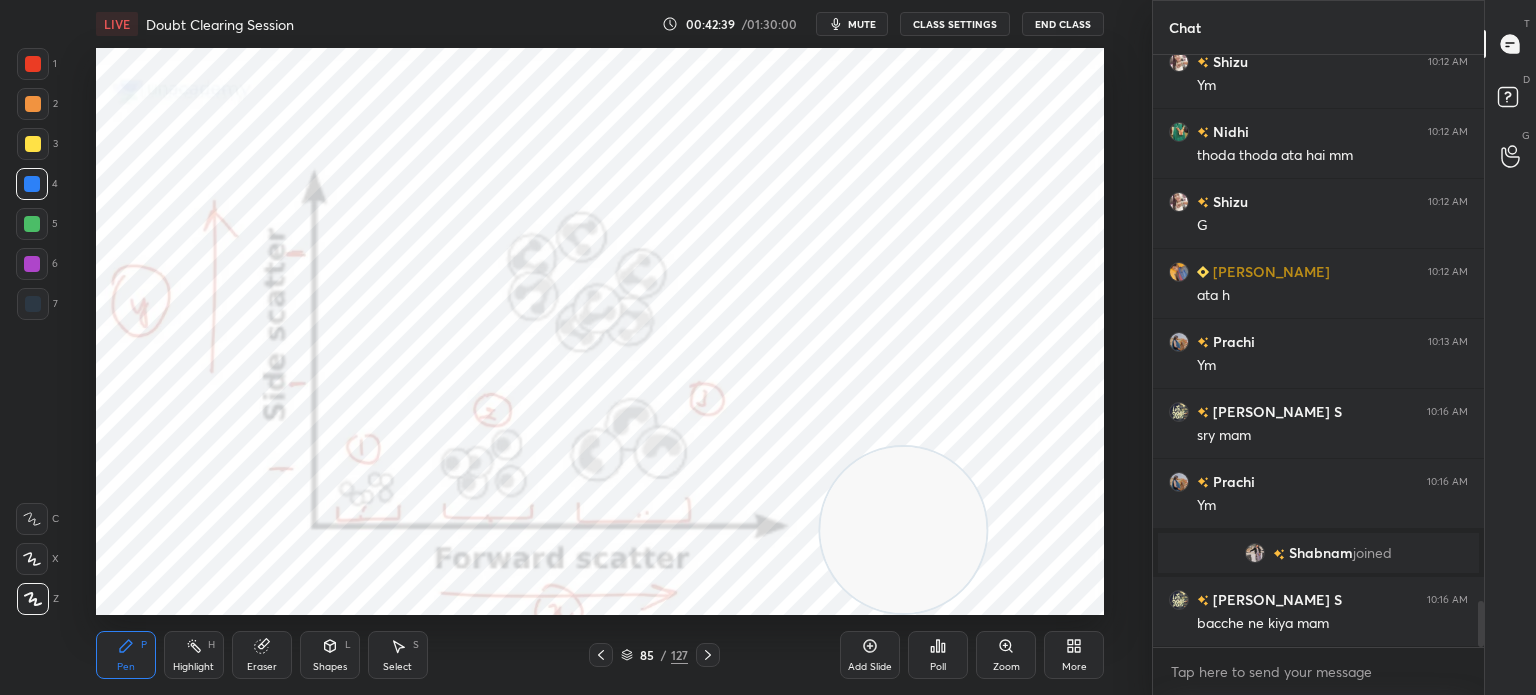 click 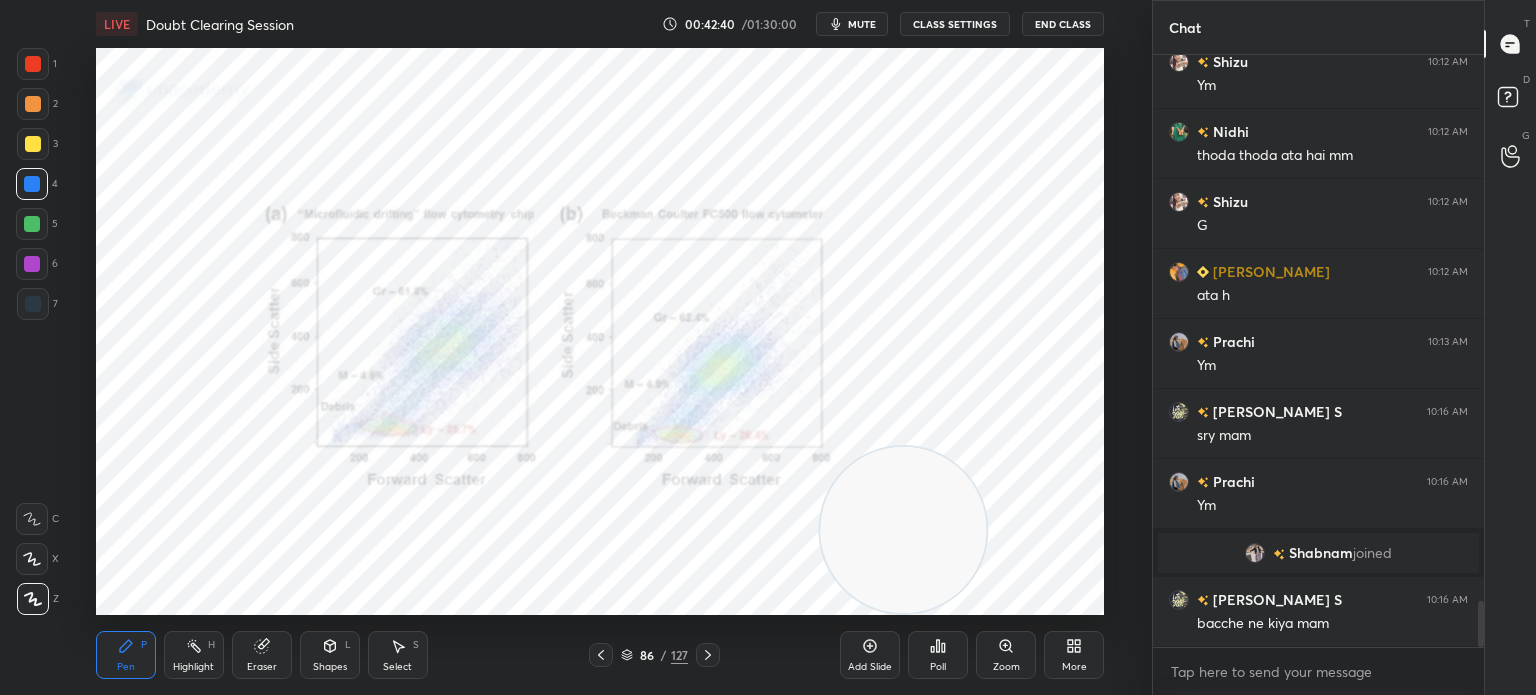 click 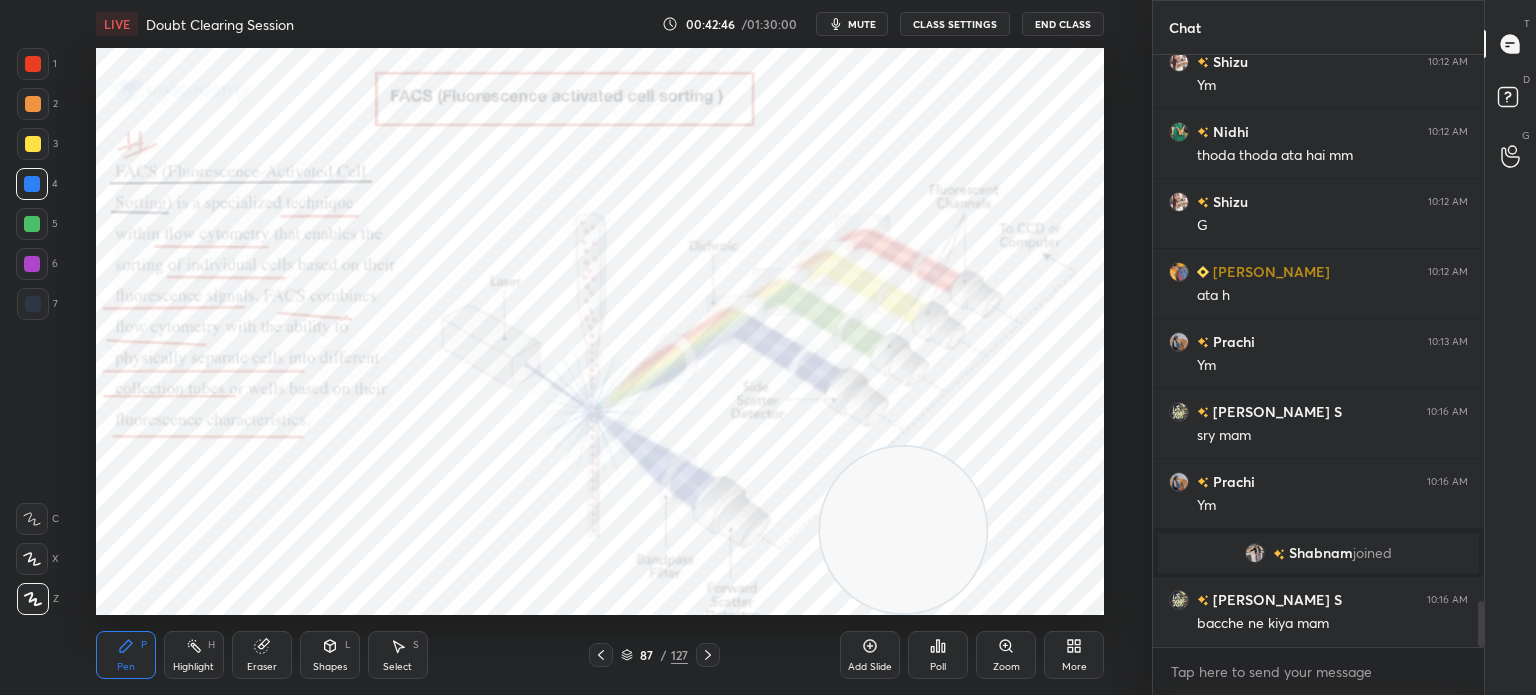 click 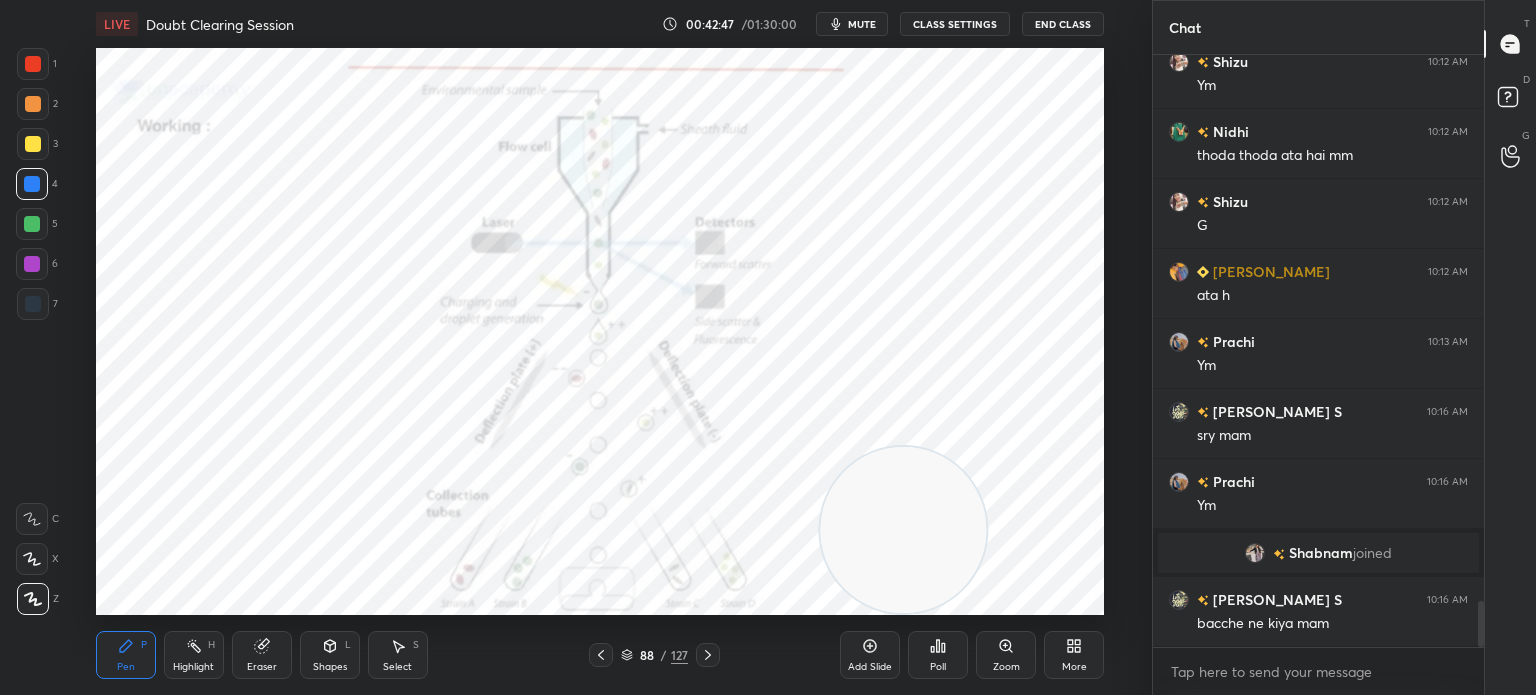 click at bounding box center [708, 655] 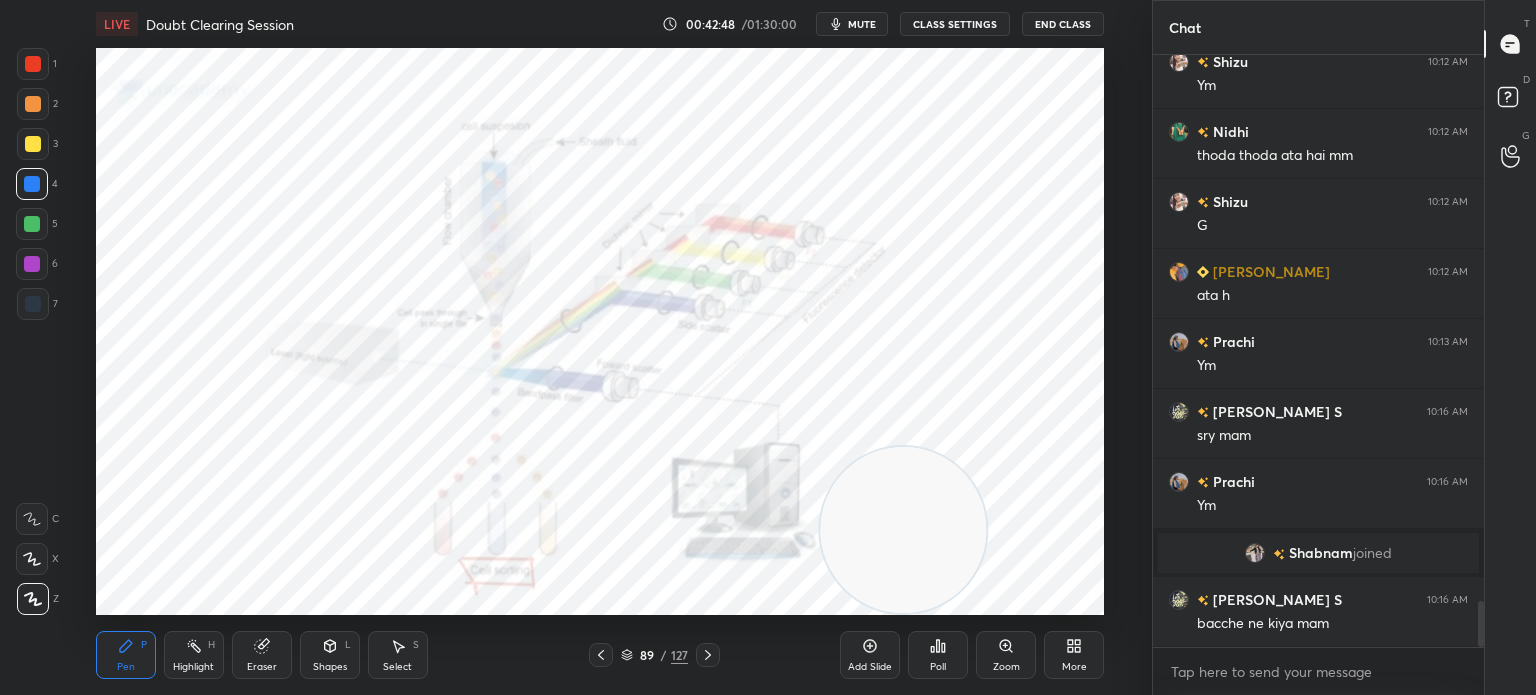 click at bounding box center [708, 655] 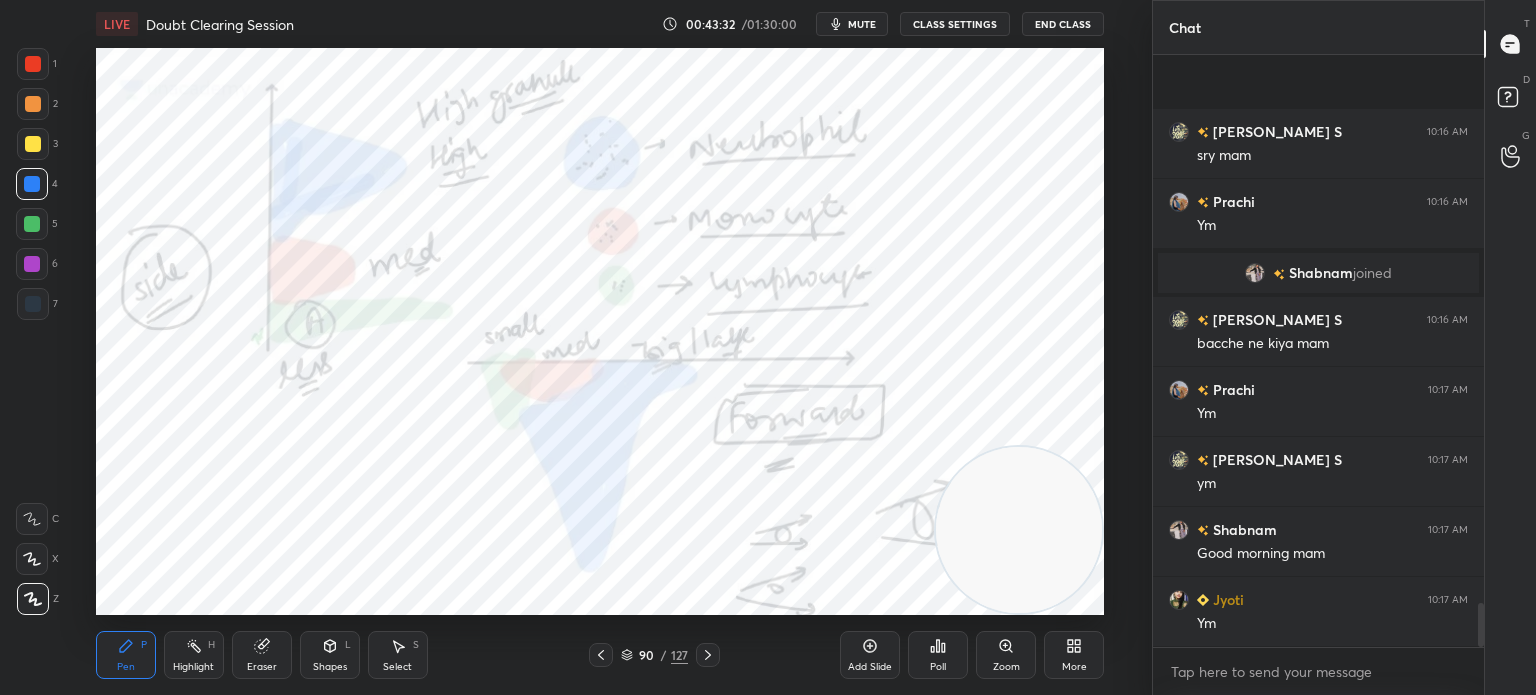 scroll, scrollTop: 7444, scrollLeft: 0, axis: vertical 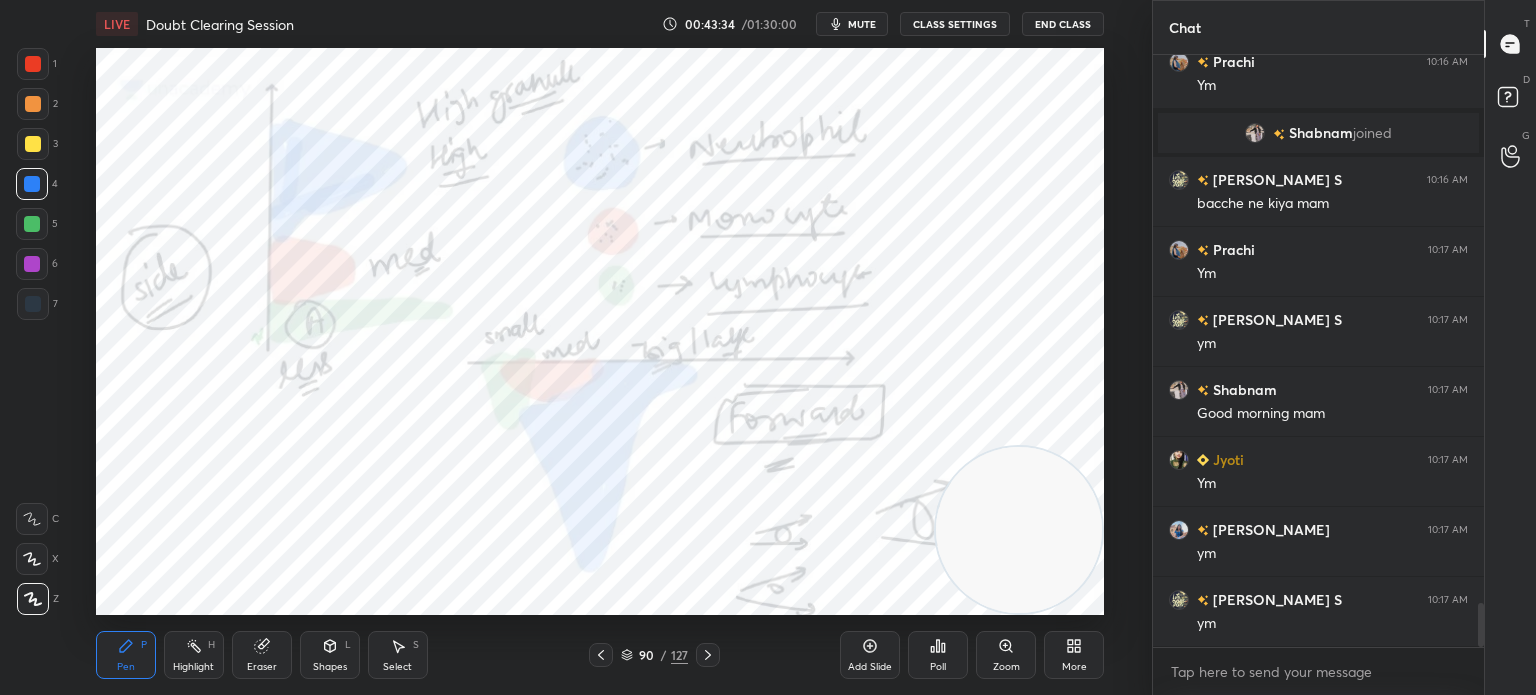 click 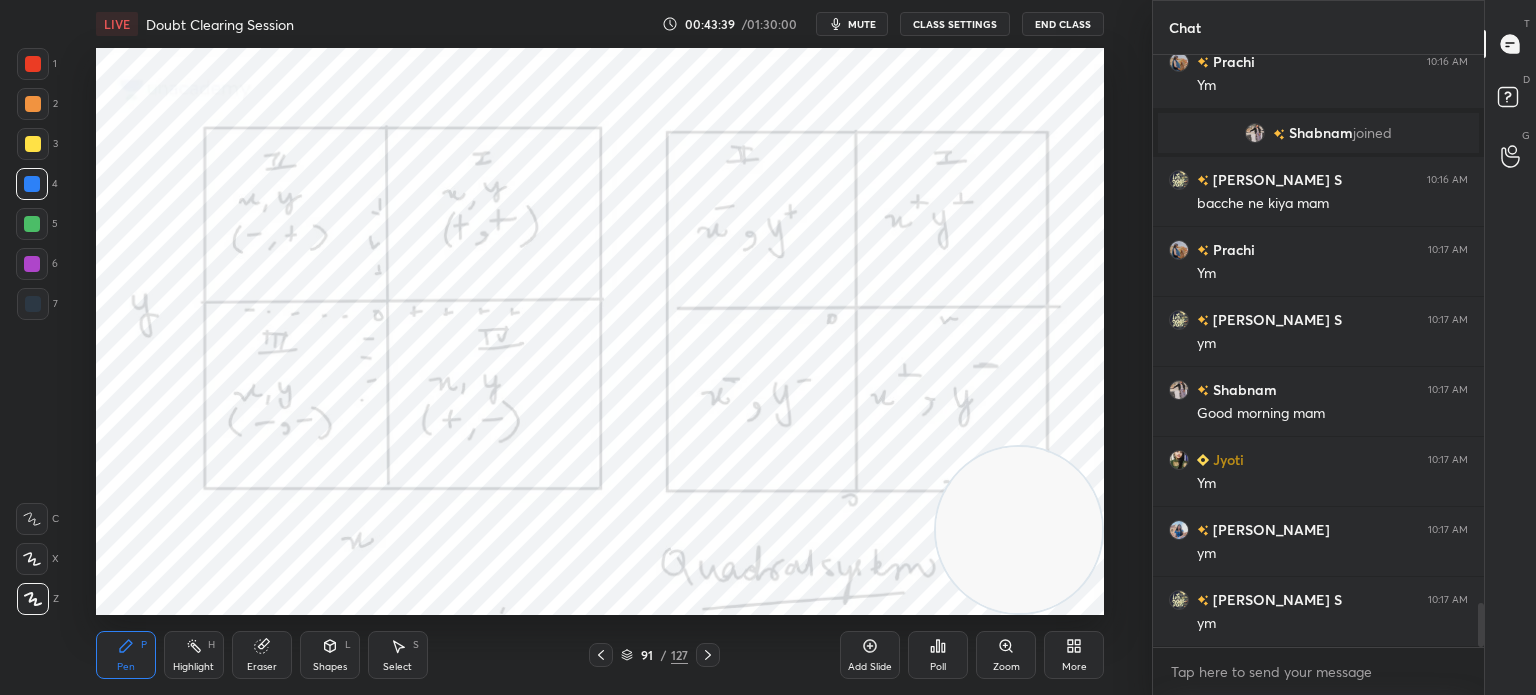 click 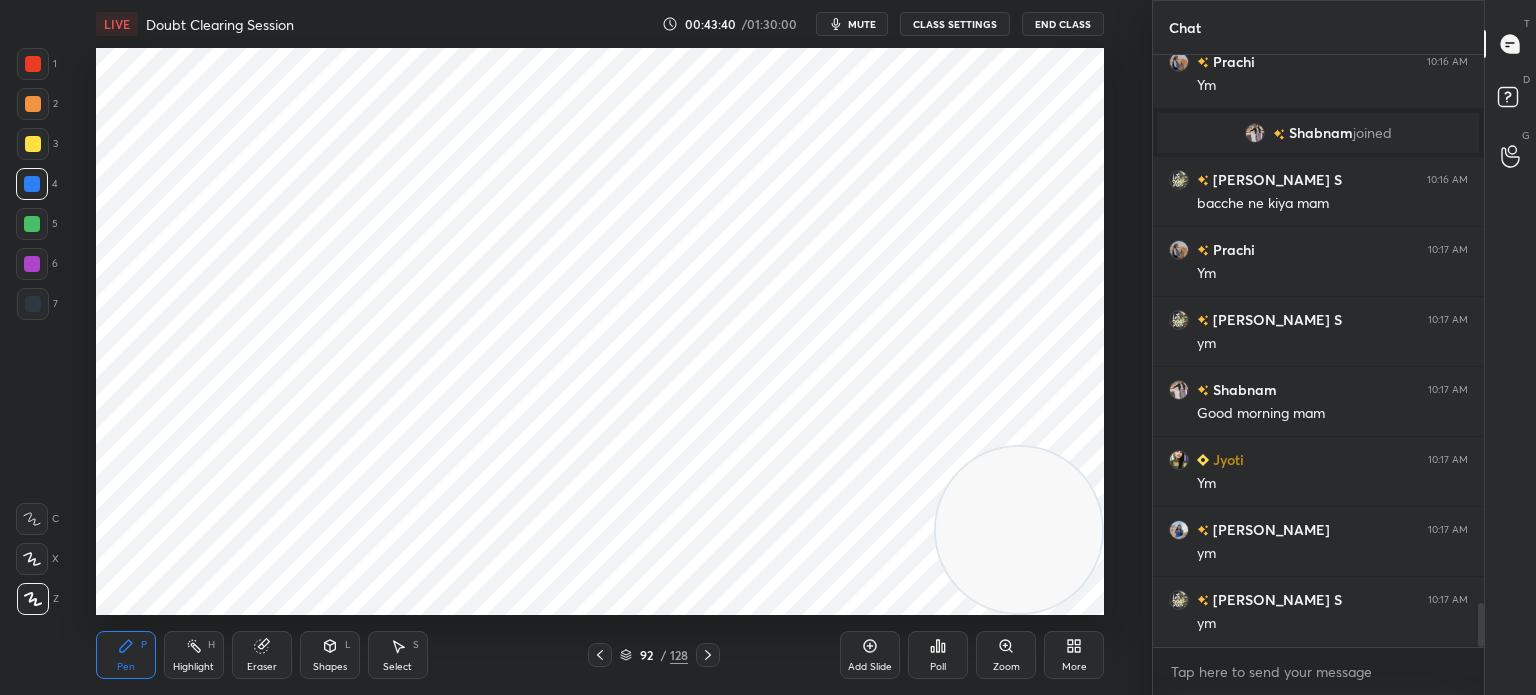 click on "Shapes" at bounding box center (330, 667) 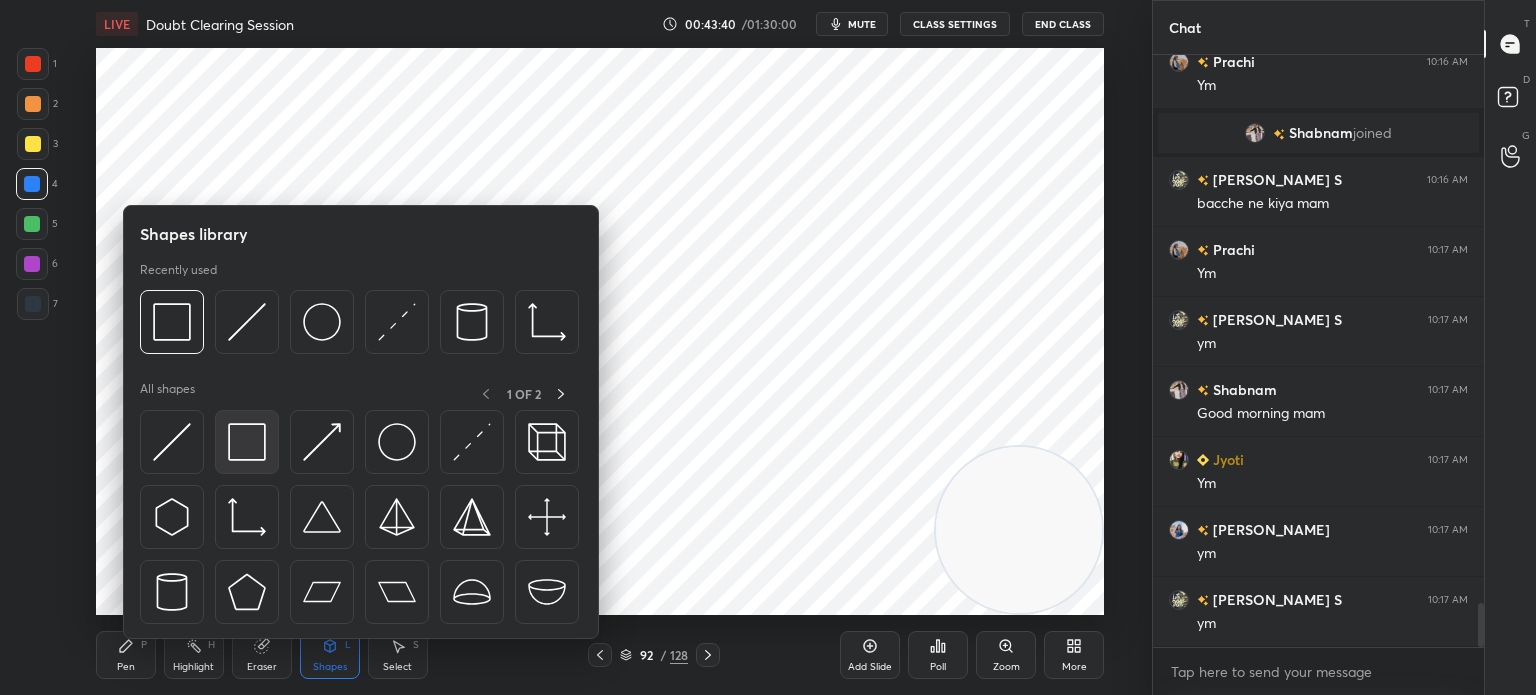 click at bounding box center (247, 442) 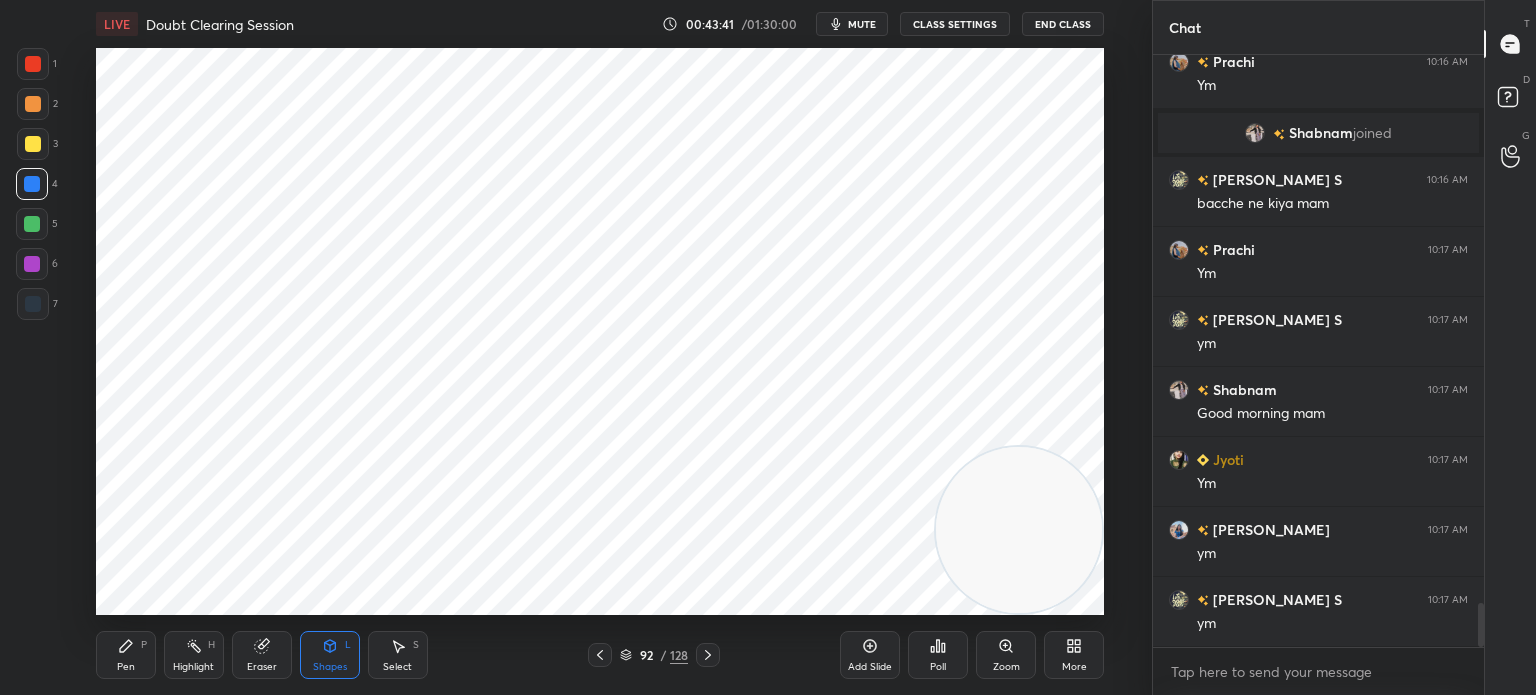 click at bounding box center (33, 304) 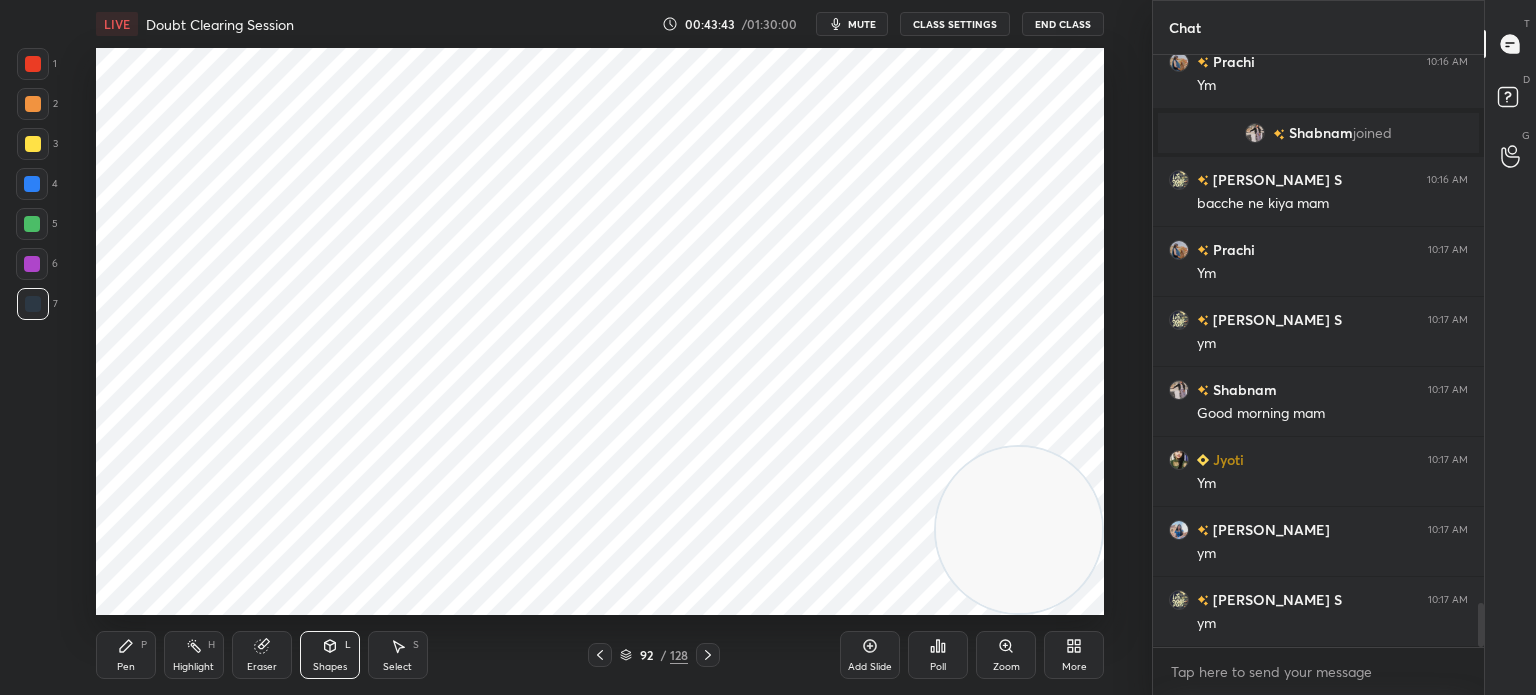 click on "Shapes L" at bounding box center [330, 655] 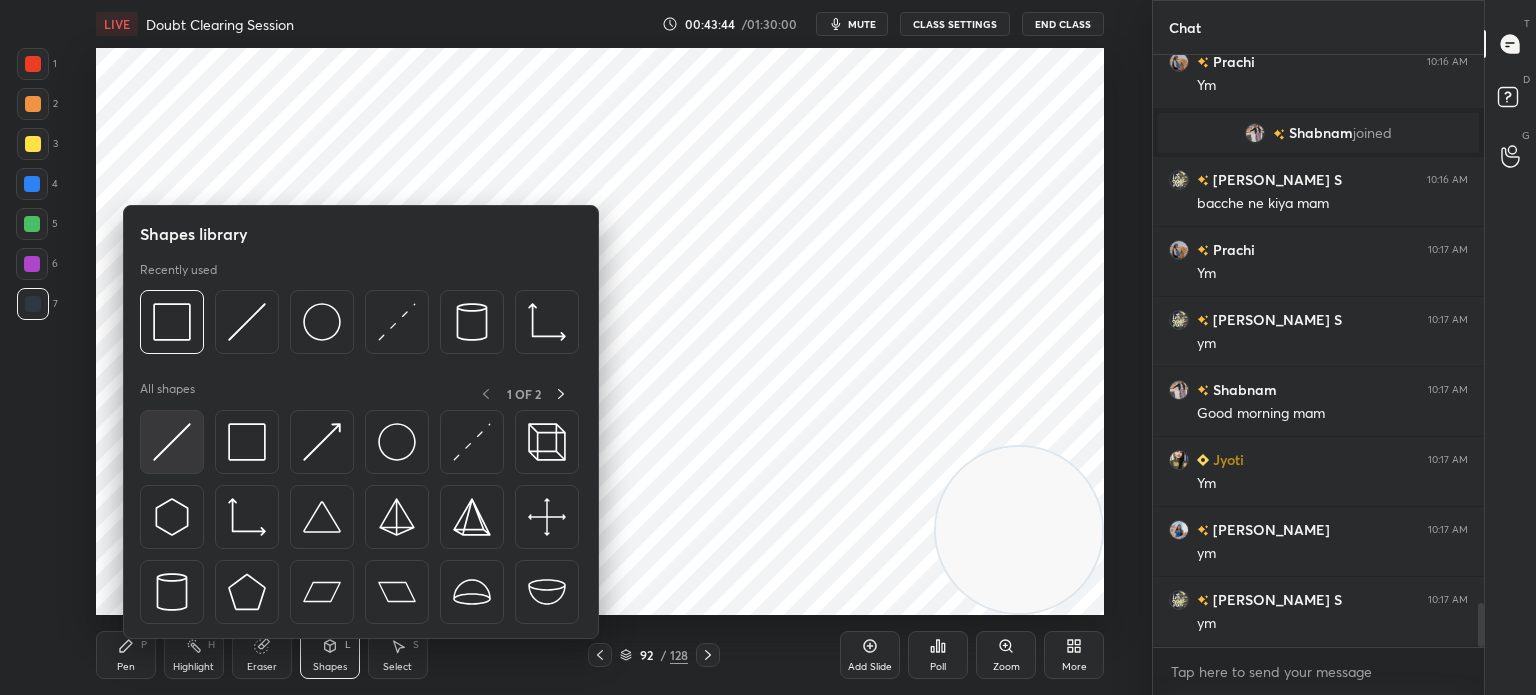 click at bounding box center [172, 442] 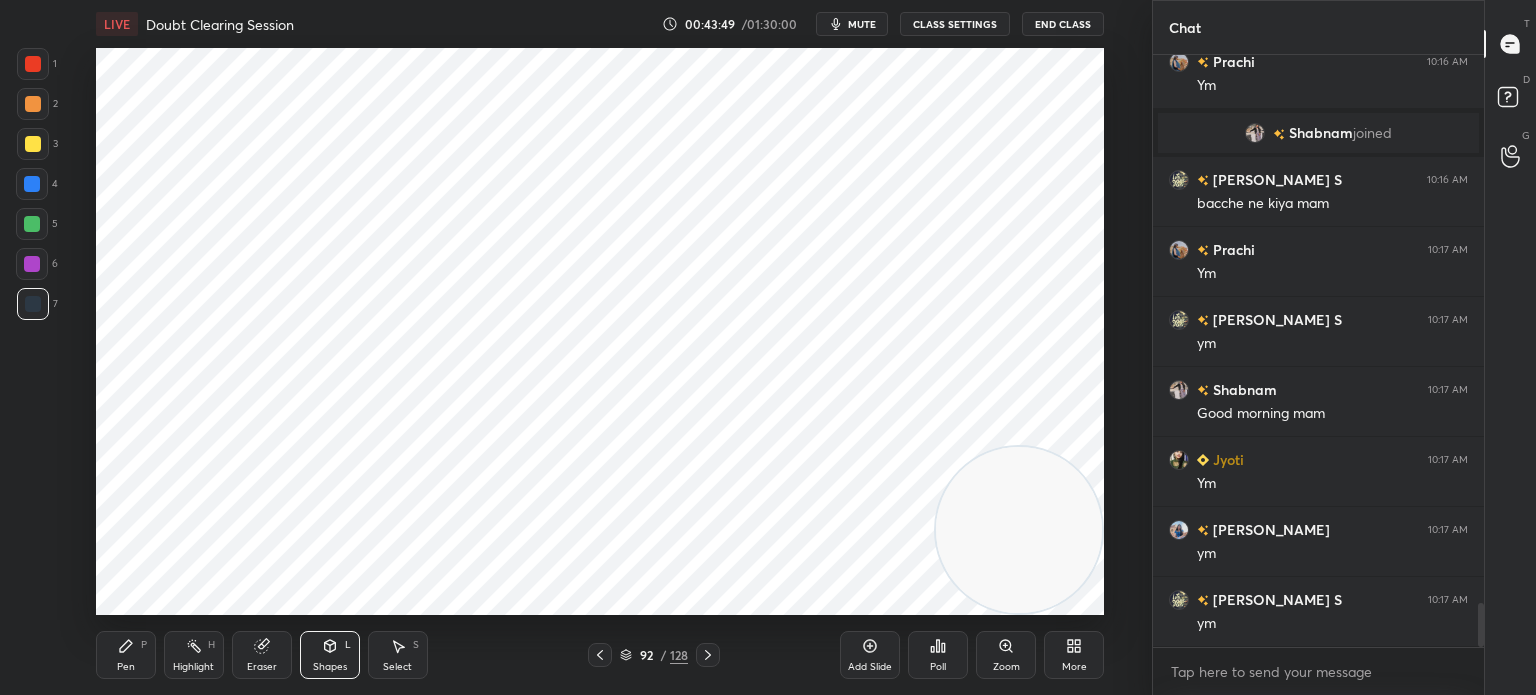click on "Pen" at bounding box center [126, 667] 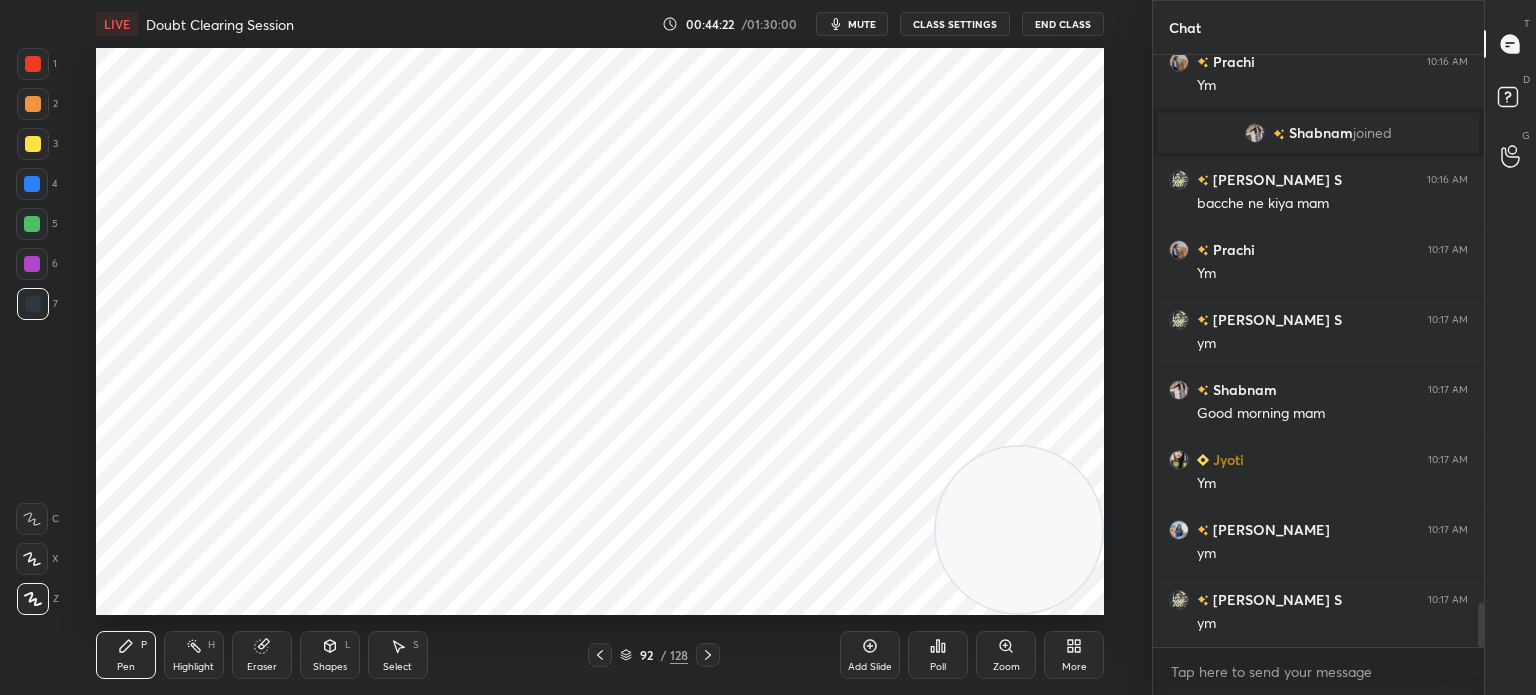 click on "Poll" at bounding box center [938, 655] 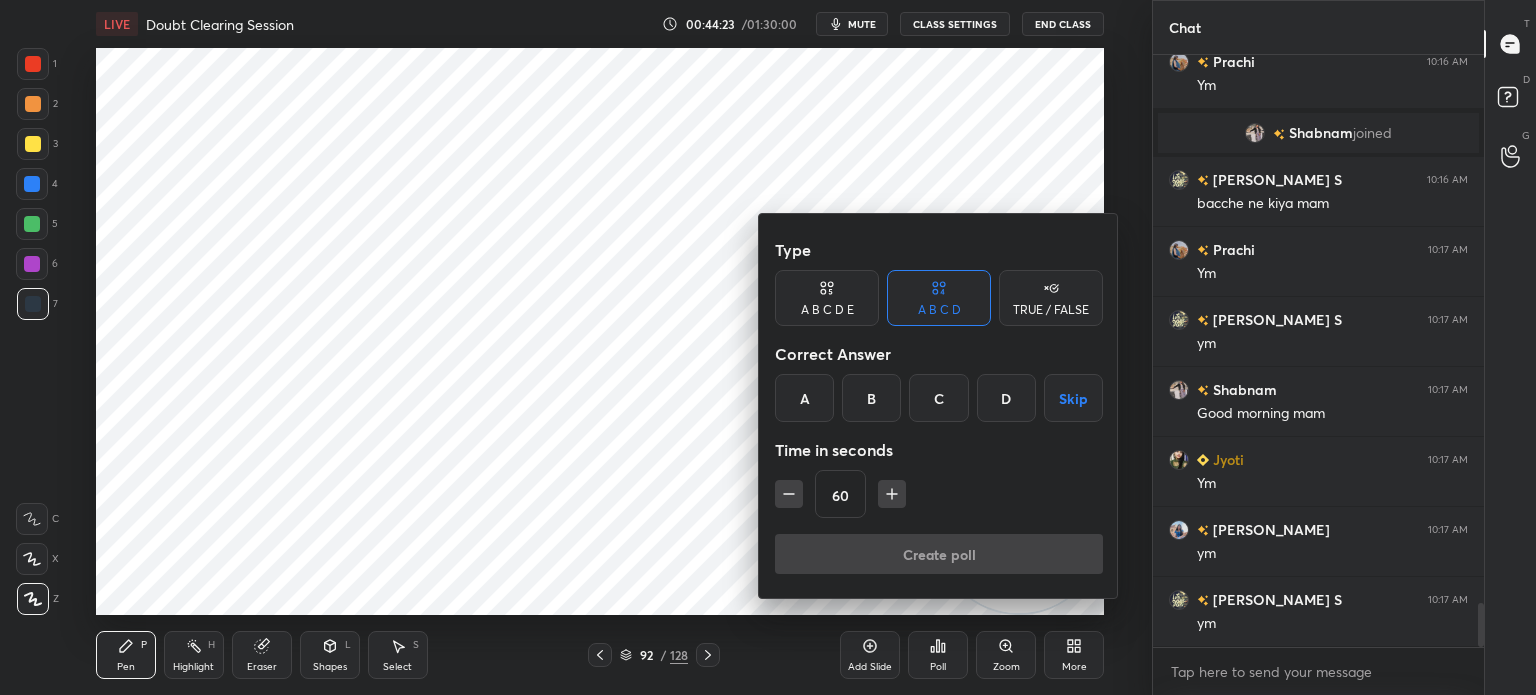 click on "D" at bounding box center (1006, 398) 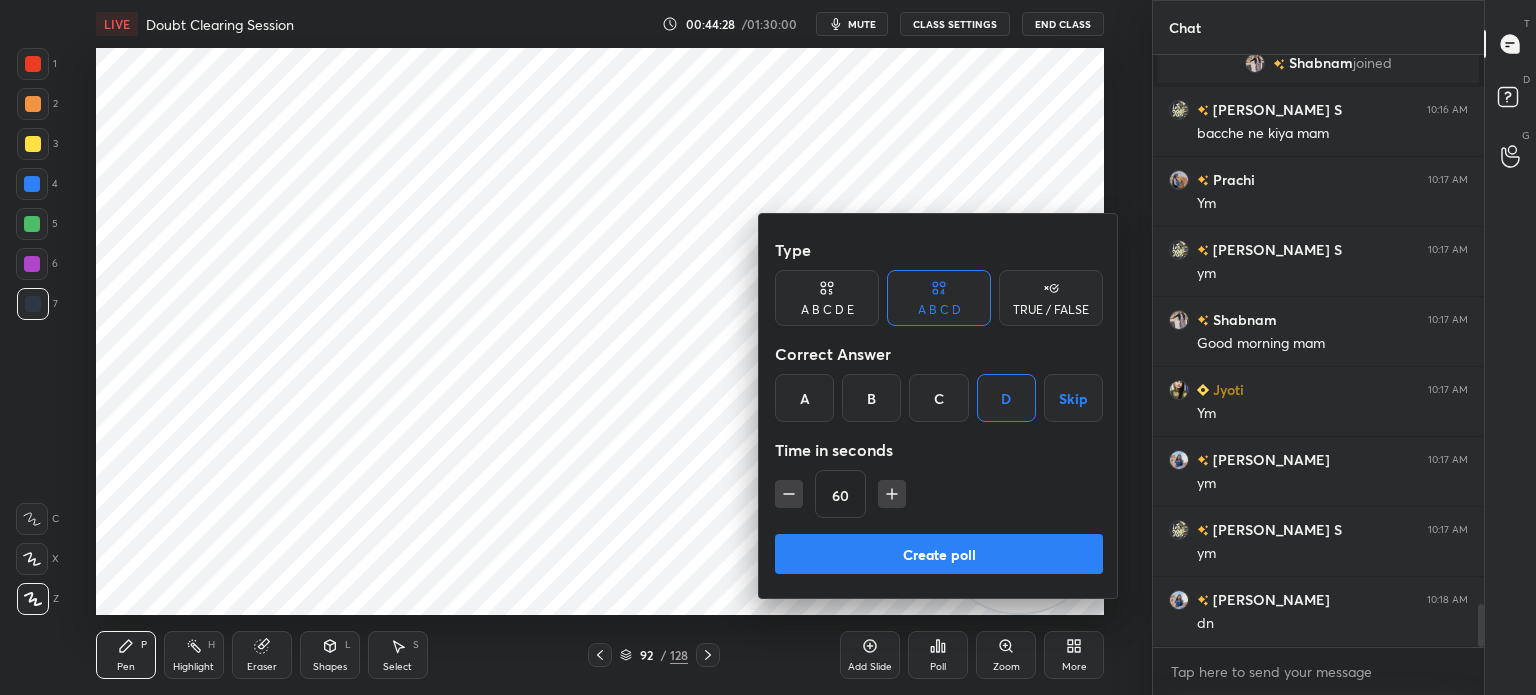 scroll, scrollTop: 7584, scrollLeft: 0, axis: vertical 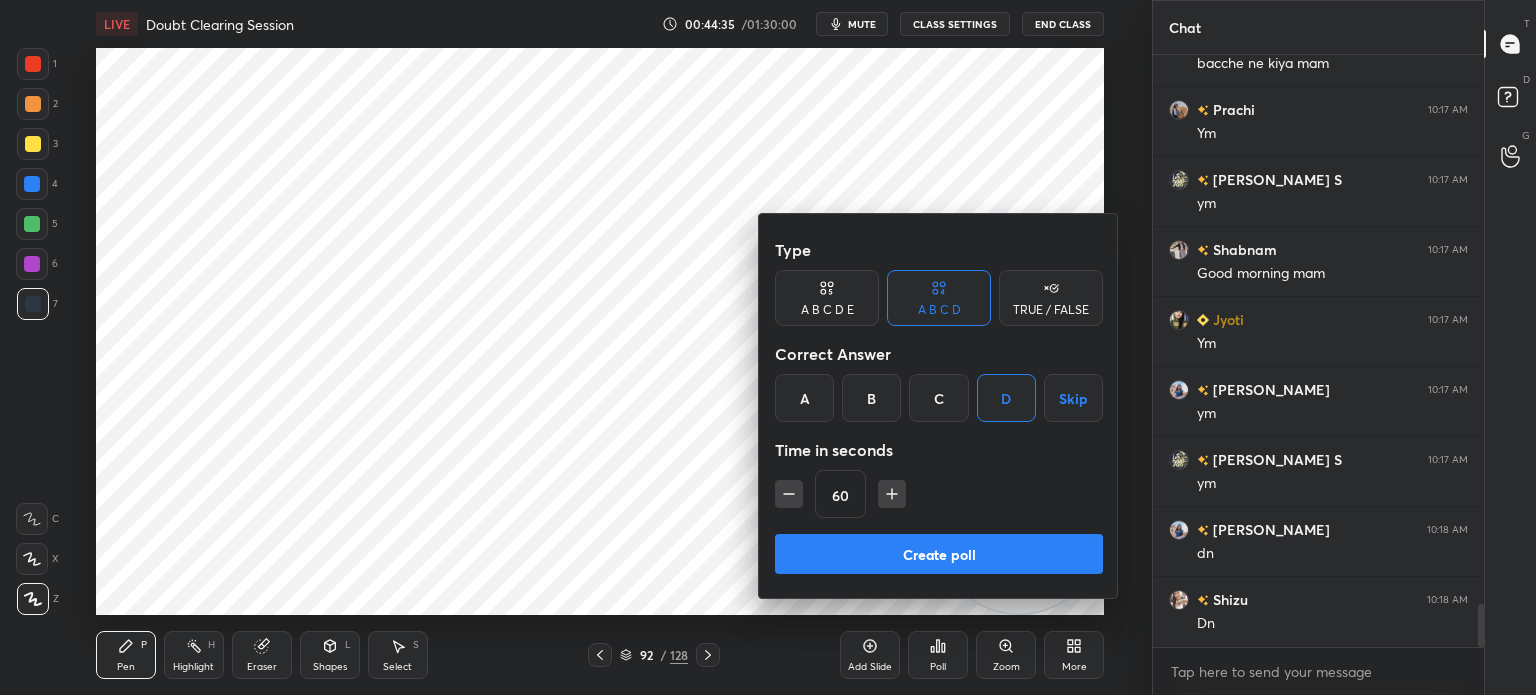 click on "Create poll" at bounding box center [939, 554] 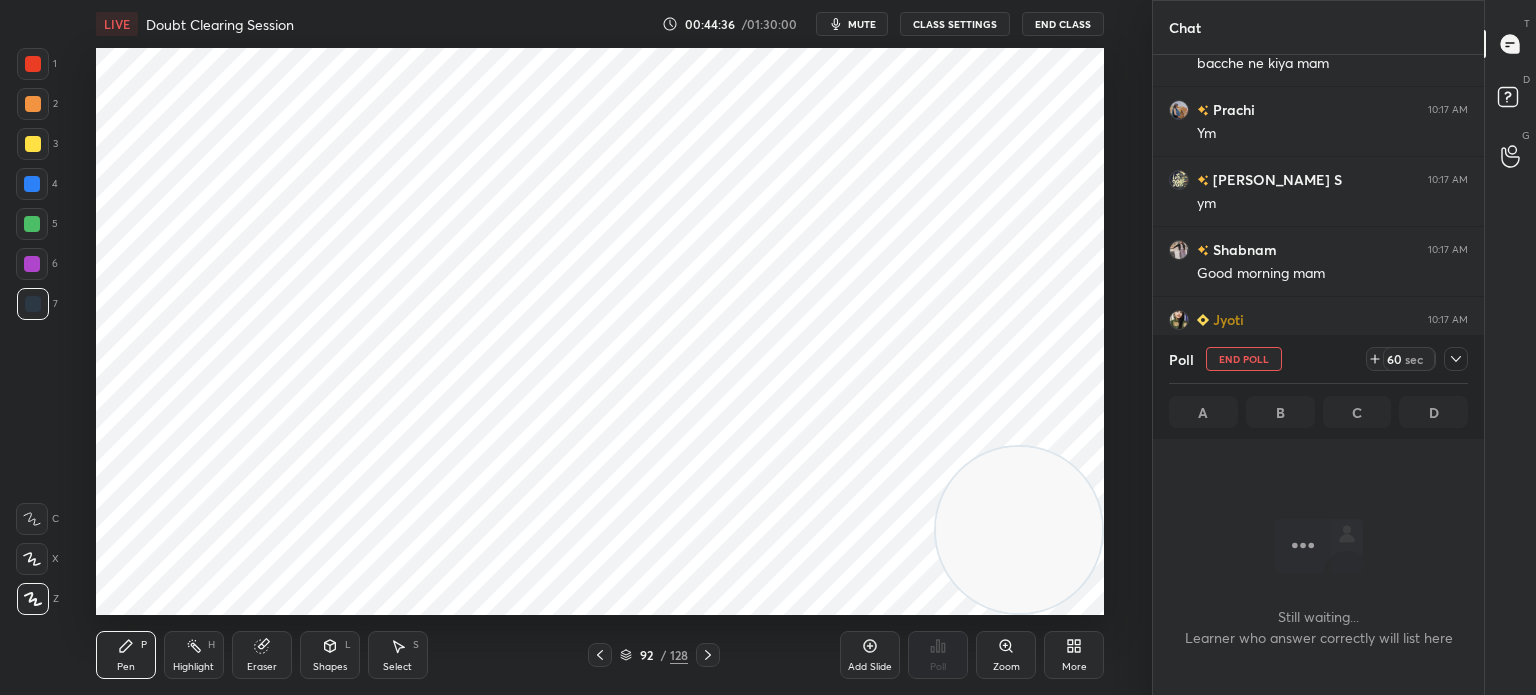 scroll, scrollTop: 524, scrollLeft: 325, axis: both 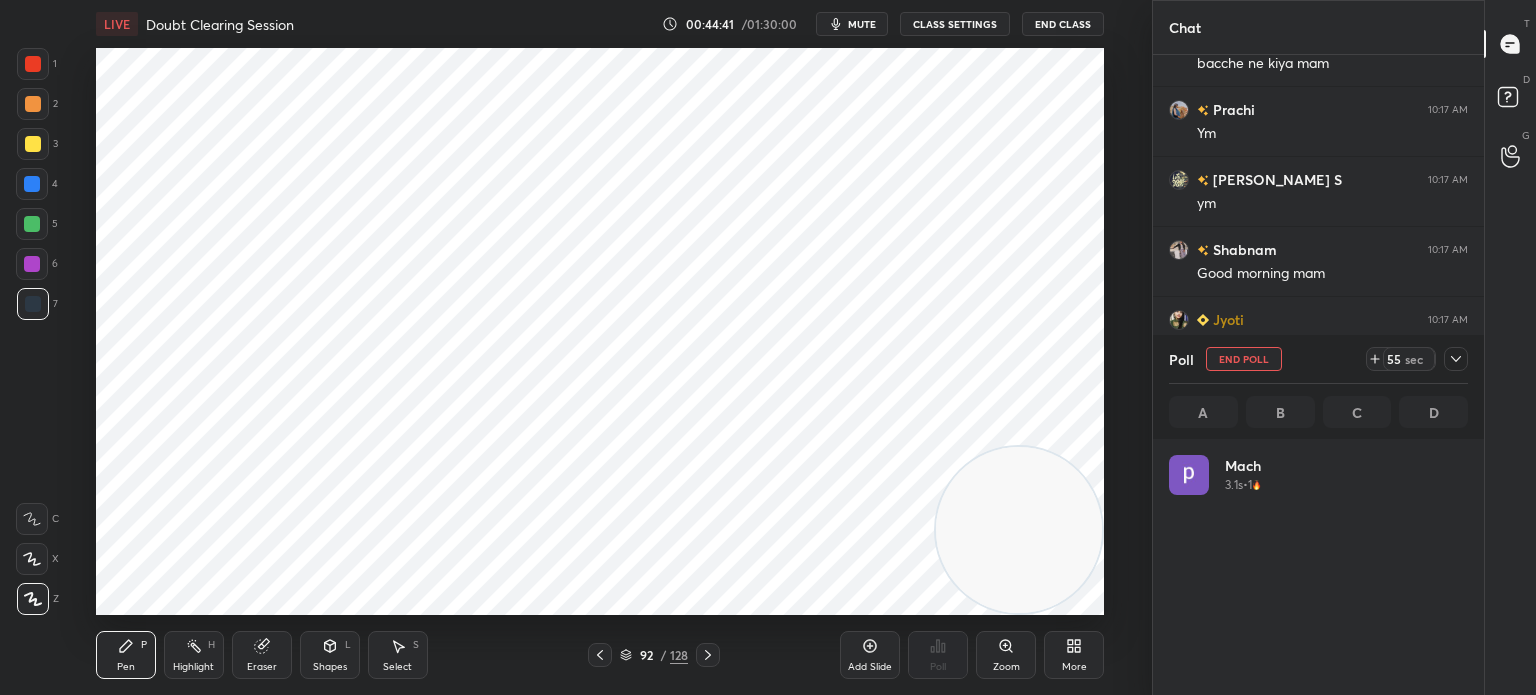 click on "92 / 128" at bounding box center (654, 655) 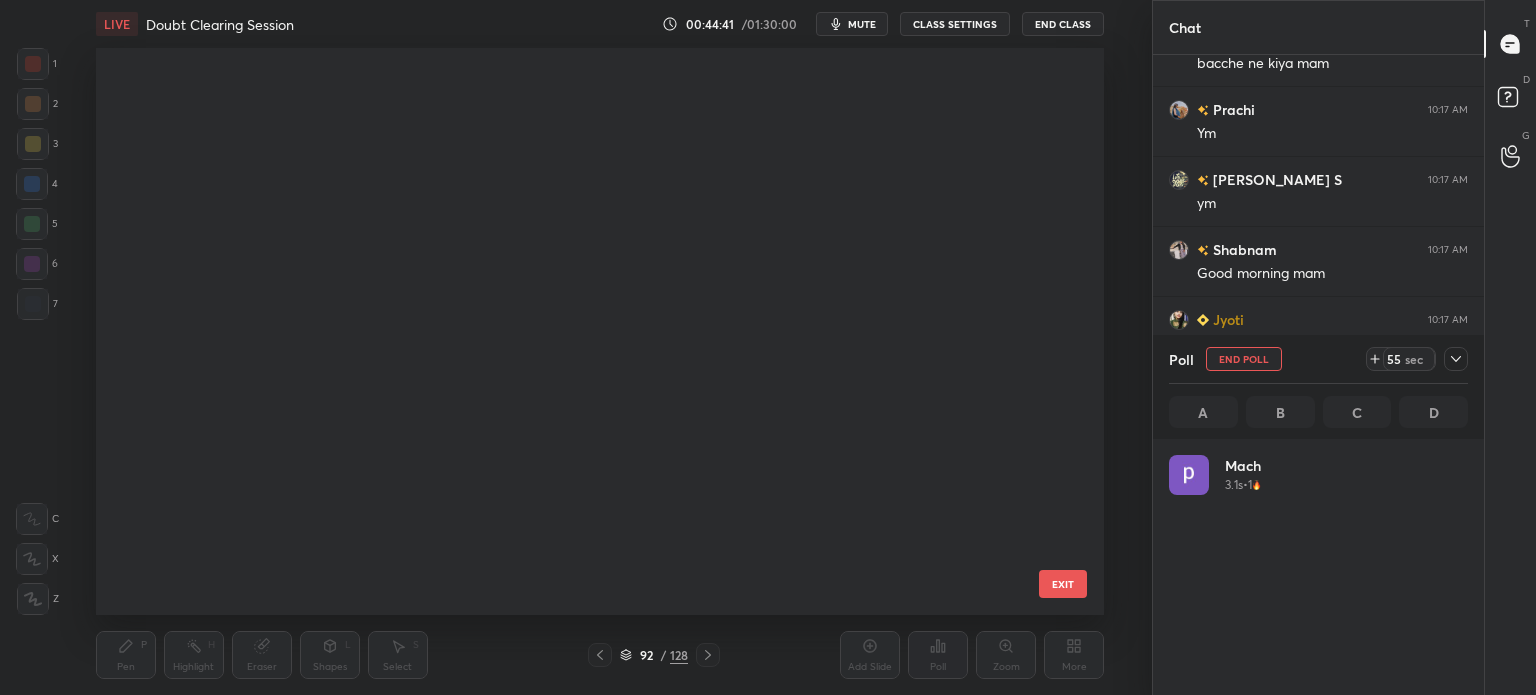 scroll, scrollTop: 4827, scrollLeft: 0, axis: vertical 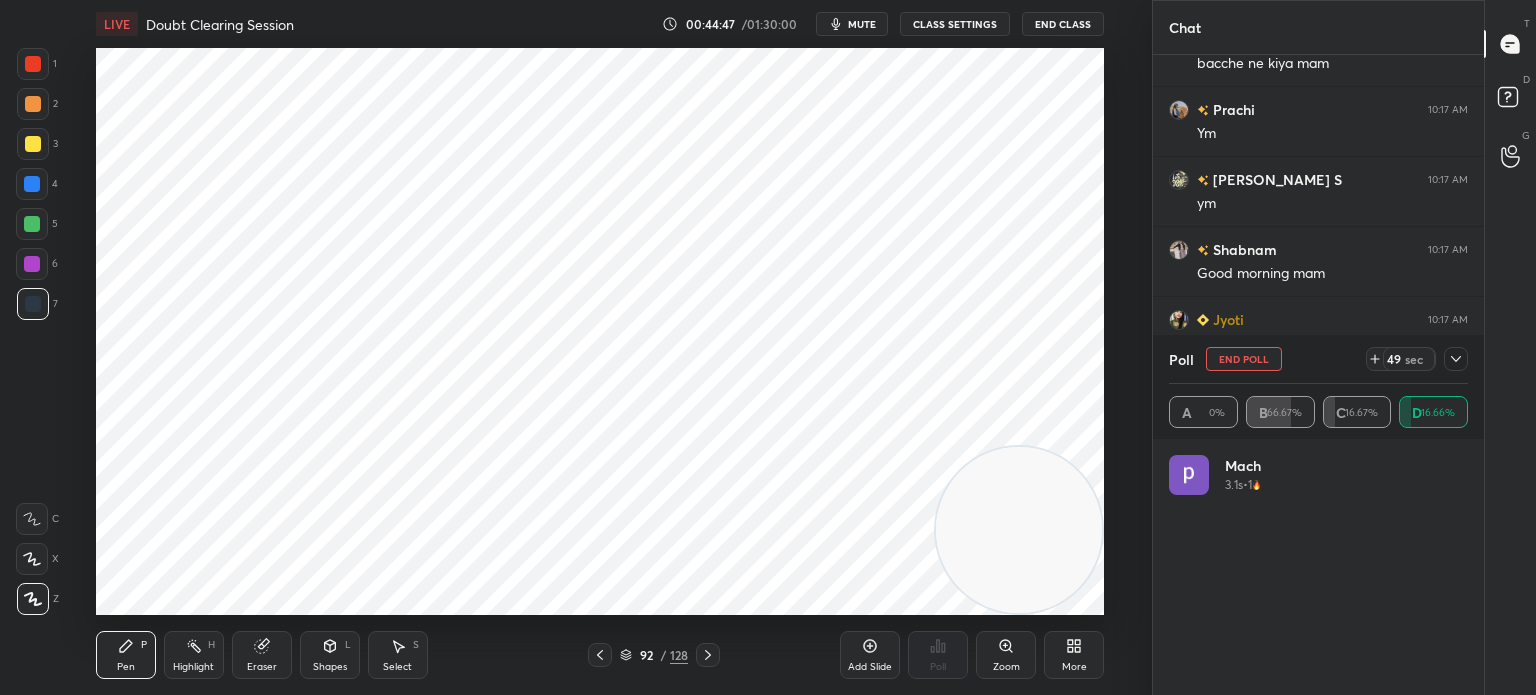 click 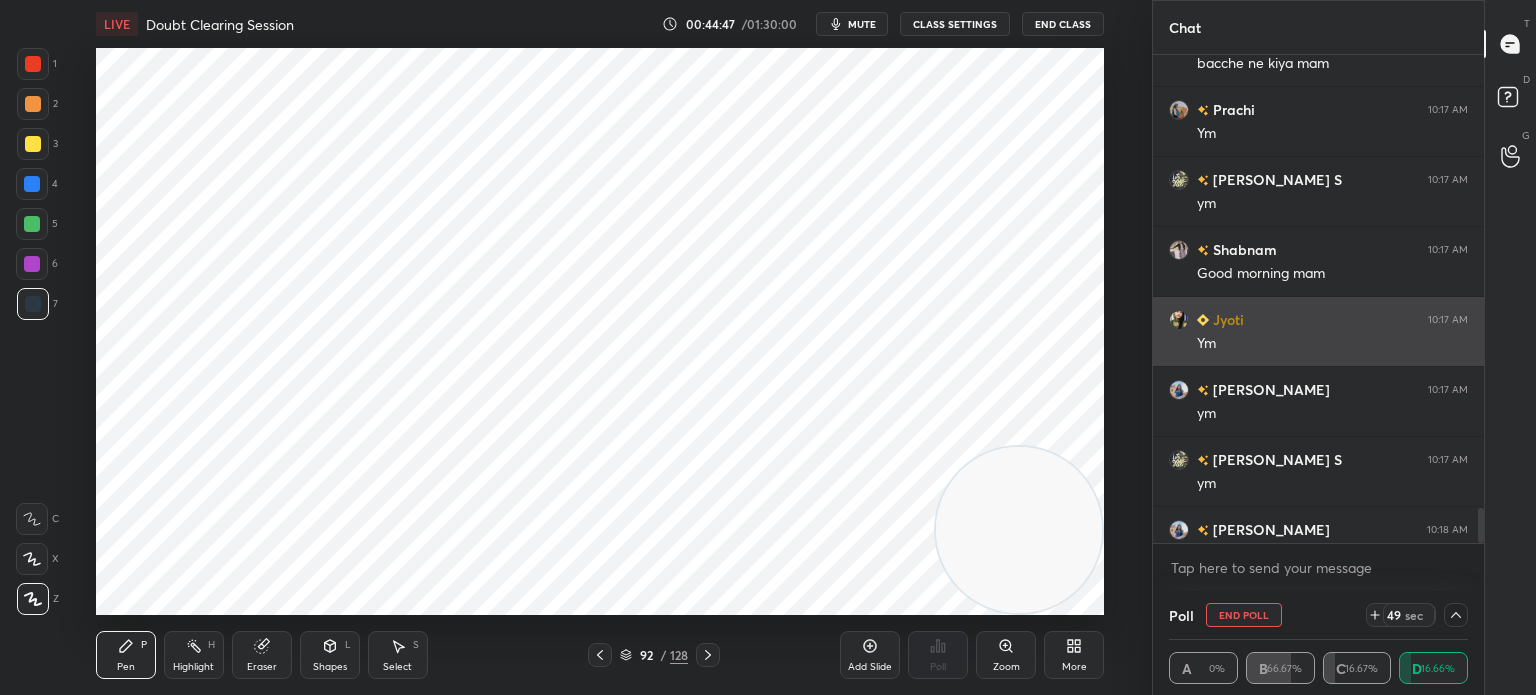 scroll, scrollTop: 153, scrollLeft: 293, axis: both 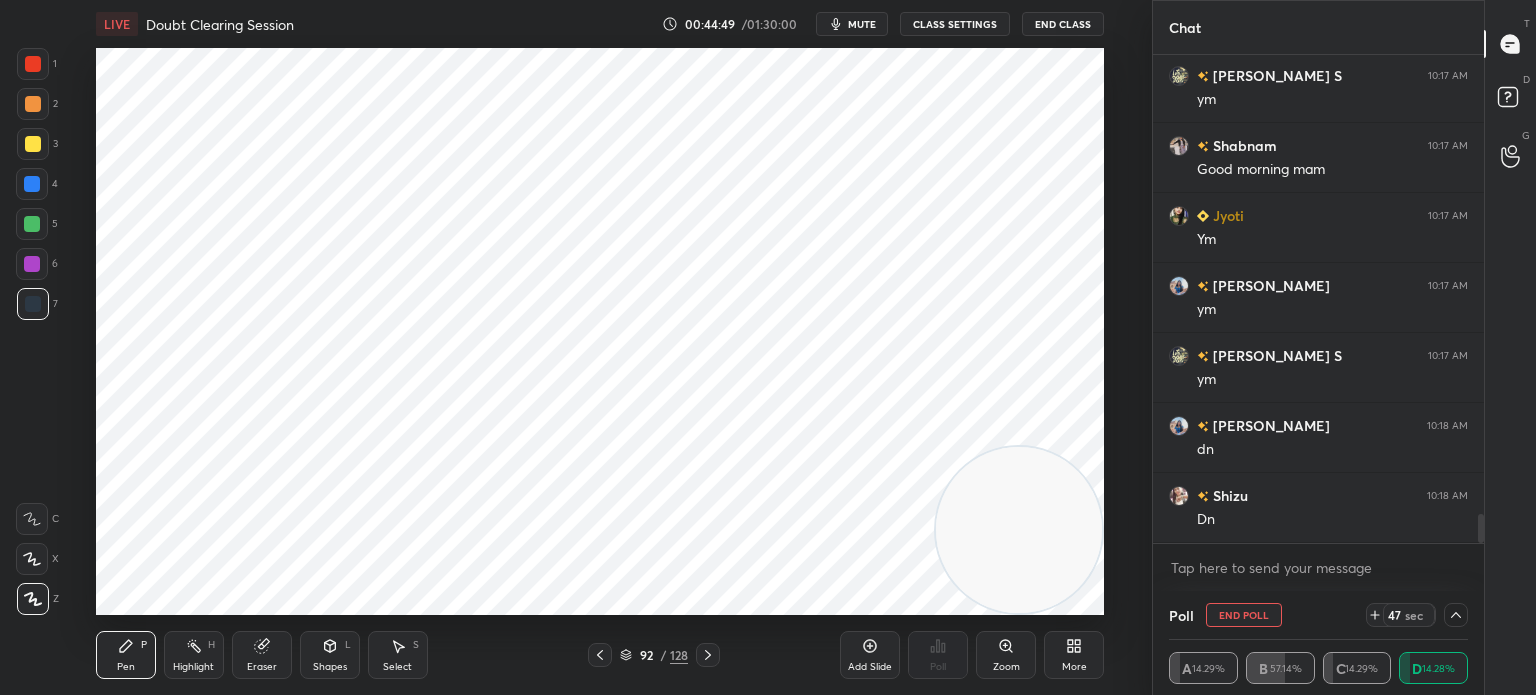 click at bounding box center [1456, 615] 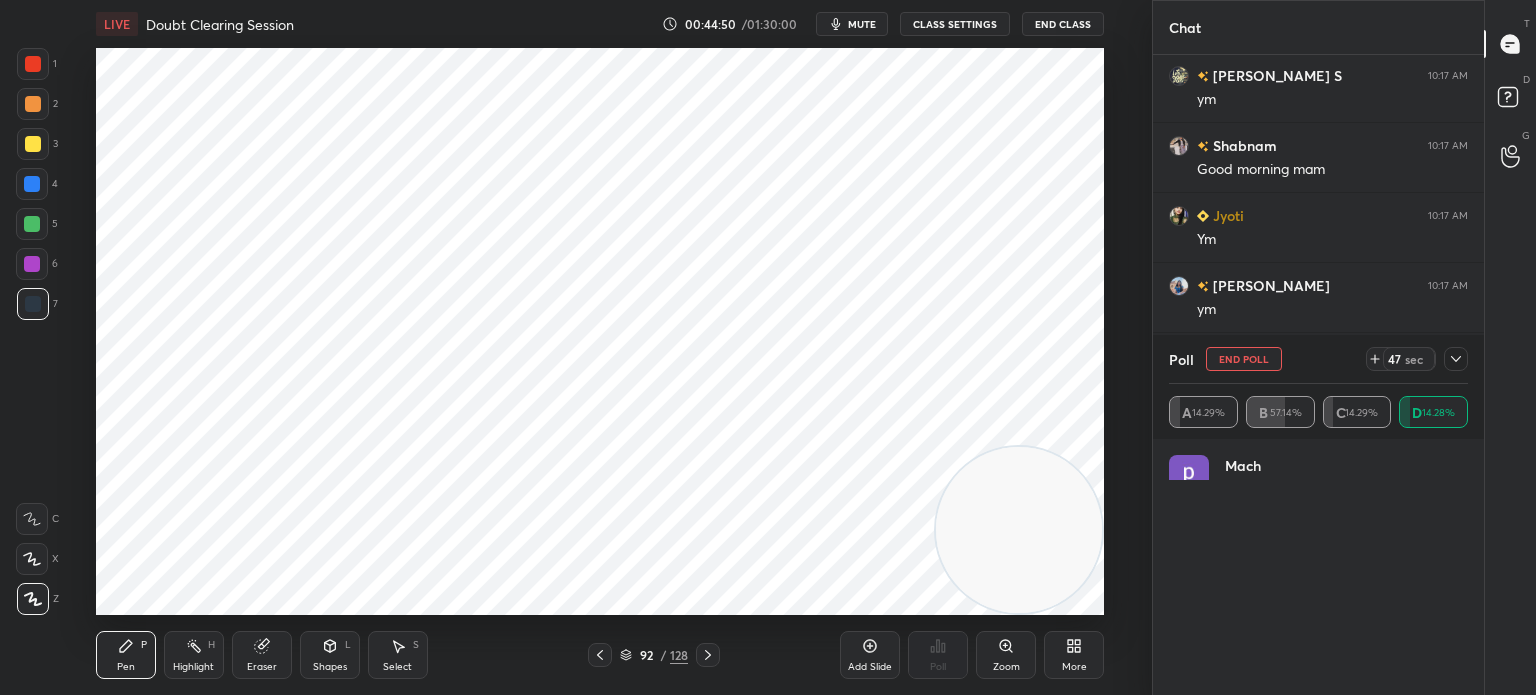 scroll, scrollTop: 6, scrollLeft: 6, axis: both 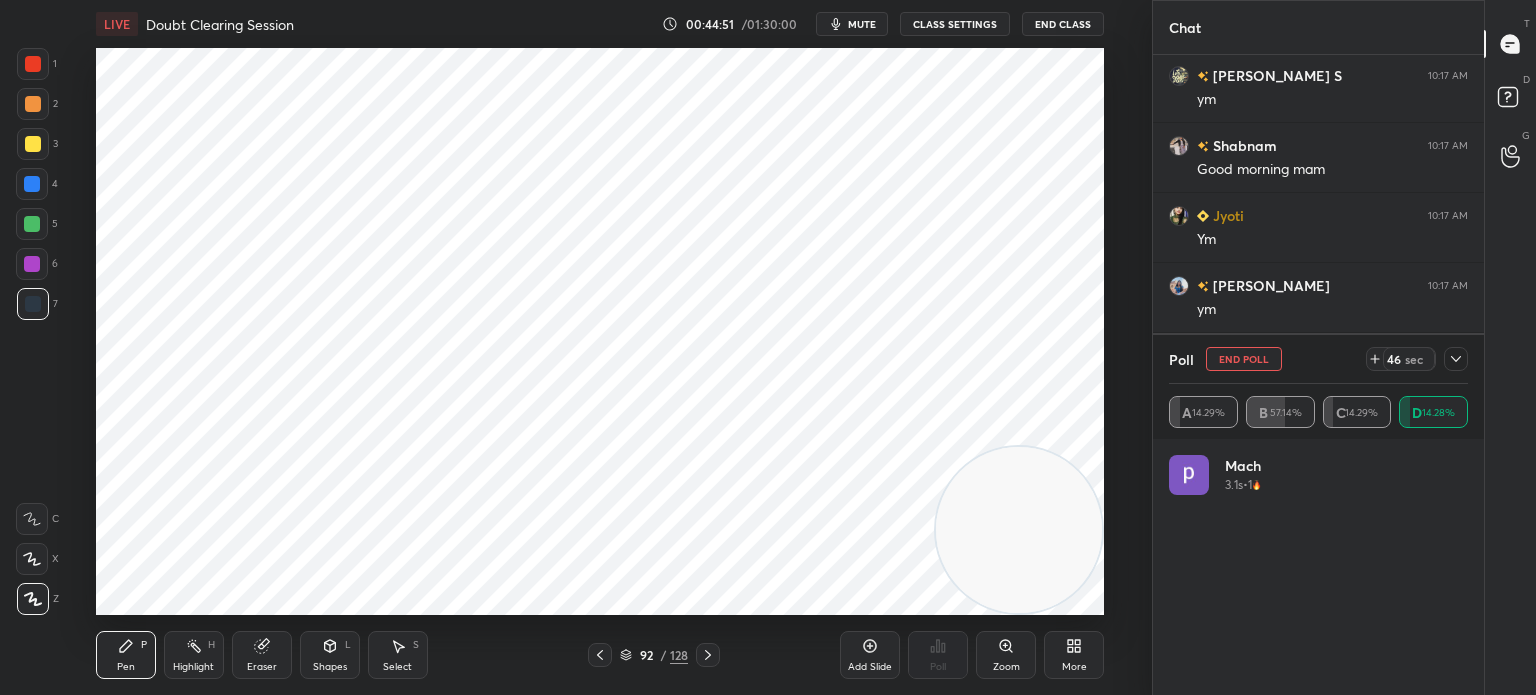 click 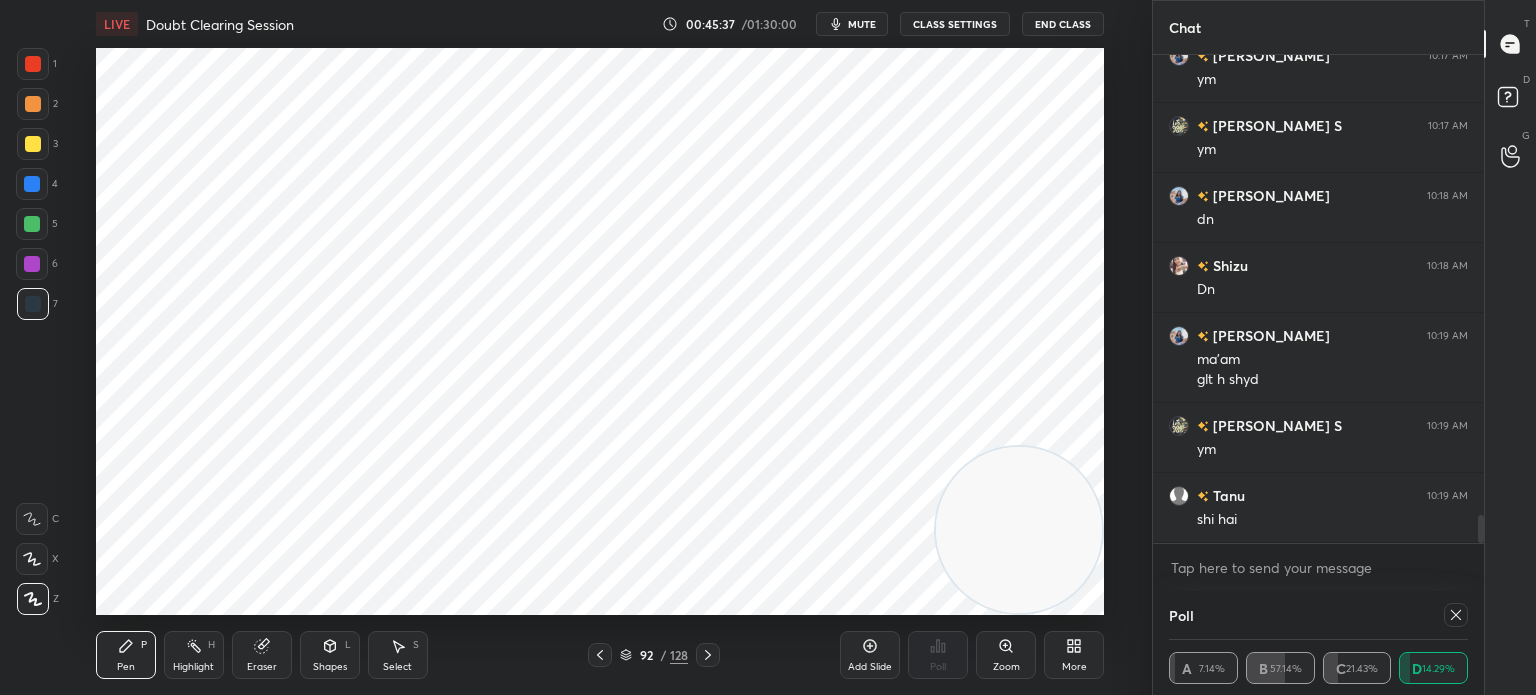 click 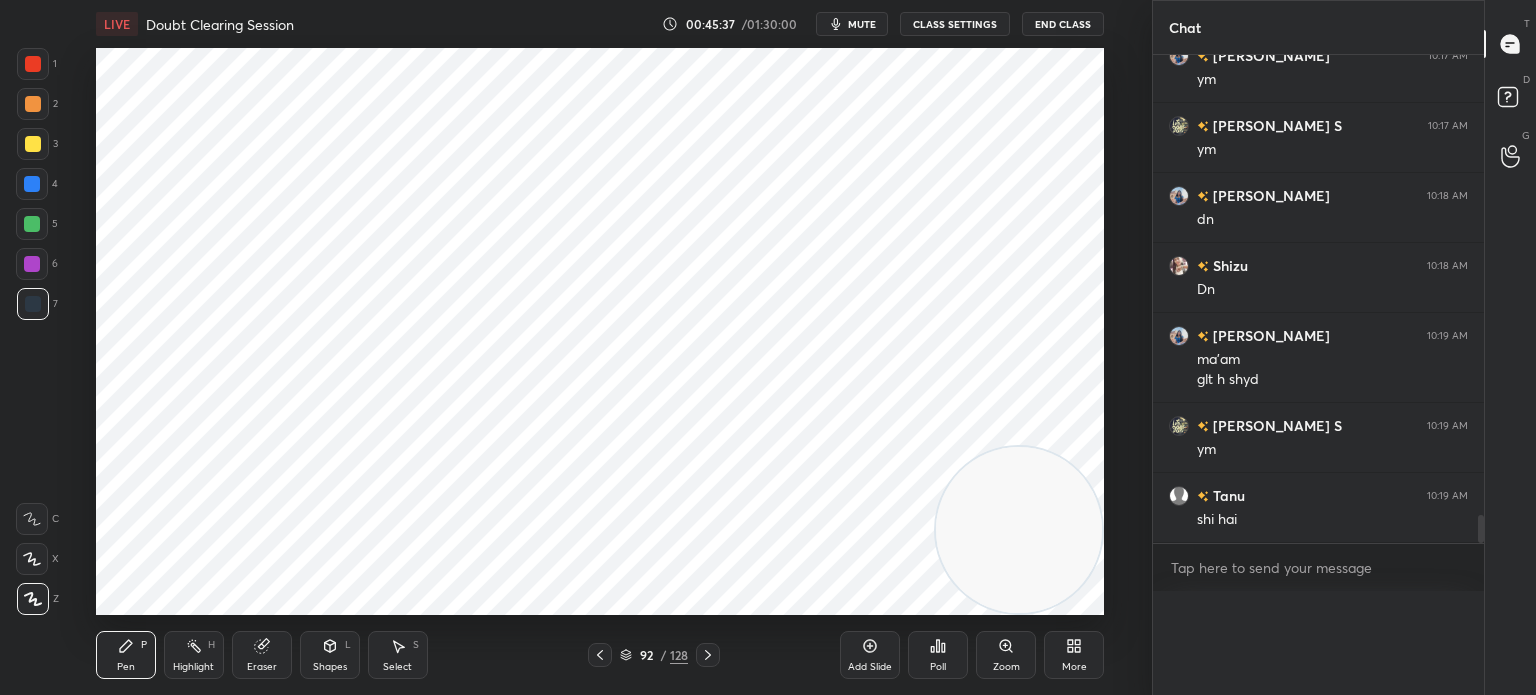 scroll, scrollTop: 516, scrollLeft: 325, axis: both 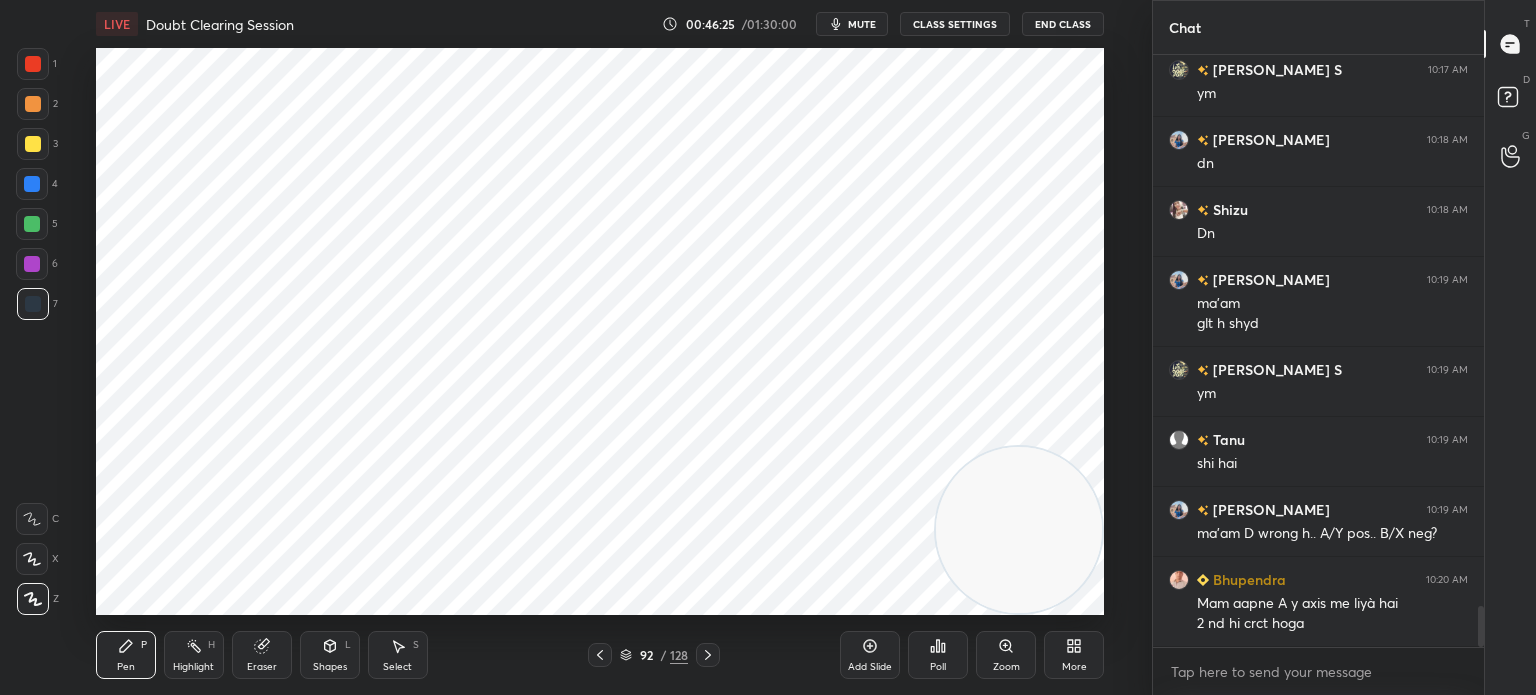 click 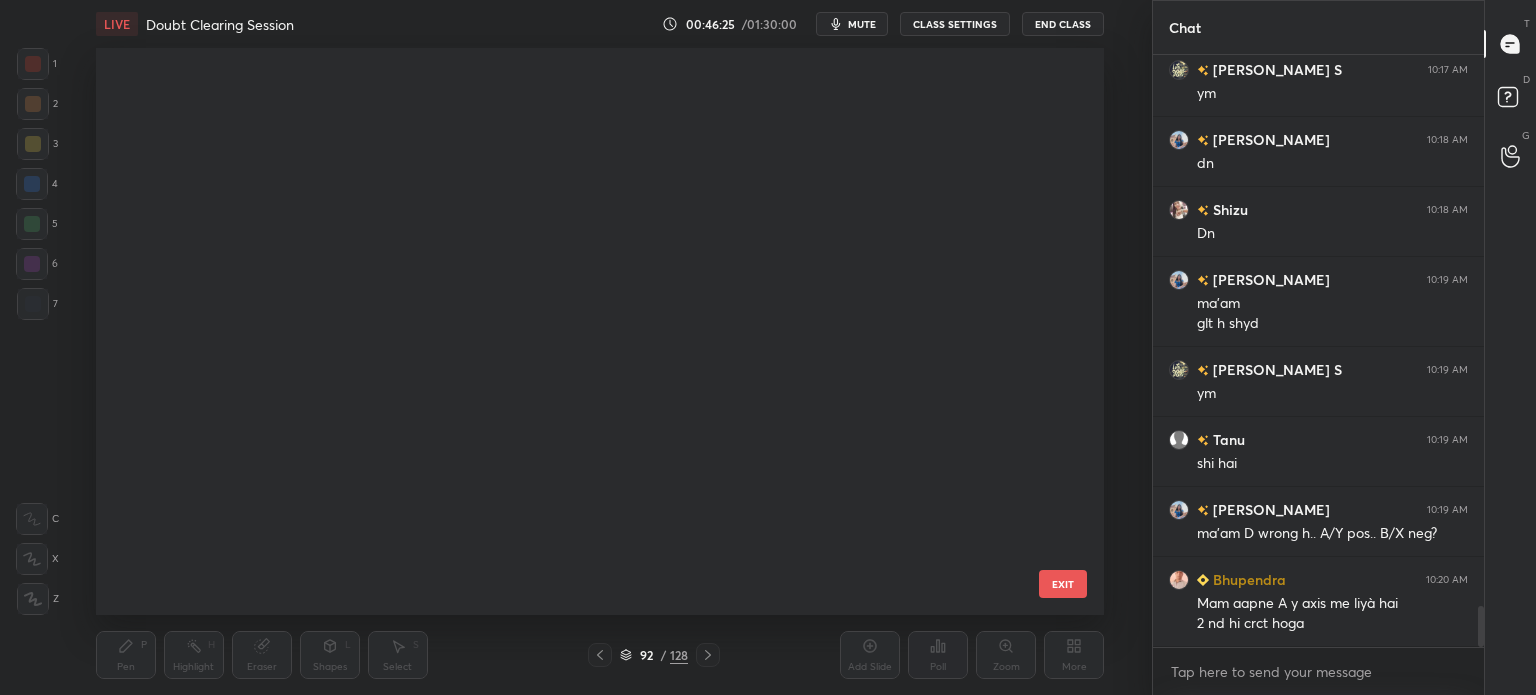 scroll, scrollTop: 4827, scrollLeft: 0, axis: vertical 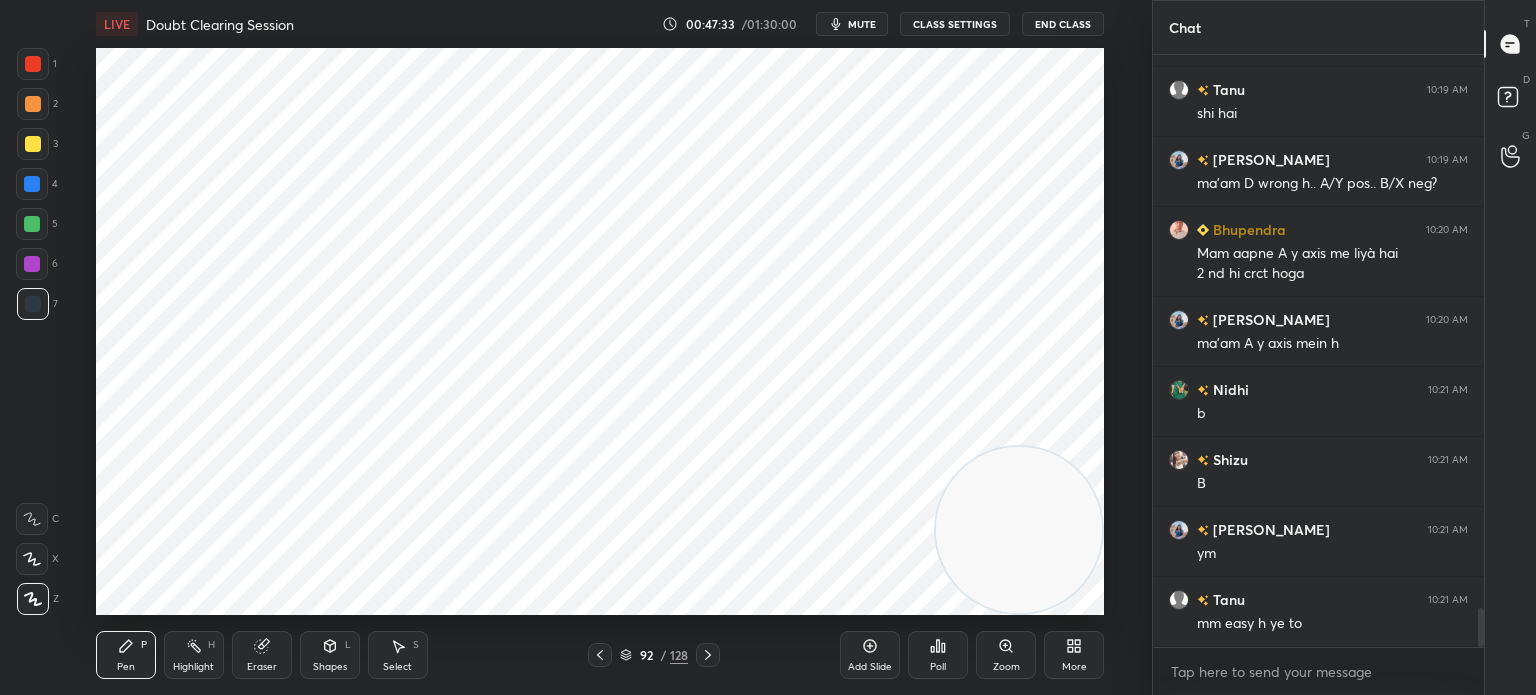 click on "Eraser" at bounding box center [262, 667] 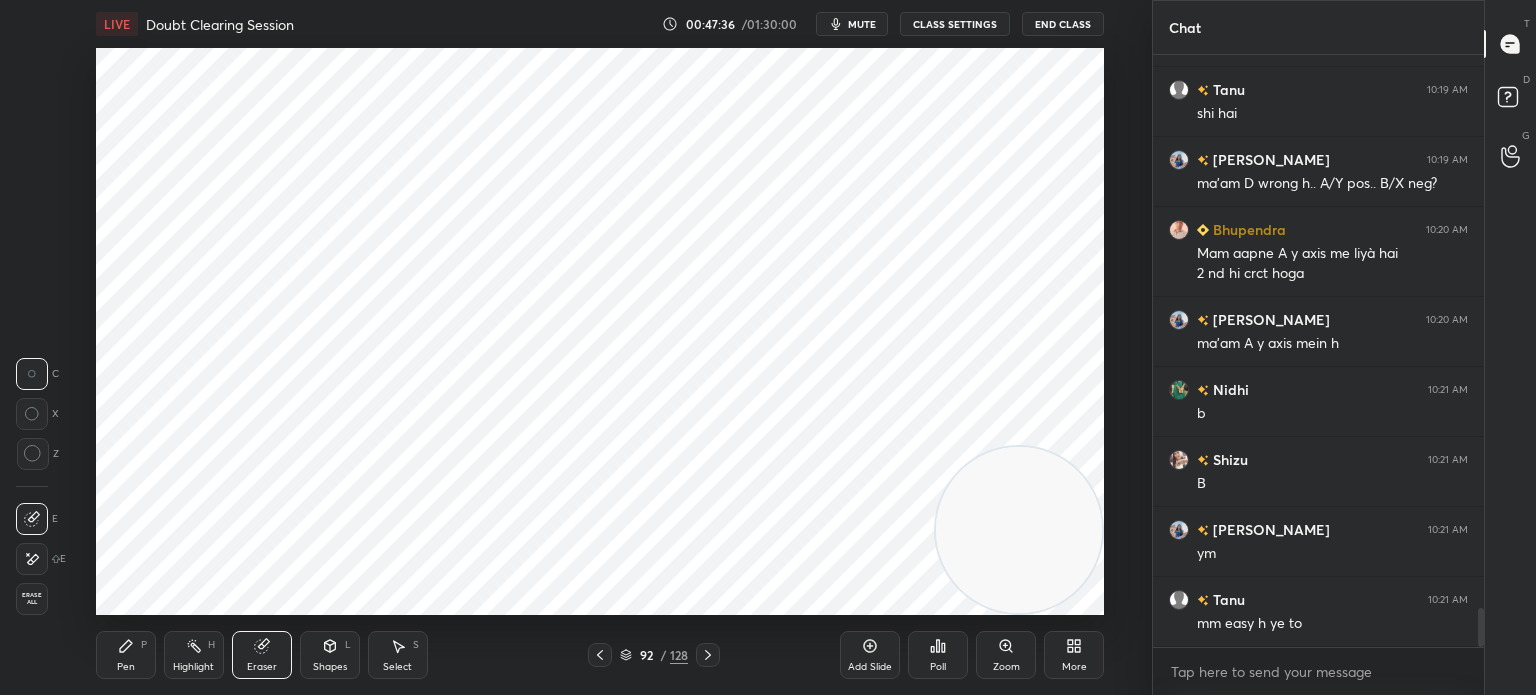 click on "P" at bounding box center [144, 645] 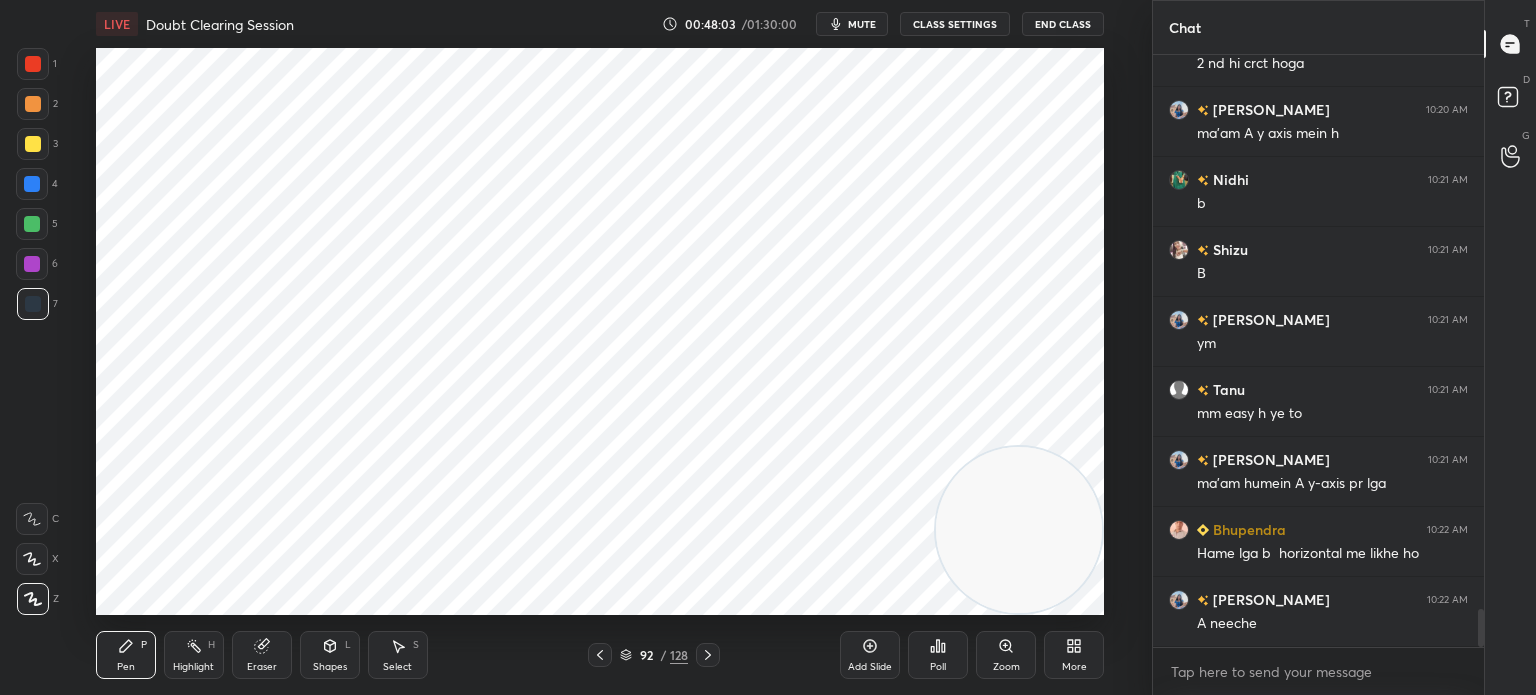 scroll, scrollTop: 8604, scrollLeft: 0, axis: vertical 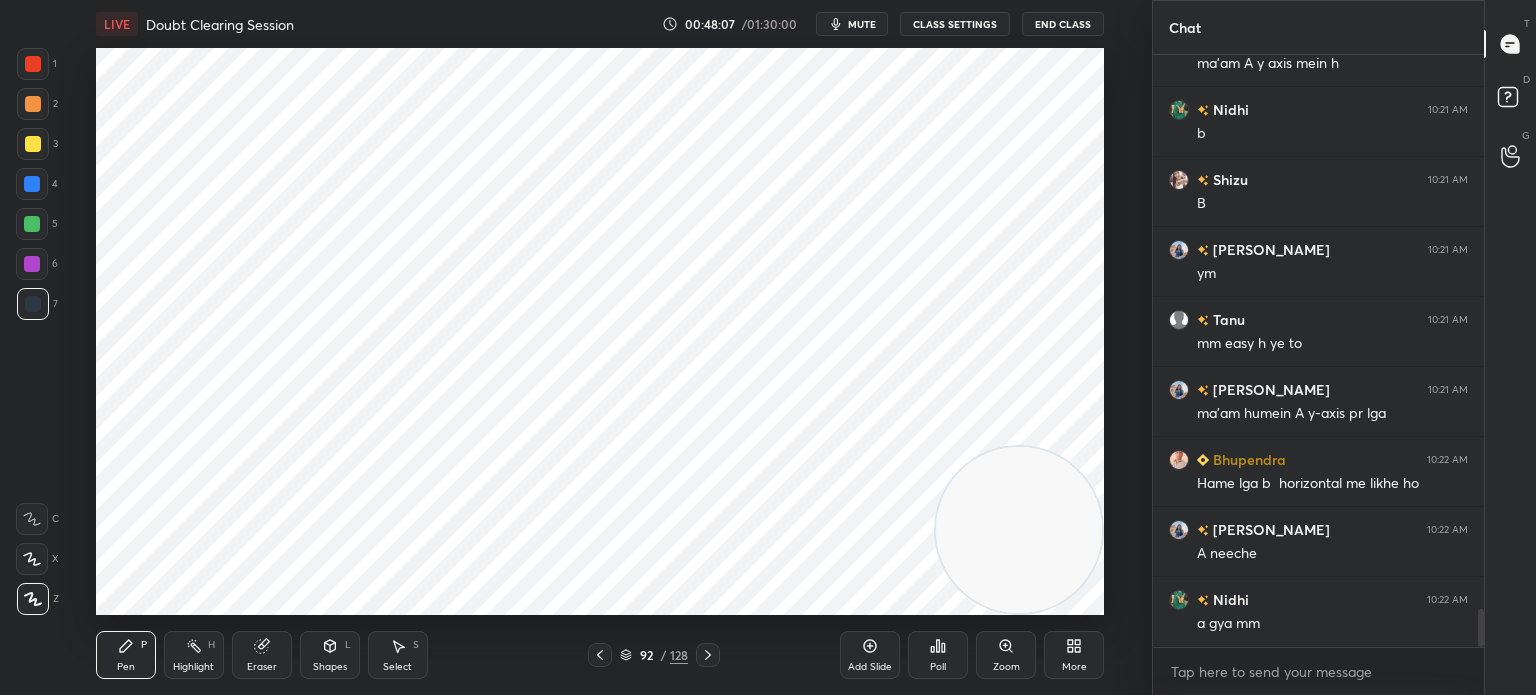 click 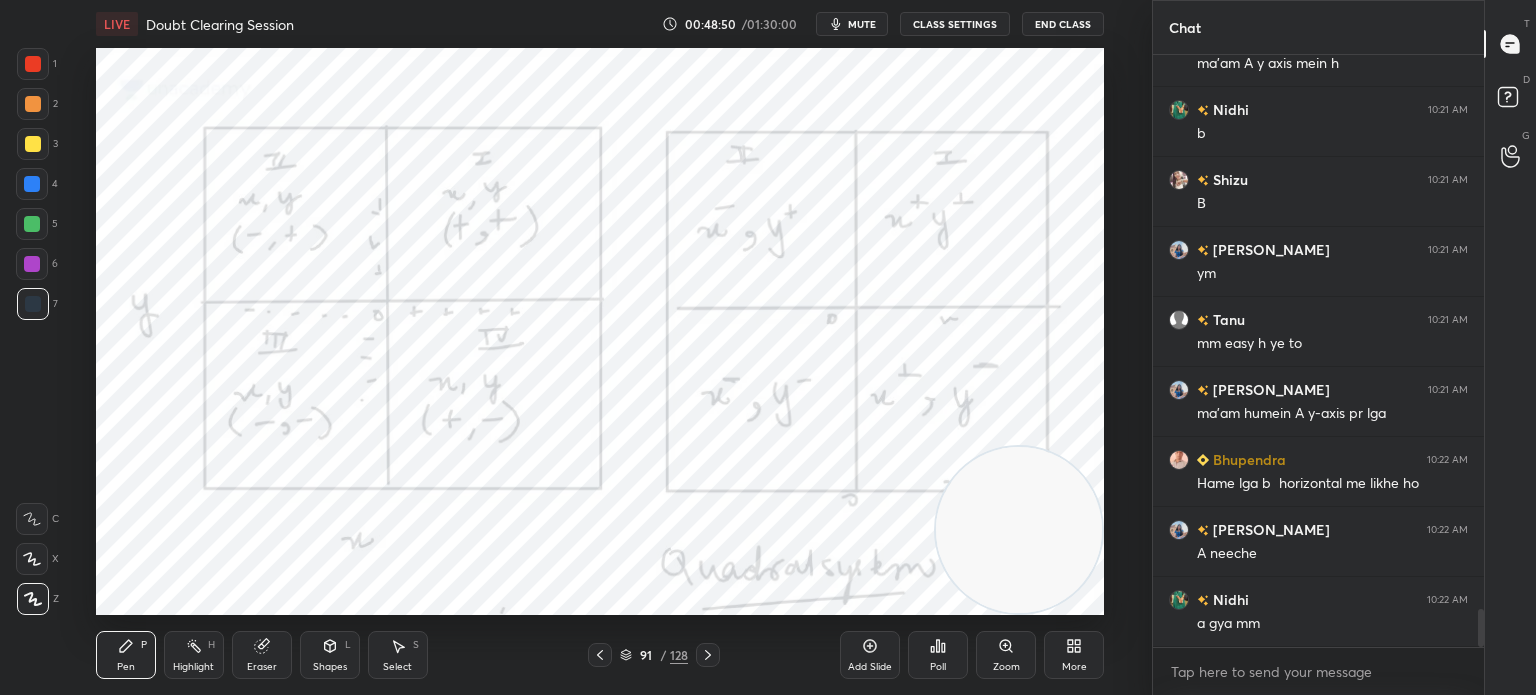 click 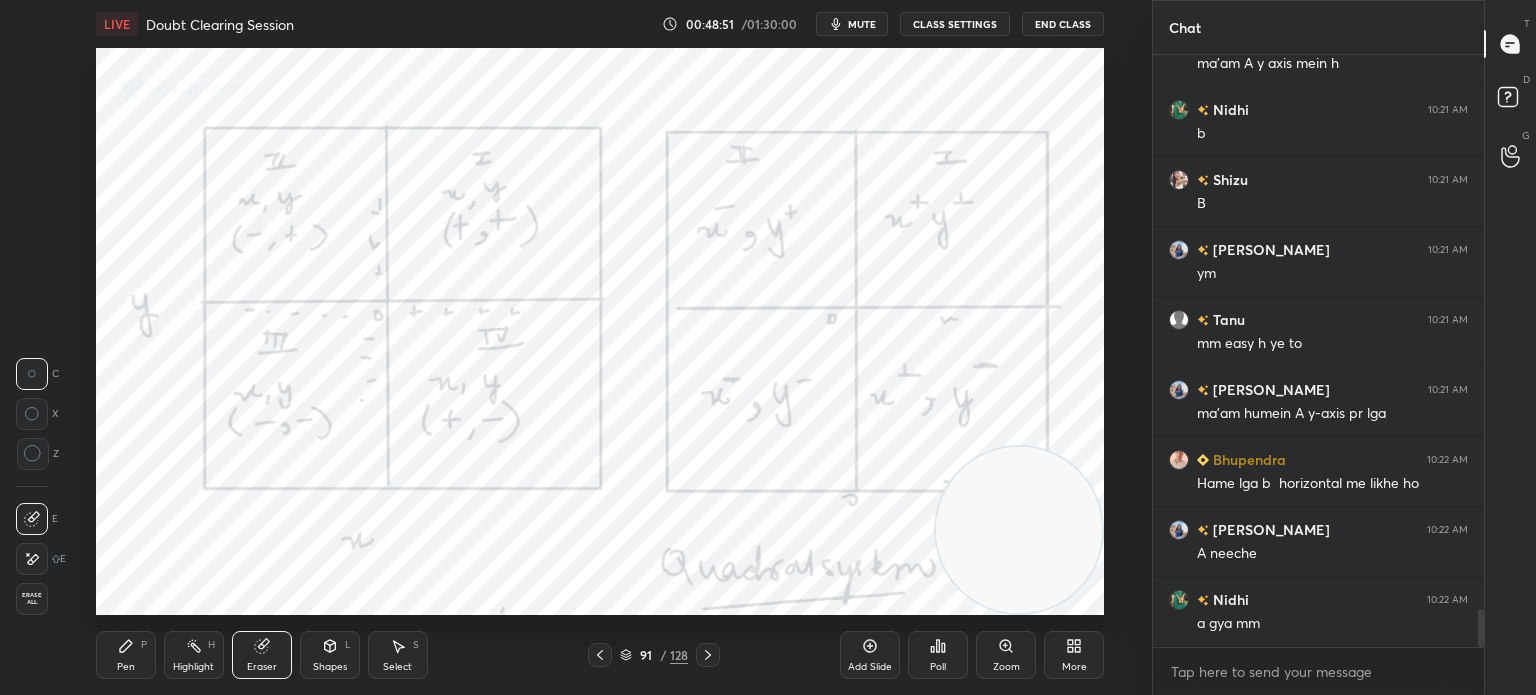 click on "Erase all" at bounding box center (32, 599) 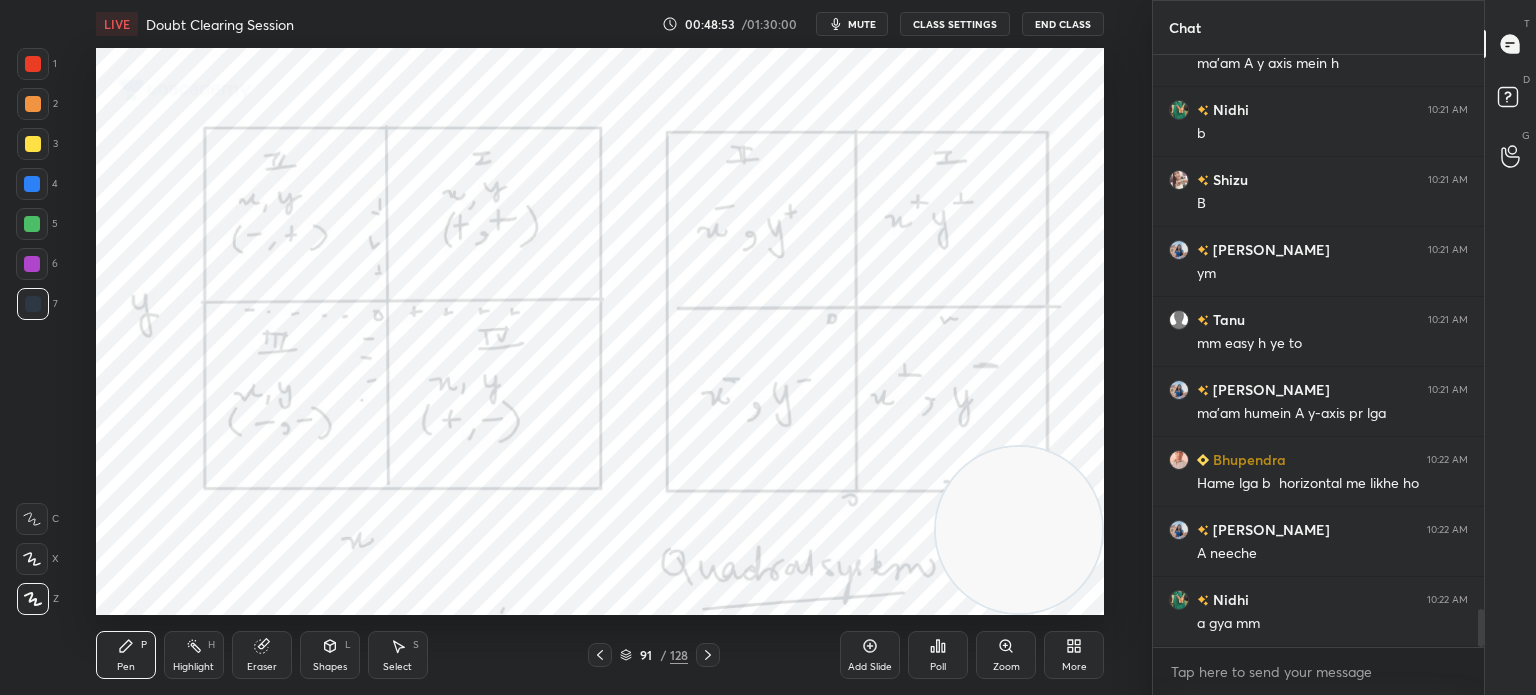 click 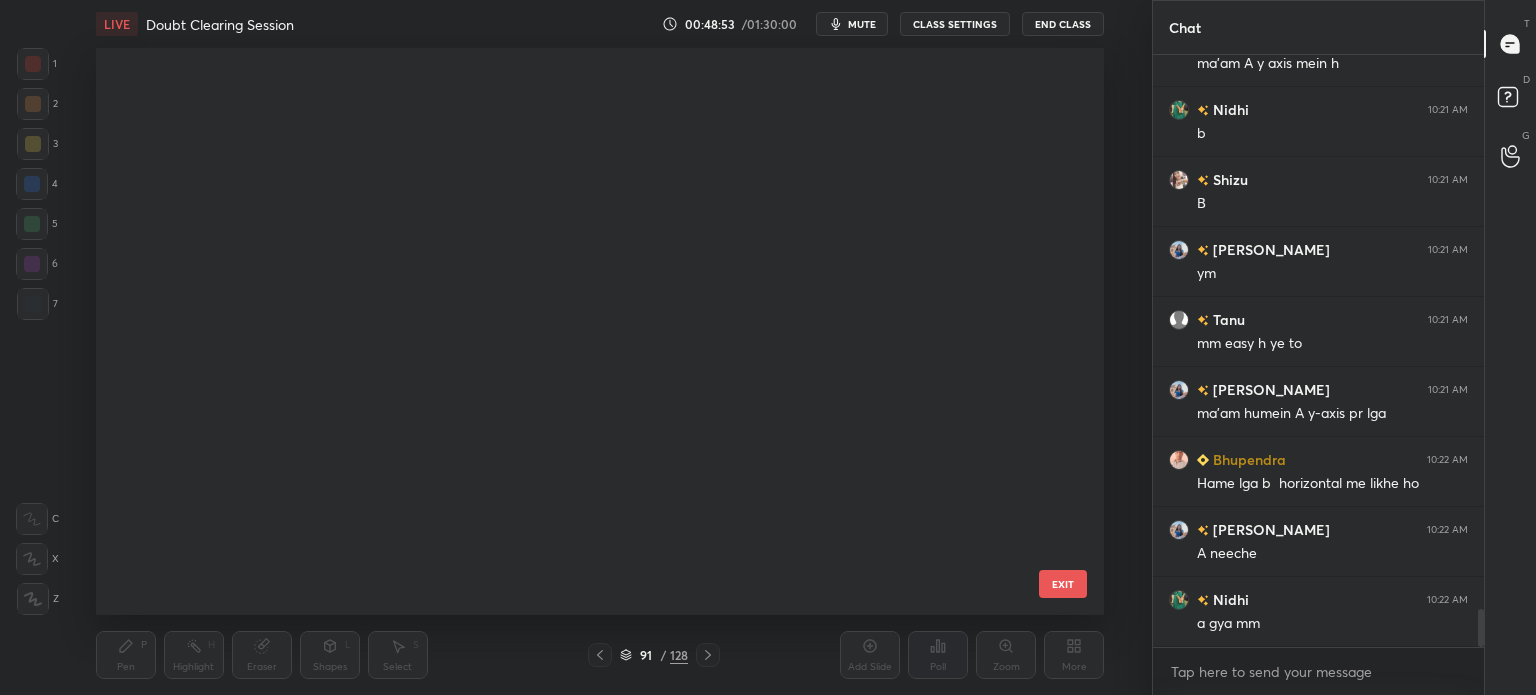 scroll, scrollTop: 4827, scrollLeft: 0, axis: vertical 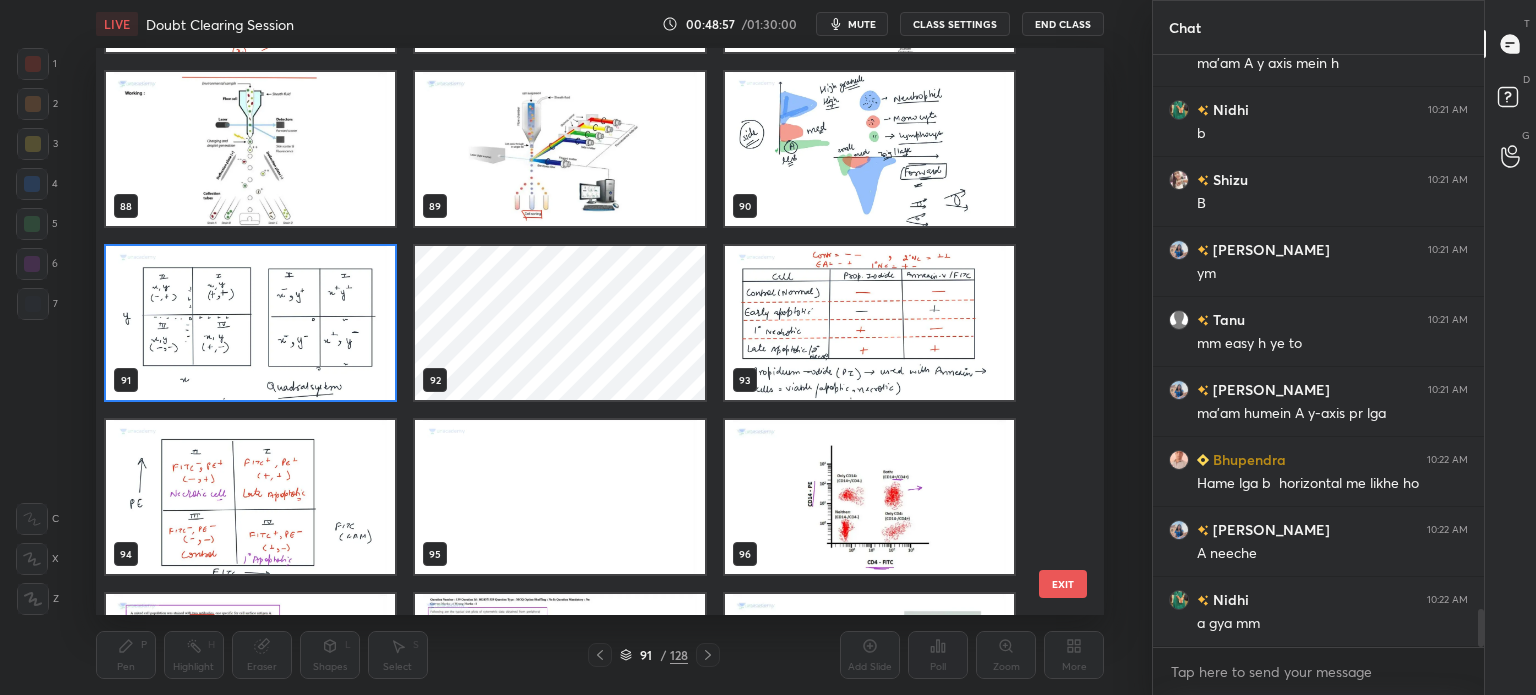click at bounding box center (868, 323) 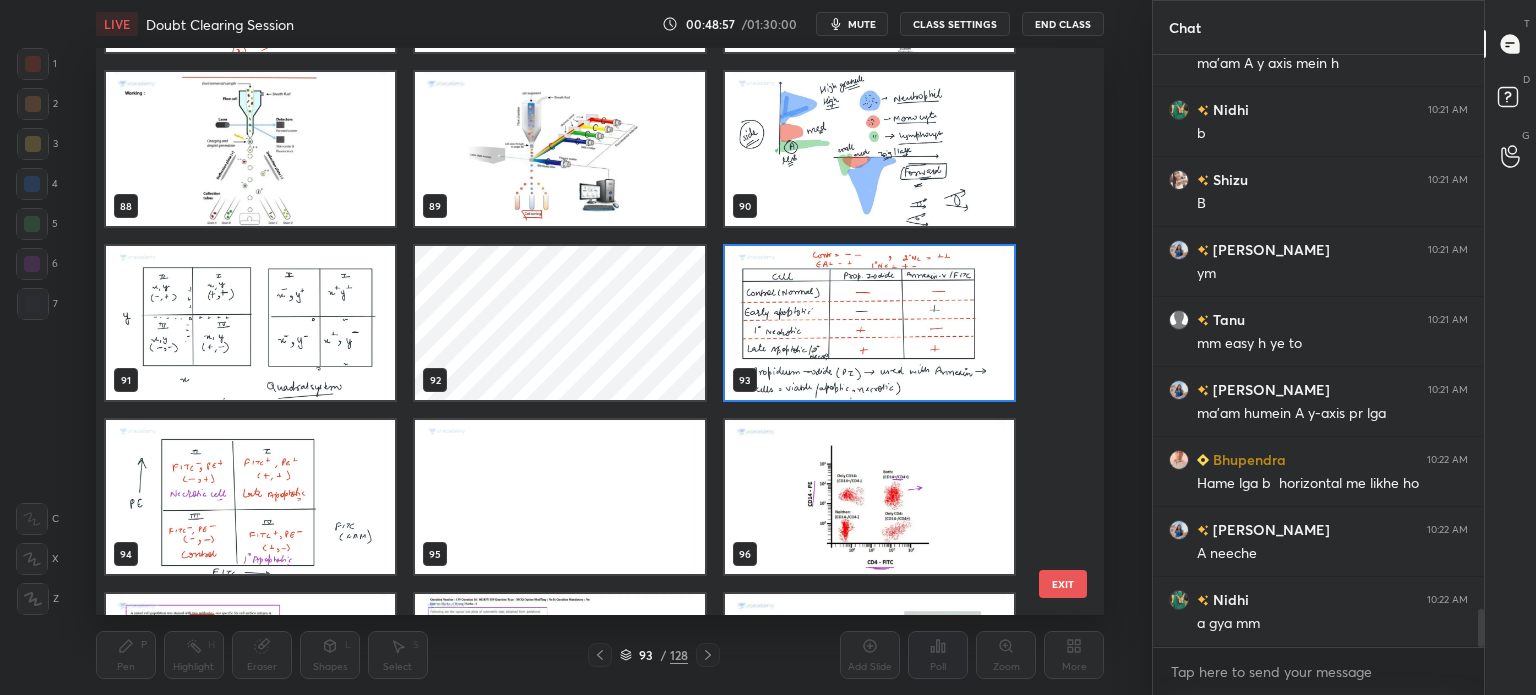click at bounding box center (868, 323) 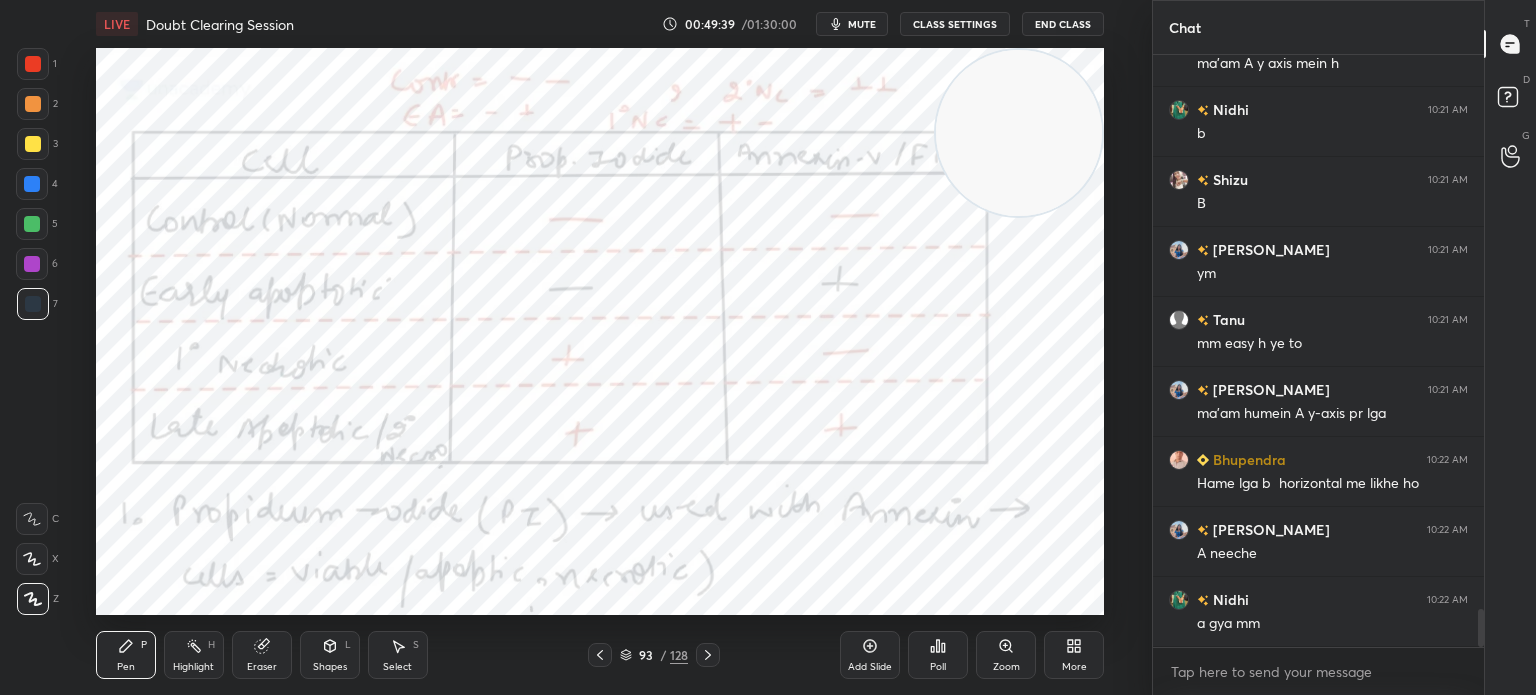 click 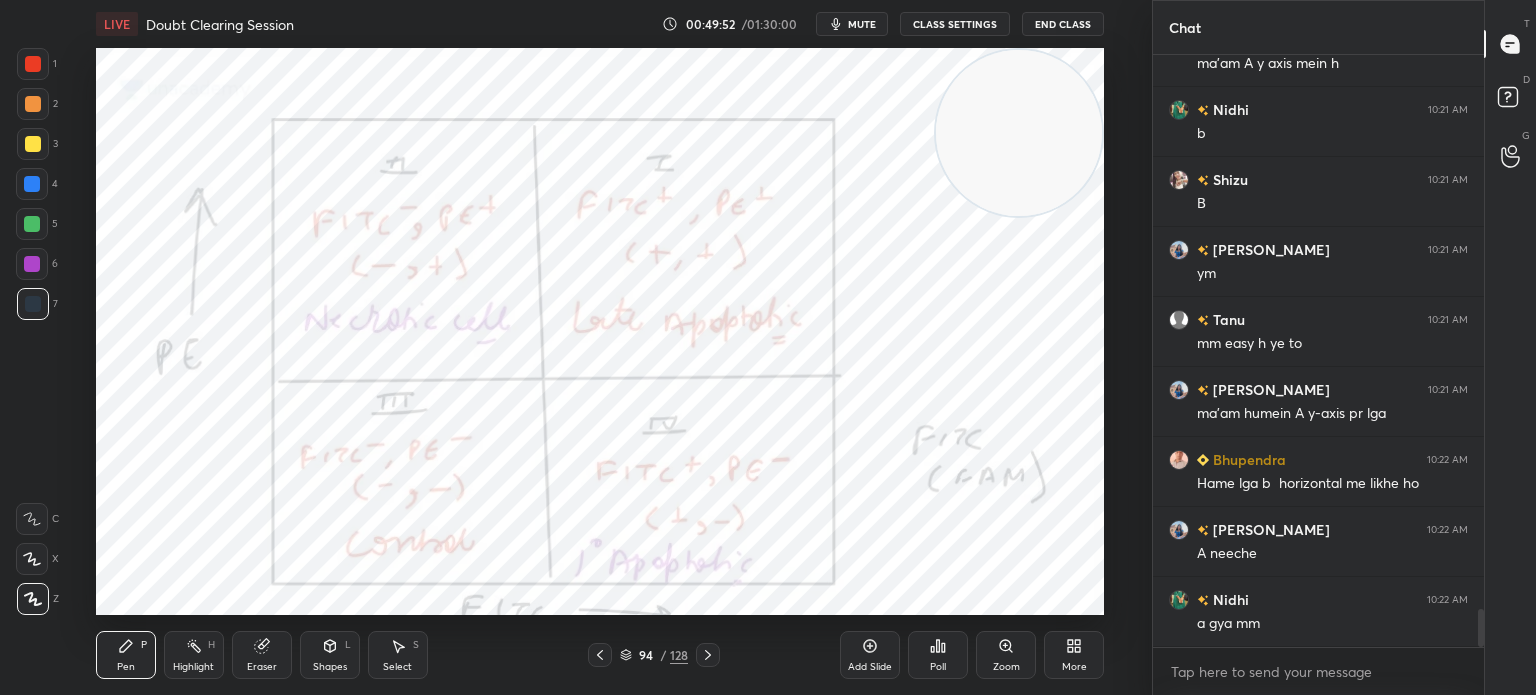 click 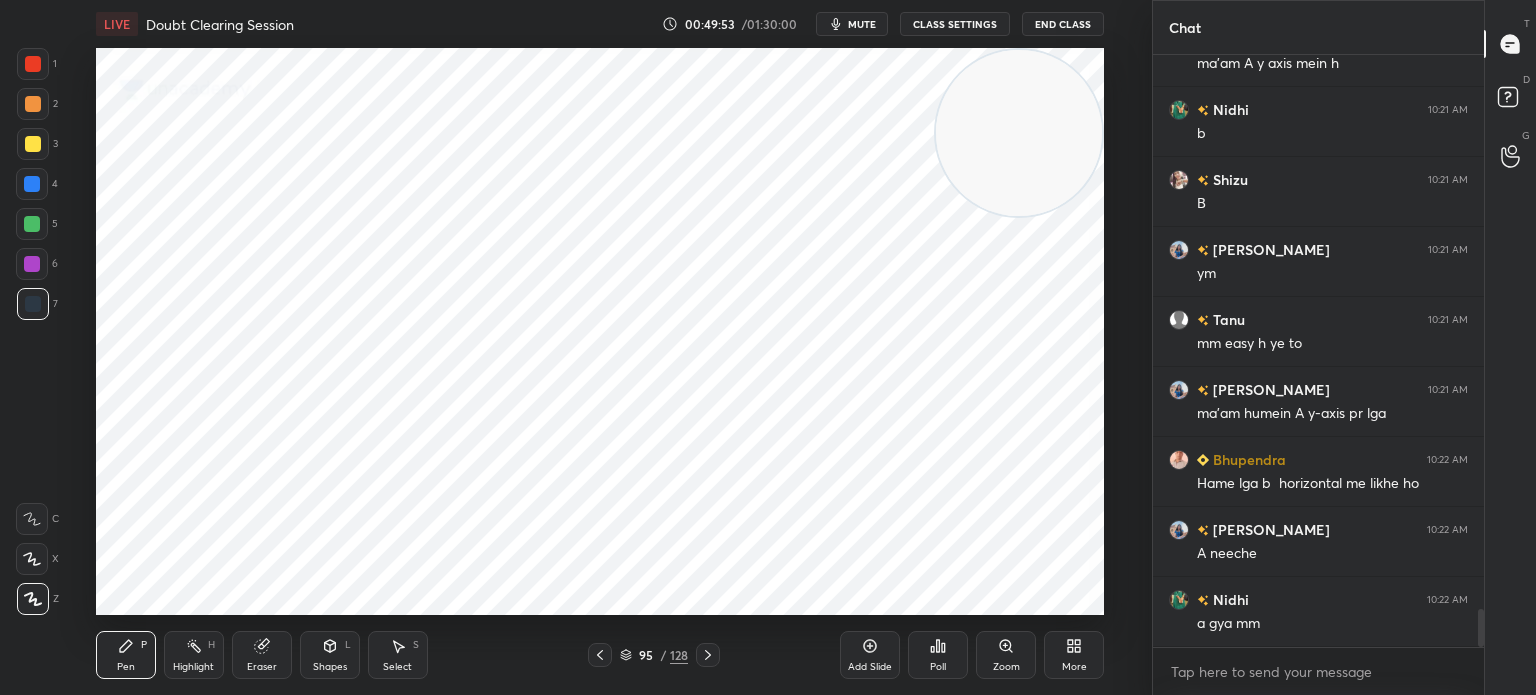 click 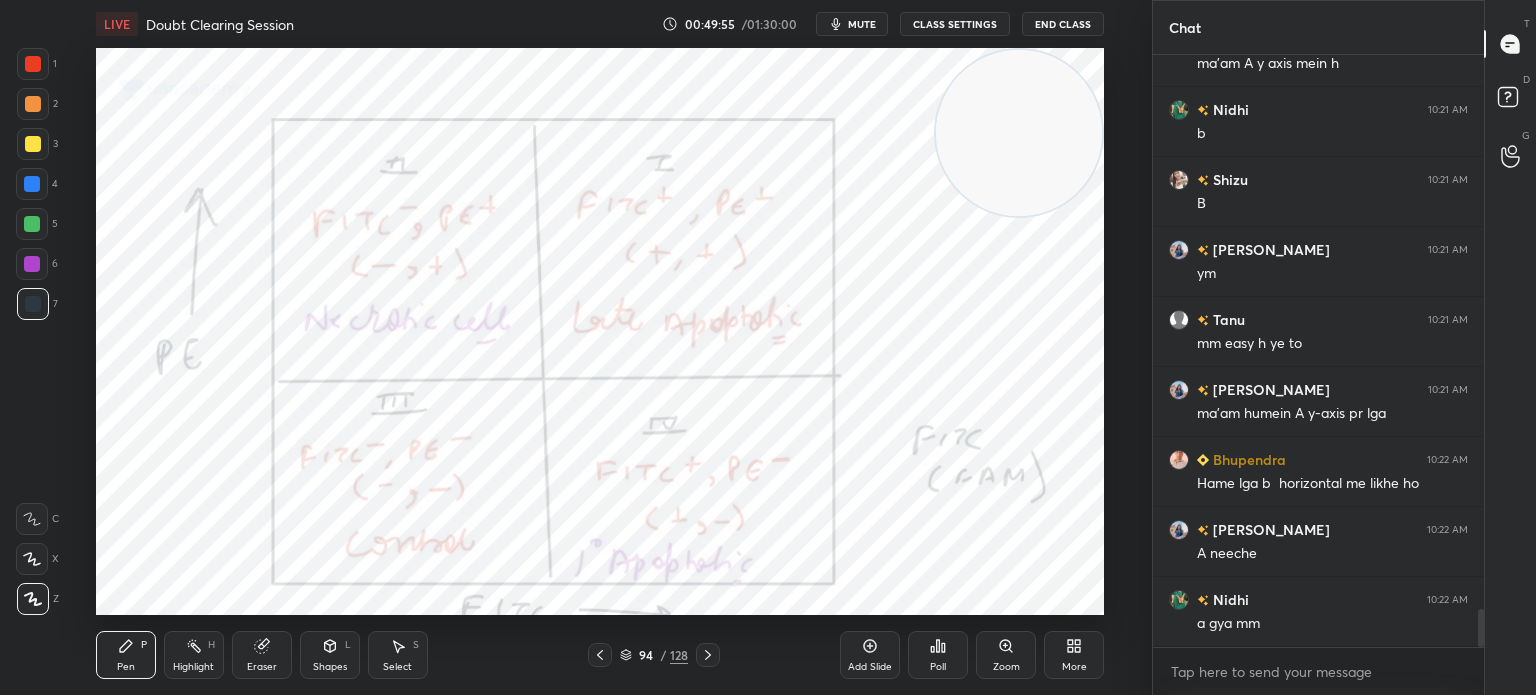 scroll, scrollTop: 8674, scrollLeft: 0, axis: vertical 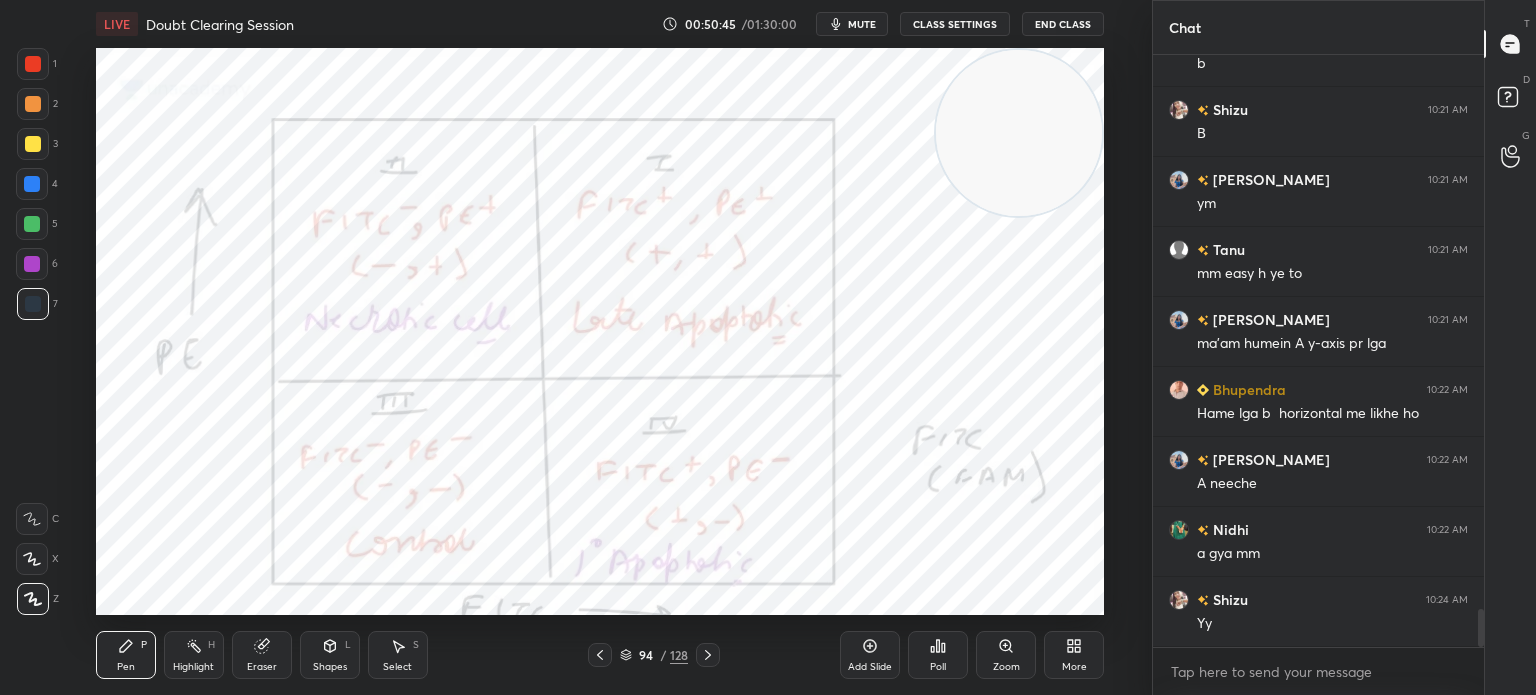click 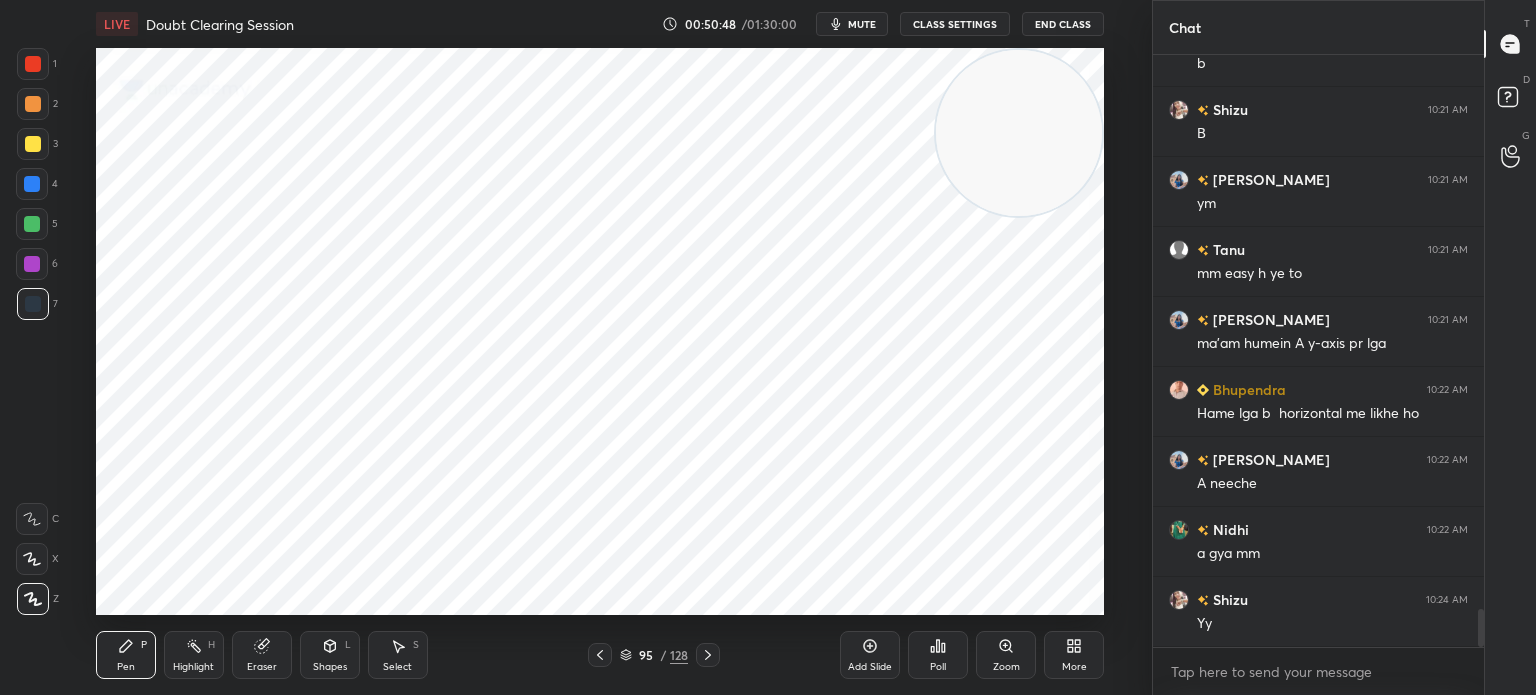 click 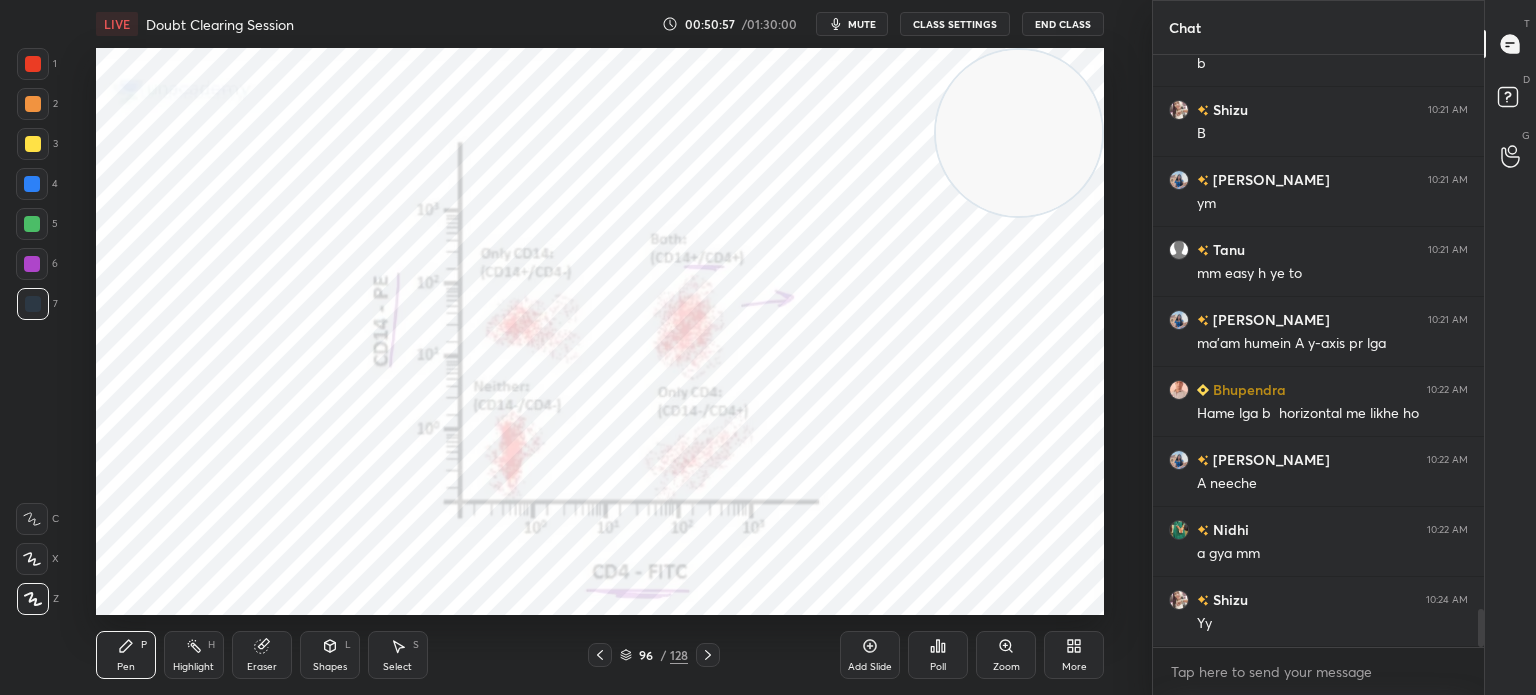 click 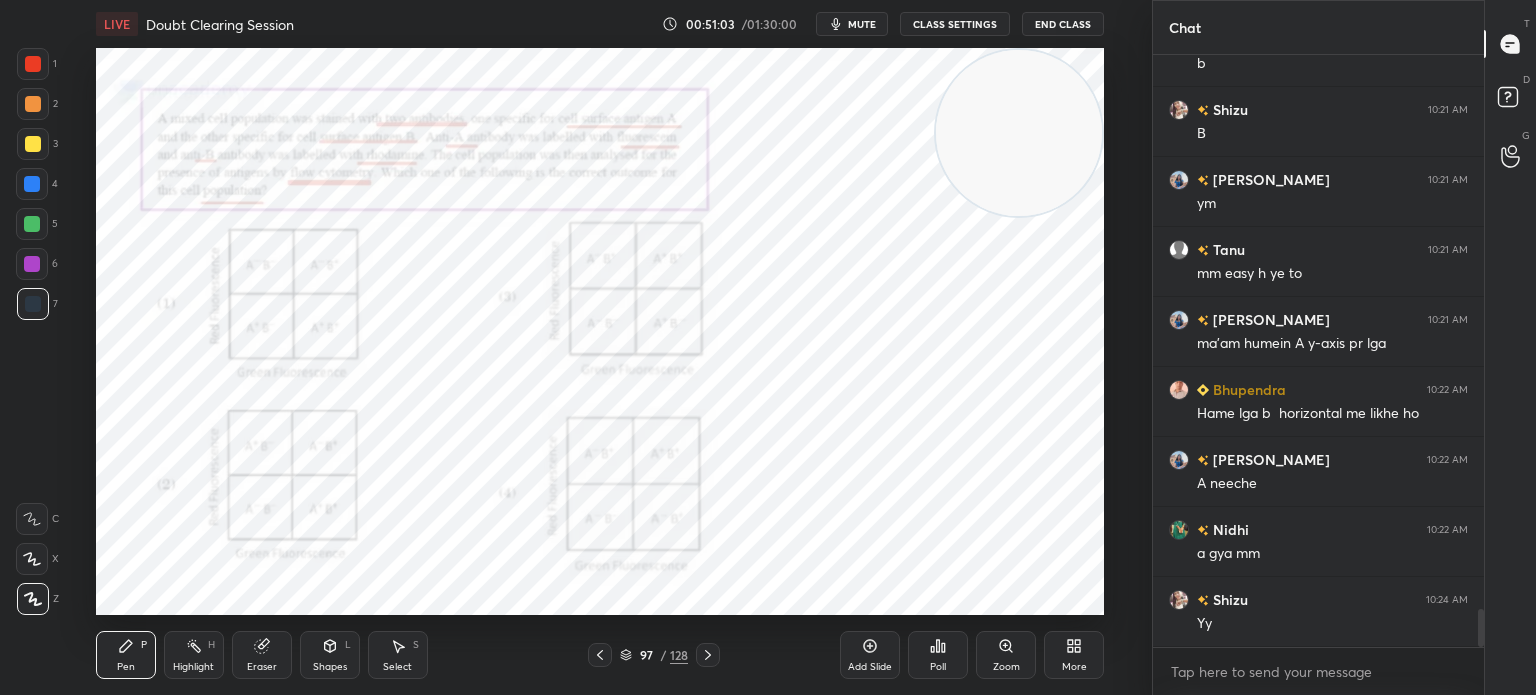 click on "Zoom" at bounding box center [1006, 655] 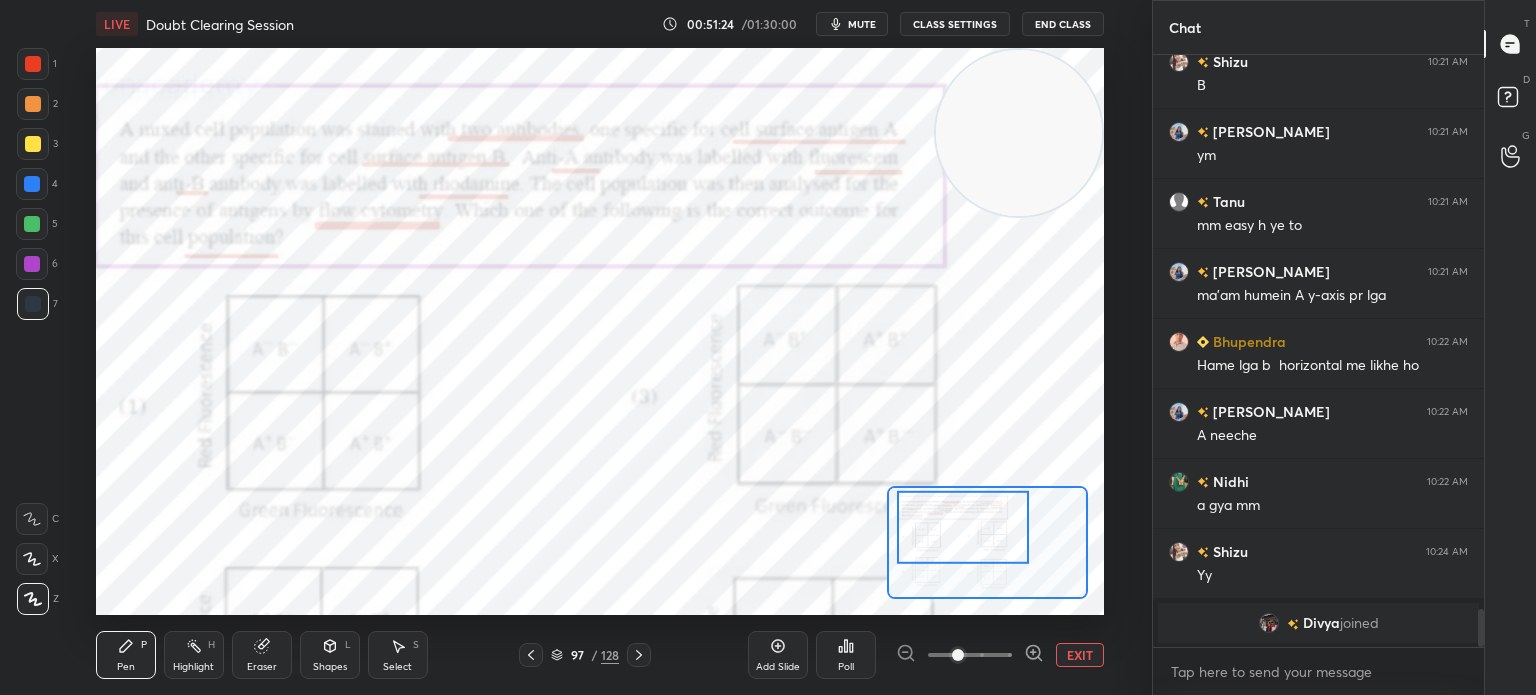scroll, scrollTop: 8336, scrollLeft: 0, axis: vertical 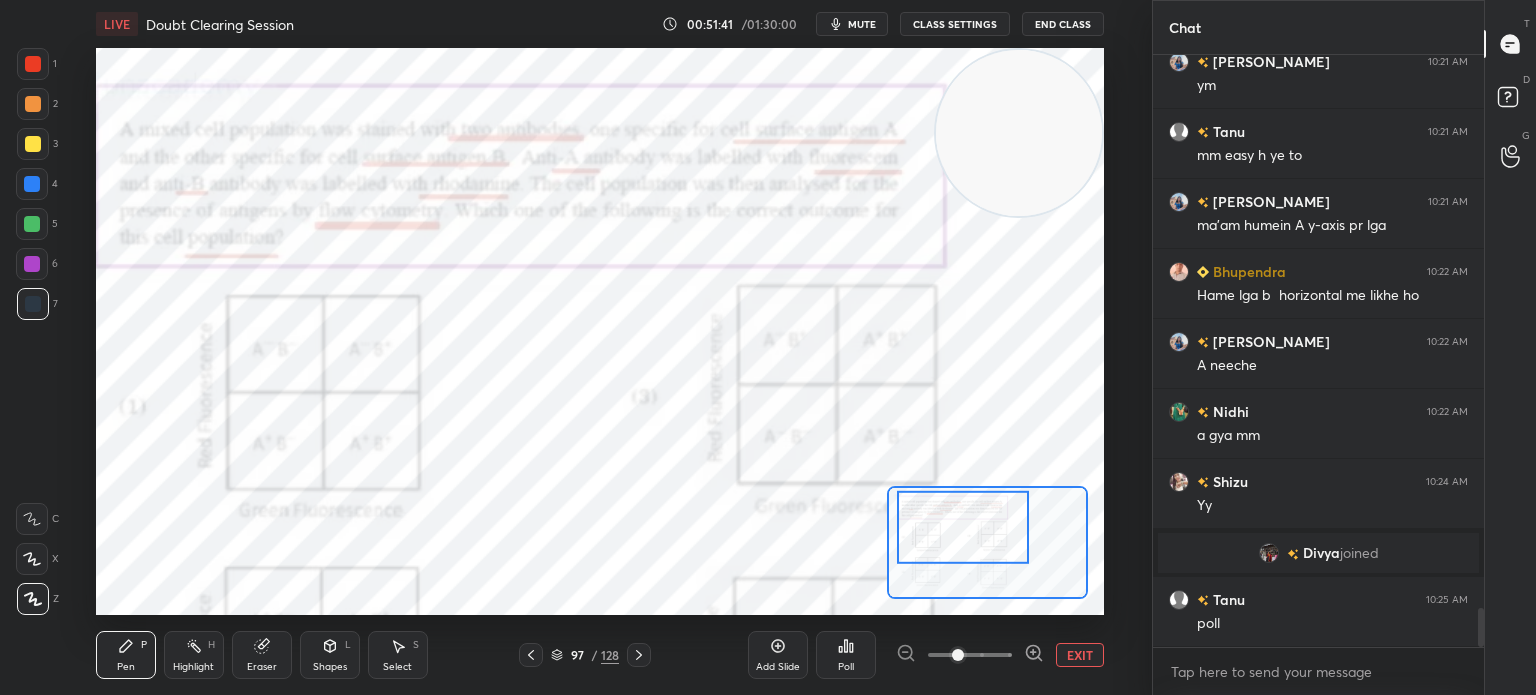 click on "EXIT" at bounding box center [1080, 655] 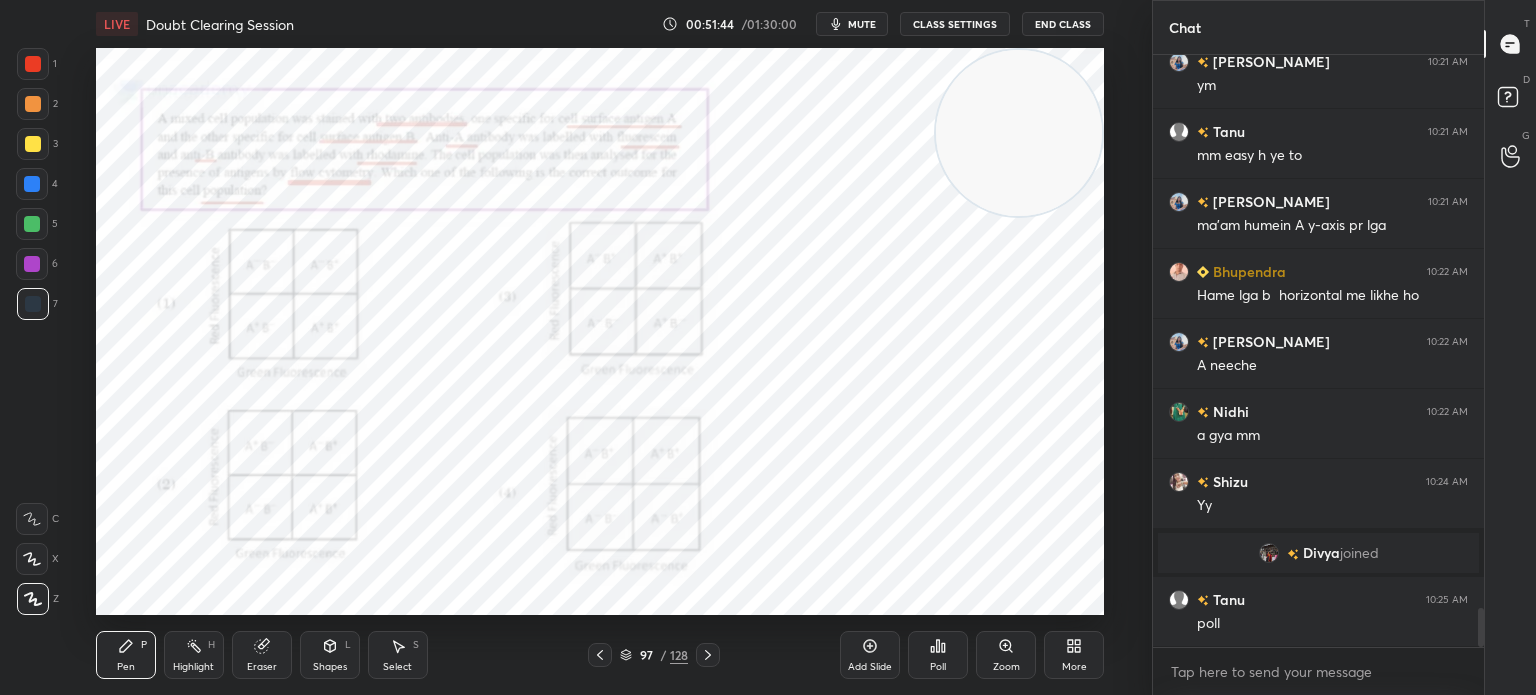 click 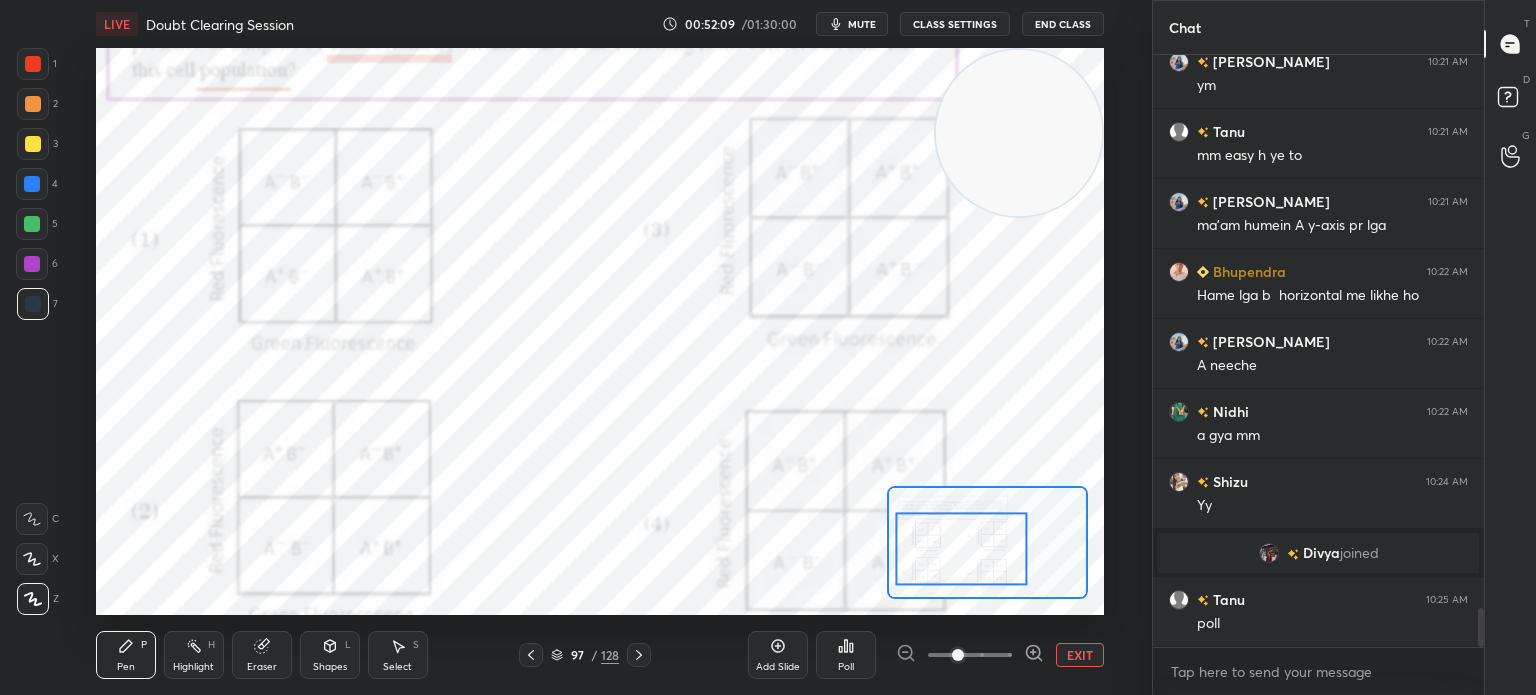 click on "Poll" at bounding box center [846, 655] 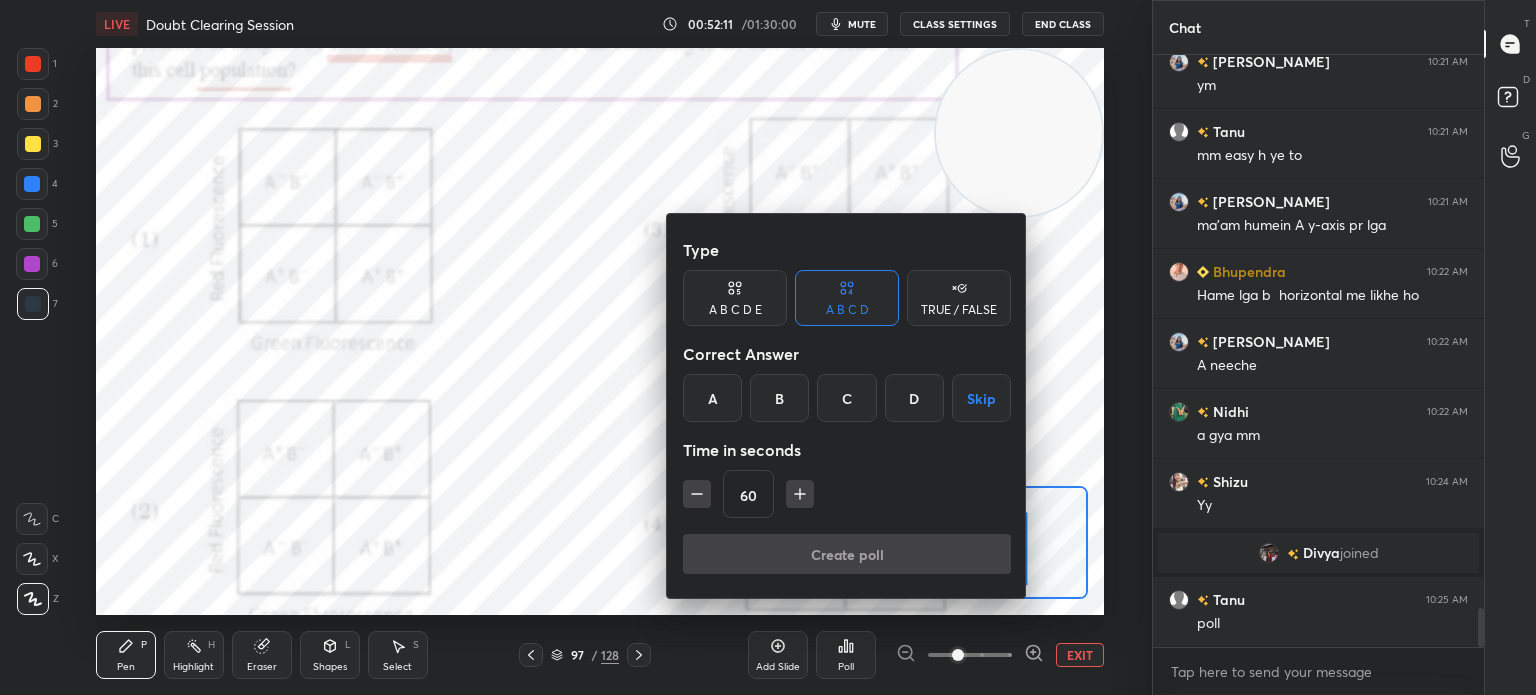 click on "C" at bounding box center [846, 398] 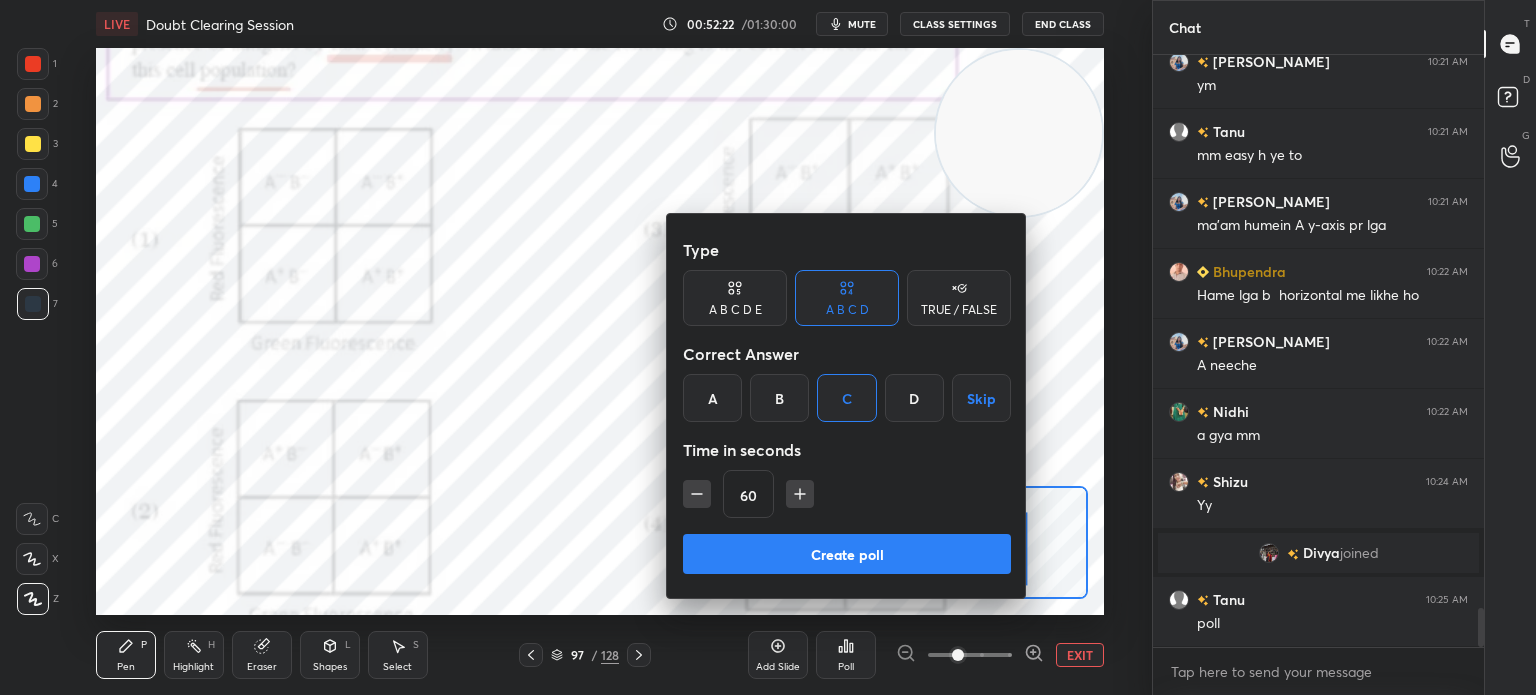 scroll, scrollTop: 8406, scrollLeft: 0, axis: vertical 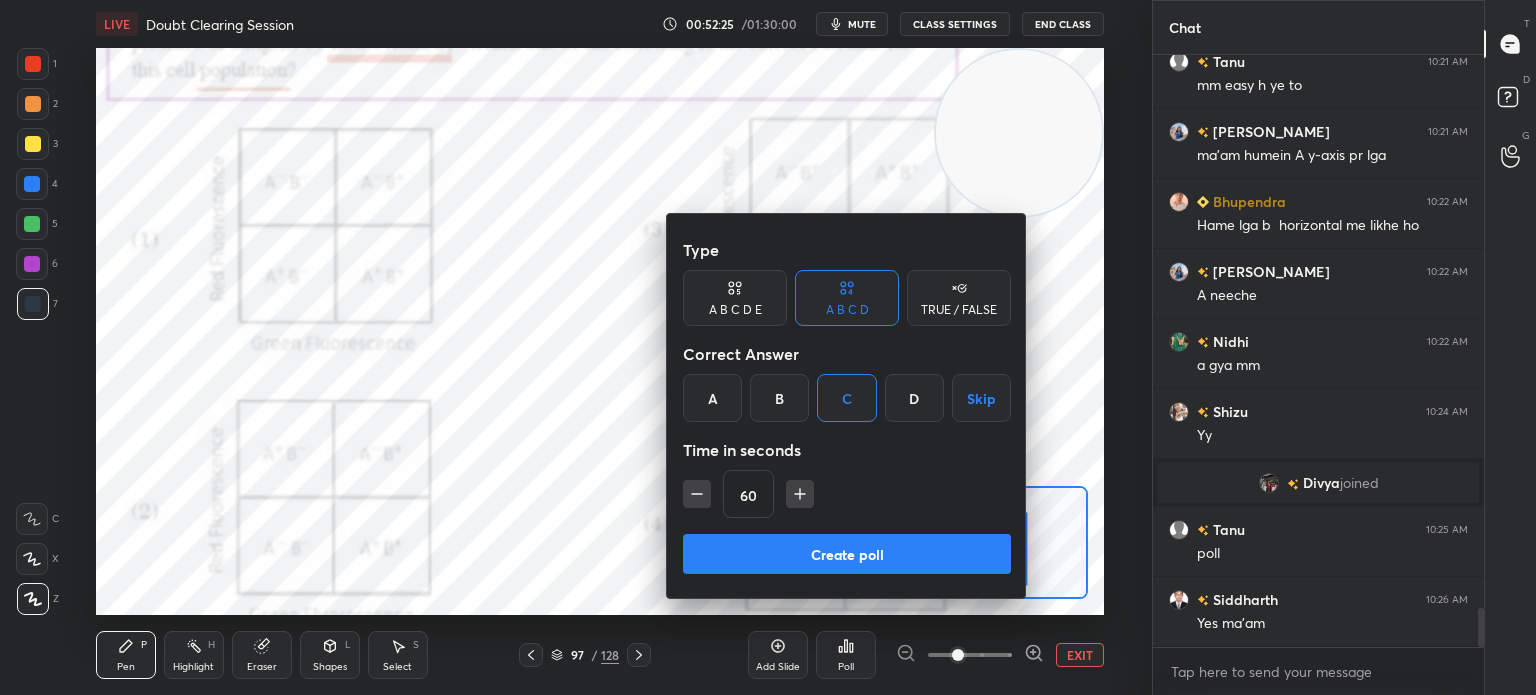 click on "Create poll" at bounding box center (847, 554) 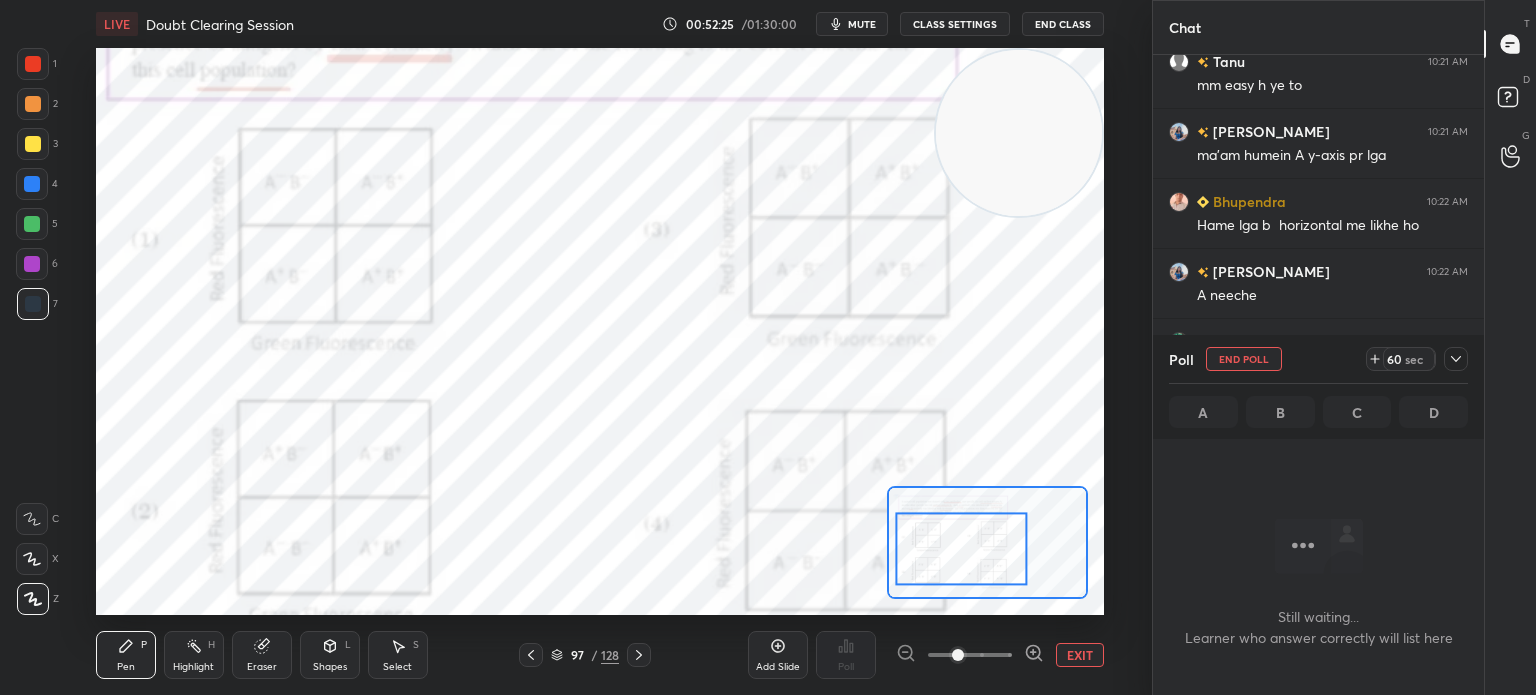scroll, scrollTop: 488, scrollLeft: 325, axis: both 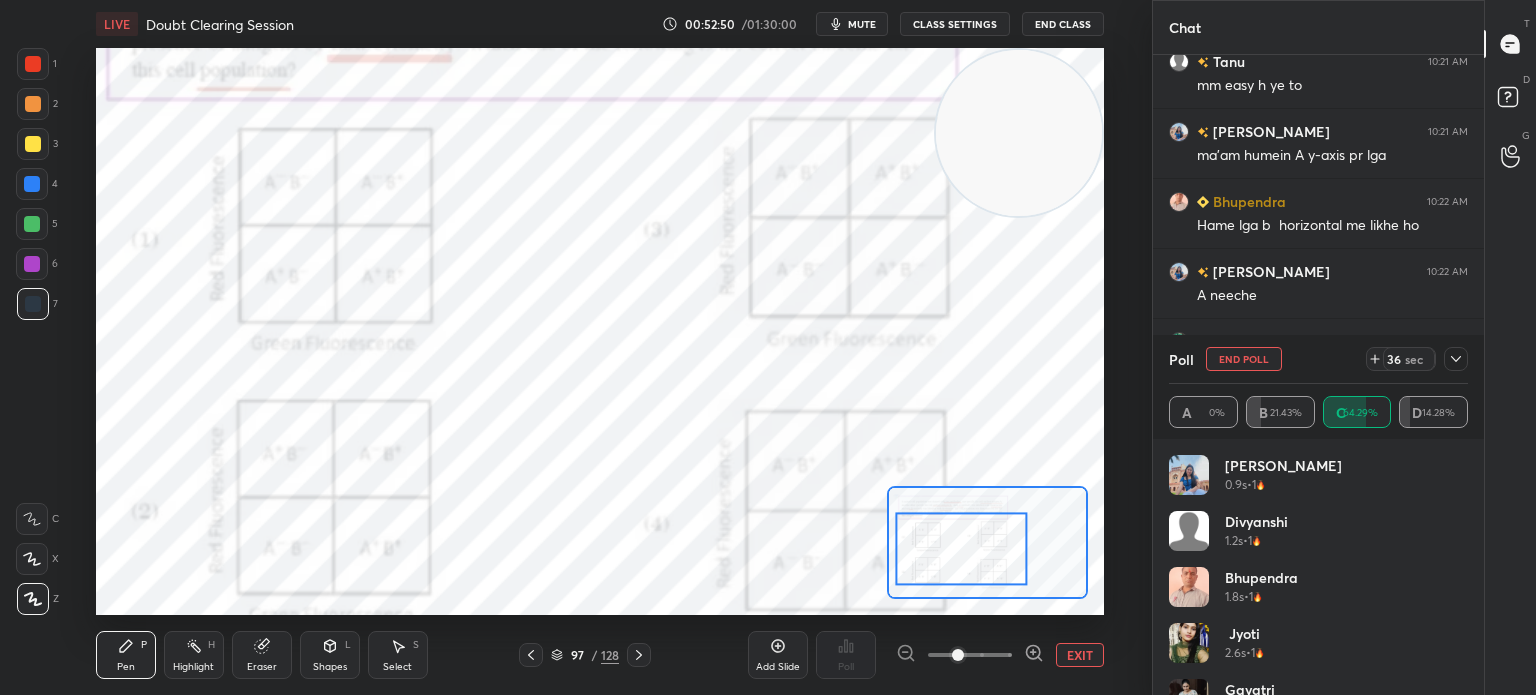 click 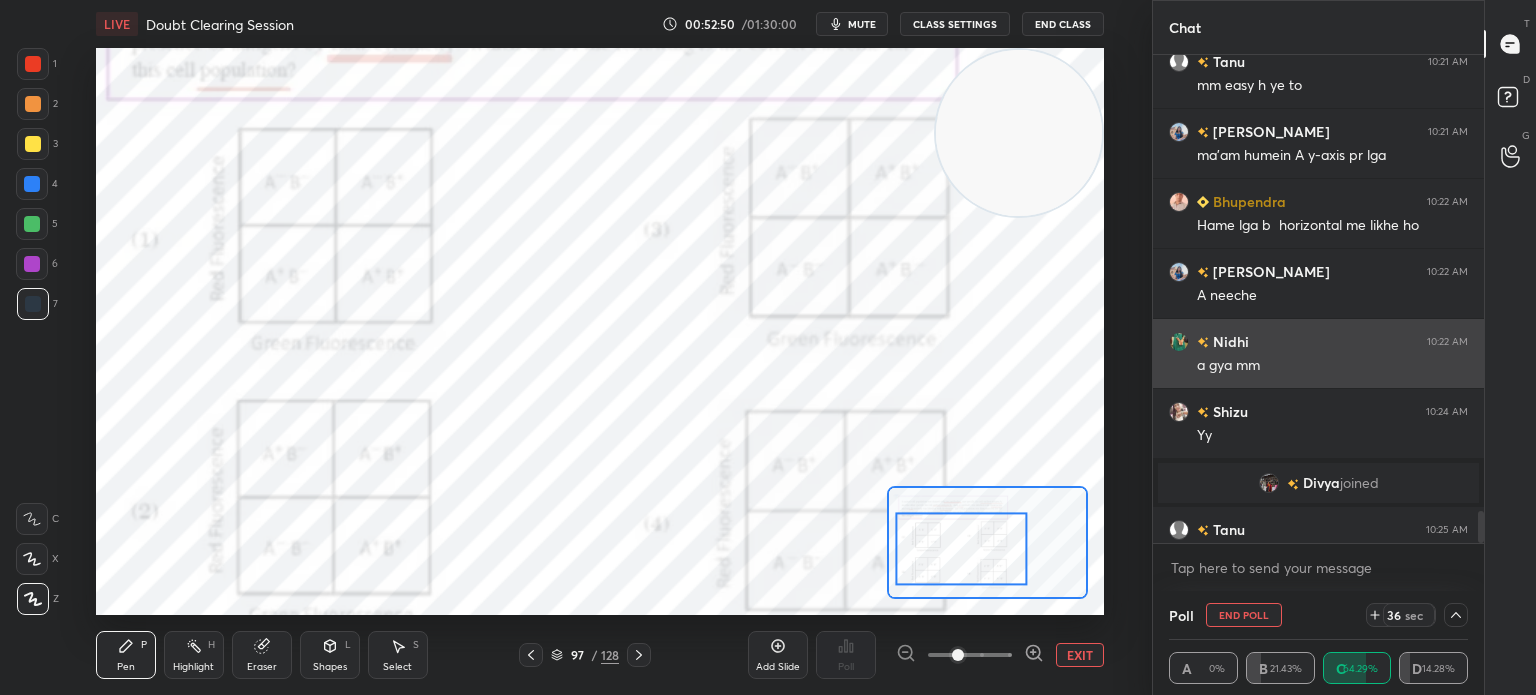 scroll, scrollTop: 130, scrollLeft: 293, axis: both 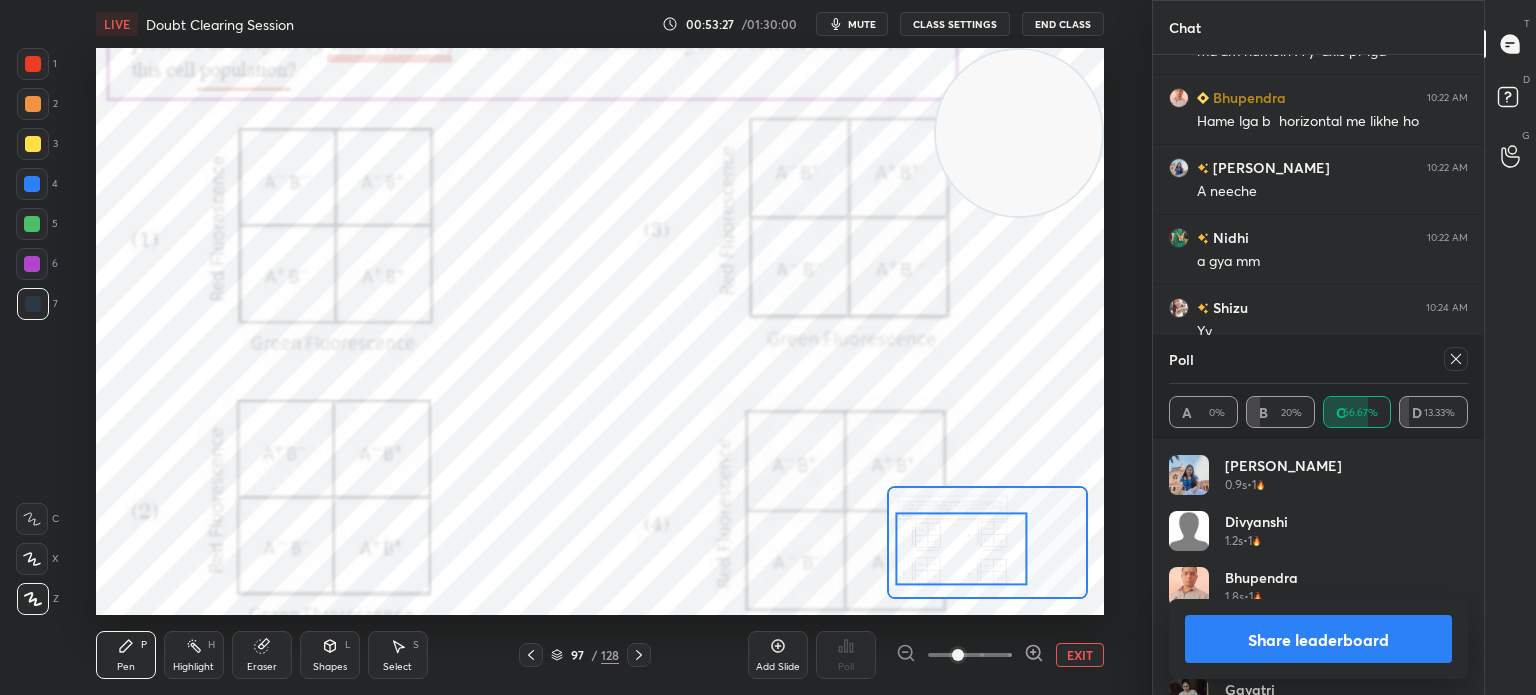 click on "Poll A 0% B 20% C 66.67% D 13.33%" at bounding box center (1318, 387) 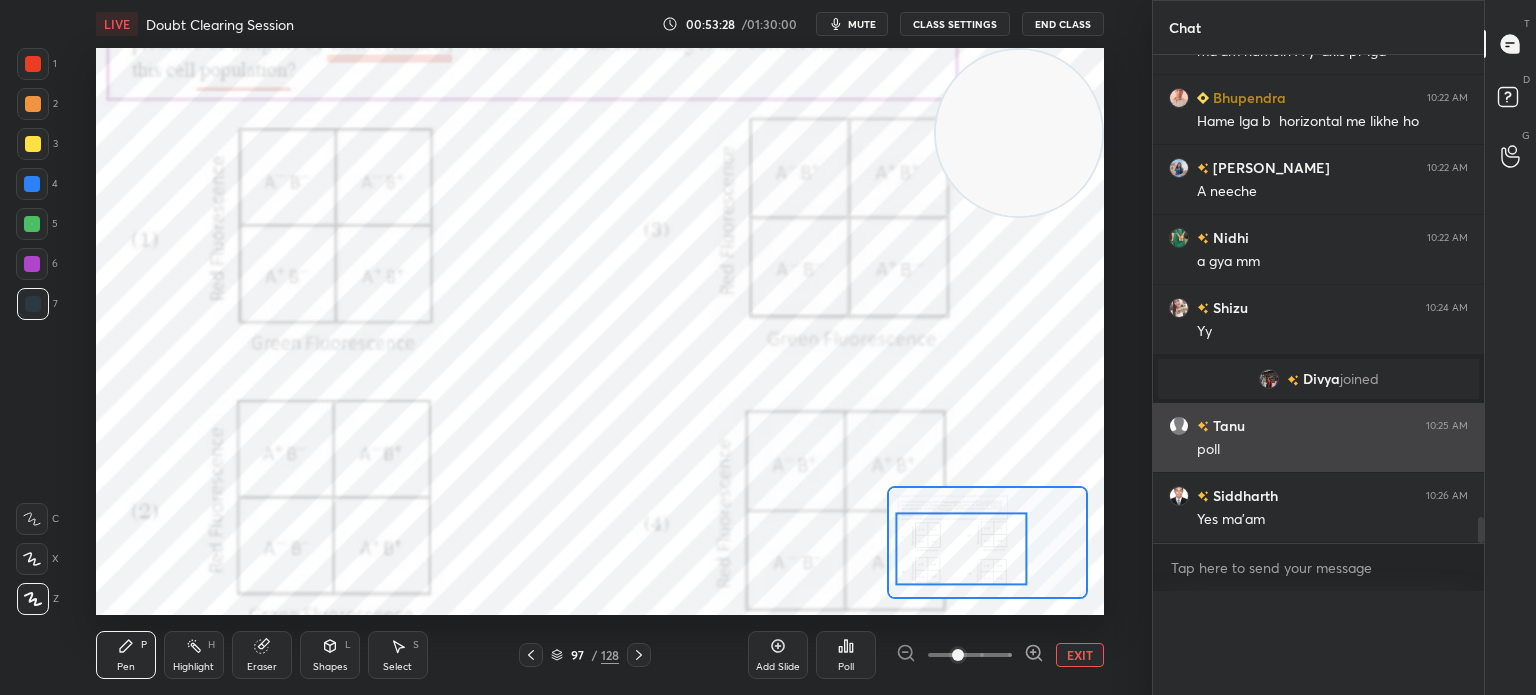 scroll, scrollTop: 0, scrollLeft: 0, axis: both 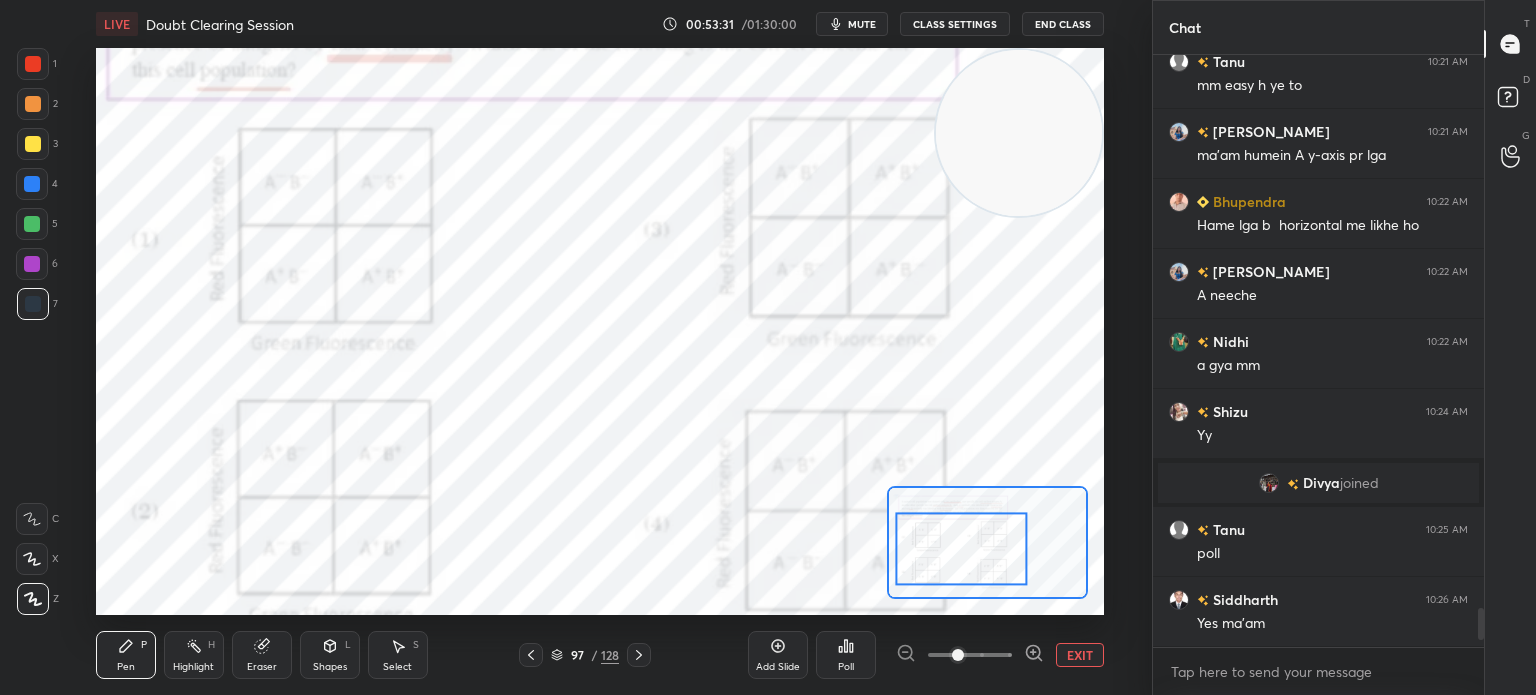 click on "EXIT" at bounding box center [1080, 655] 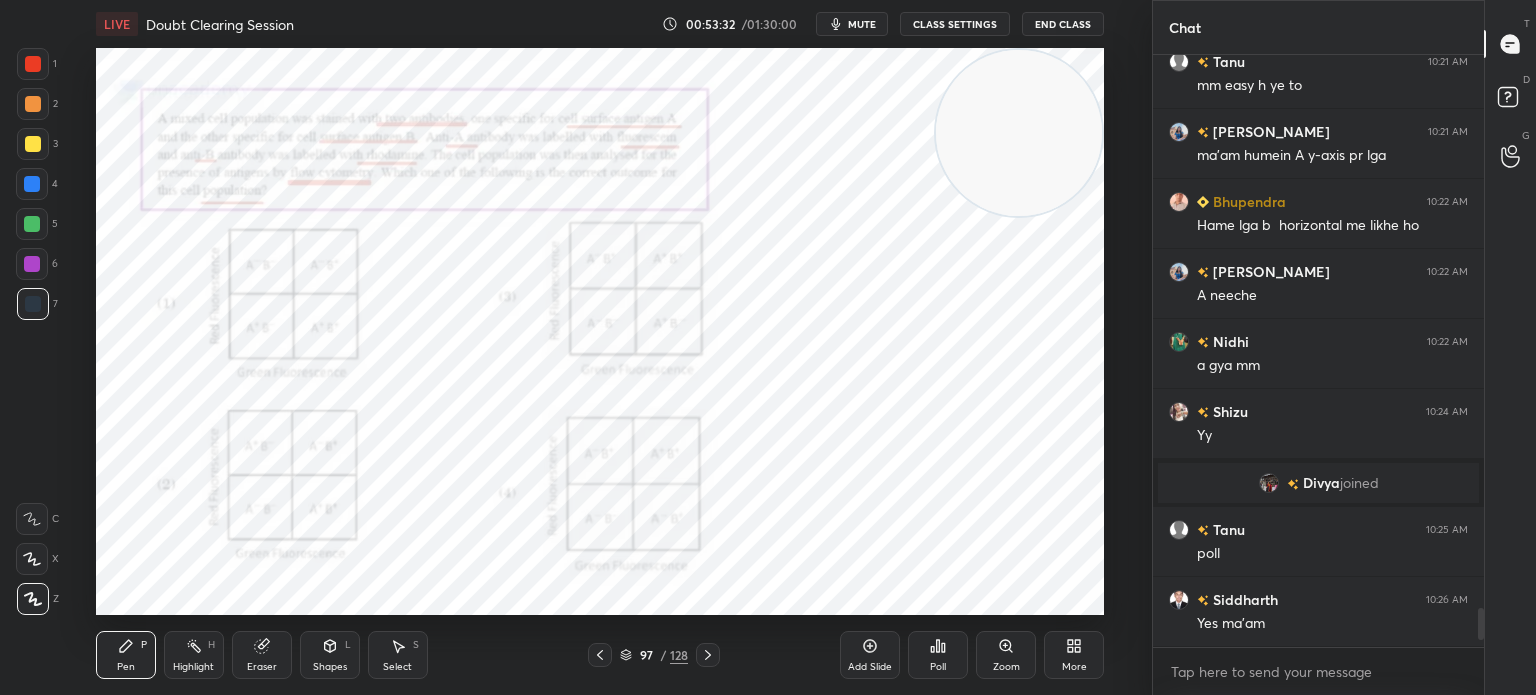 click 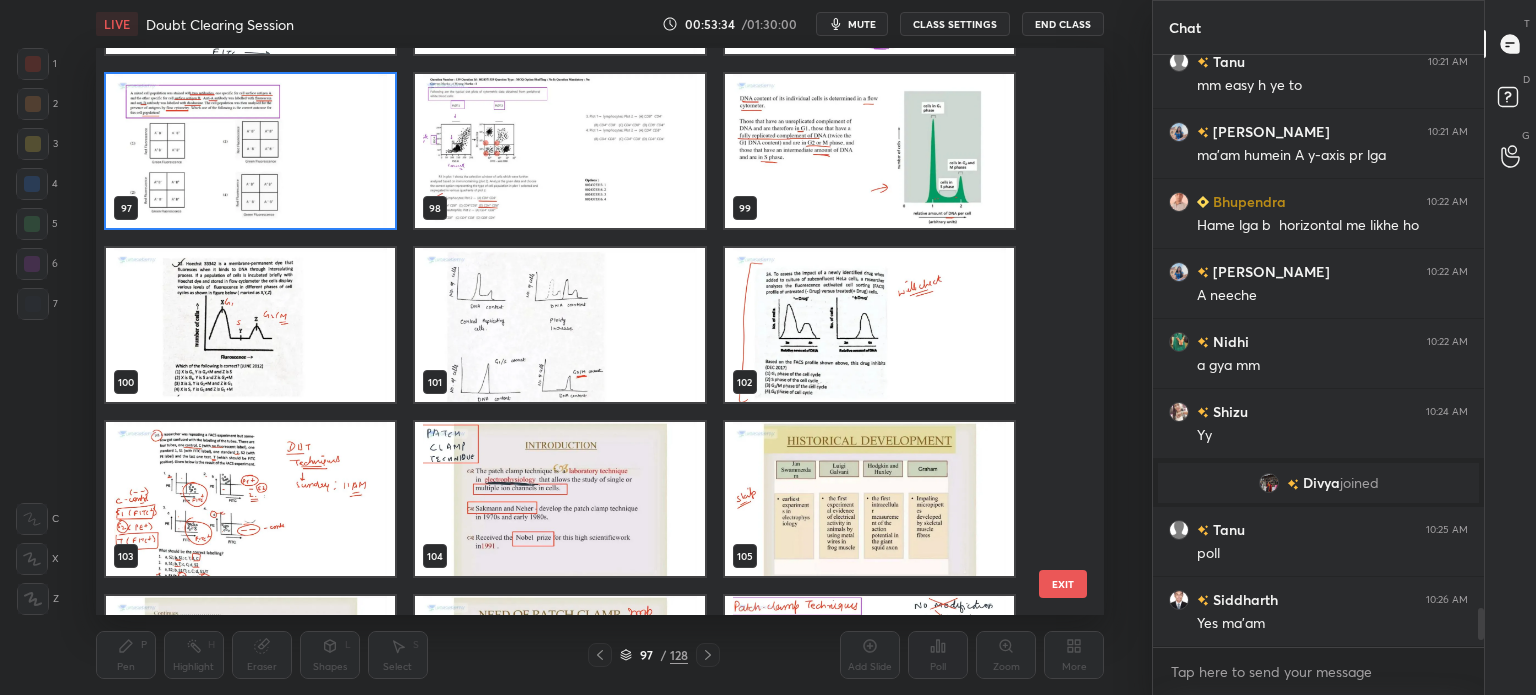 click at bounding box center (868, 151) 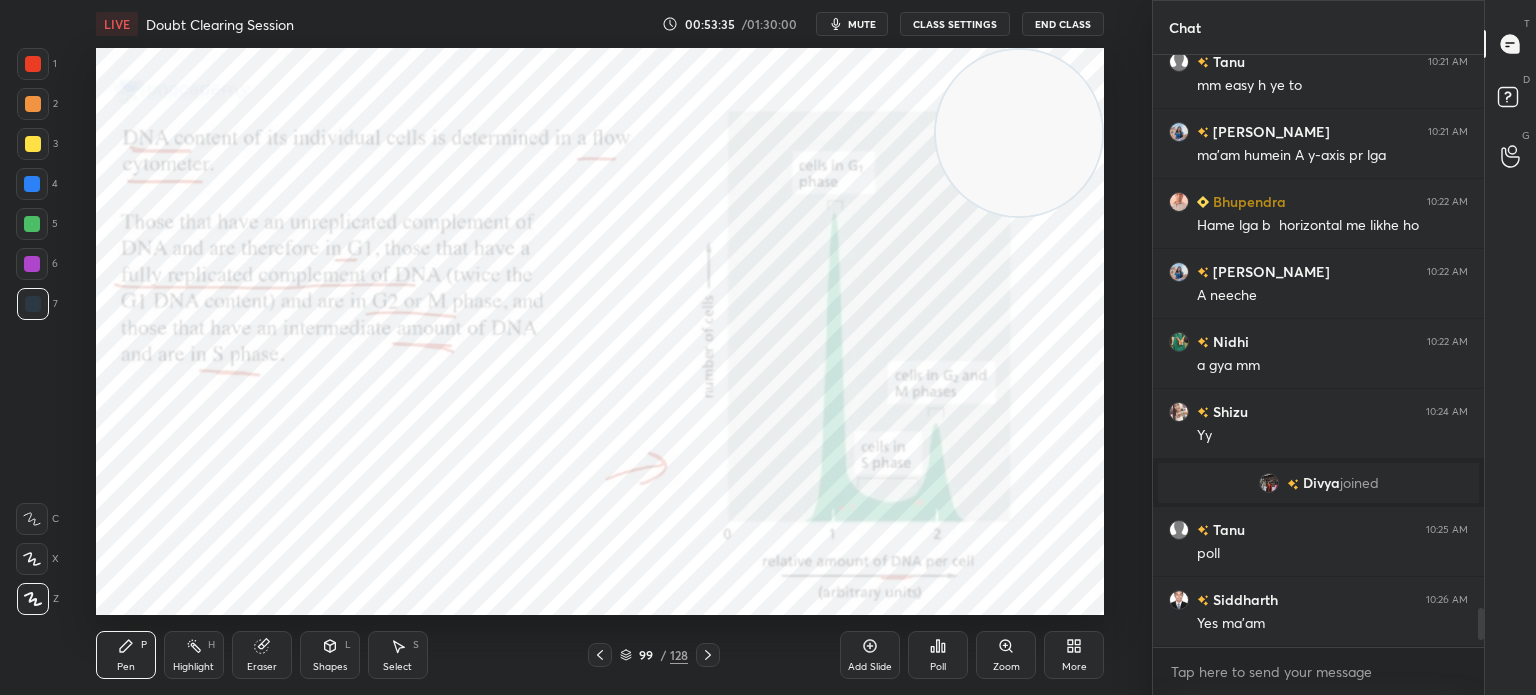click at bounding box center (868, 151) 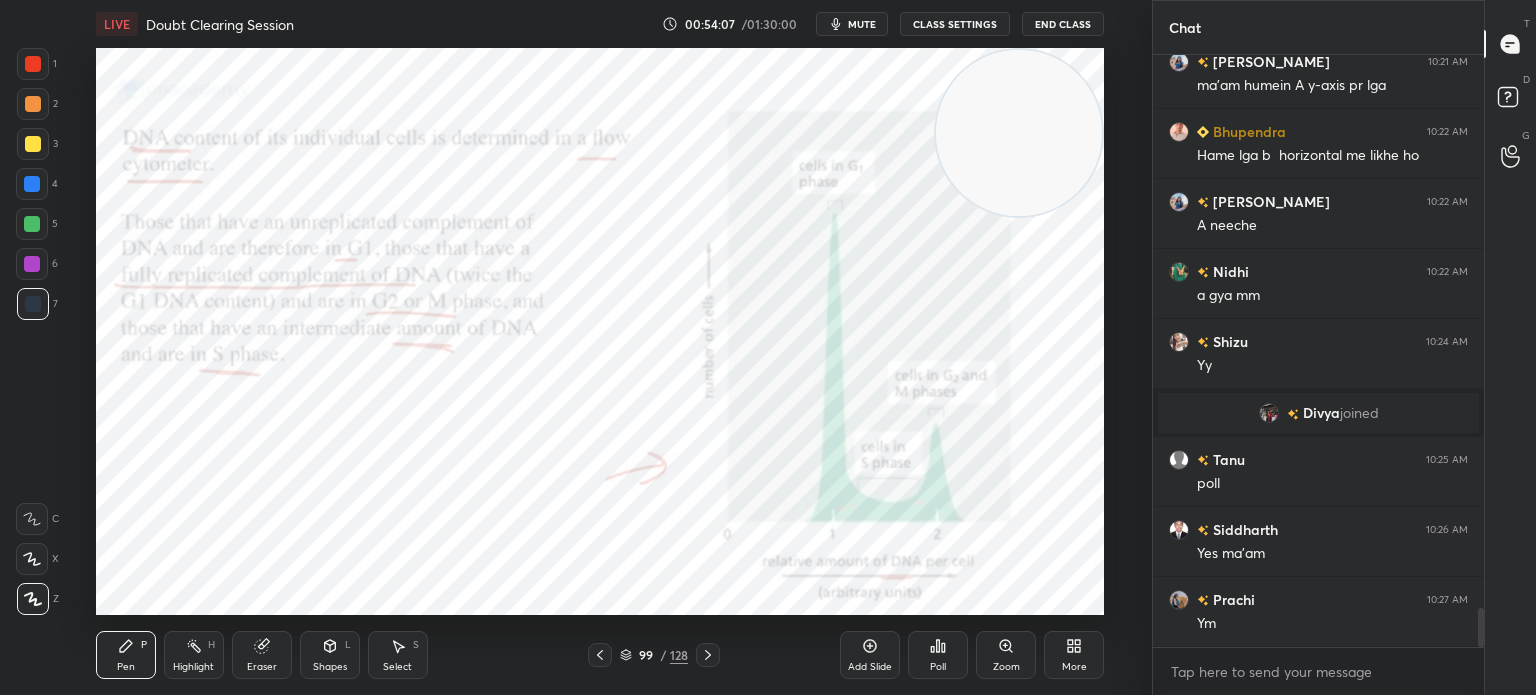 click 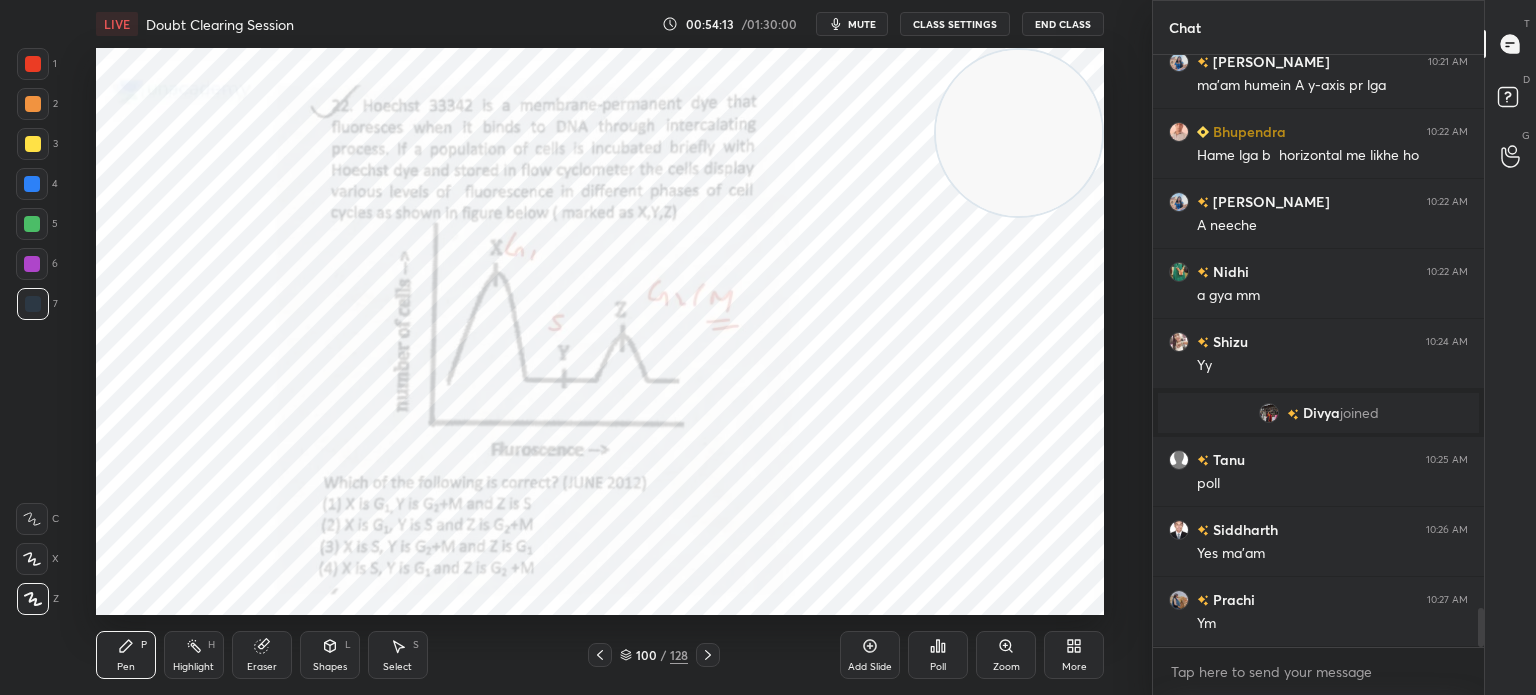 click 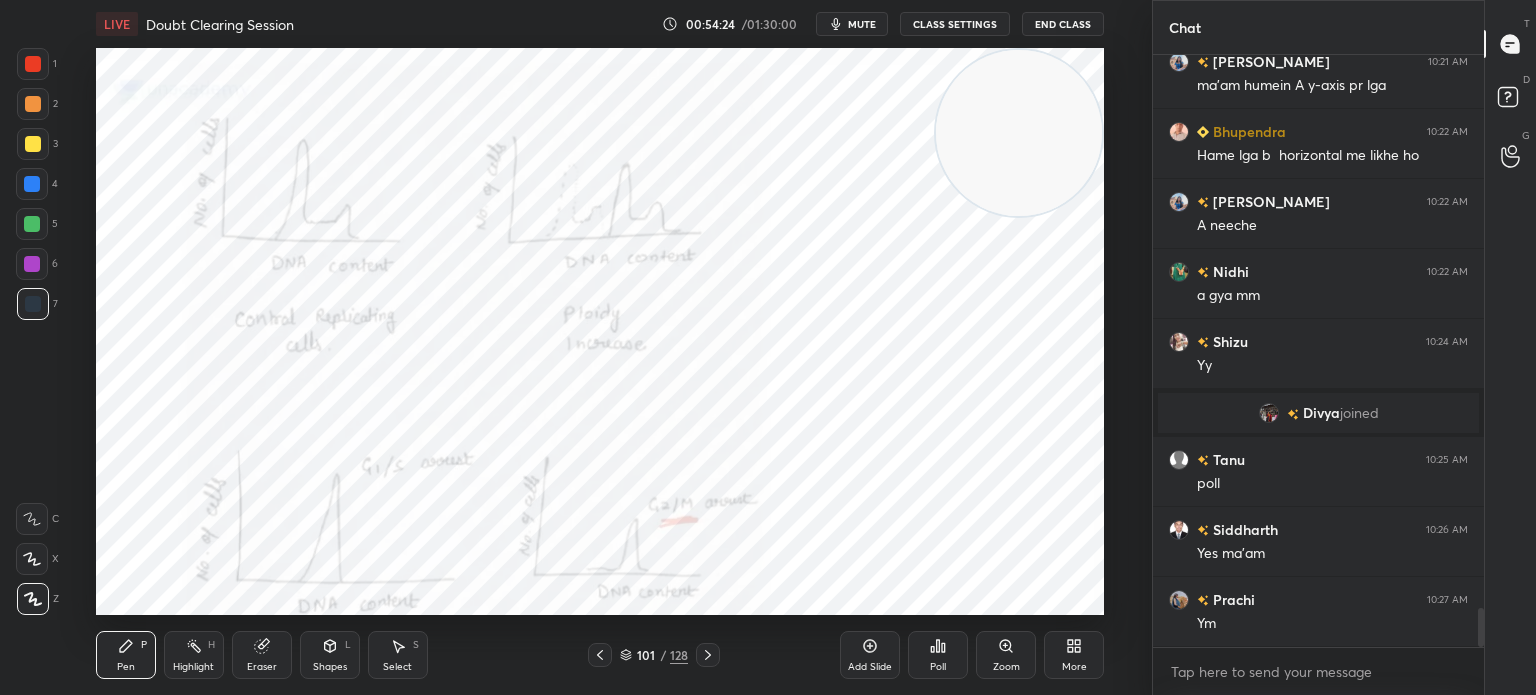 click 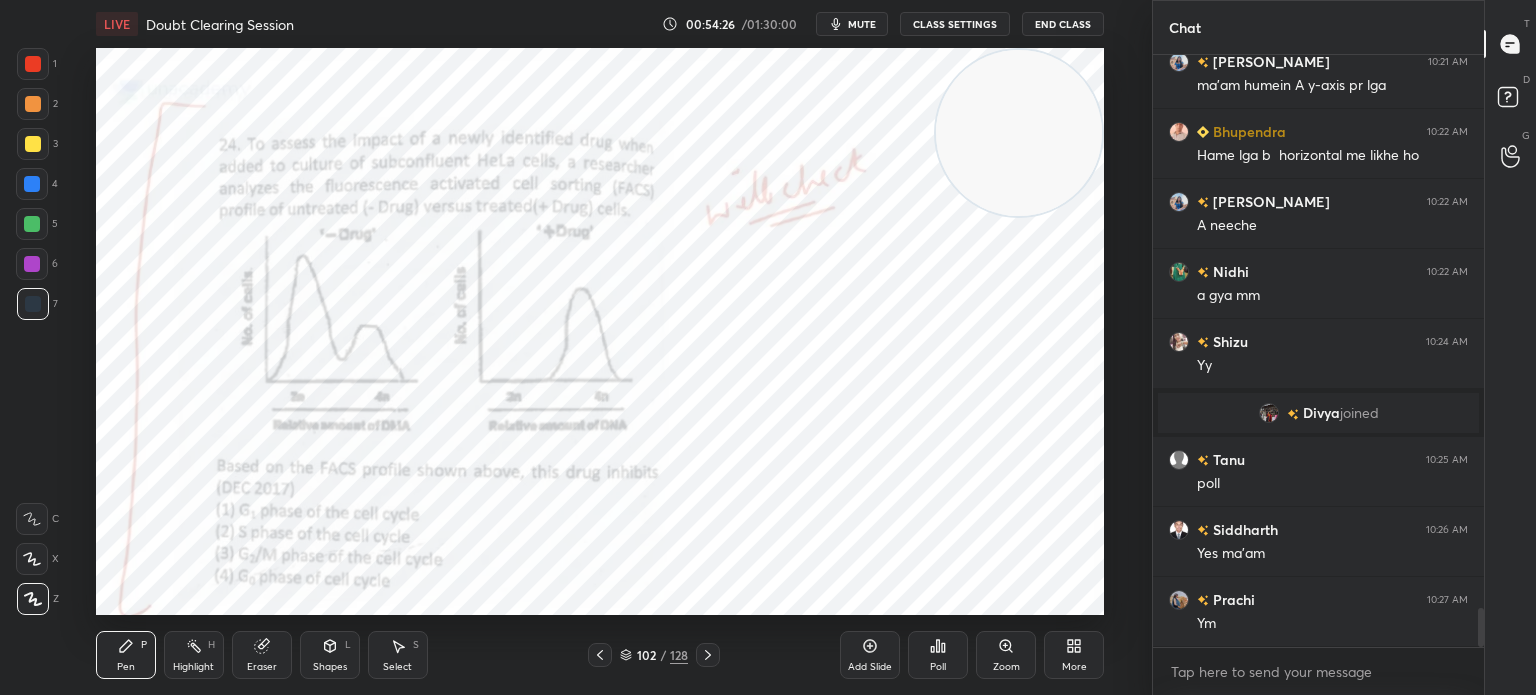 click on "102 / 128" at bounding box center [654, 655] 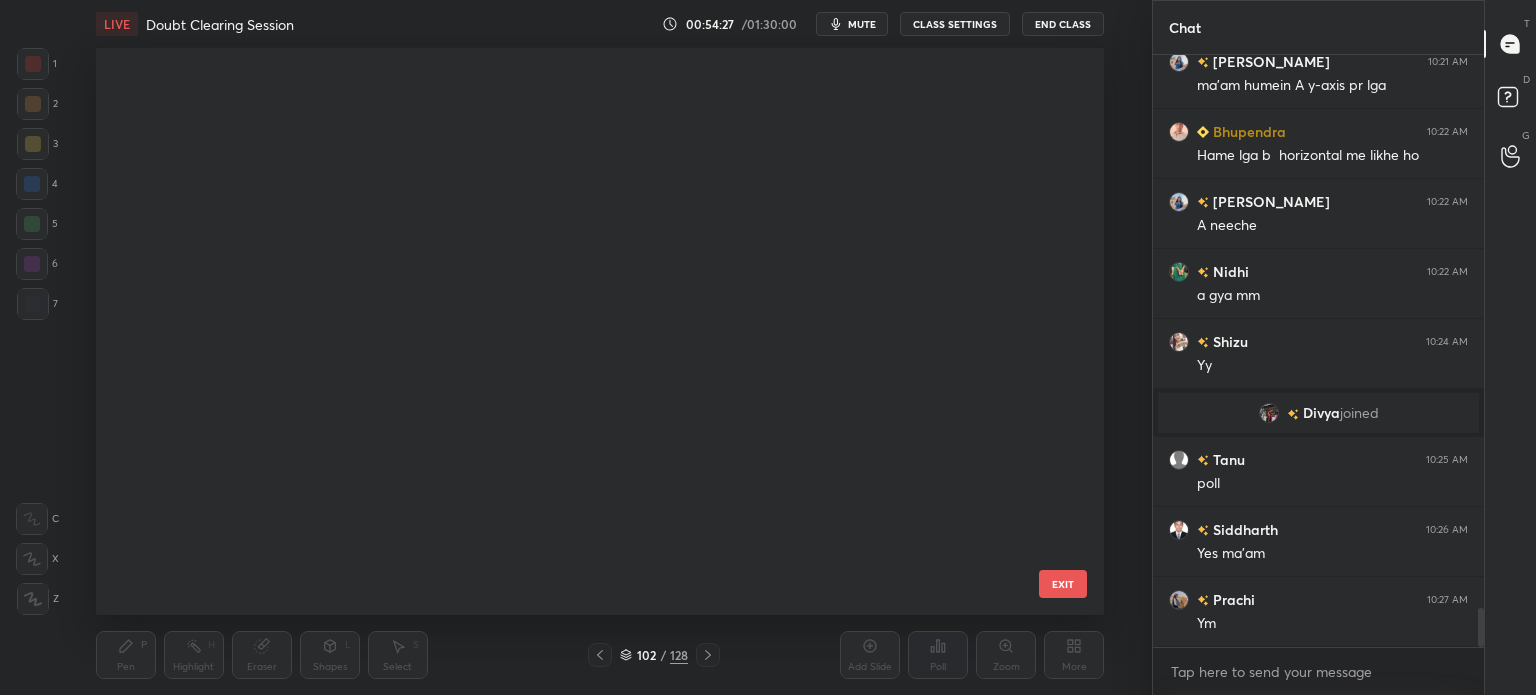 scroll, scrollTop: 5348, scrollLeft: 0, axis: vertical 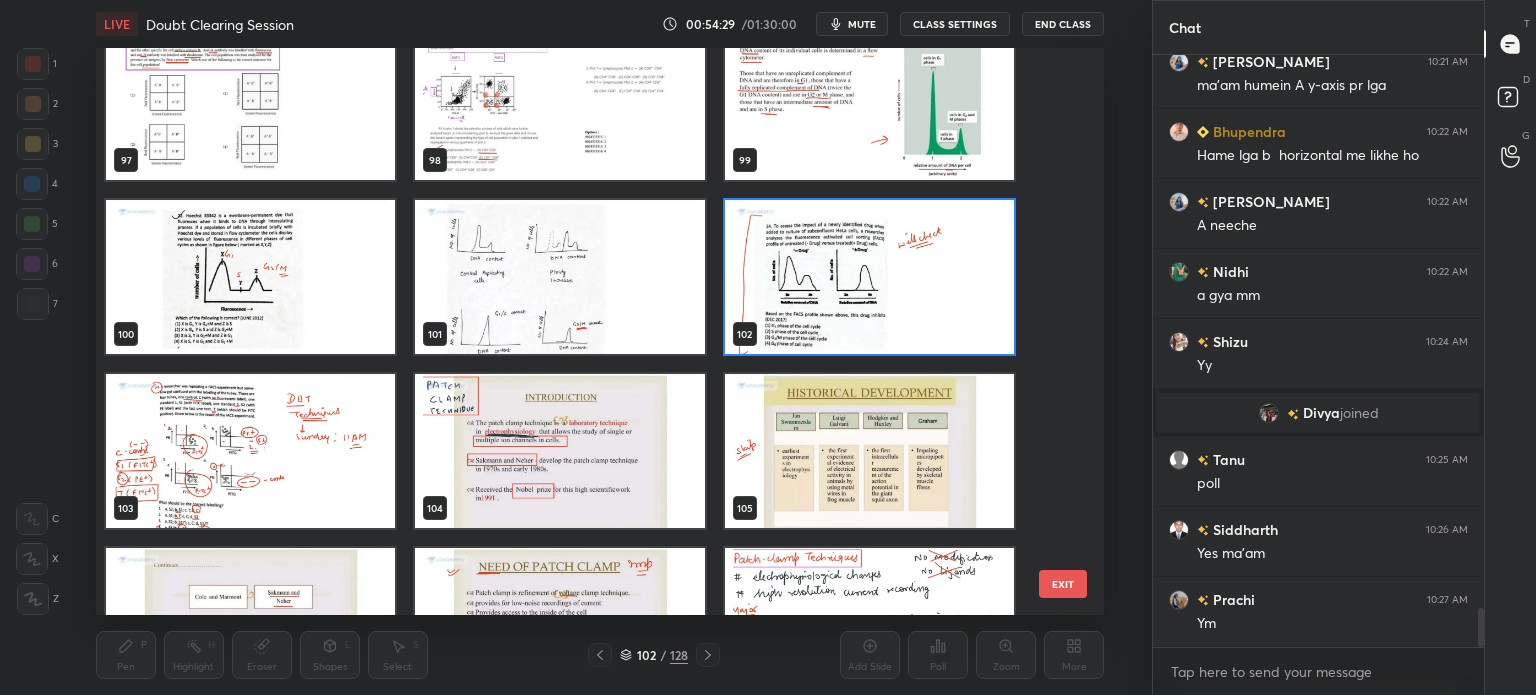 click at bounding box center [868, 277] 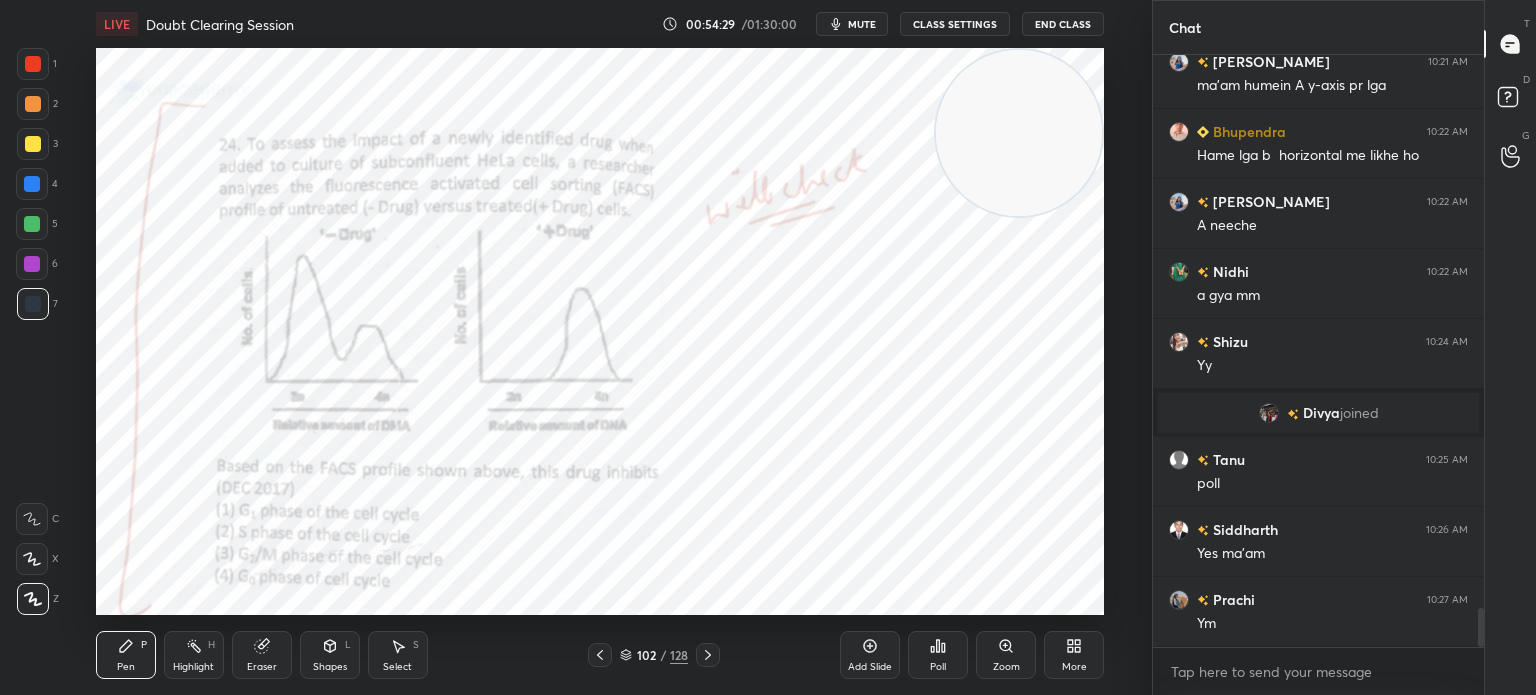 click at bounding box center [868, 277] 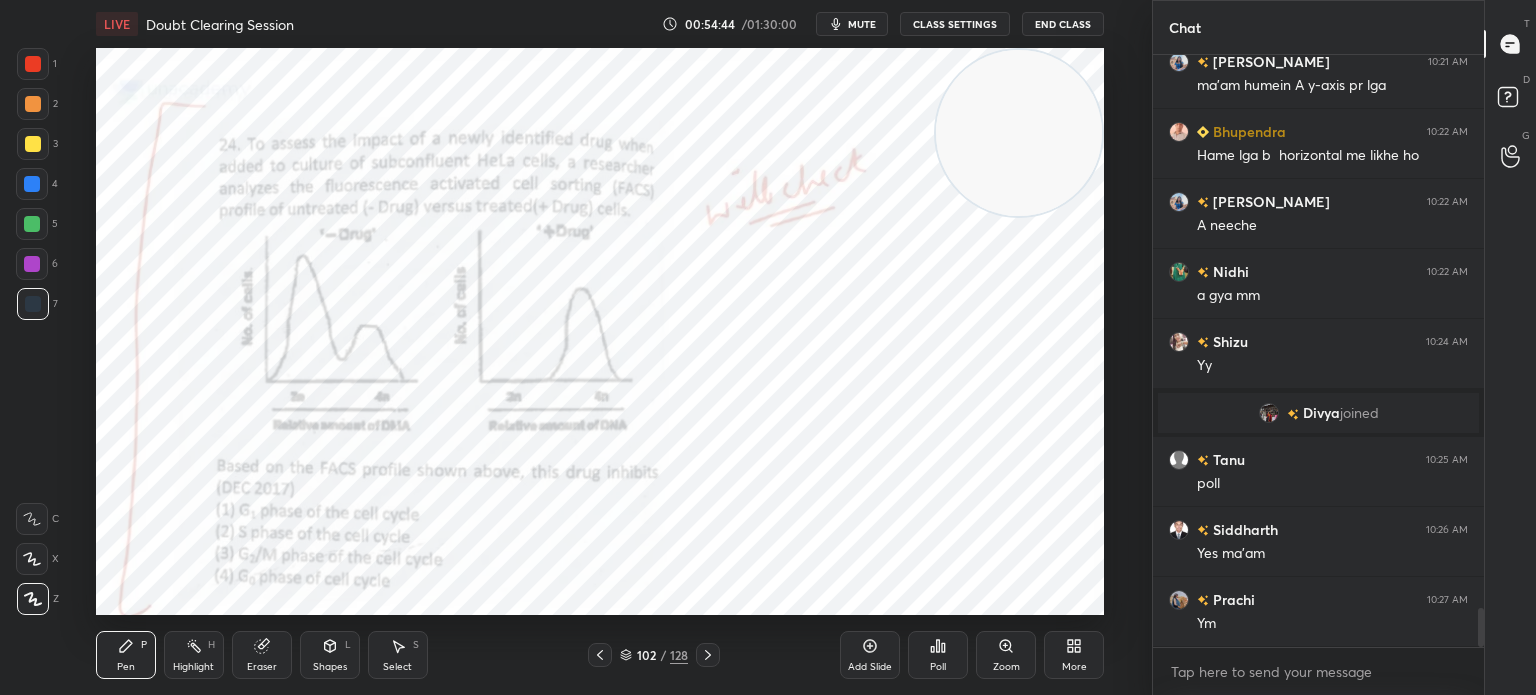 click on "Eraser" at bounding box center [262, 655] 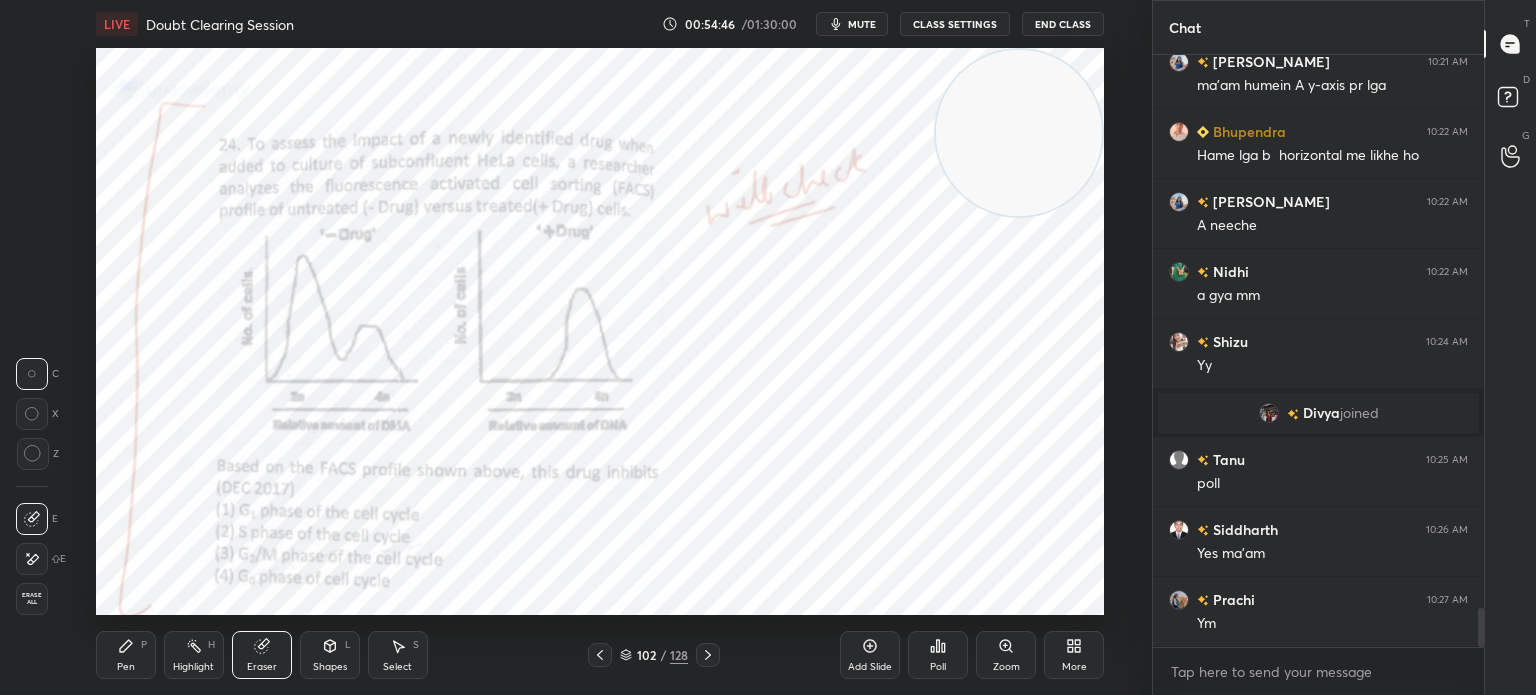 click 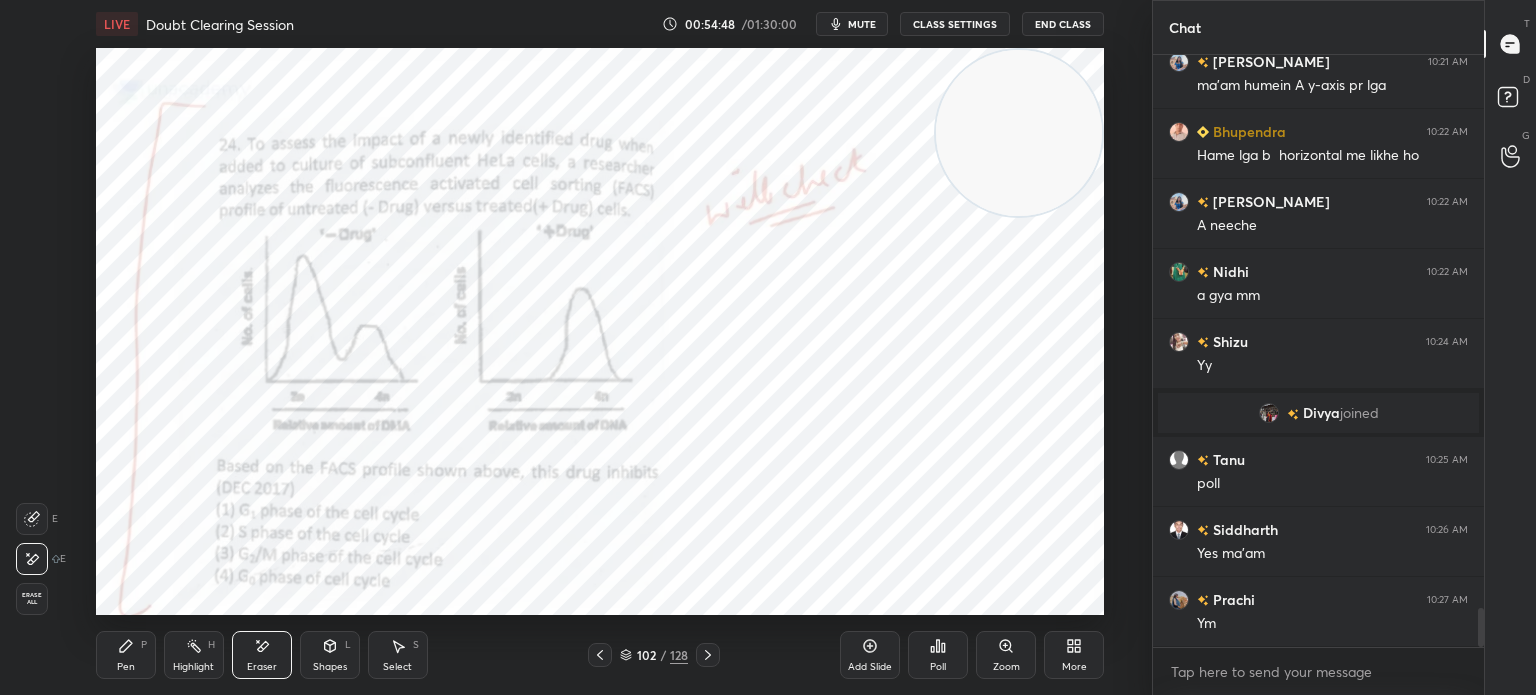 click on "102 / 128" at bounding box center (654, 655) 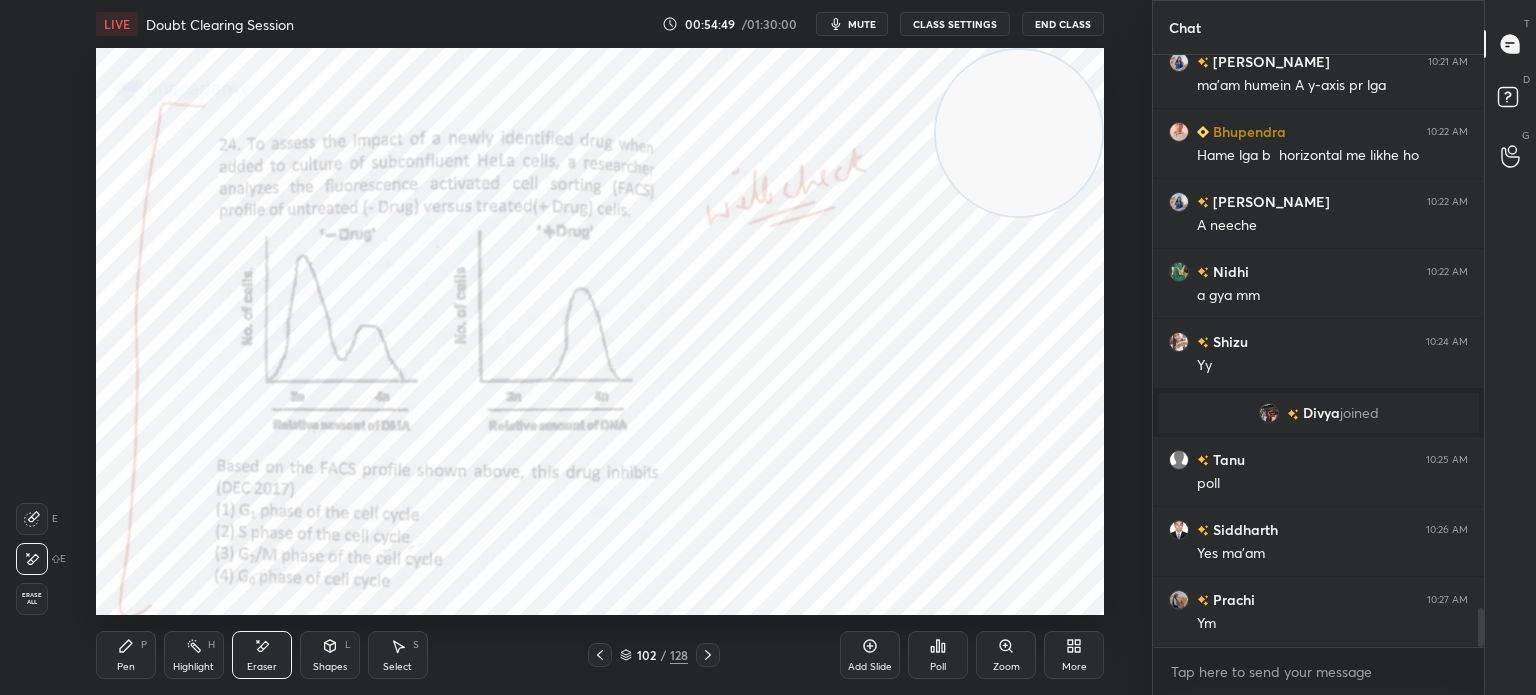 click on "102 / 128" at bounding box center [654, 655] 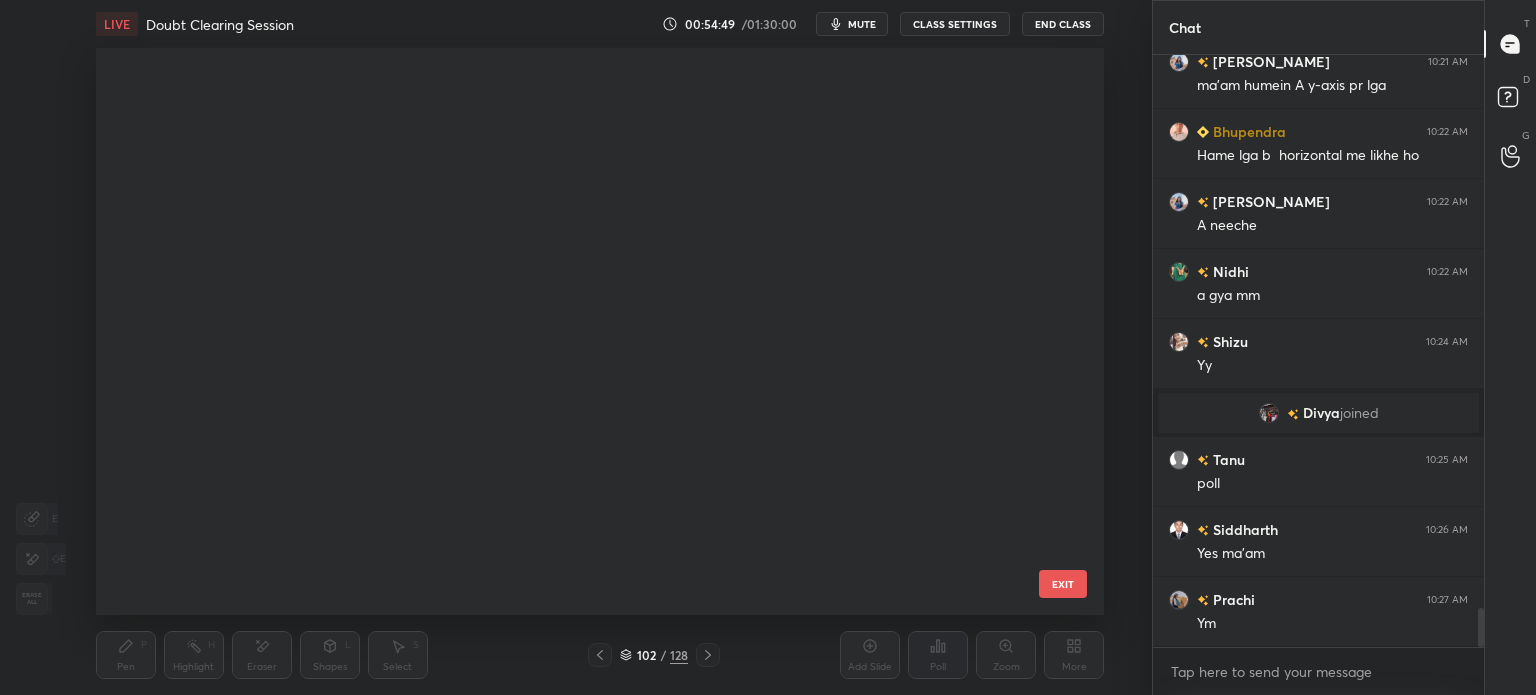 scroll, scrollTop: 5348, scrollLeft: 0, axis: vertical 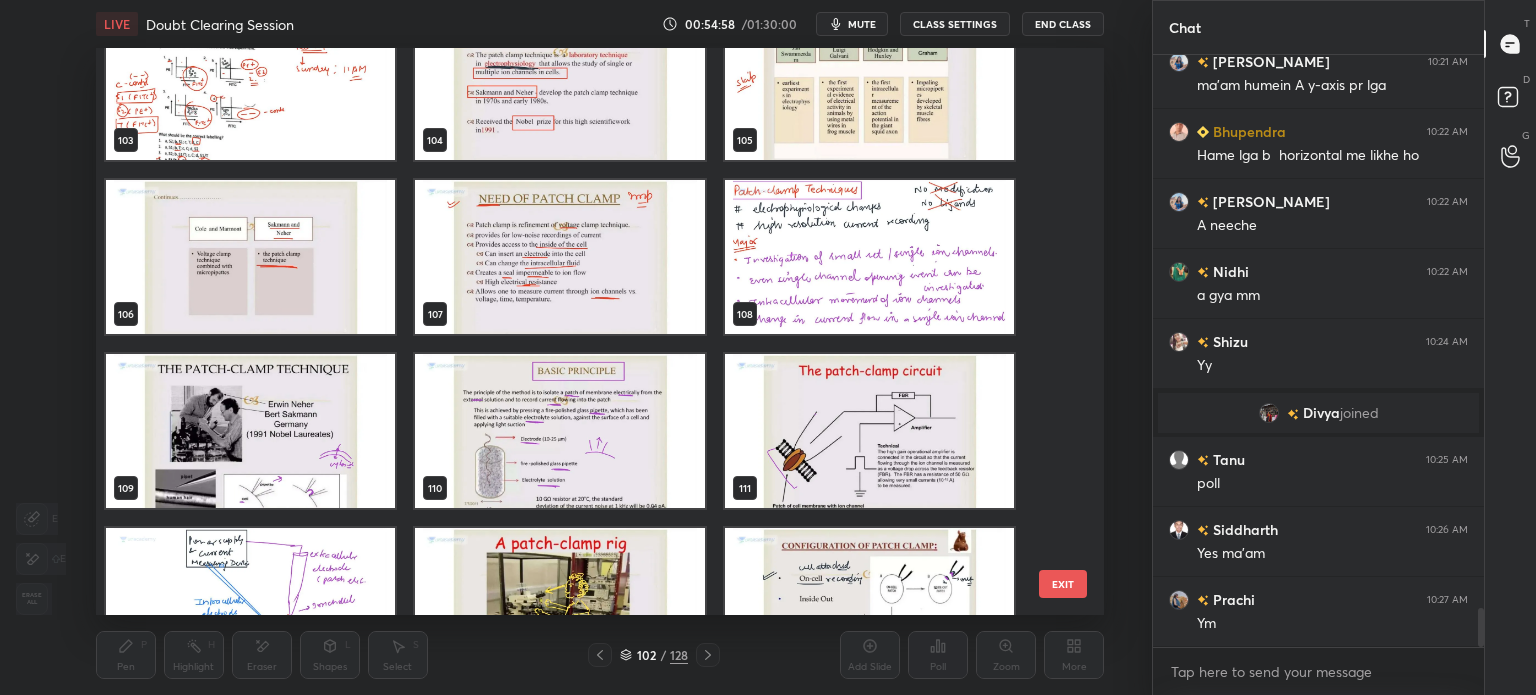 click at bounding box center [868, 257] 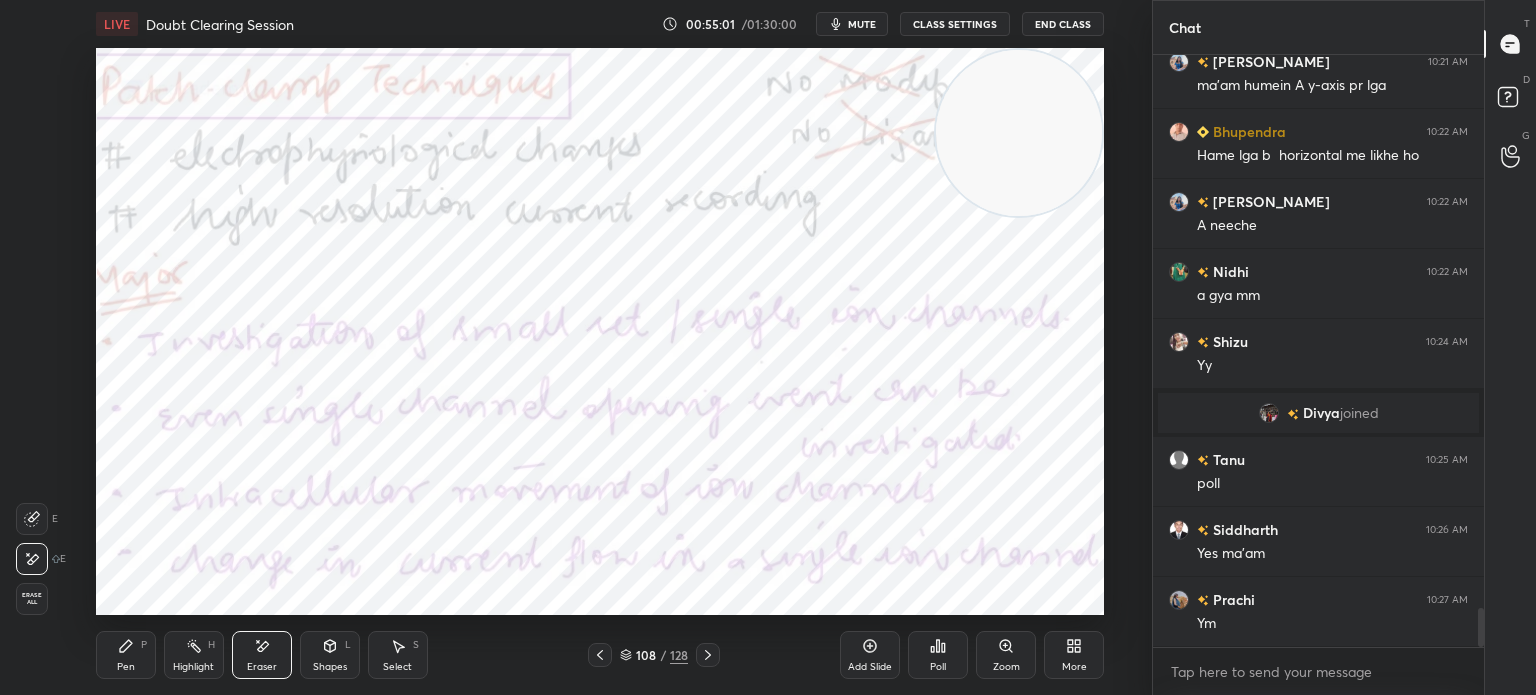 click on "Pen P" at bounding box center [126, 655] 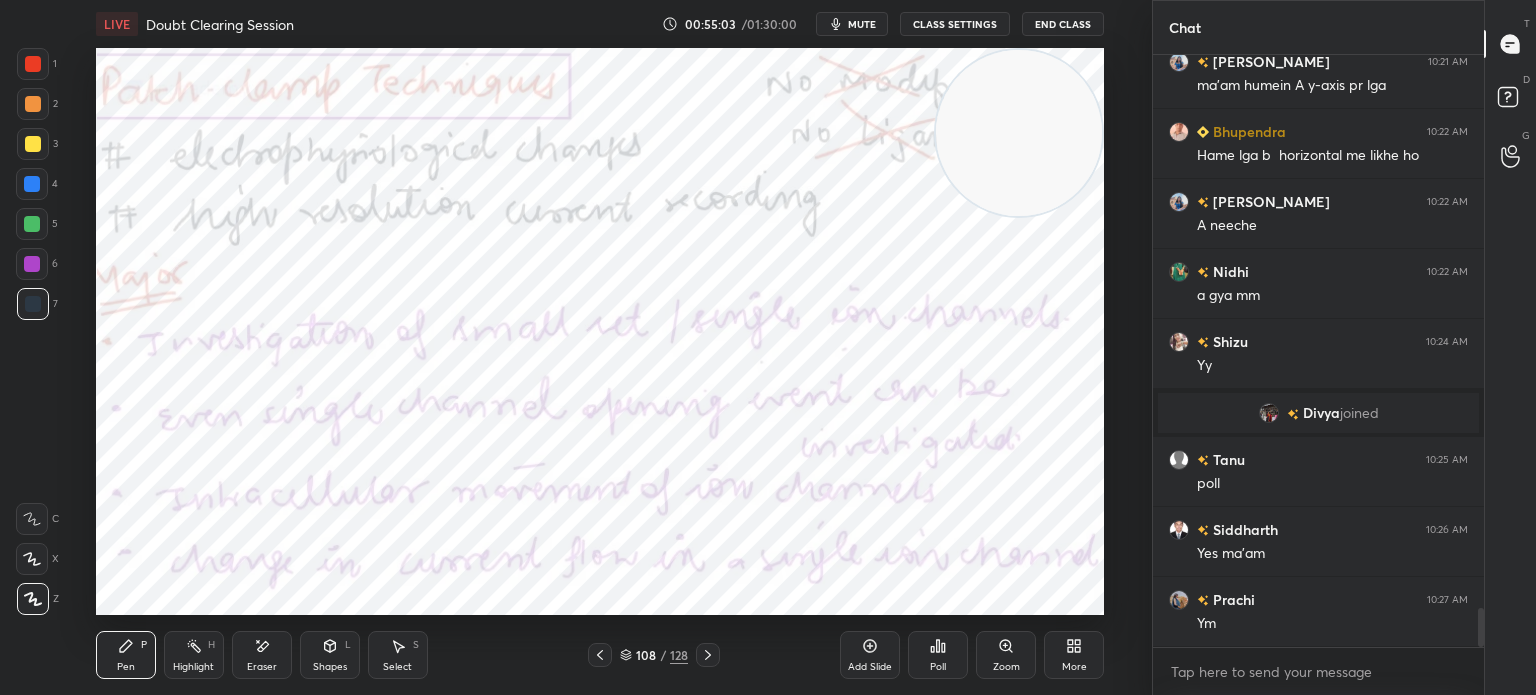click 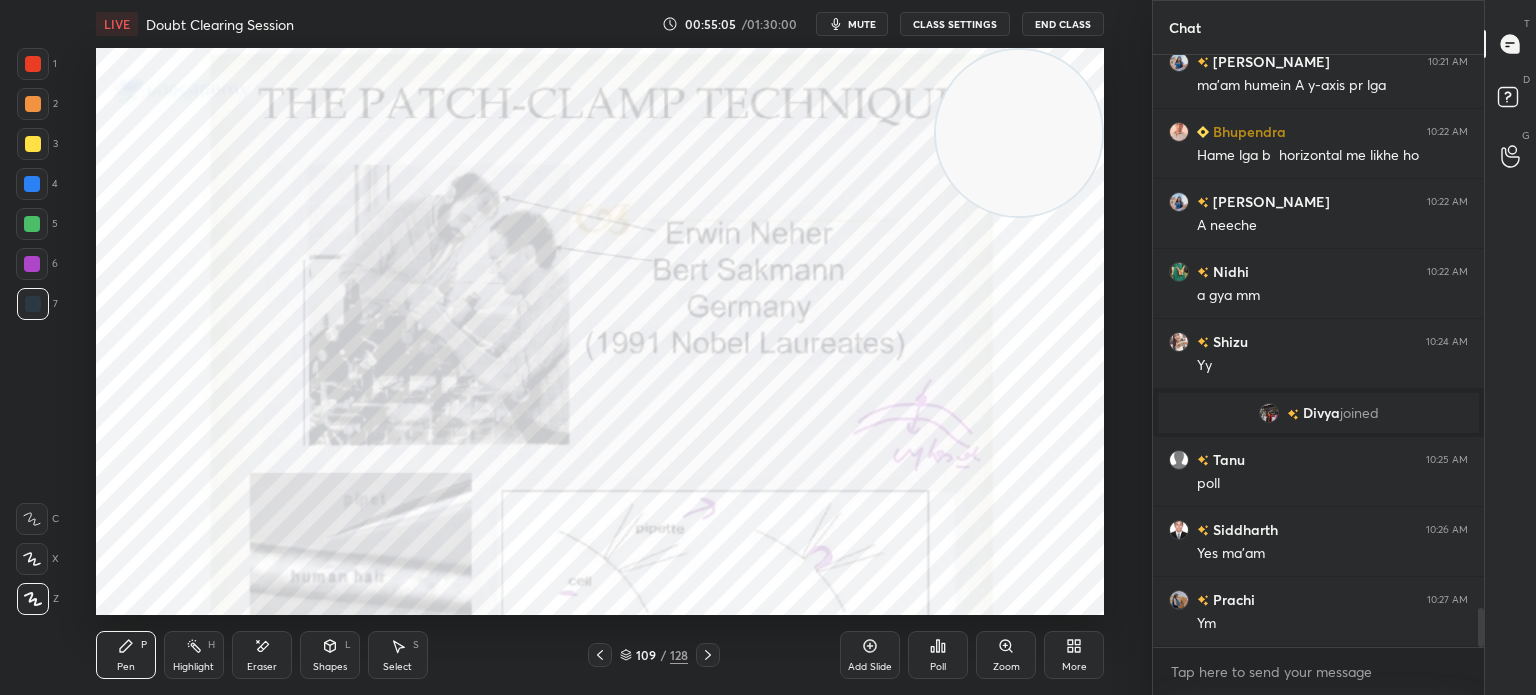 click 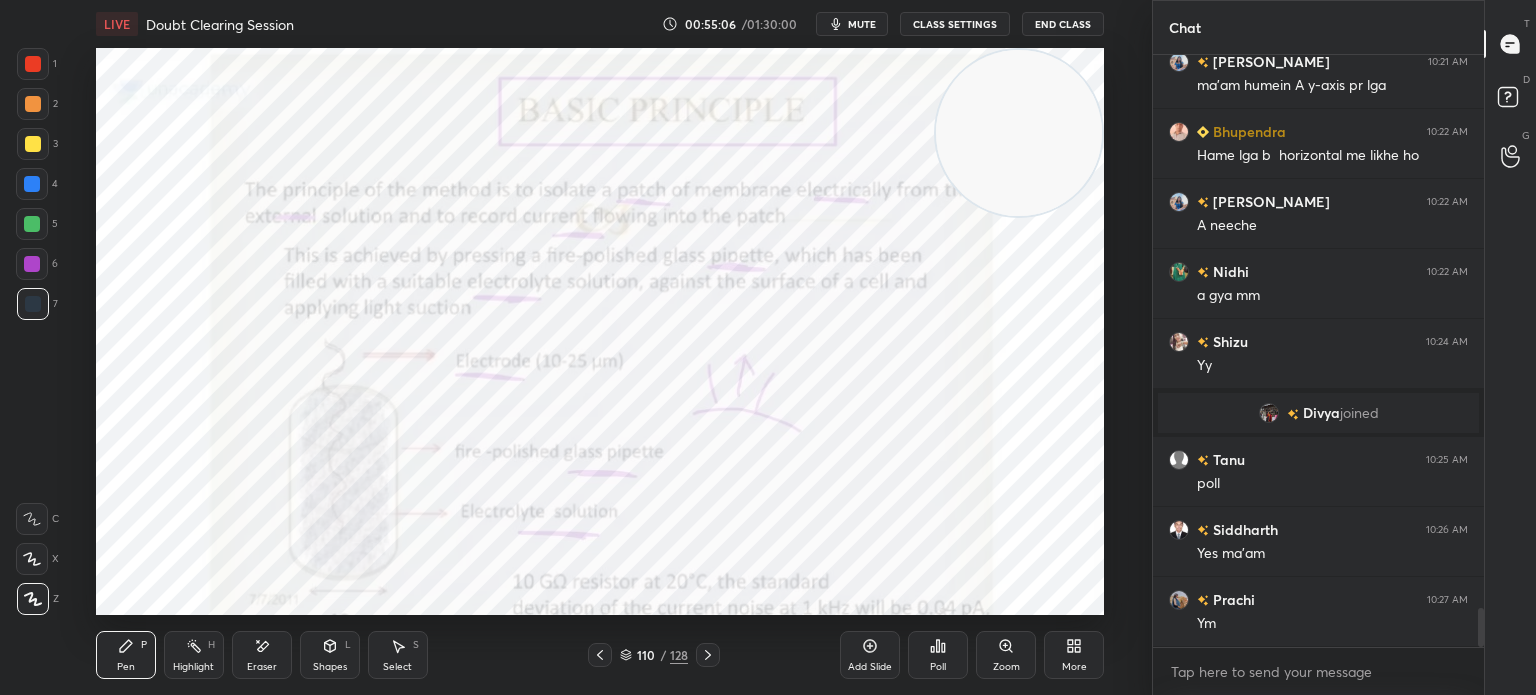 click 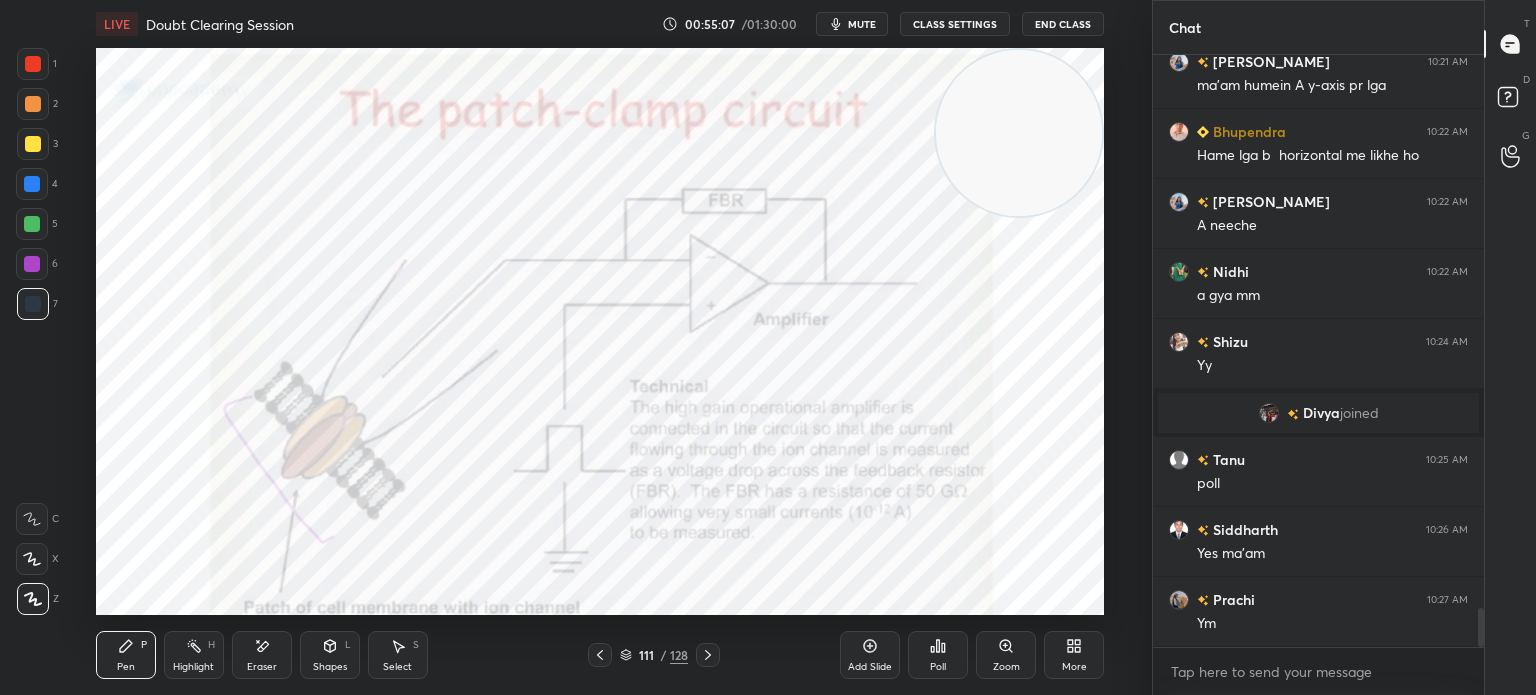click 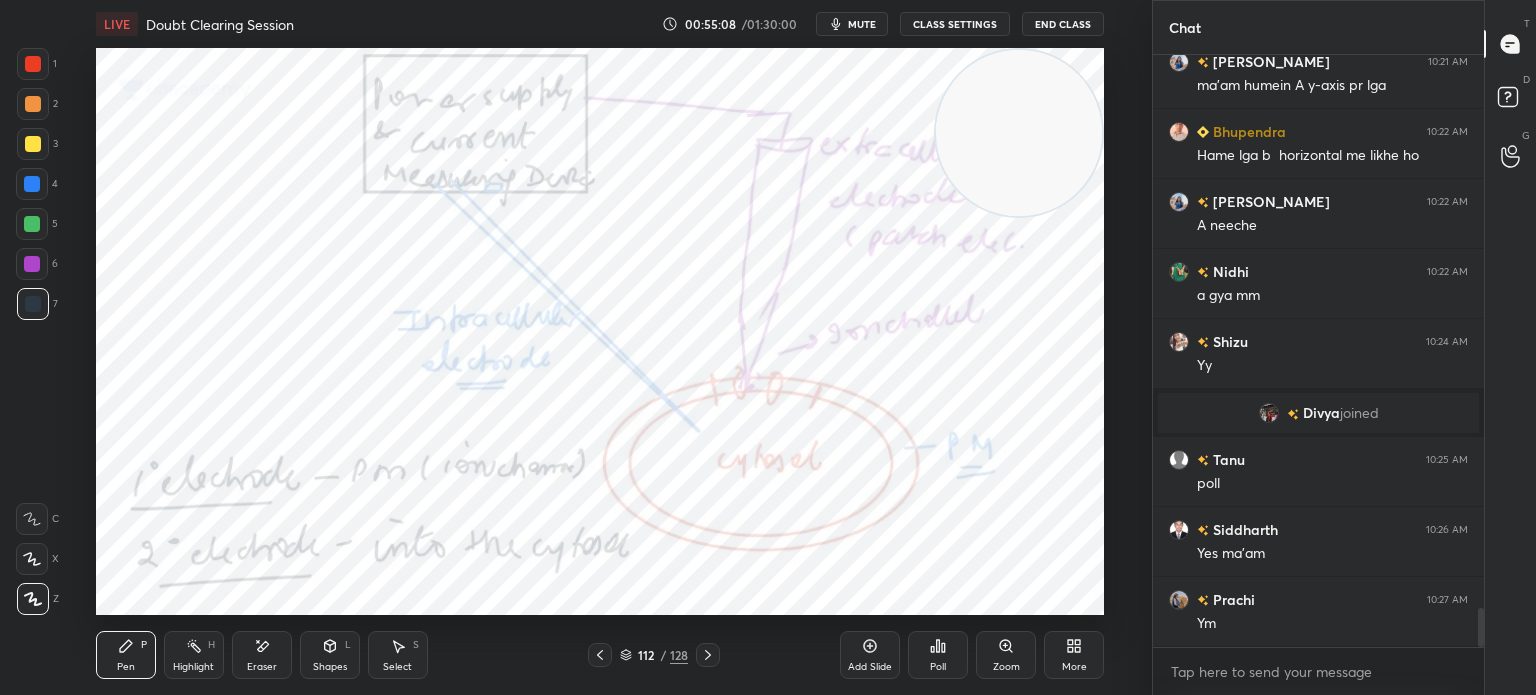 click 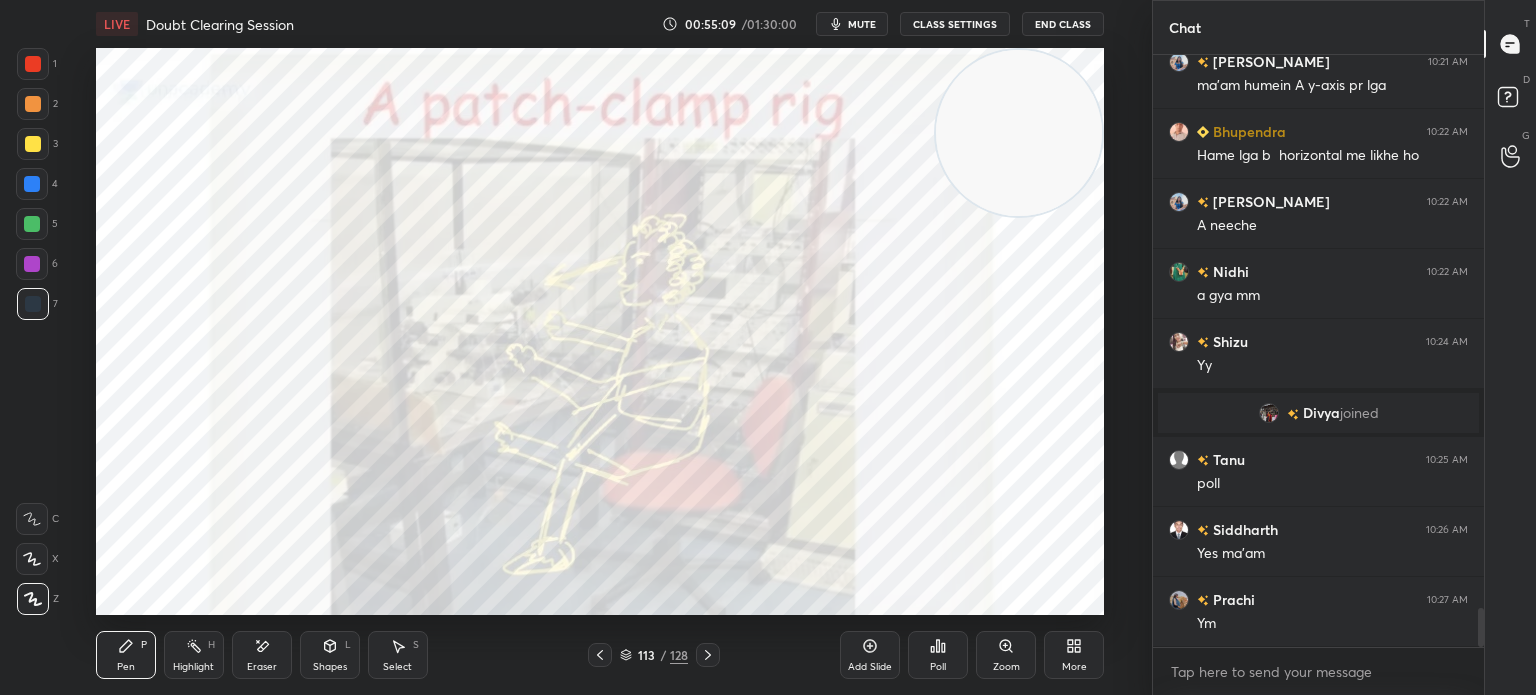 click at bounding box center [600, 655] 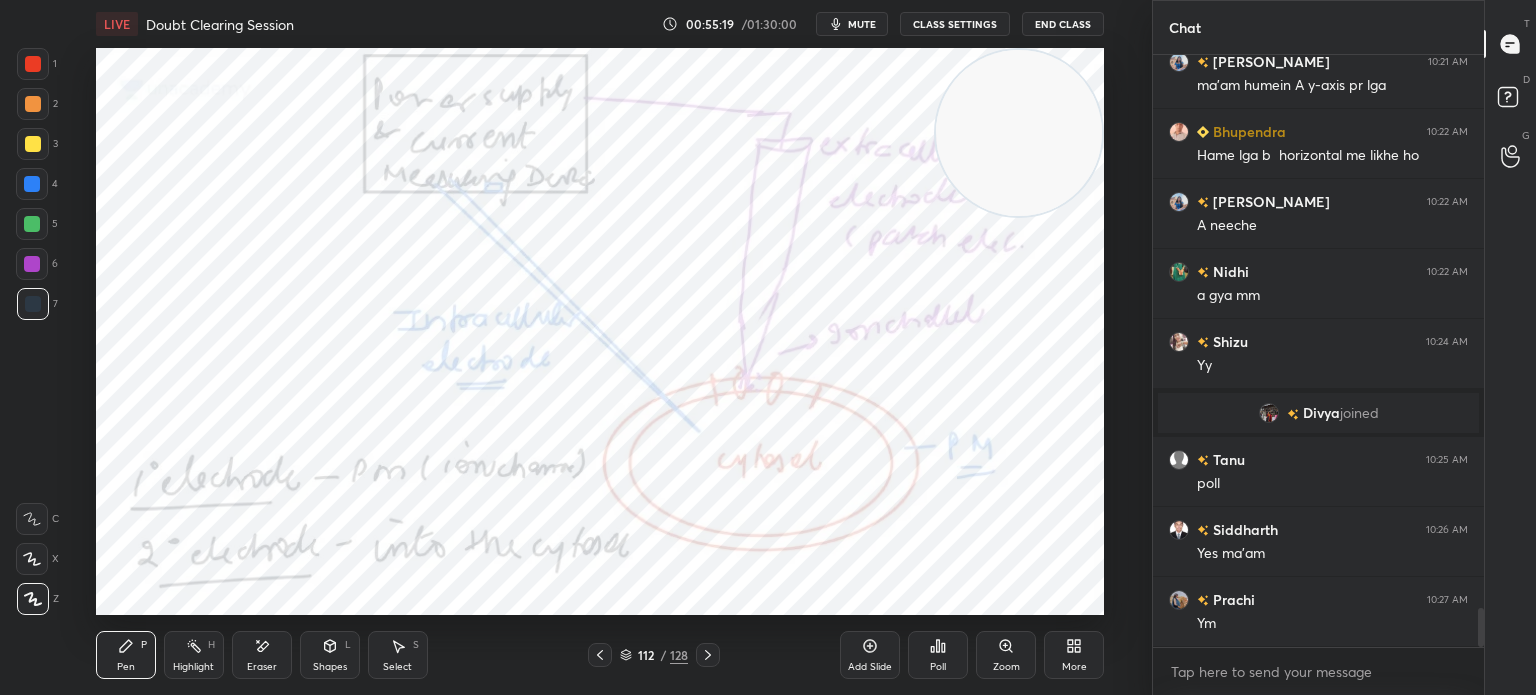 click 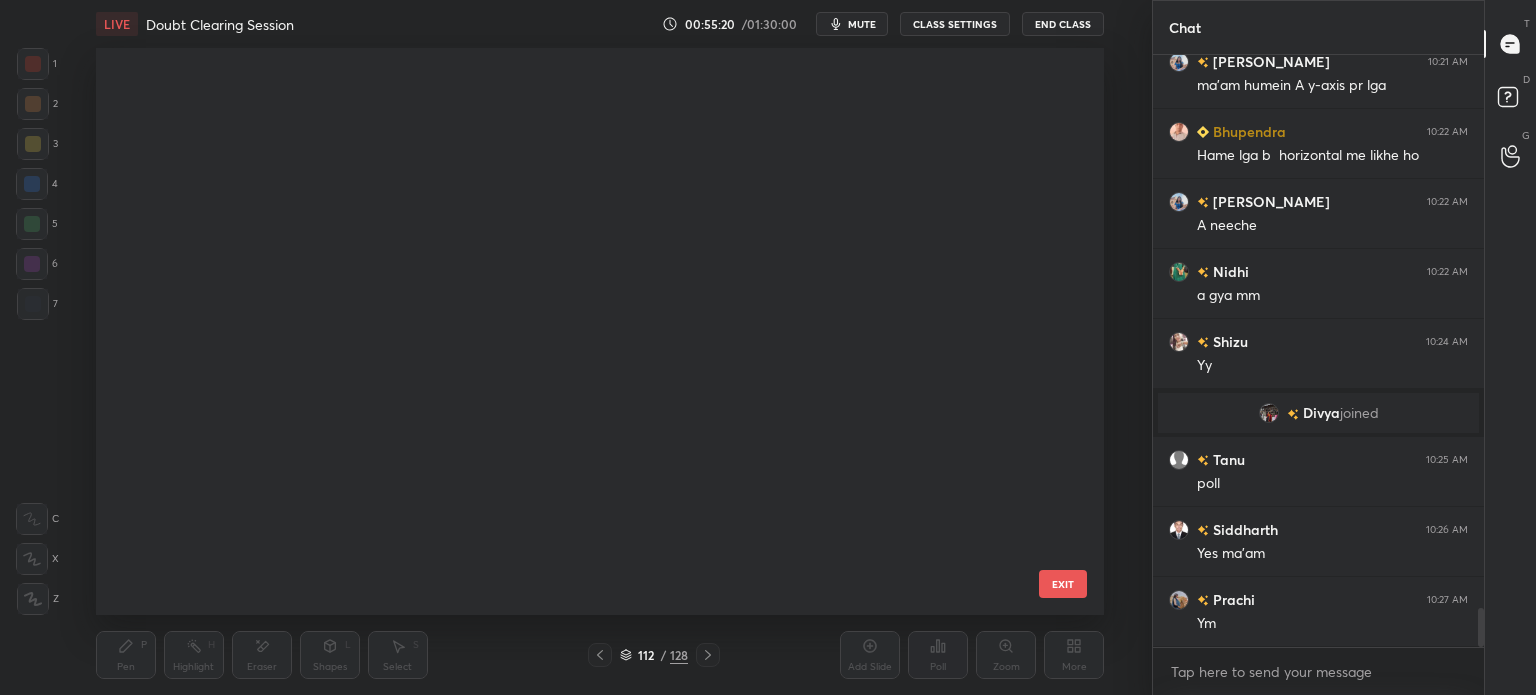 scroll, scrollTop: 6044, scrollLeft: 0, axis: vertical 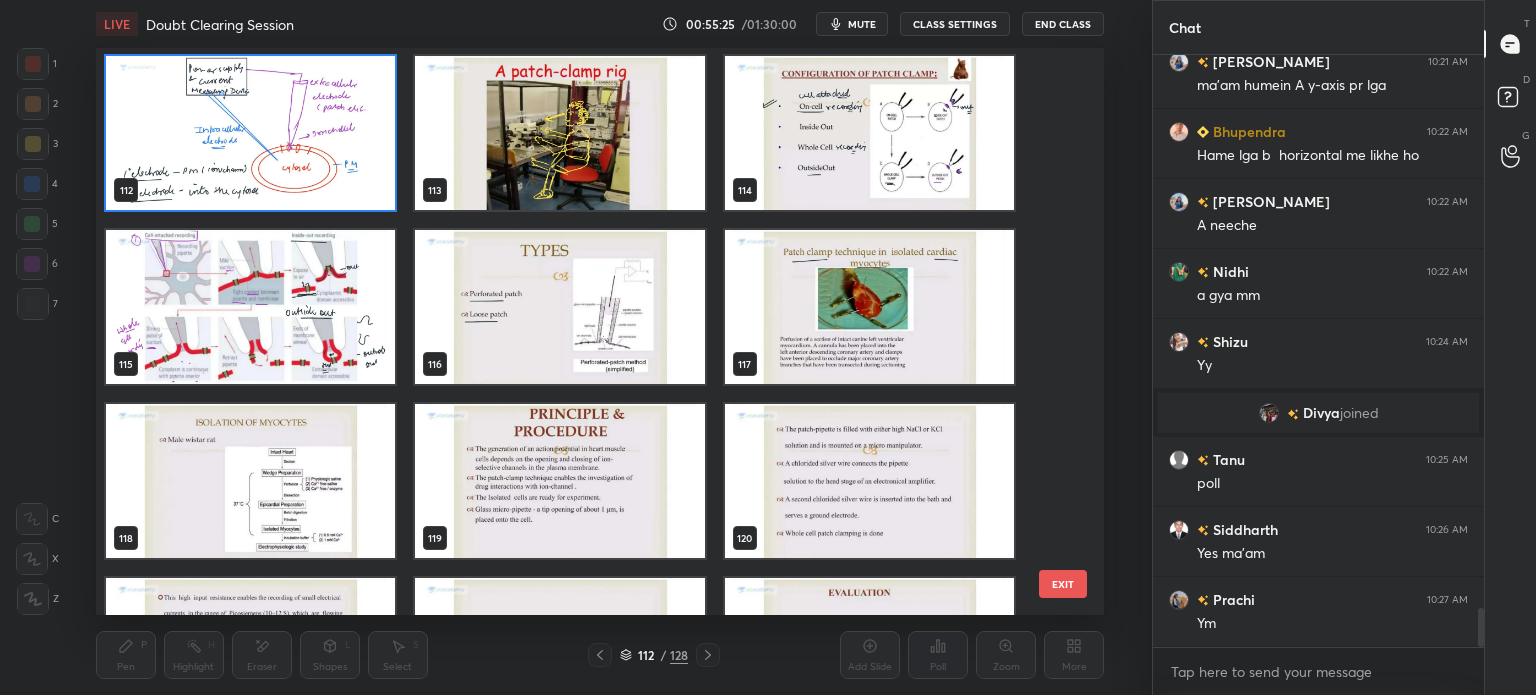 click at bounding box center (250, 307) 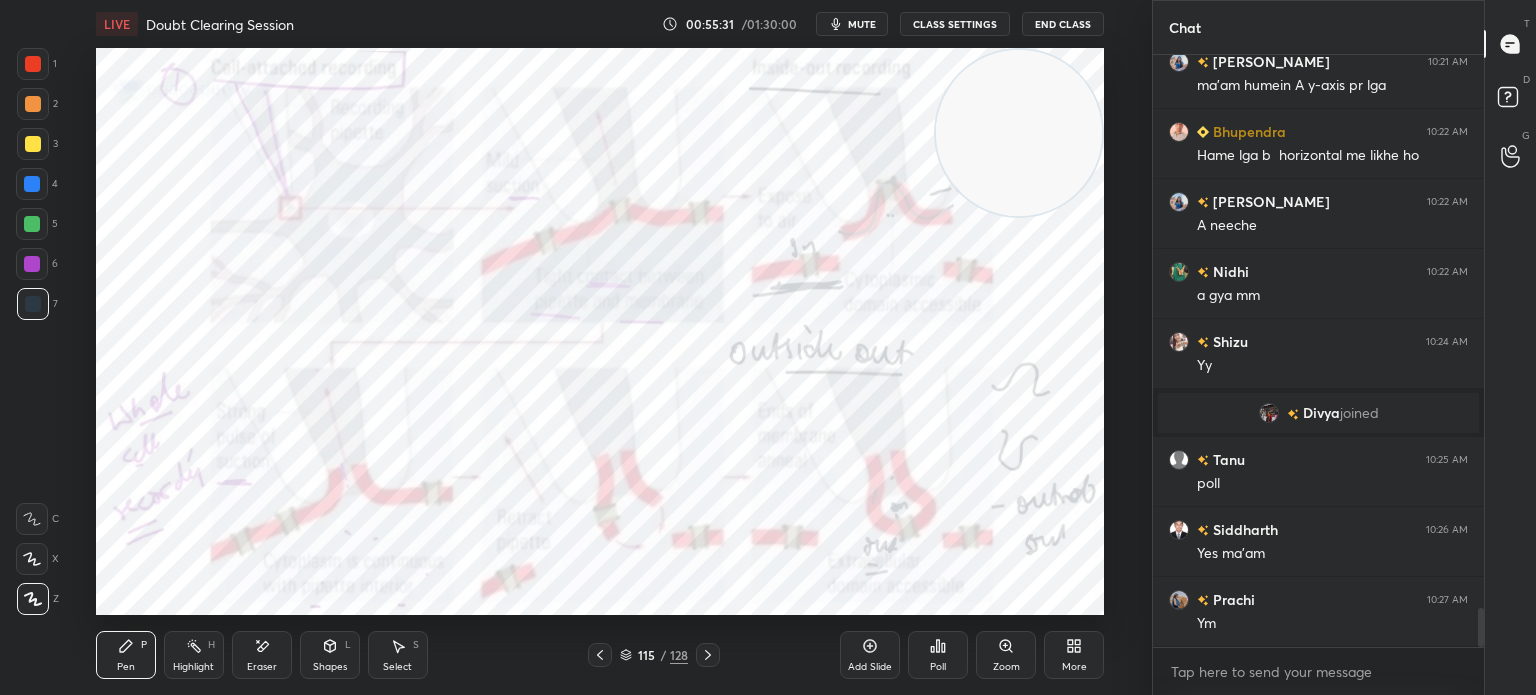 click 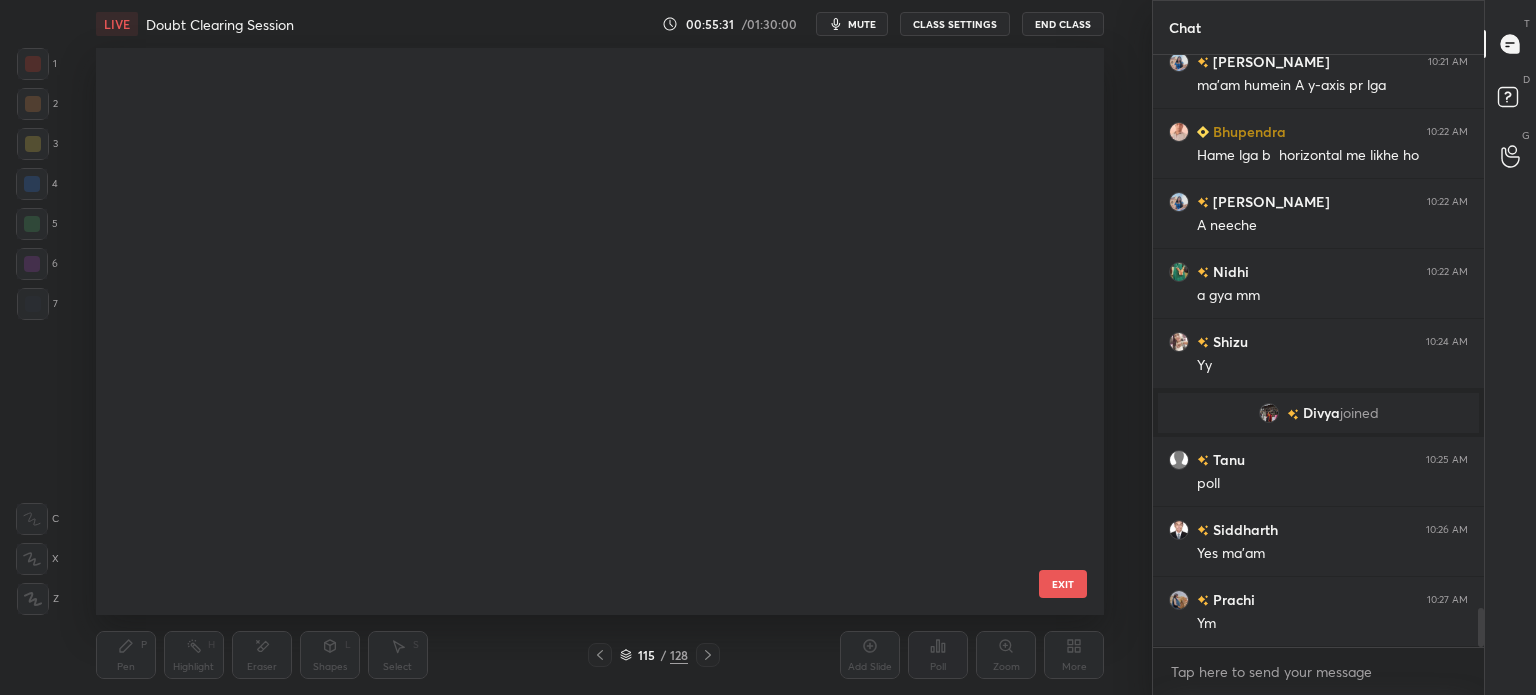 scroll, scrollTop: 6219, scrollLeft: 0, axis: vertical 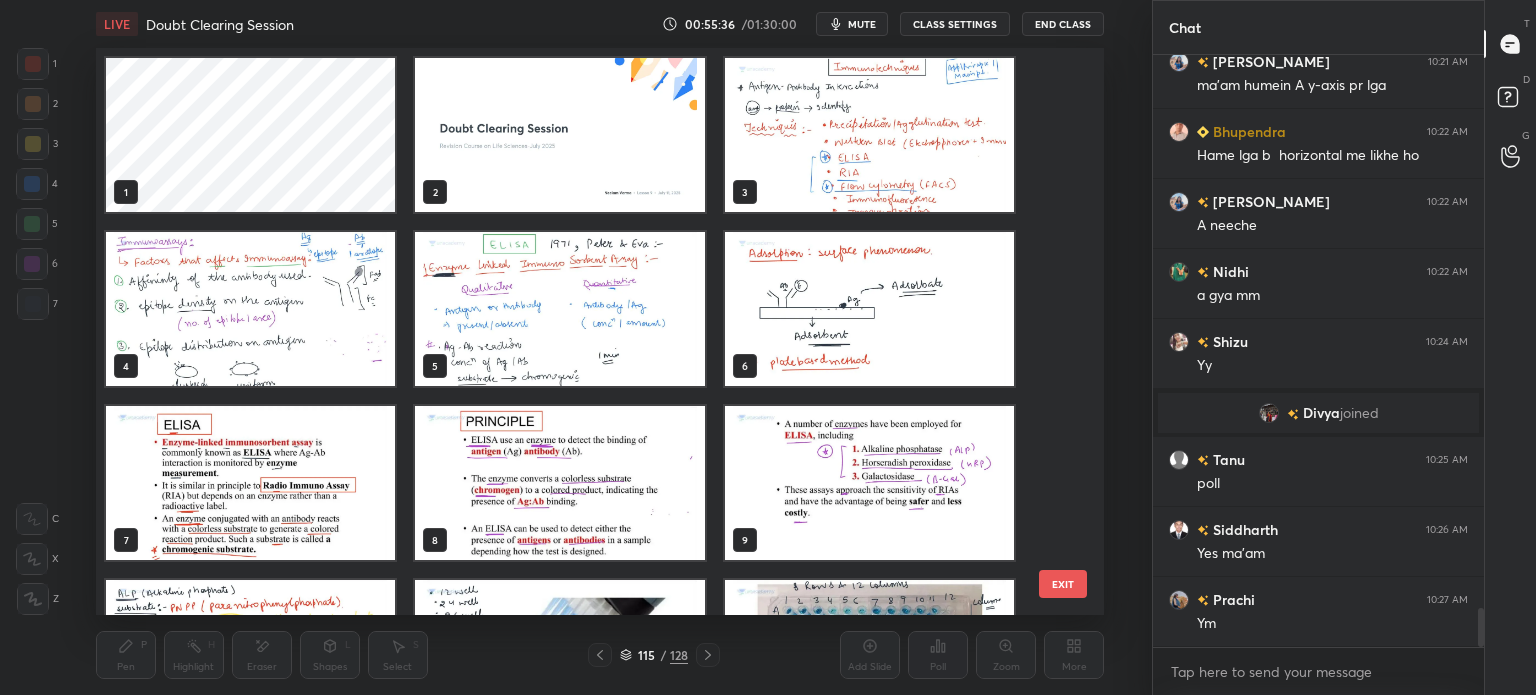 click at bounding box center (559, 135) 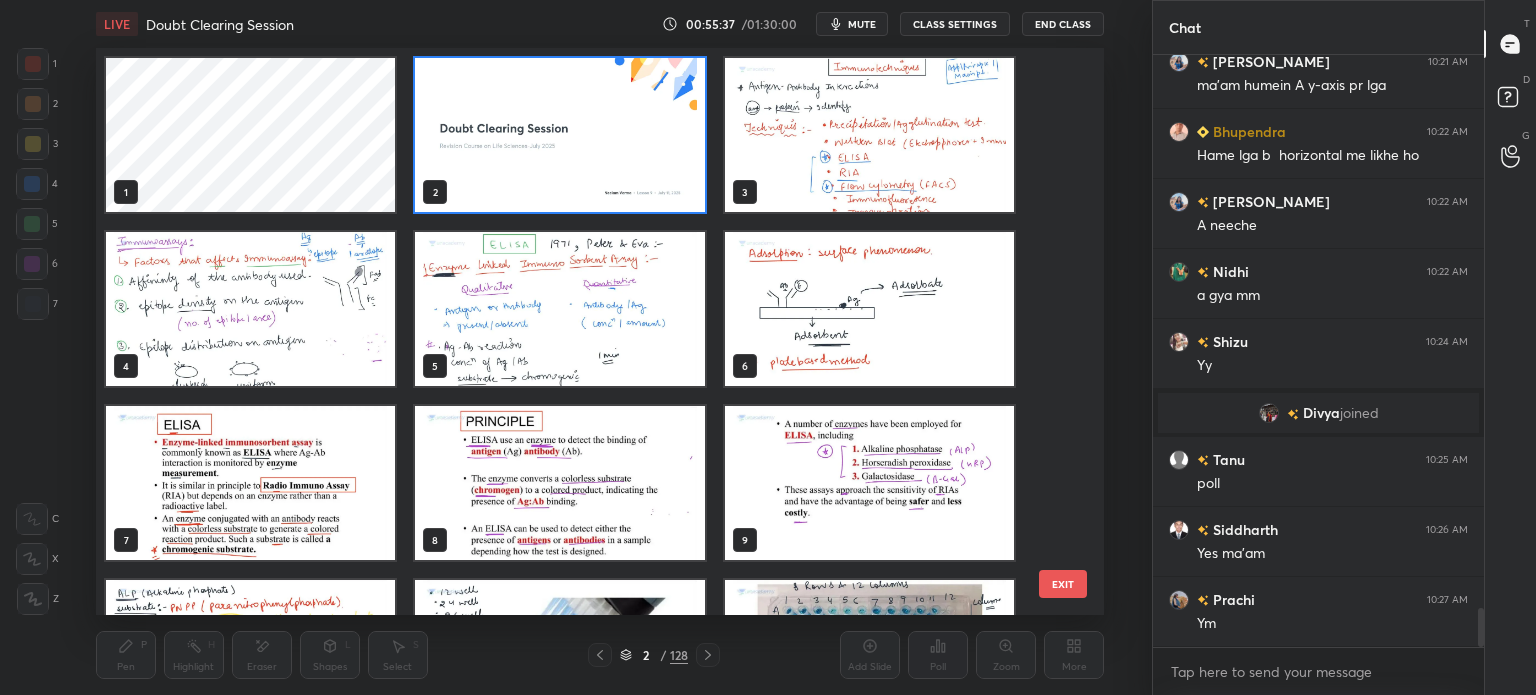 click at bounding box center (559, 135) 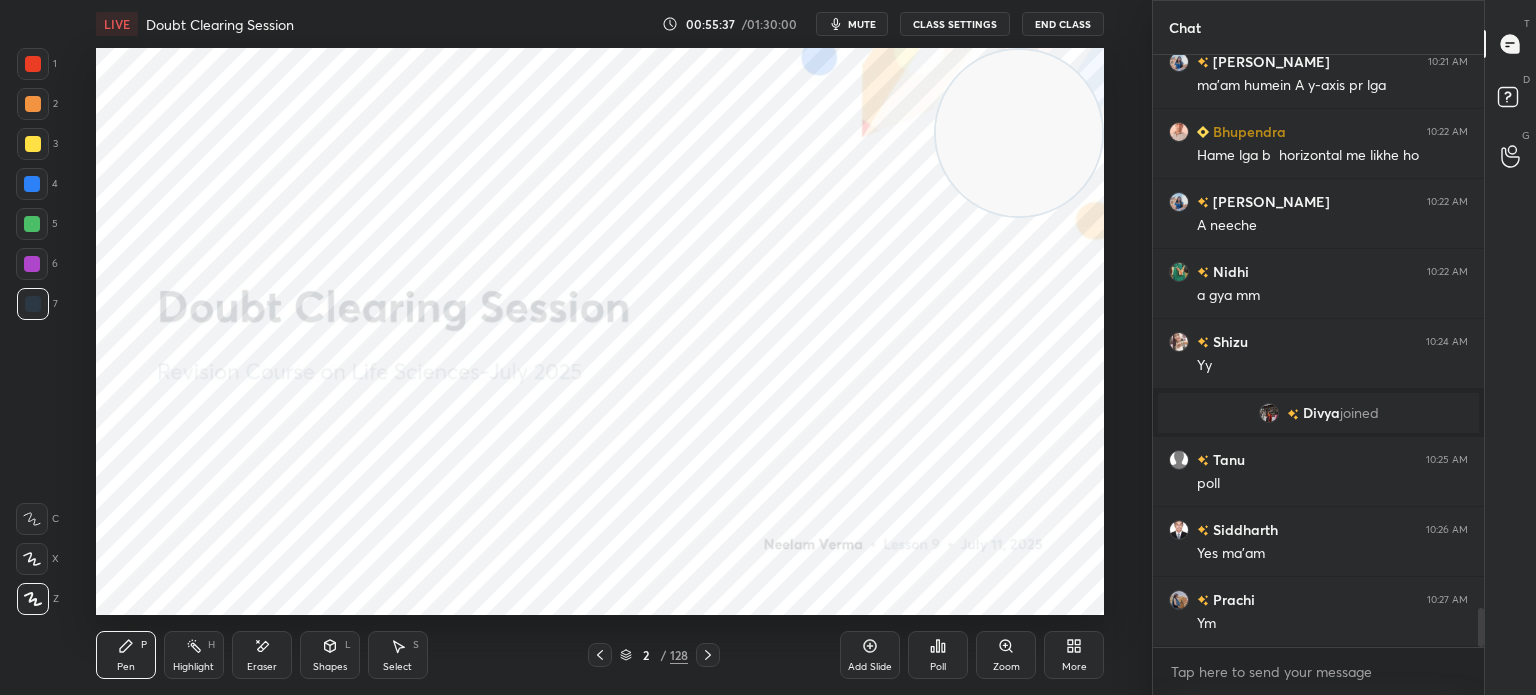 click at bounding box center [559, 135] 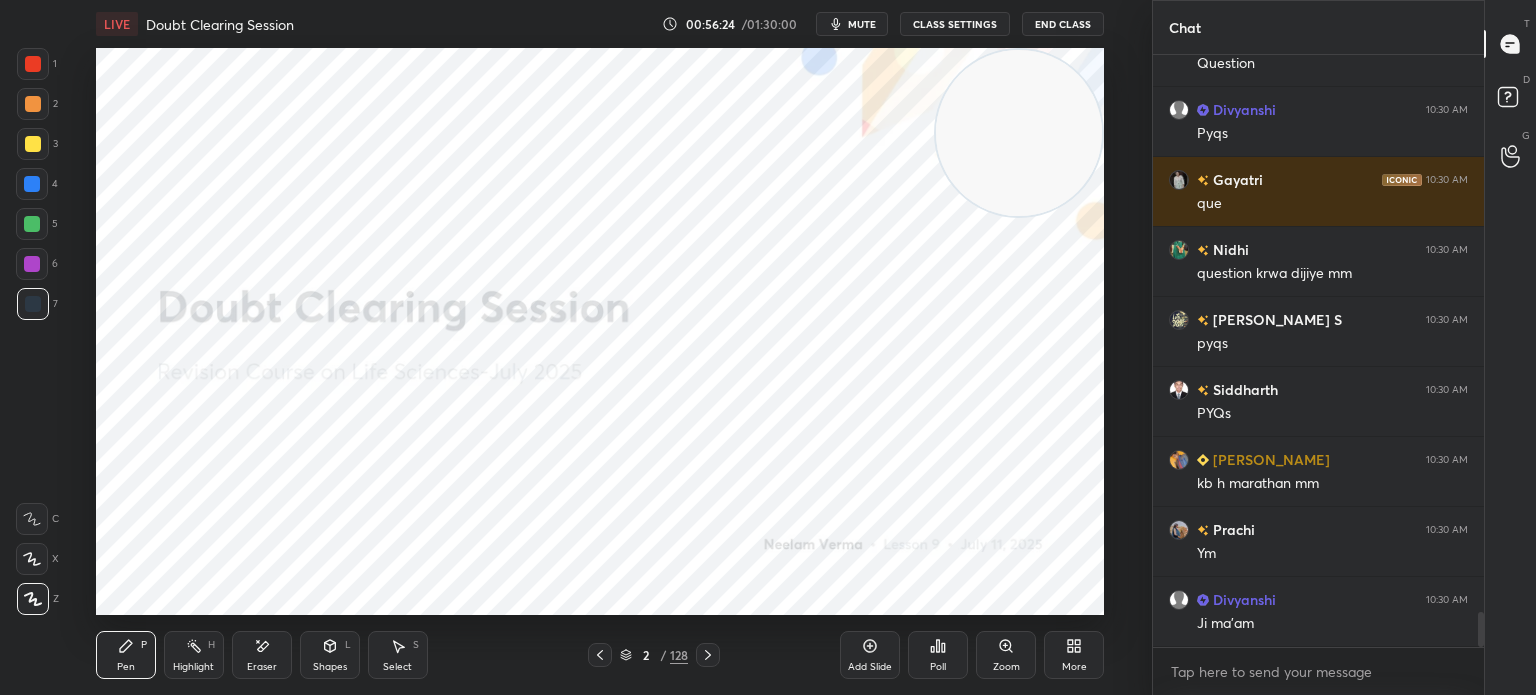scroll, scrollTop: 9476, scrollLeft: 0, axis: vertical 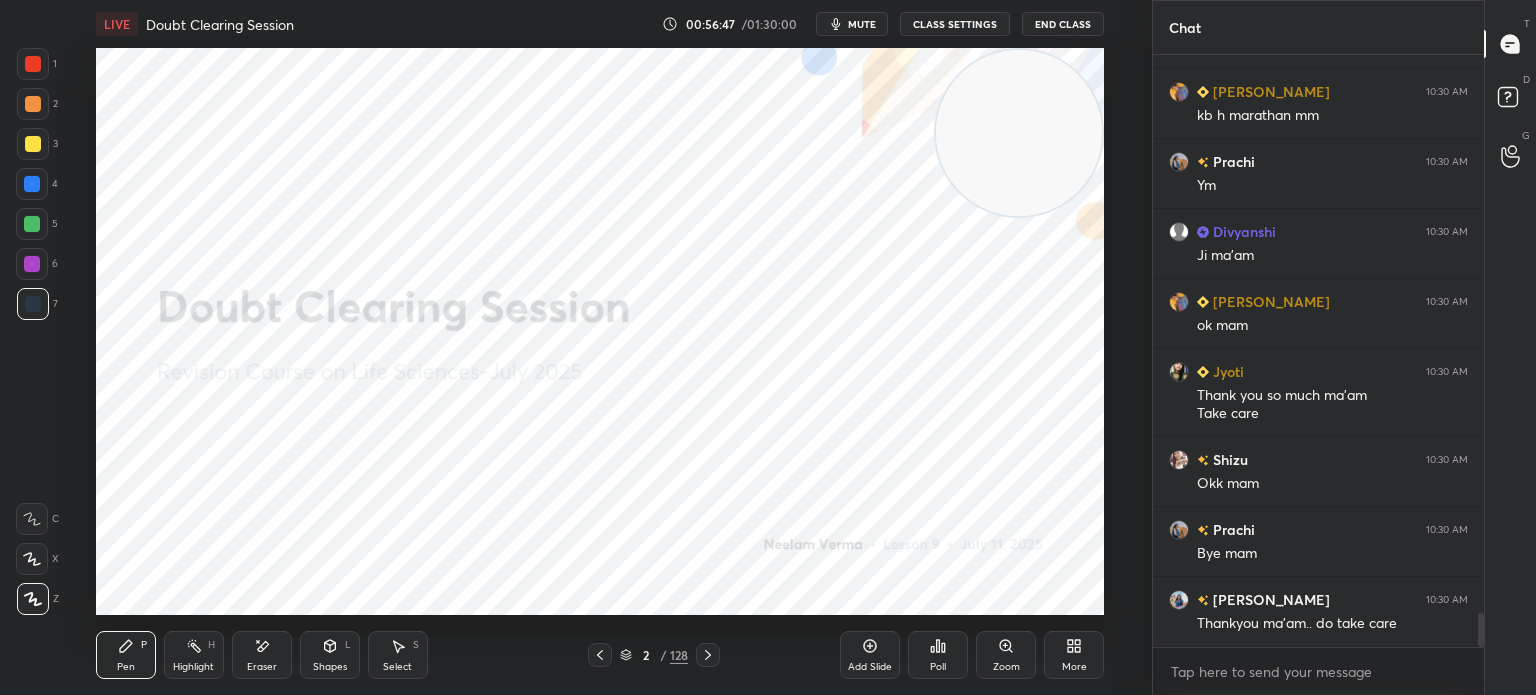 click on "End Class" at bounding box center (1063, 24) 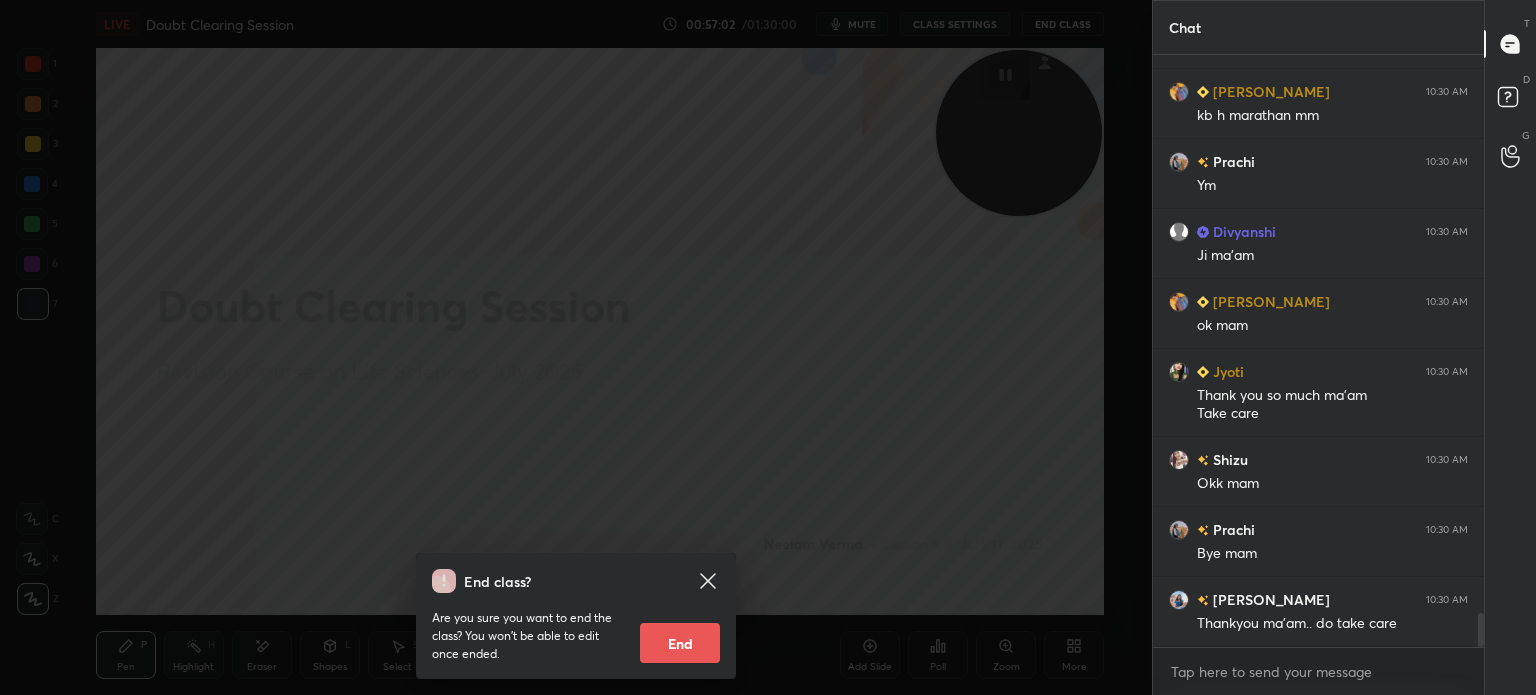 scroll, scrollTop: 9844, scrollLeft: 0, axis: vertical 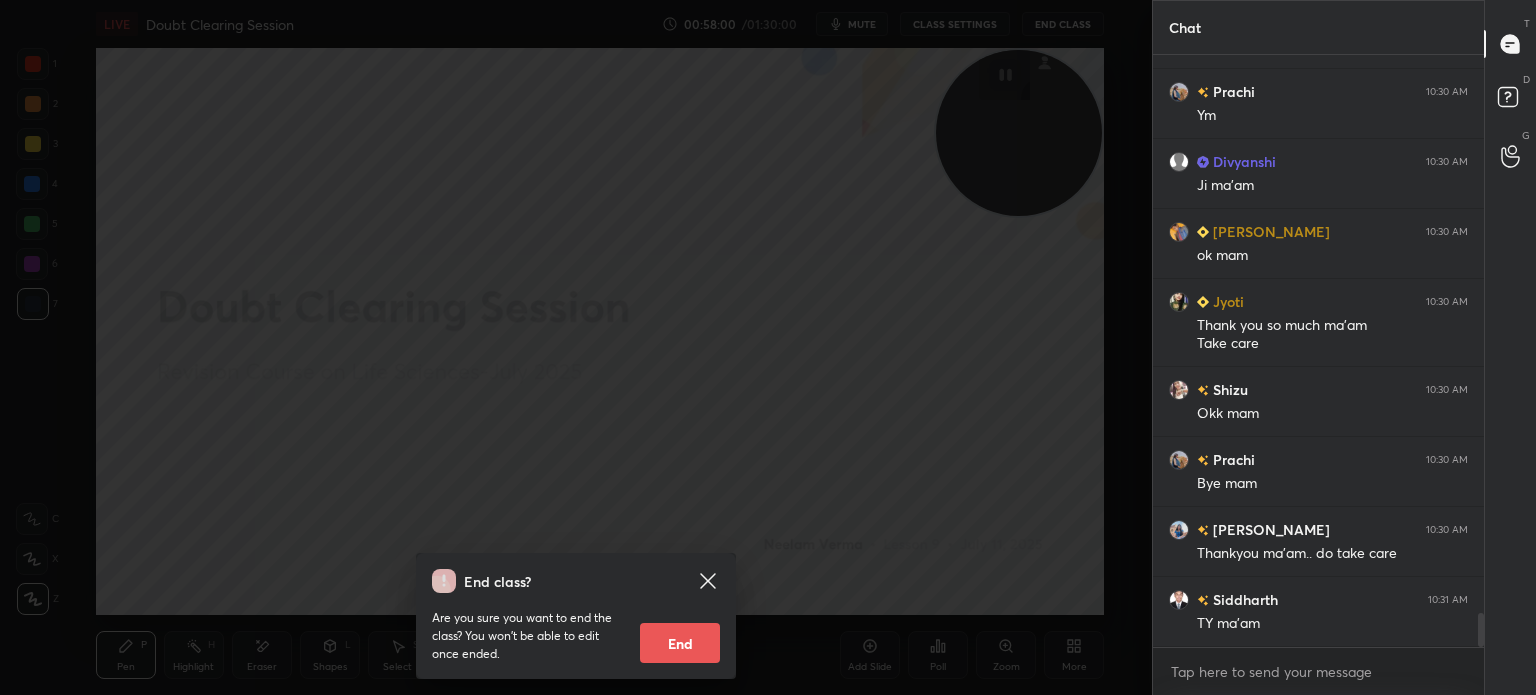 click on "End" at bounding box center (680, 643) 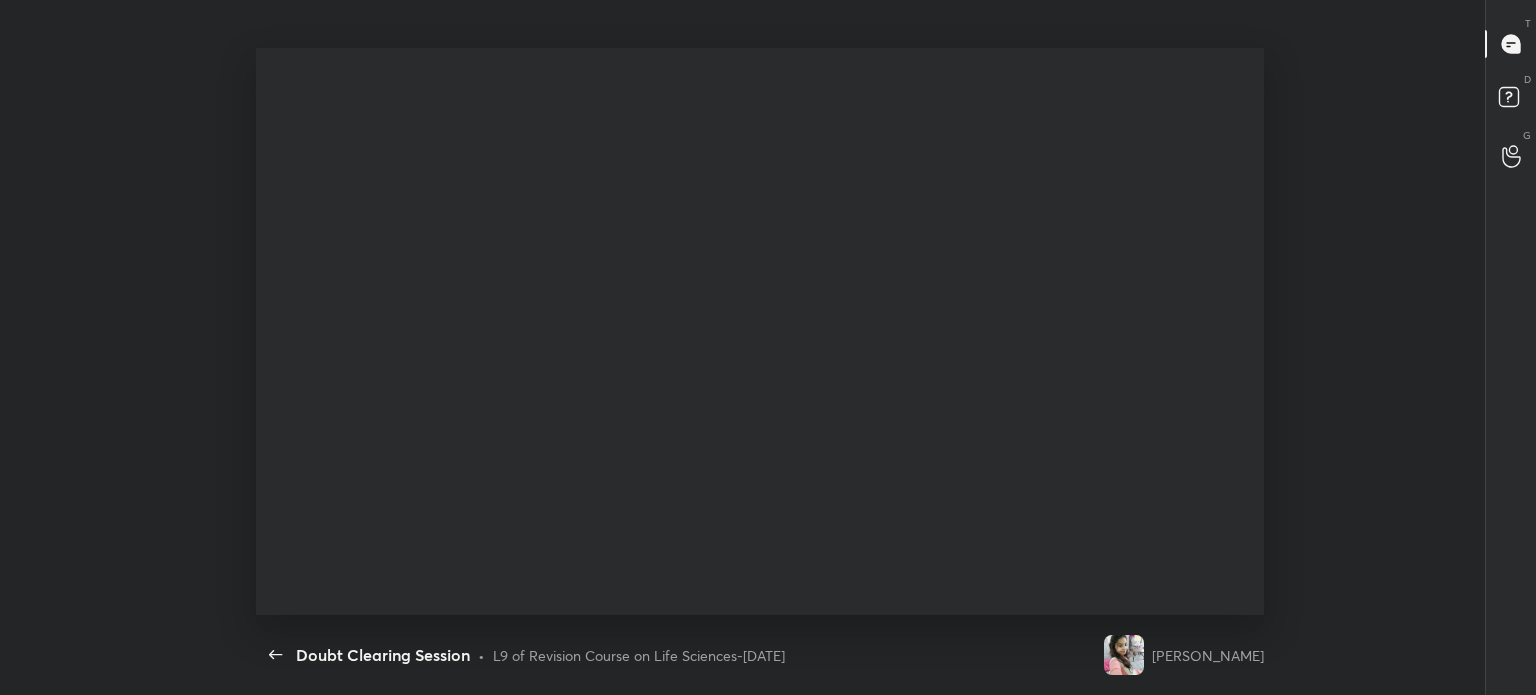 scroll, scrollTop: 99432, scrollLeft: 98850, axis: both 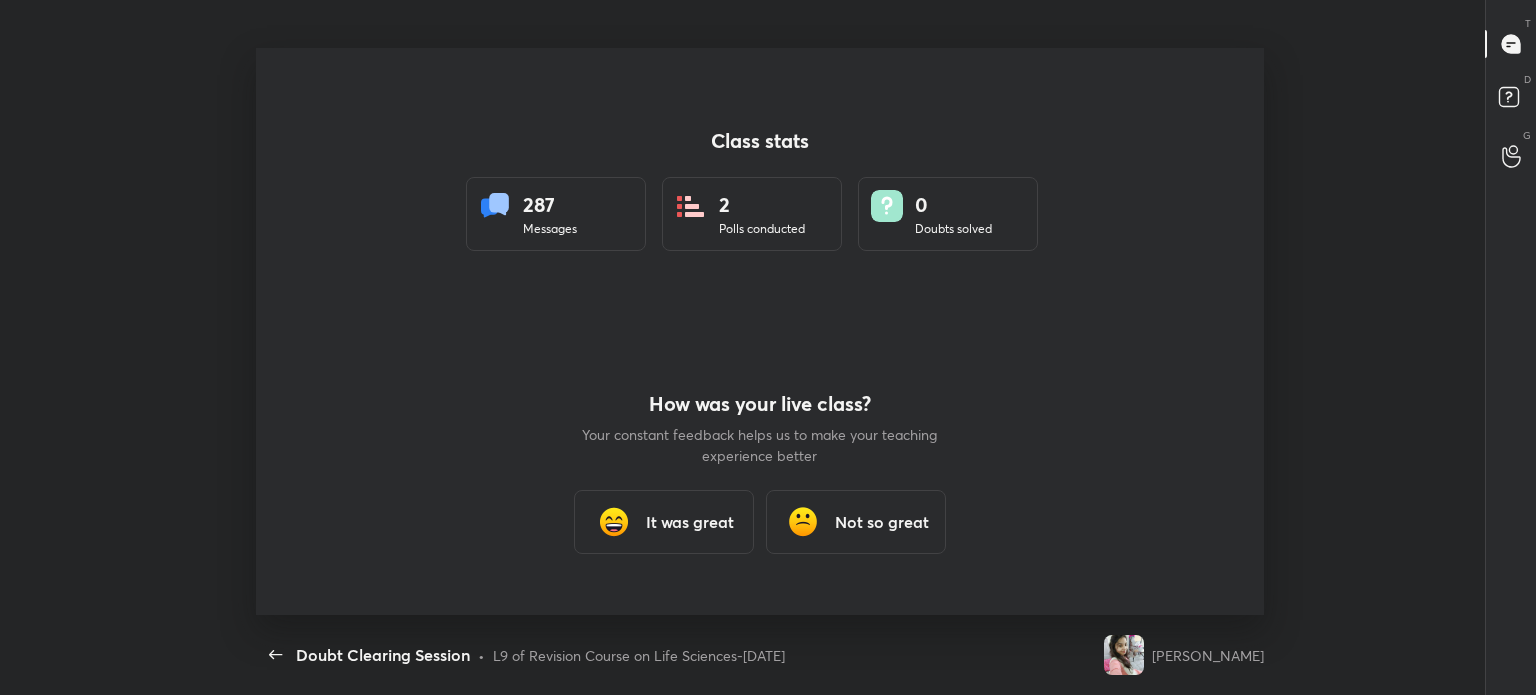 click on "It was great" at bounding box center [690, 522] 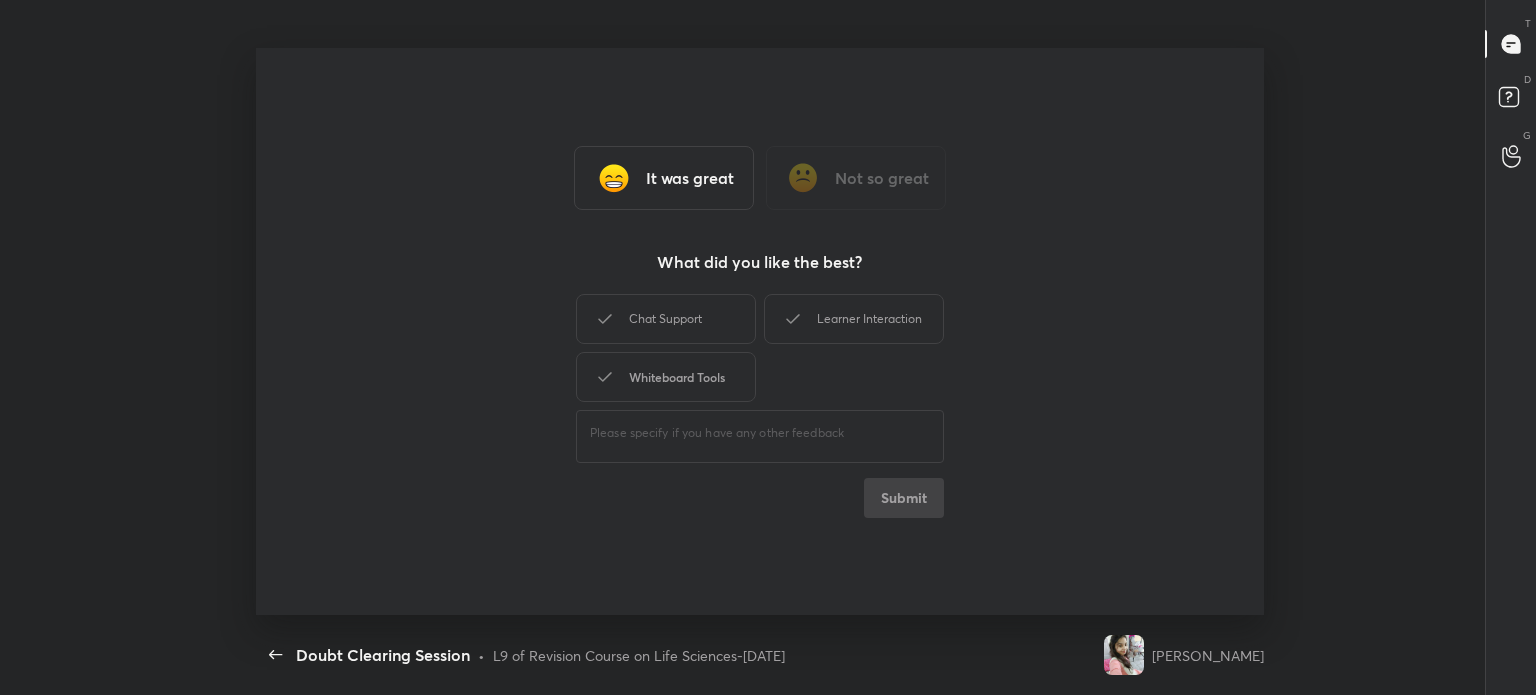 click on "Whiteboard Tools" at bounding box center [666, 377] 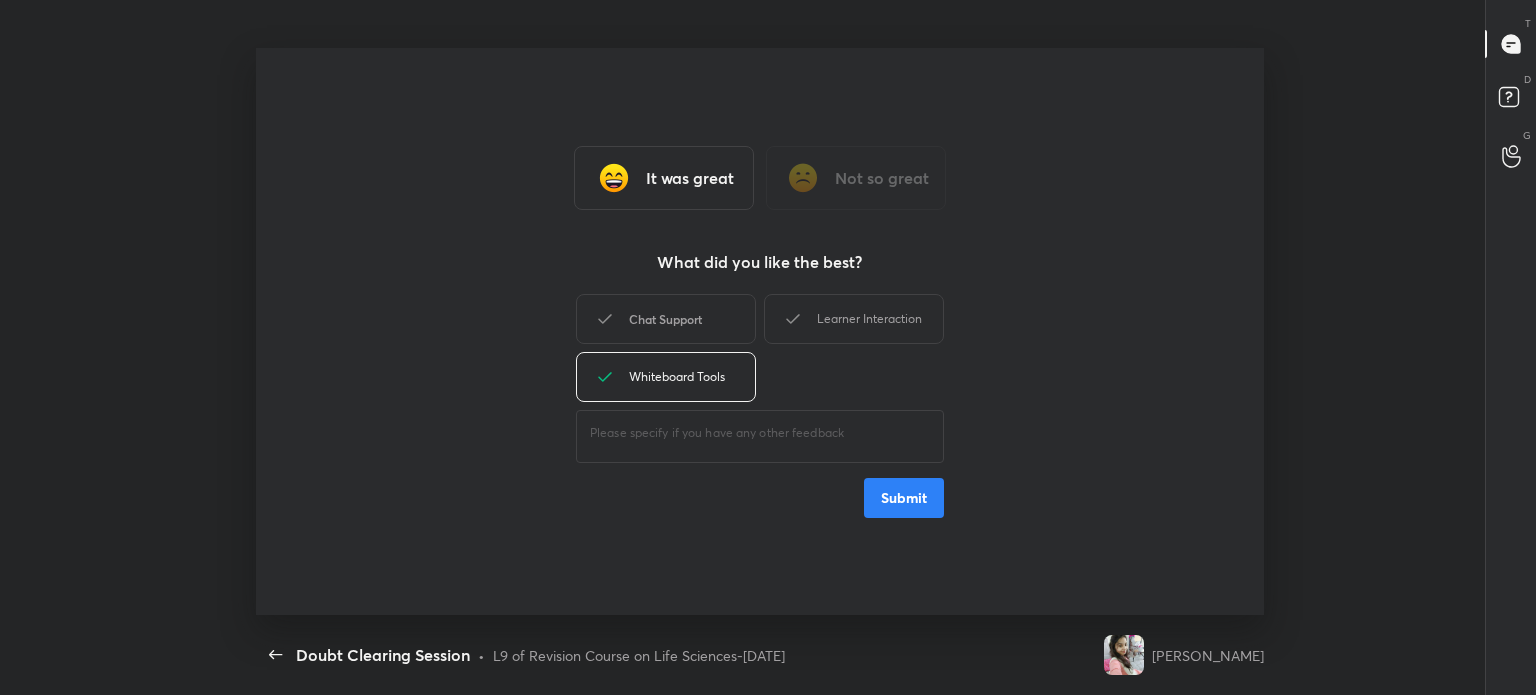 click on "Chat Support" at bounding box center (666, 319) 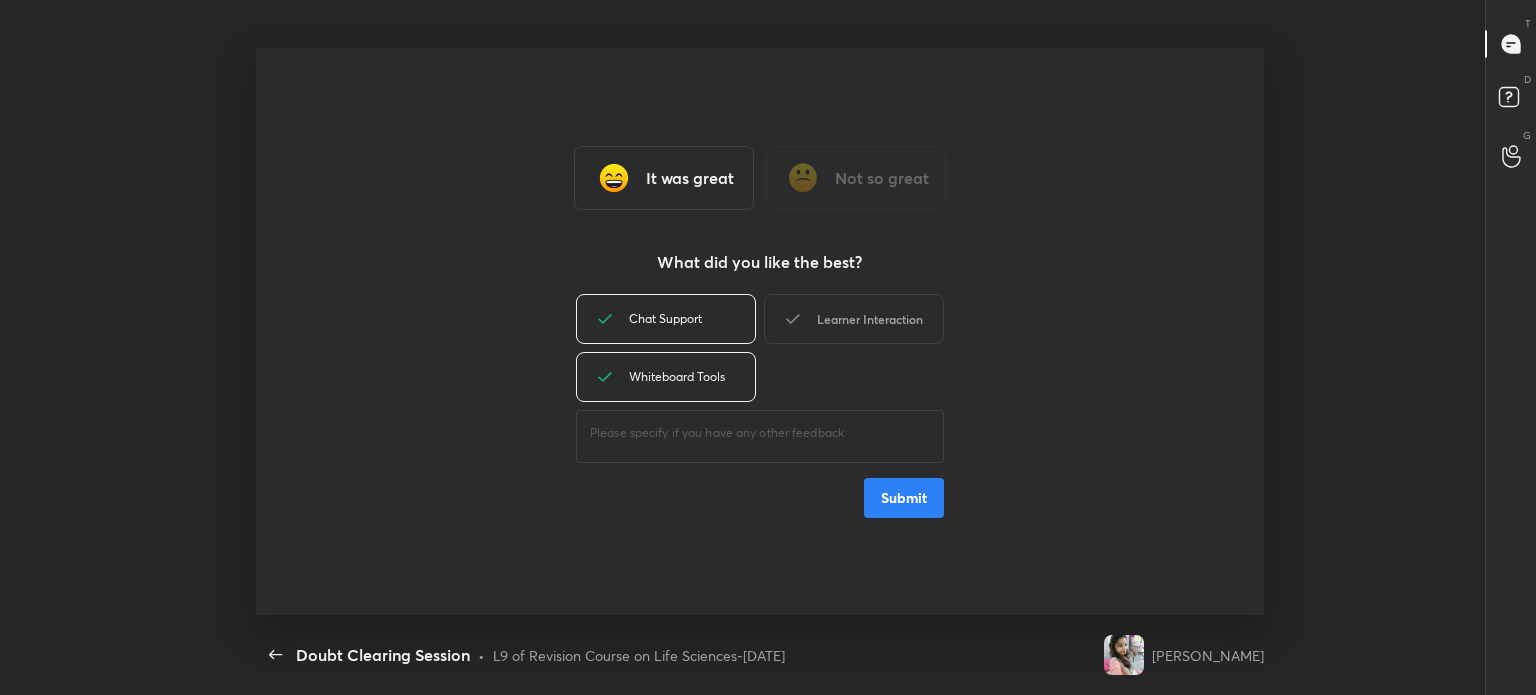click on "Learner Interaction" at bounding box center [854, 319] 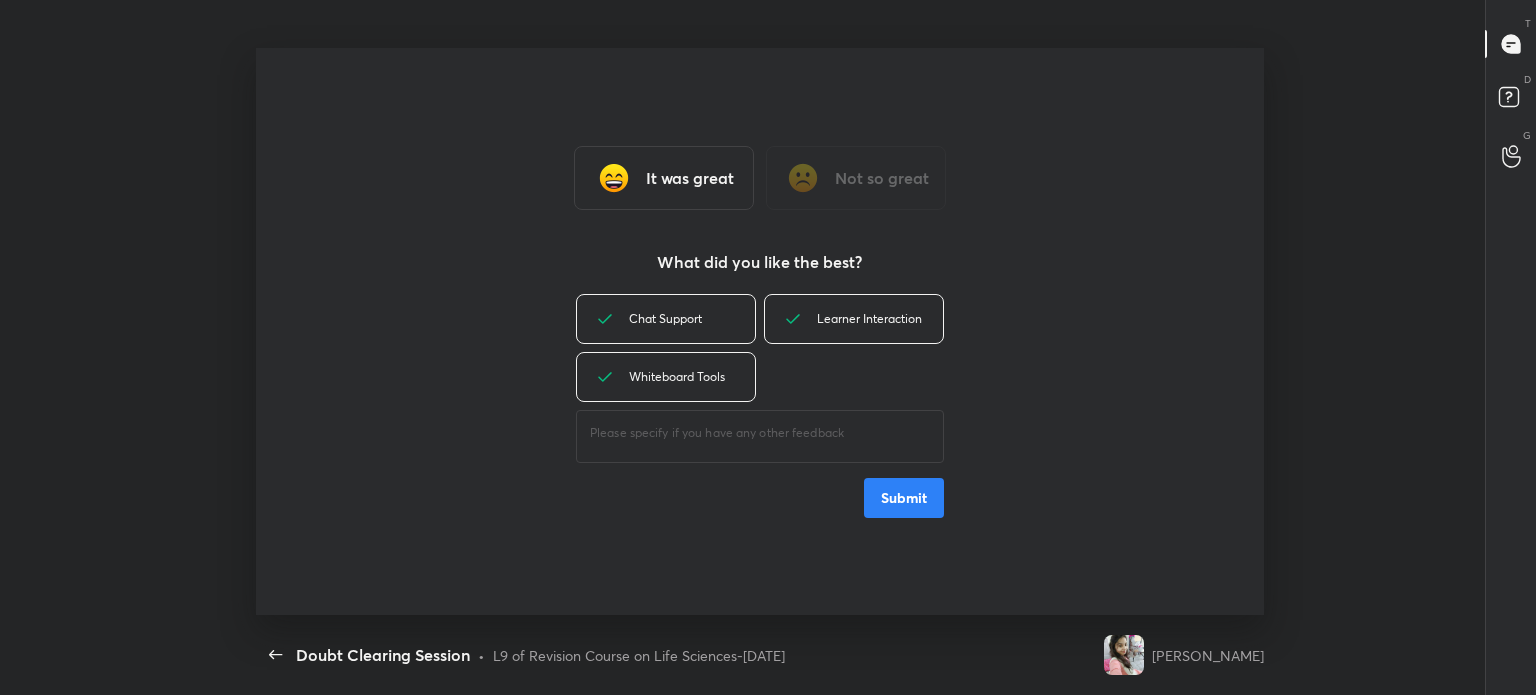 click on "Submit" at bounding box center [904, 498] 